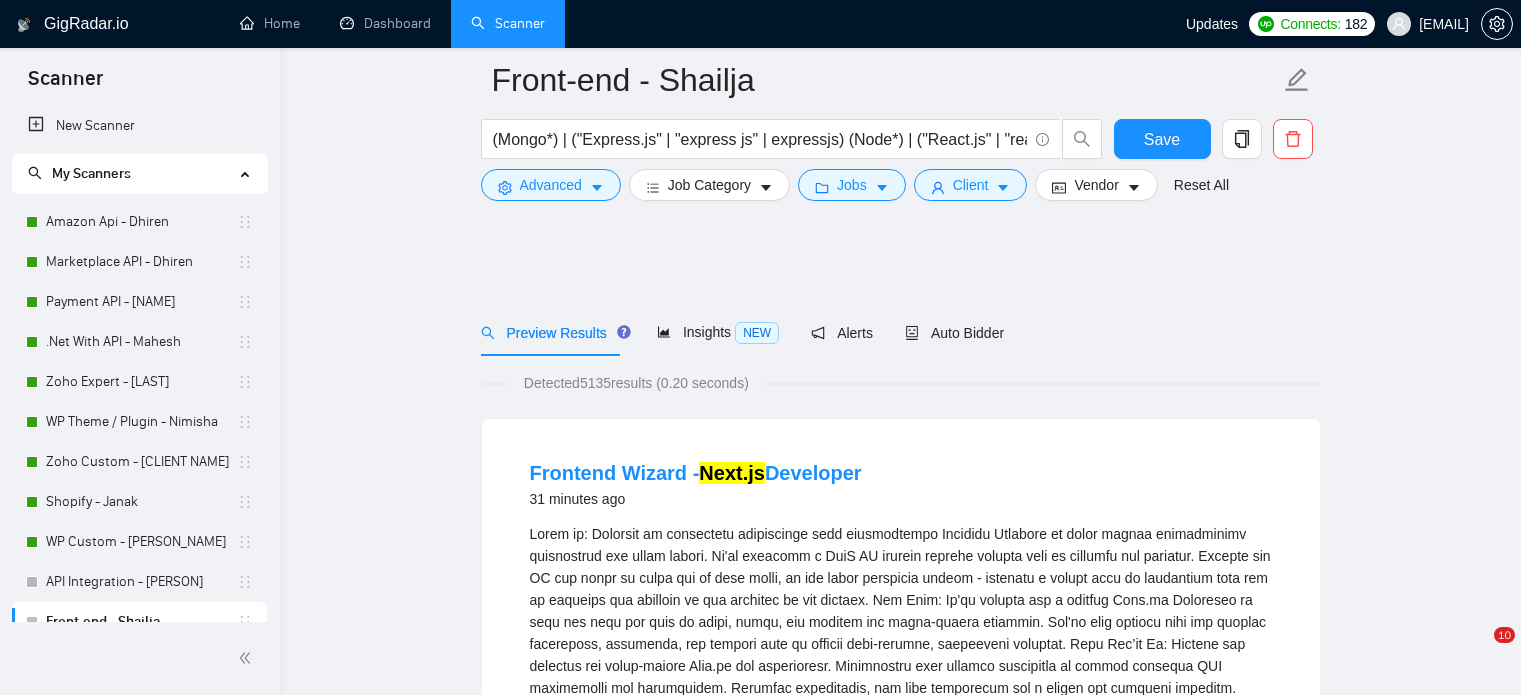 scroll, scrollTop: 900, scrollLeft: 0, axis: vertical 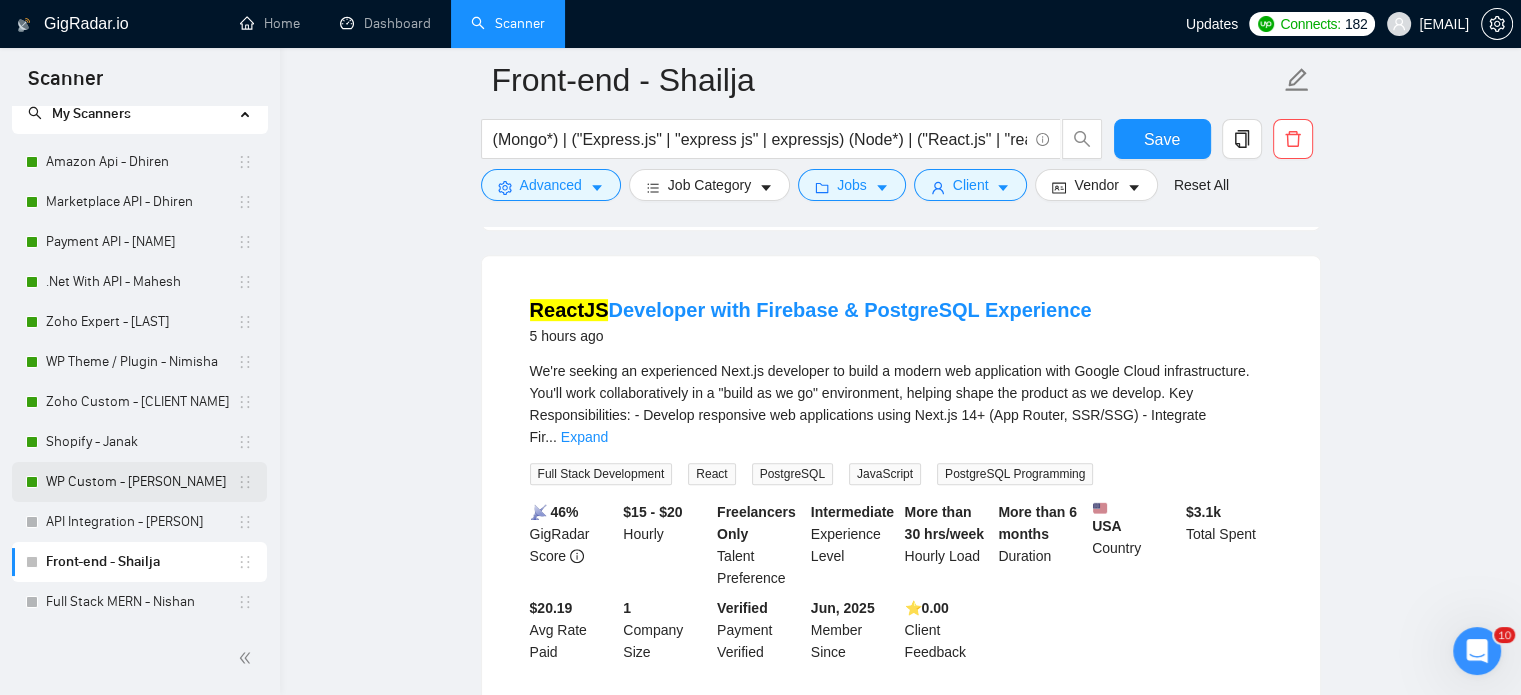 click on "WP Custom - [PERSON_NAME]" at bounding box center [141, 482] 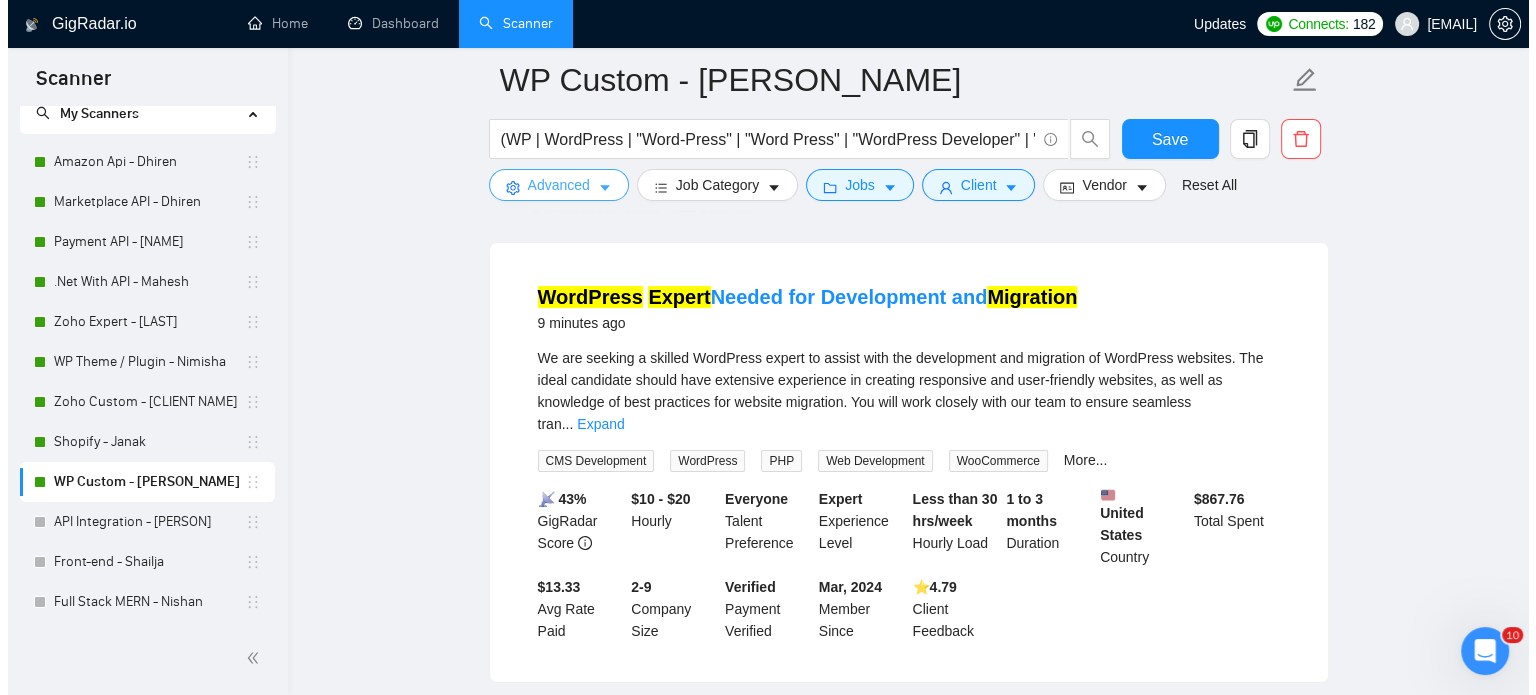 scroll, scrollTop: 0, scrollLeft: 0, axis: both 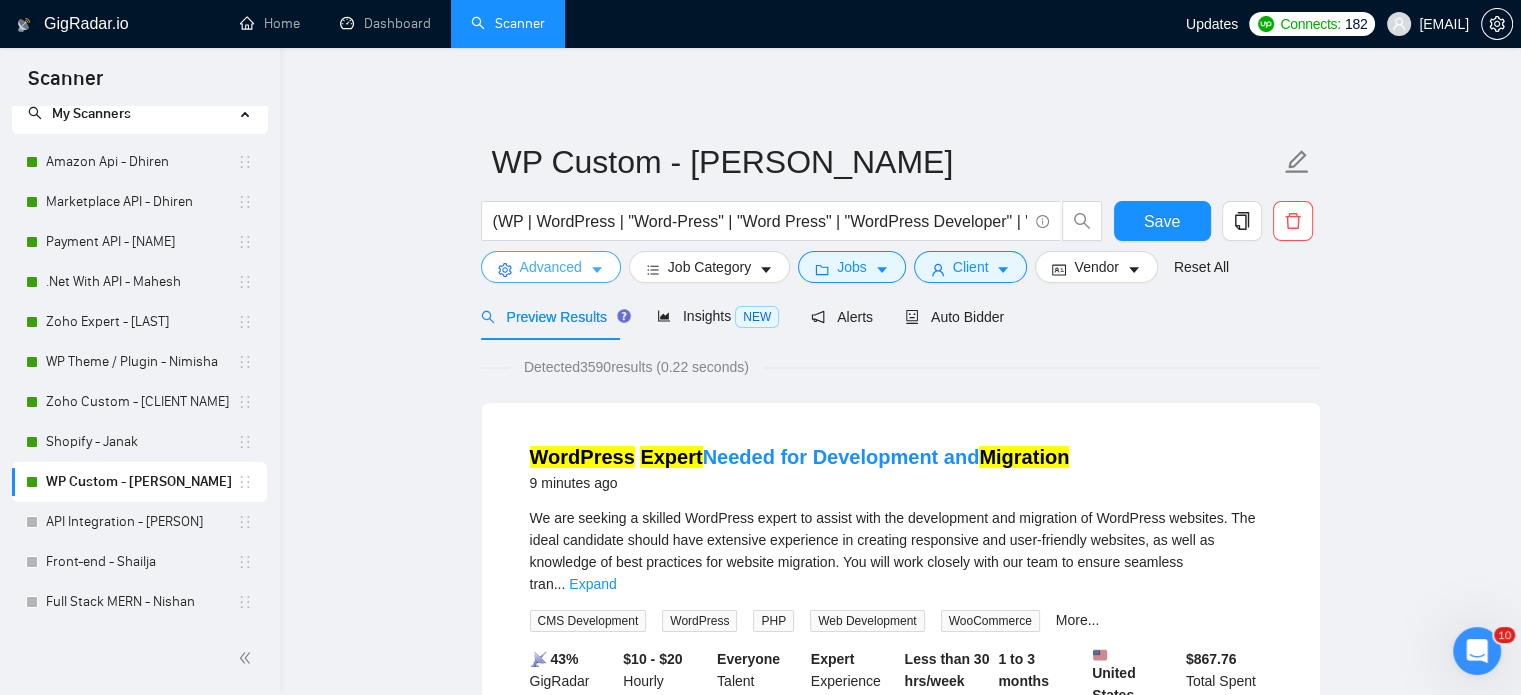 click 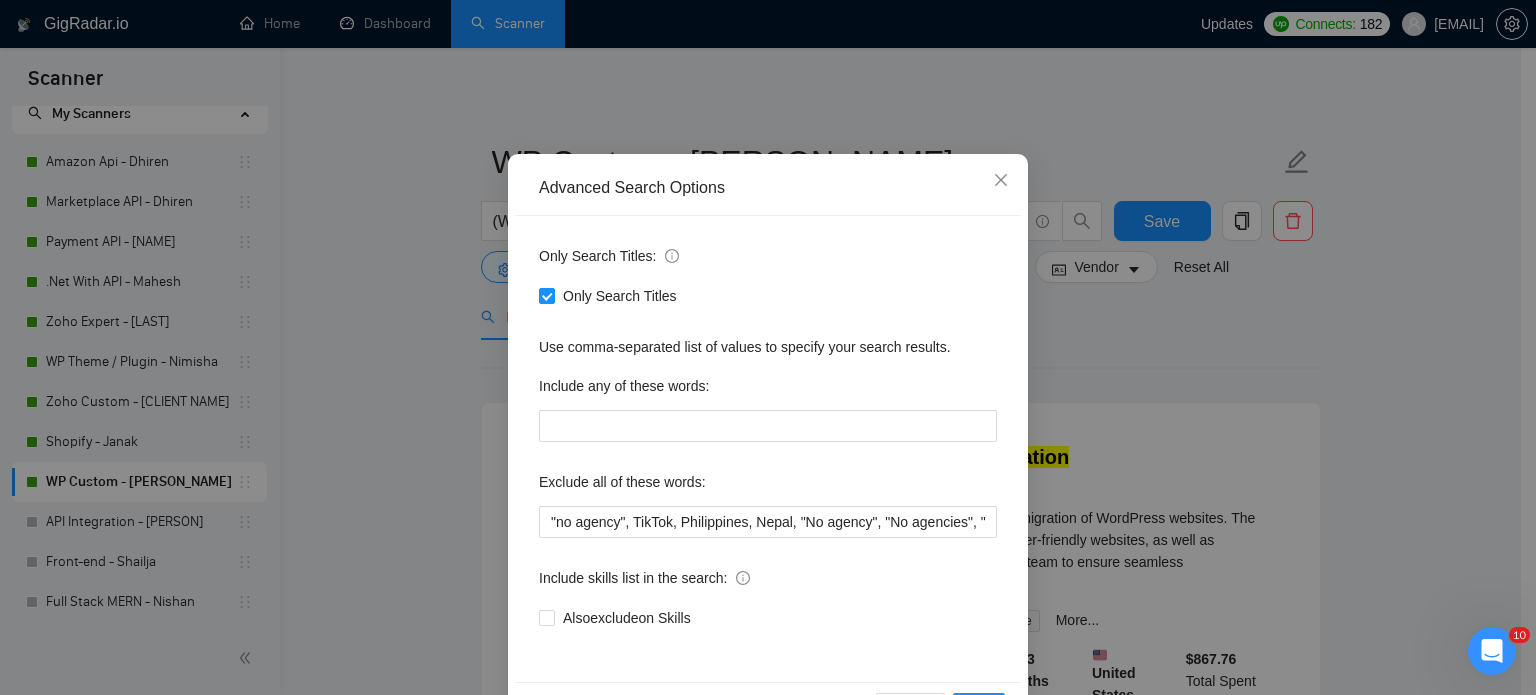scroll, scrollTop: 136, scrollLeft: 0, axis: vertical 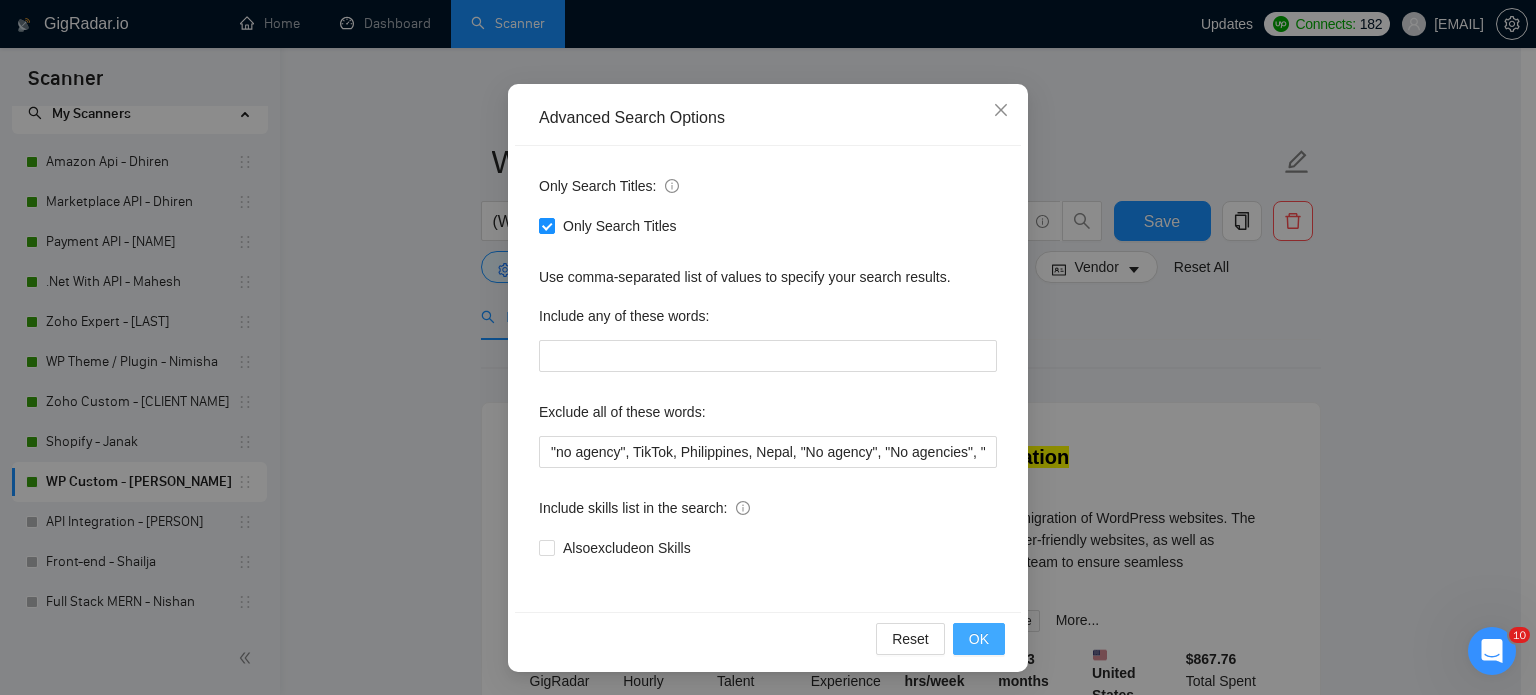 click on "OK" at bounding box center [979, 639] 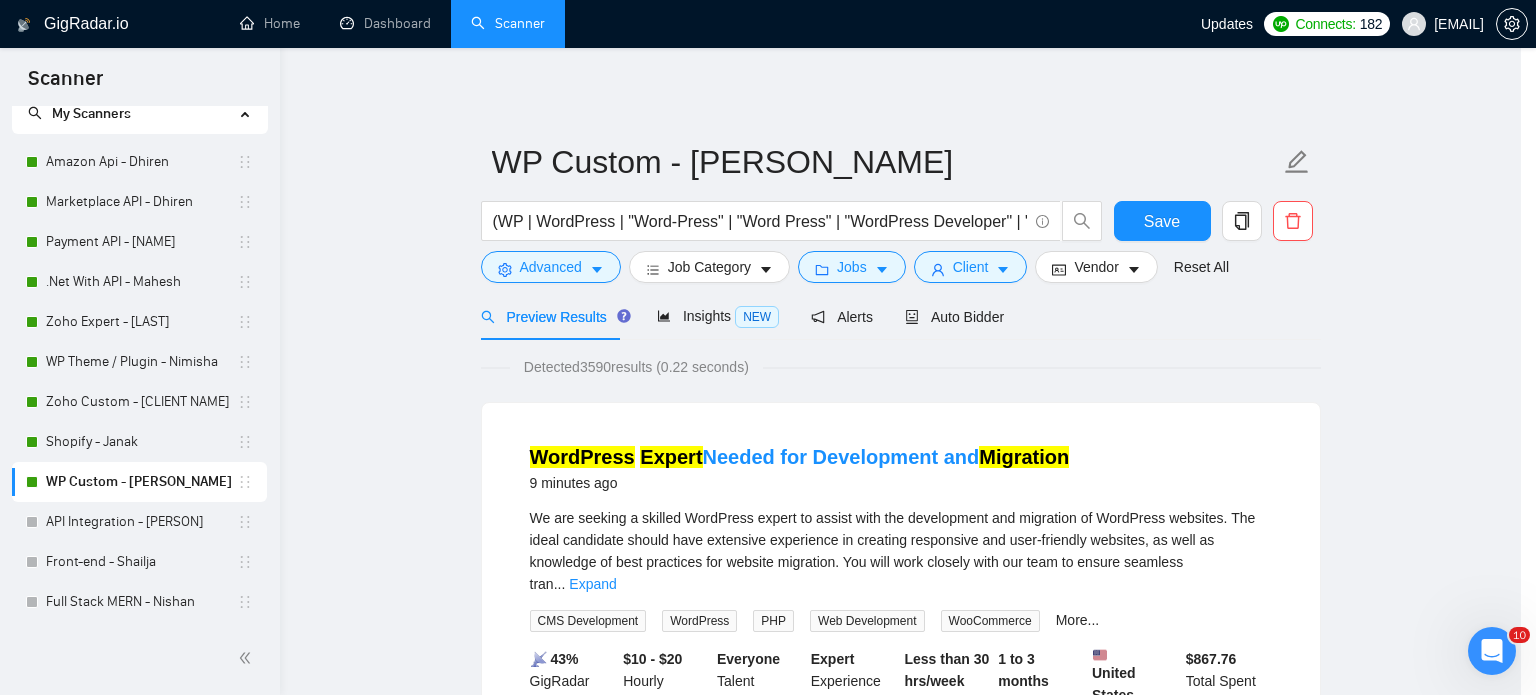 scroll, scrollTop: 36, scrollLeft: 0, axis: vertical 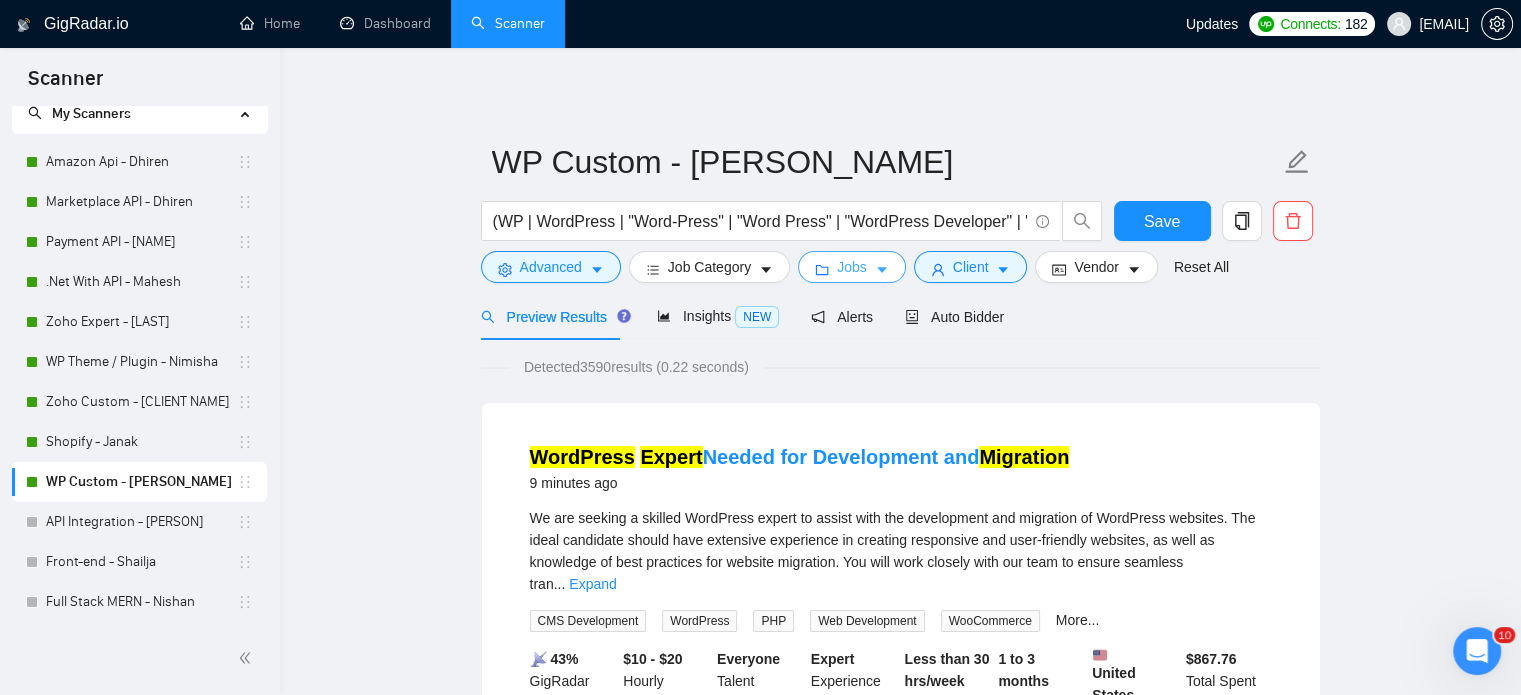 click 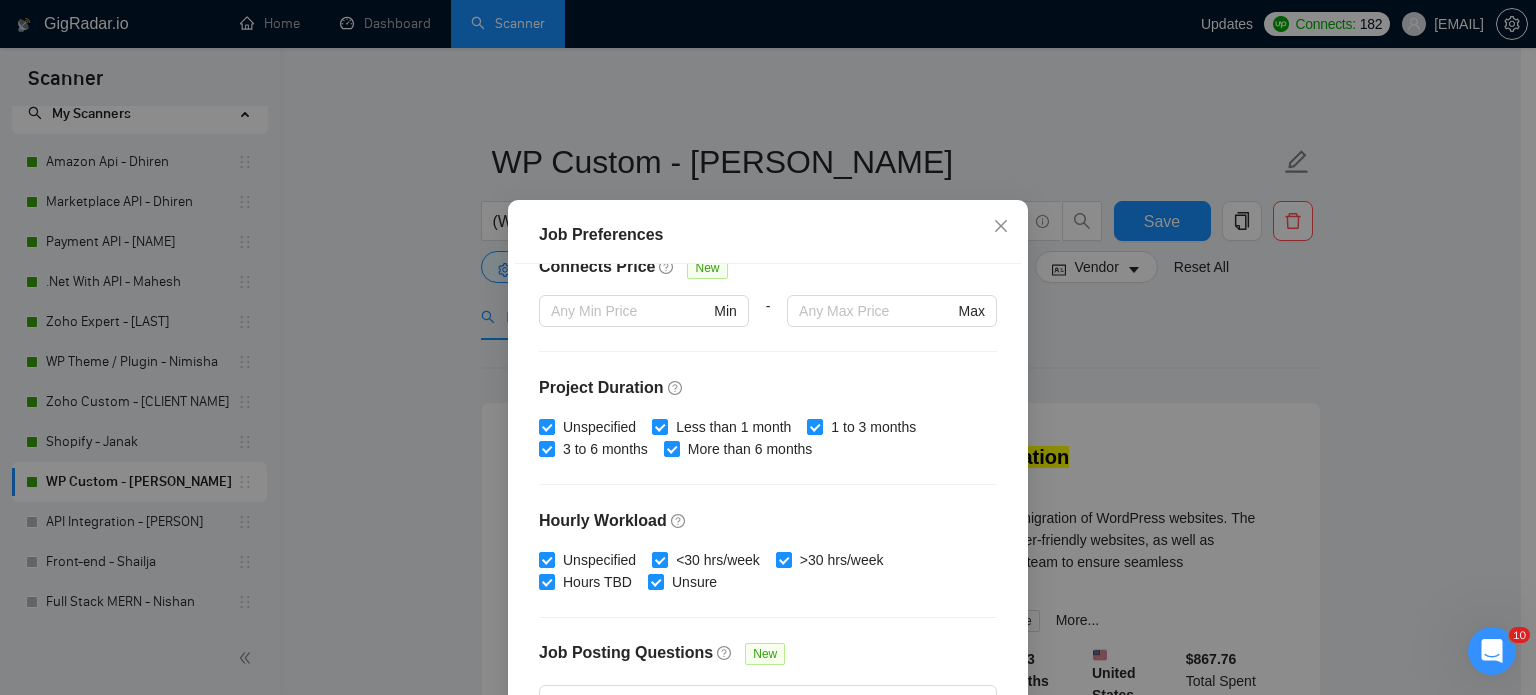scroll, scrollTop: 640, scrollLeft: 0, axis: vertical 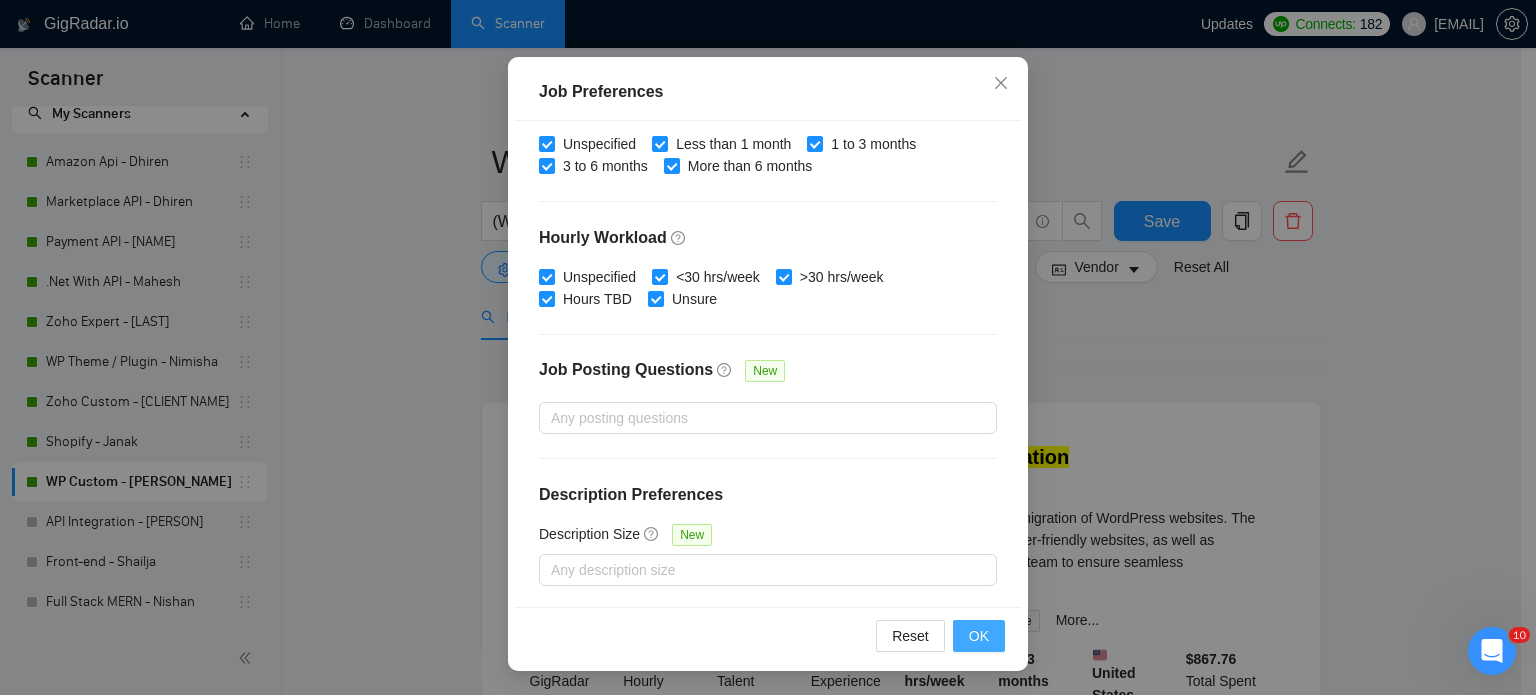 click on "OK" at bounding box center (979, 636) 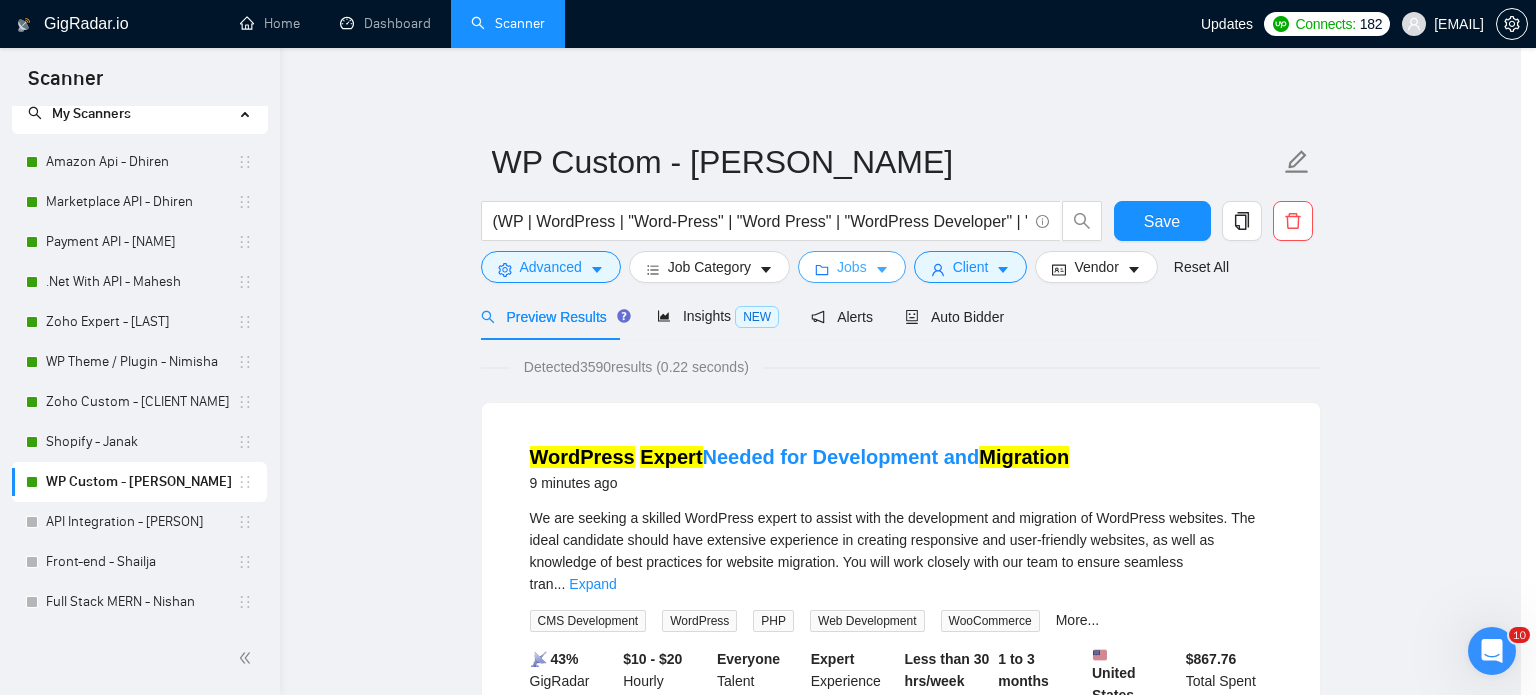 scroll, scrollTop: 0, scrollLeft: 0, axis: both 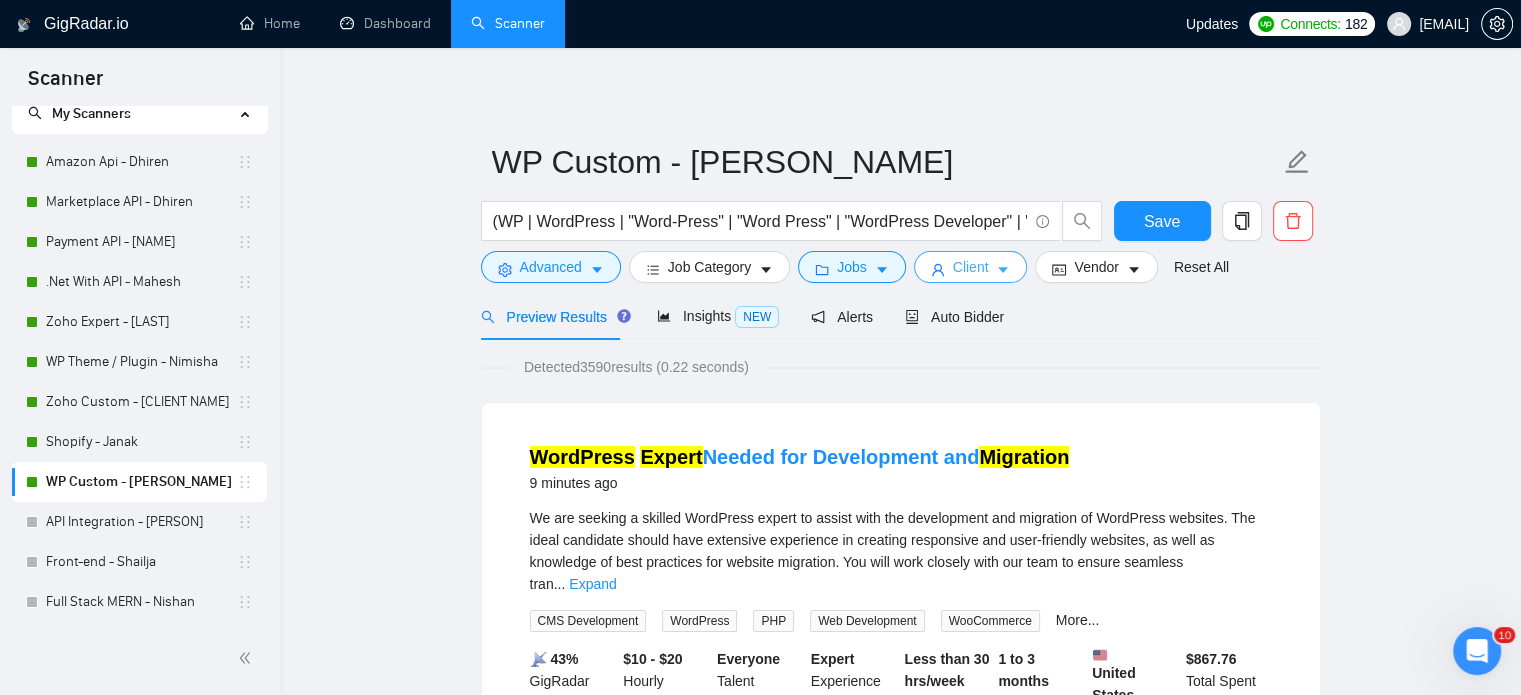 click 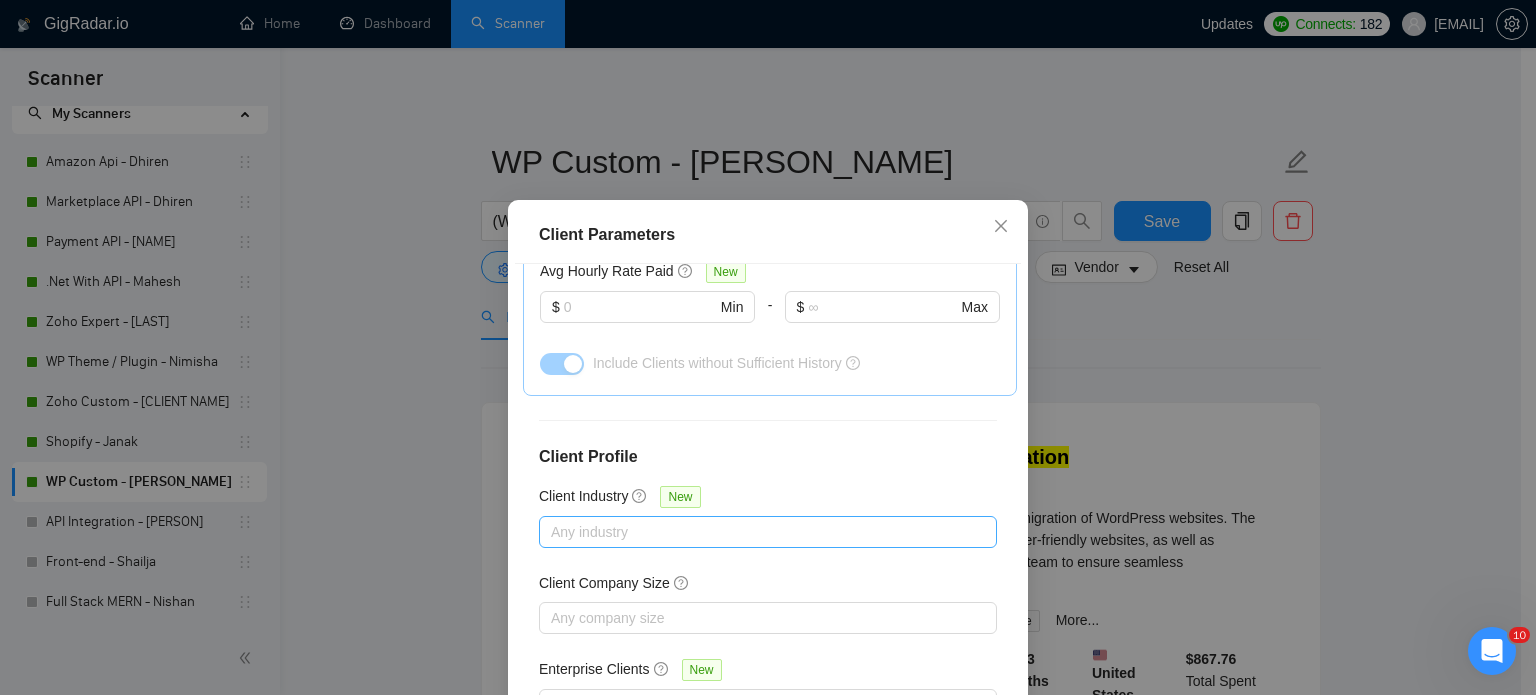 scroll, scrollTop: 788, scrollLeft: 0, axis: vertical 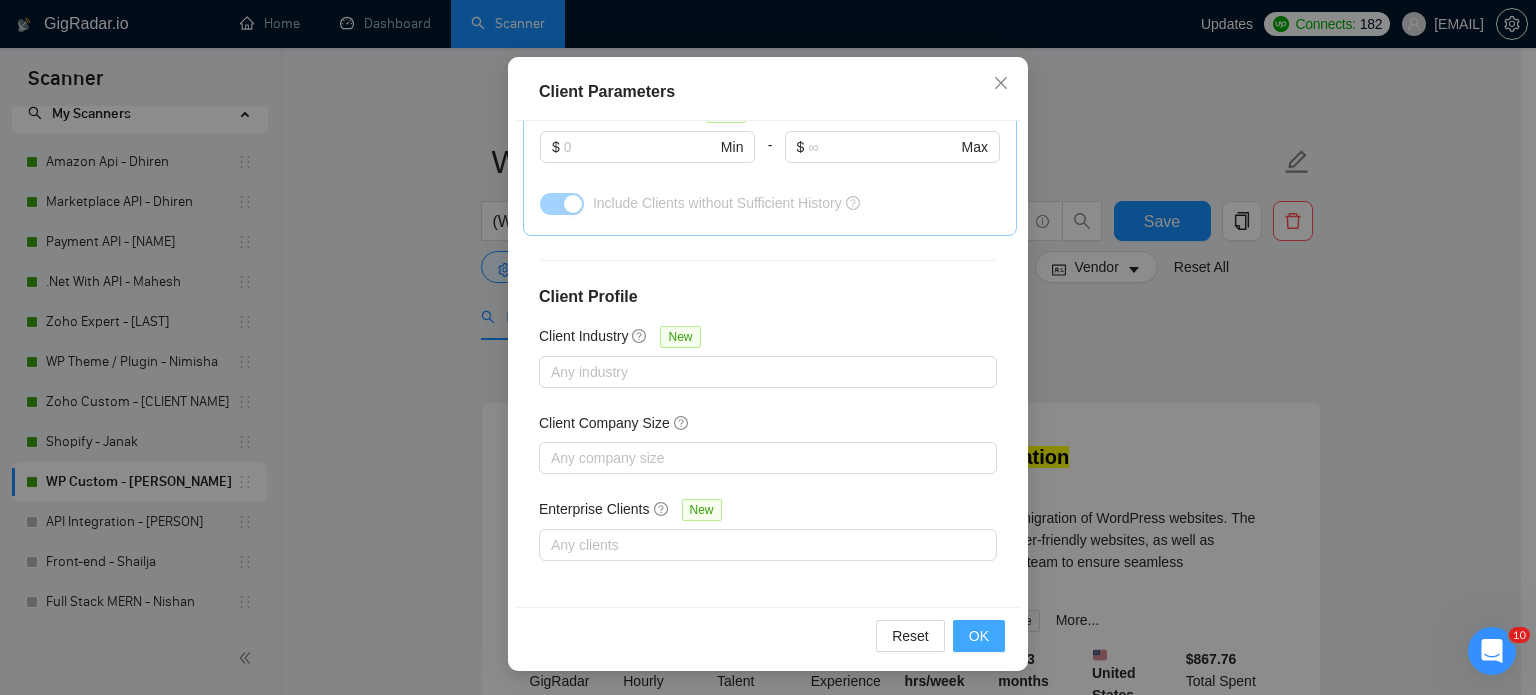 click on "OK" at bounding box center (979, 636) 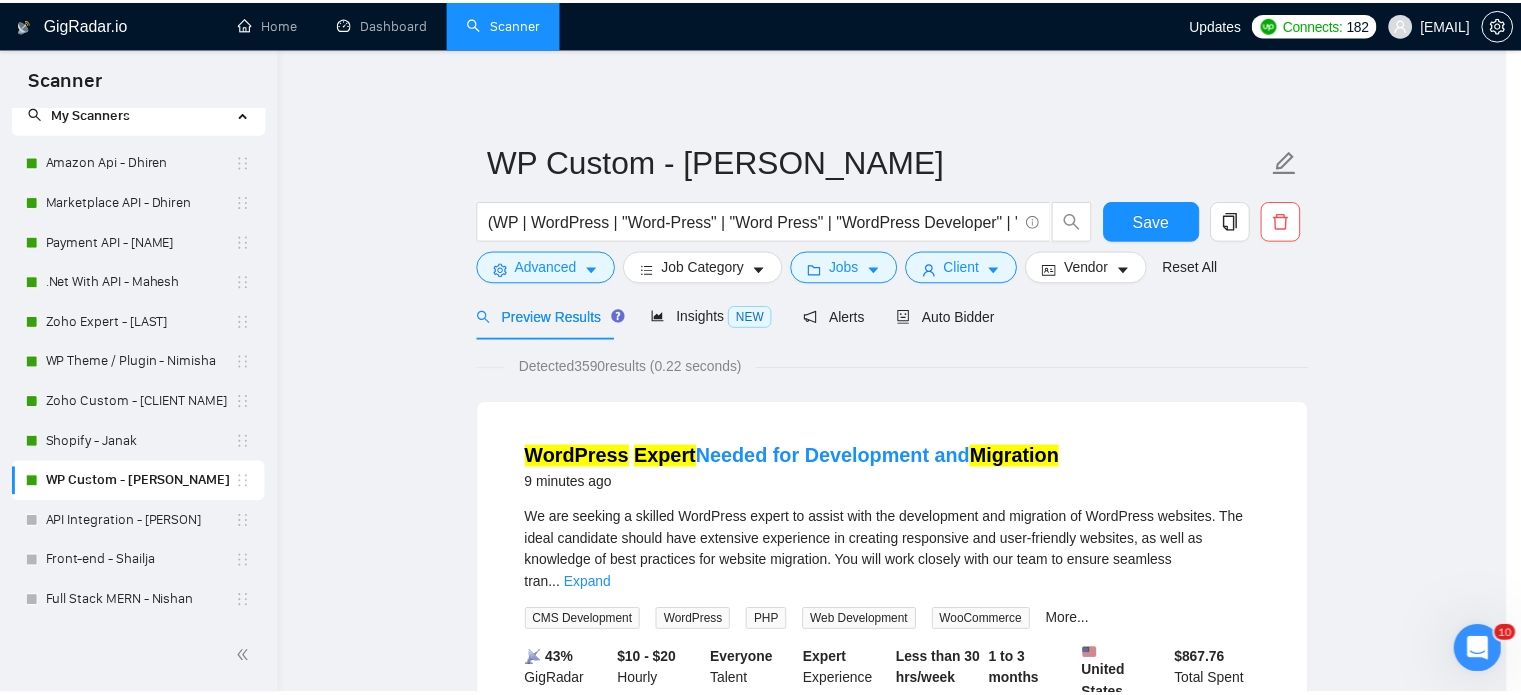scroll, scrollTop: 63, scrollLeft: 0, axis: vertical 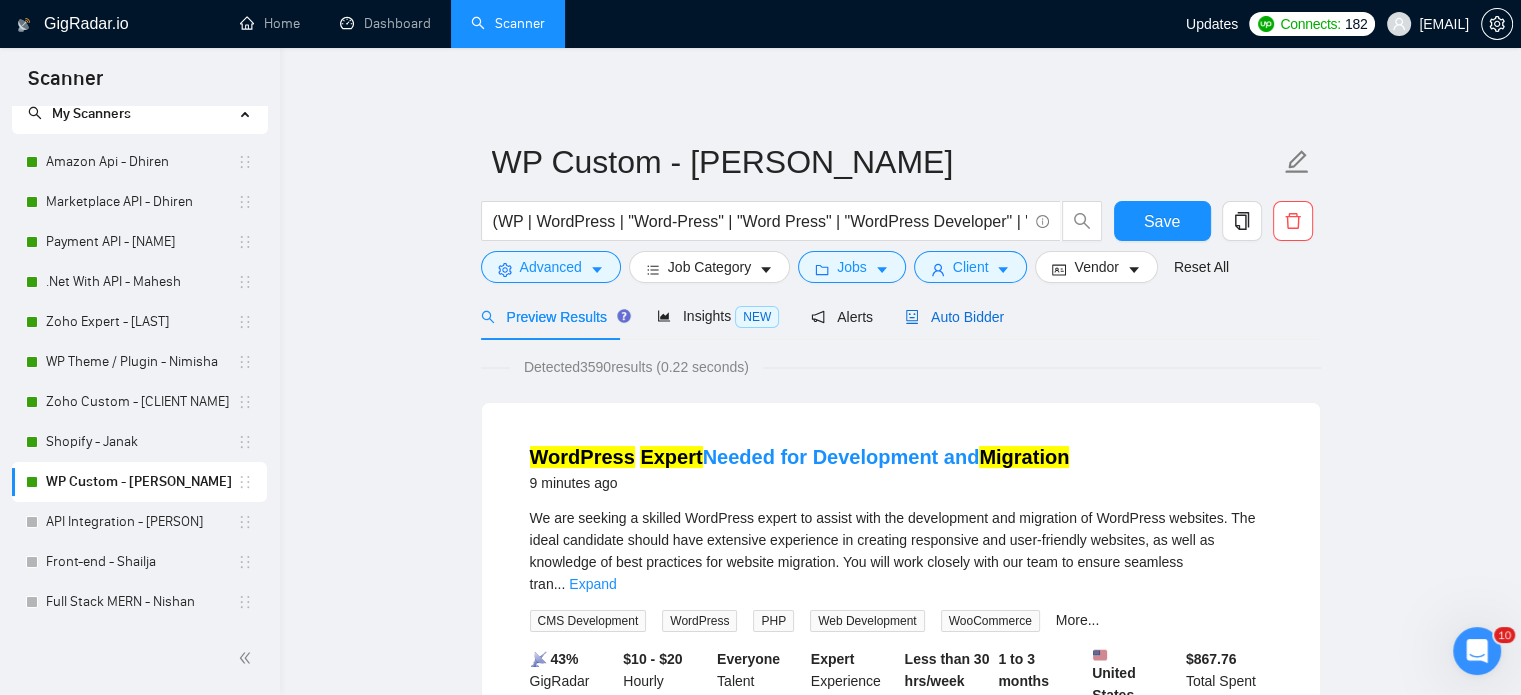 click on "Auto Bidder" at bounding box center [954, 317] 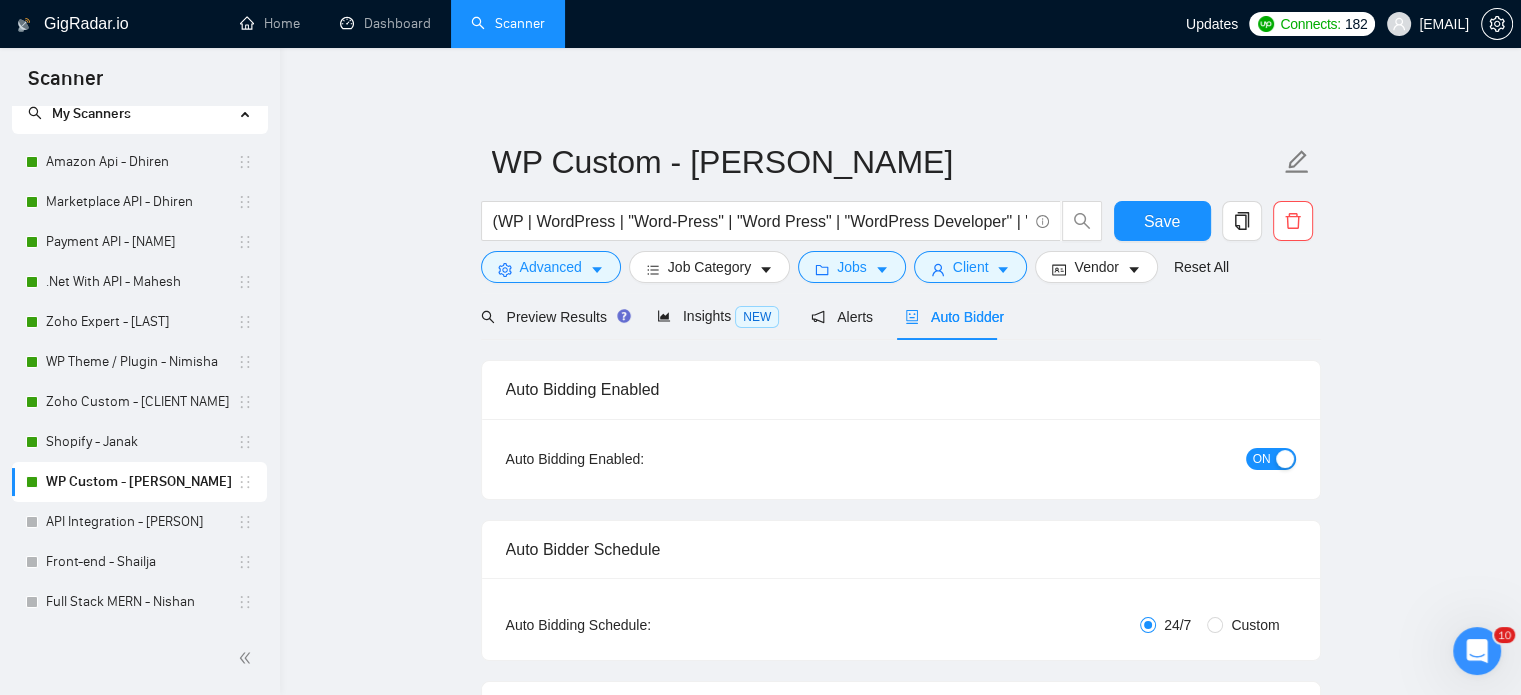 type 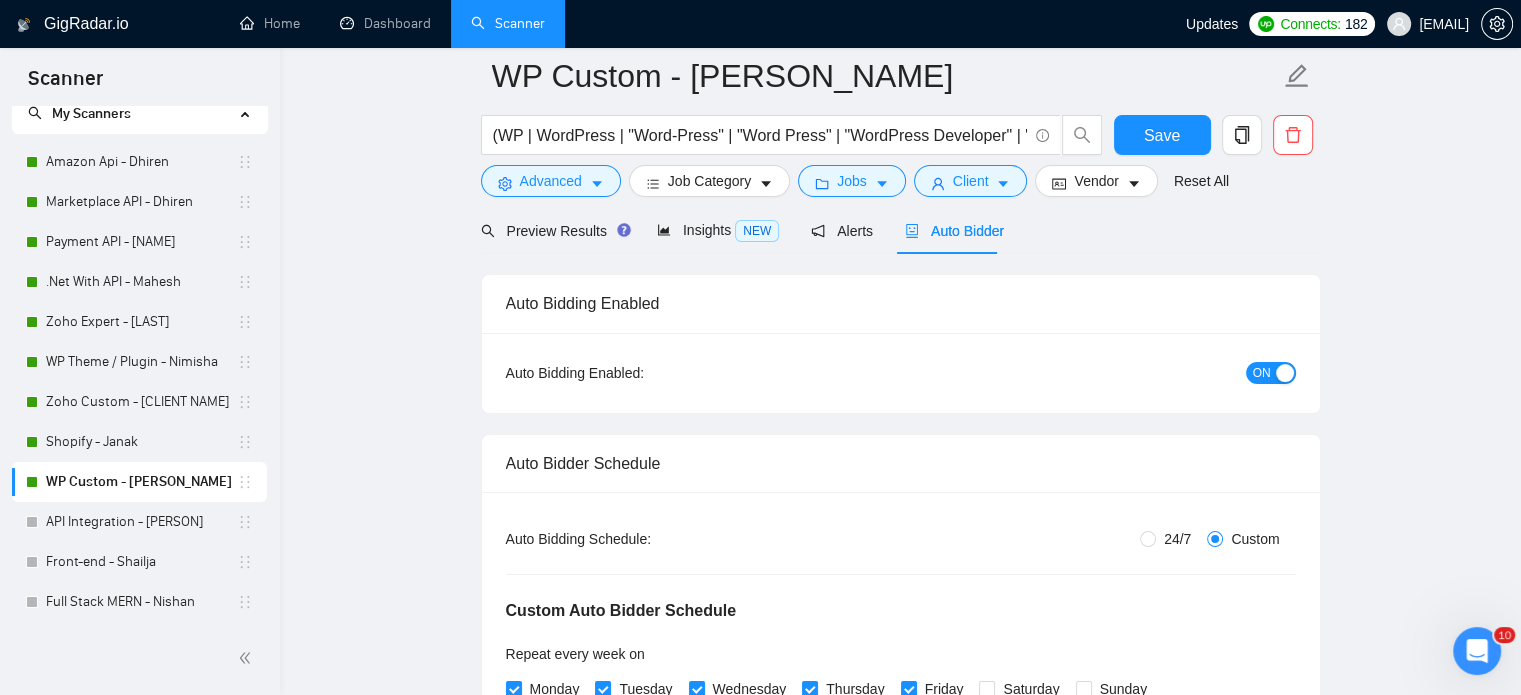 scroll, scrollTop: 0, scrollLeft: 0, axis: both 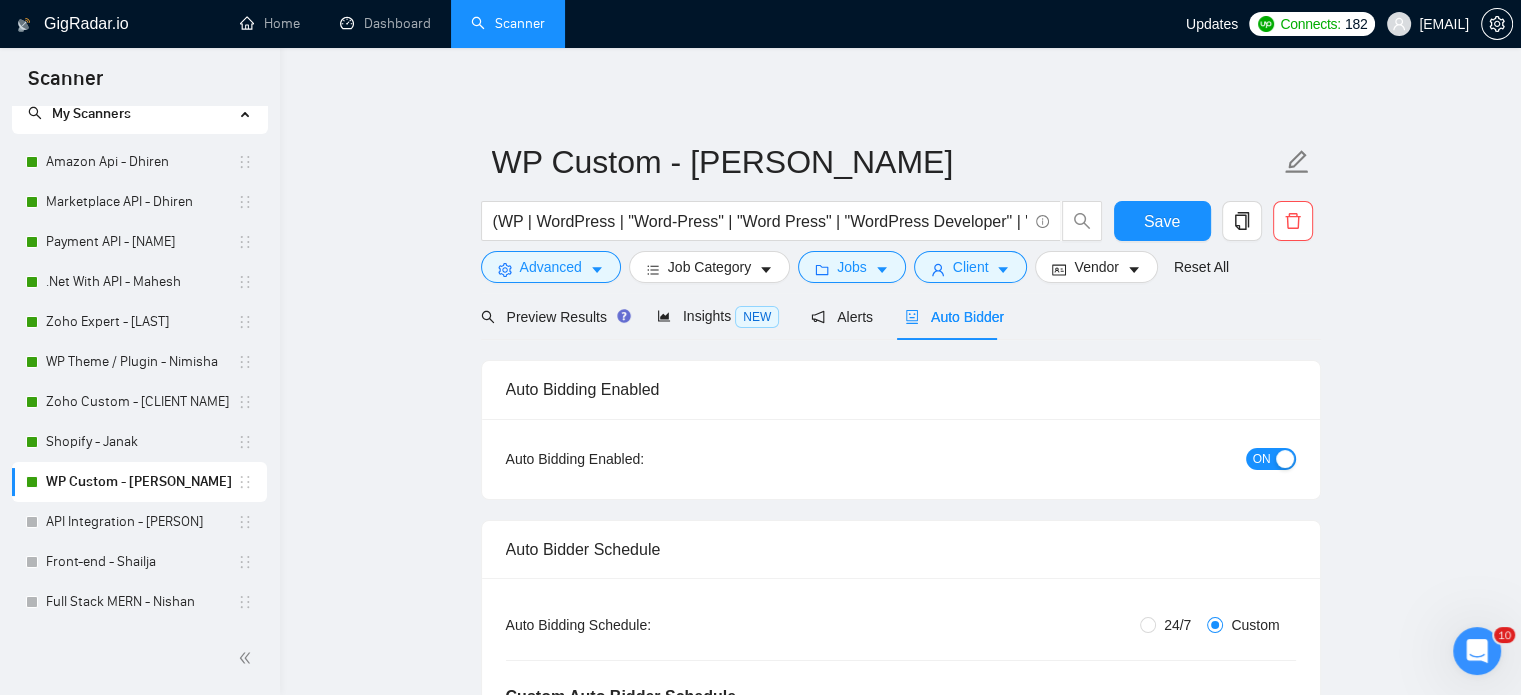 click on "ON" at bounding box center (1271, 459) 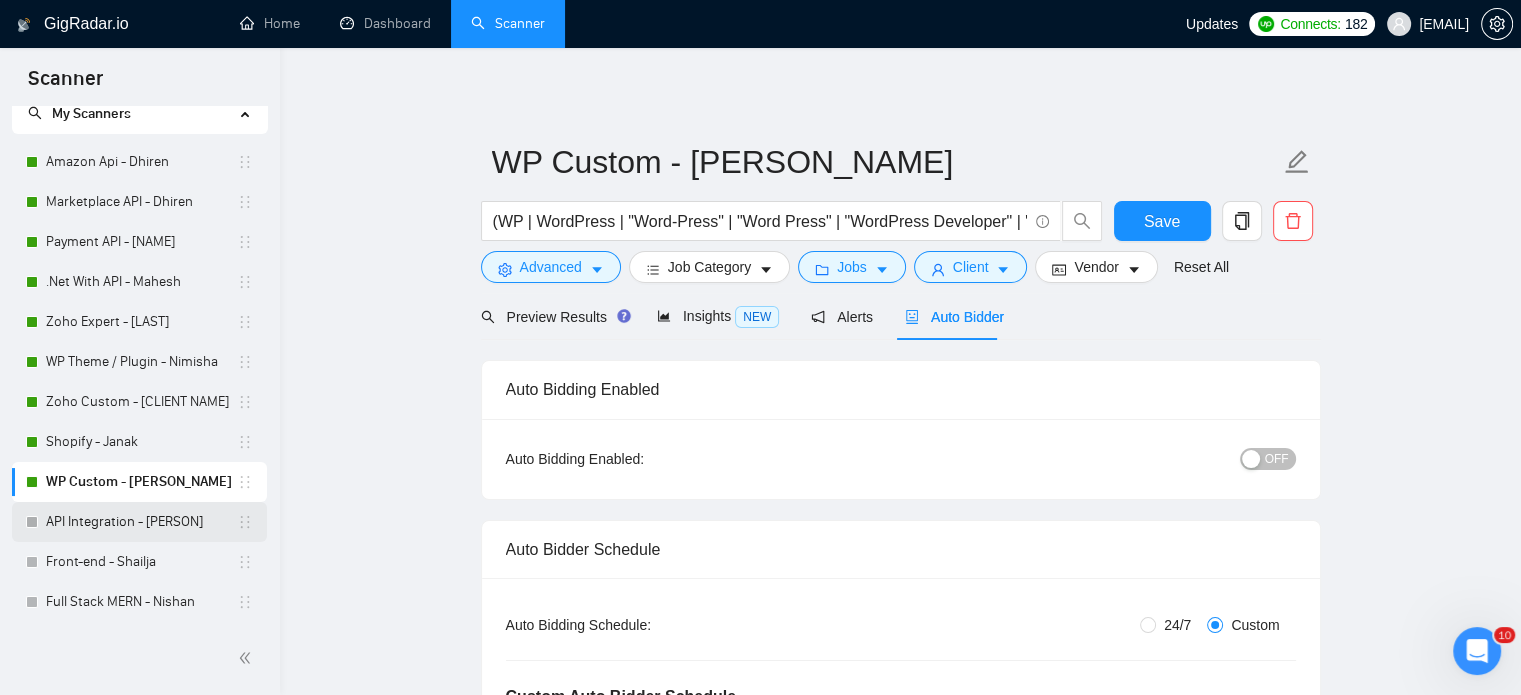 click on "API Integration - [PERSON]" at bounding box center [141, 522] 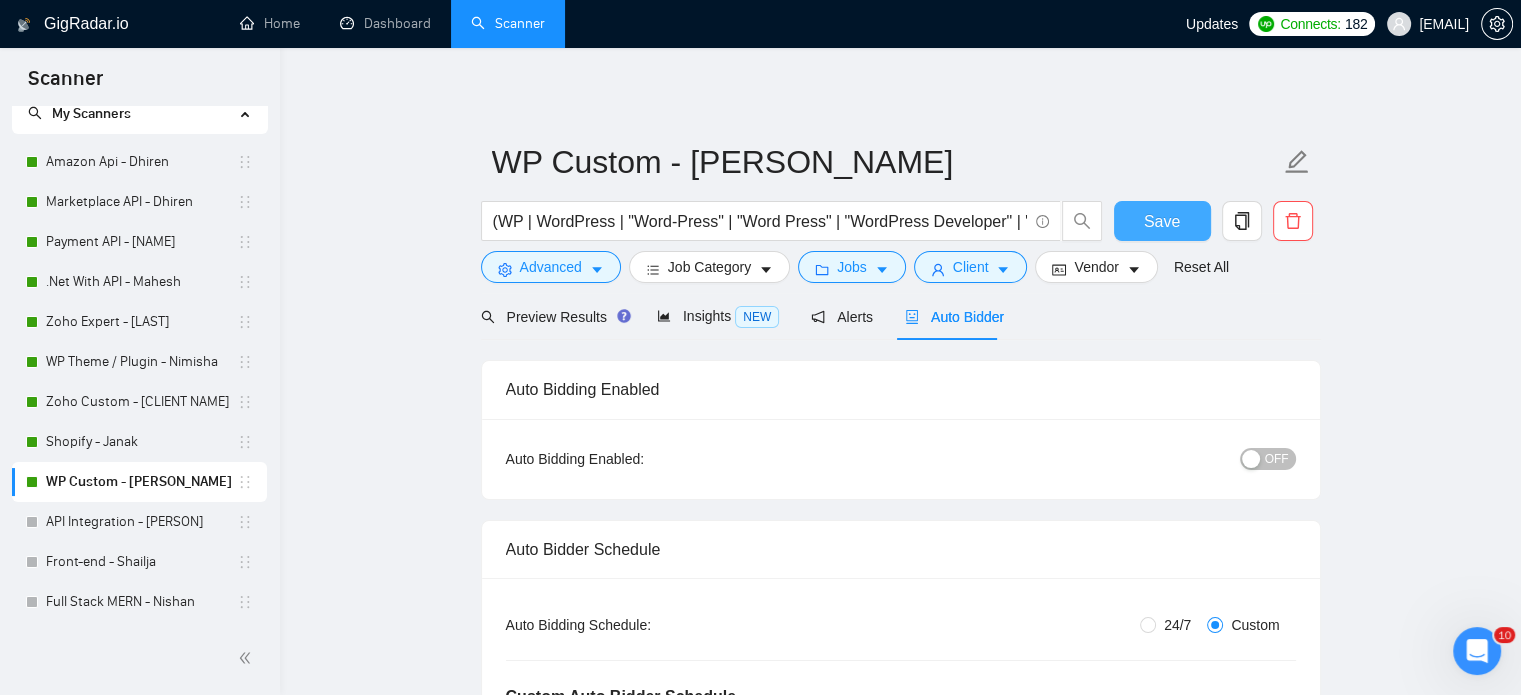 click on "Save" at bounding box center (1162, 221) 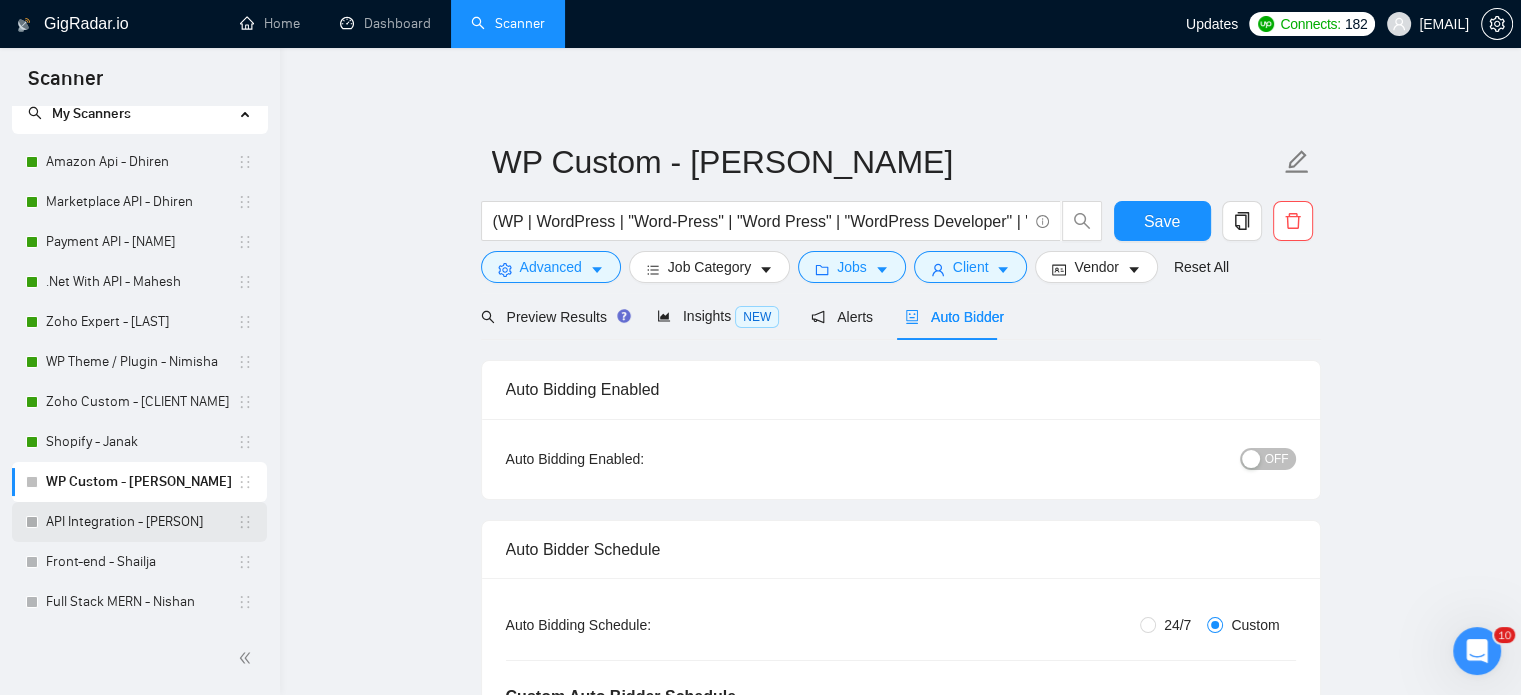 click on "API Integration - [PERSON]" at bounding box center [141, 522] 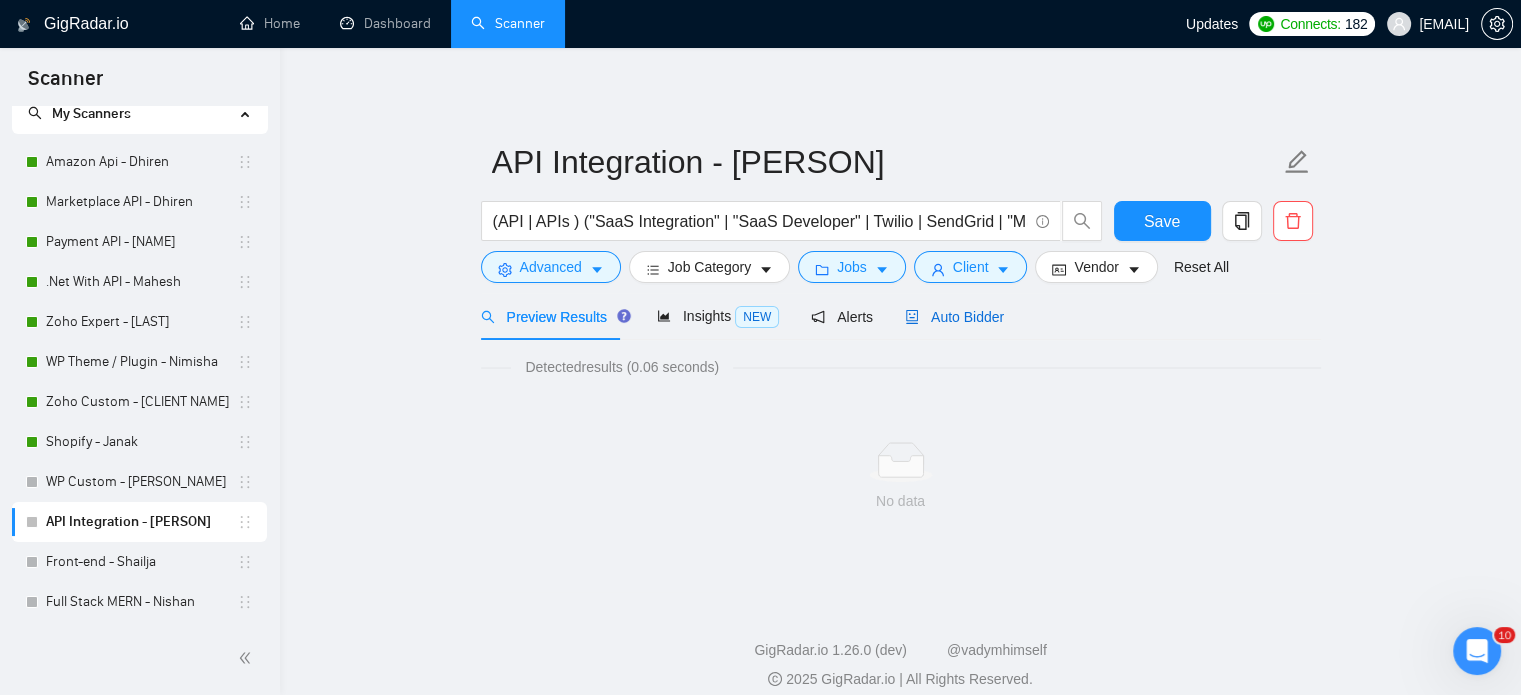 click on "Auto Bidder" at bounding box center [954, 317] 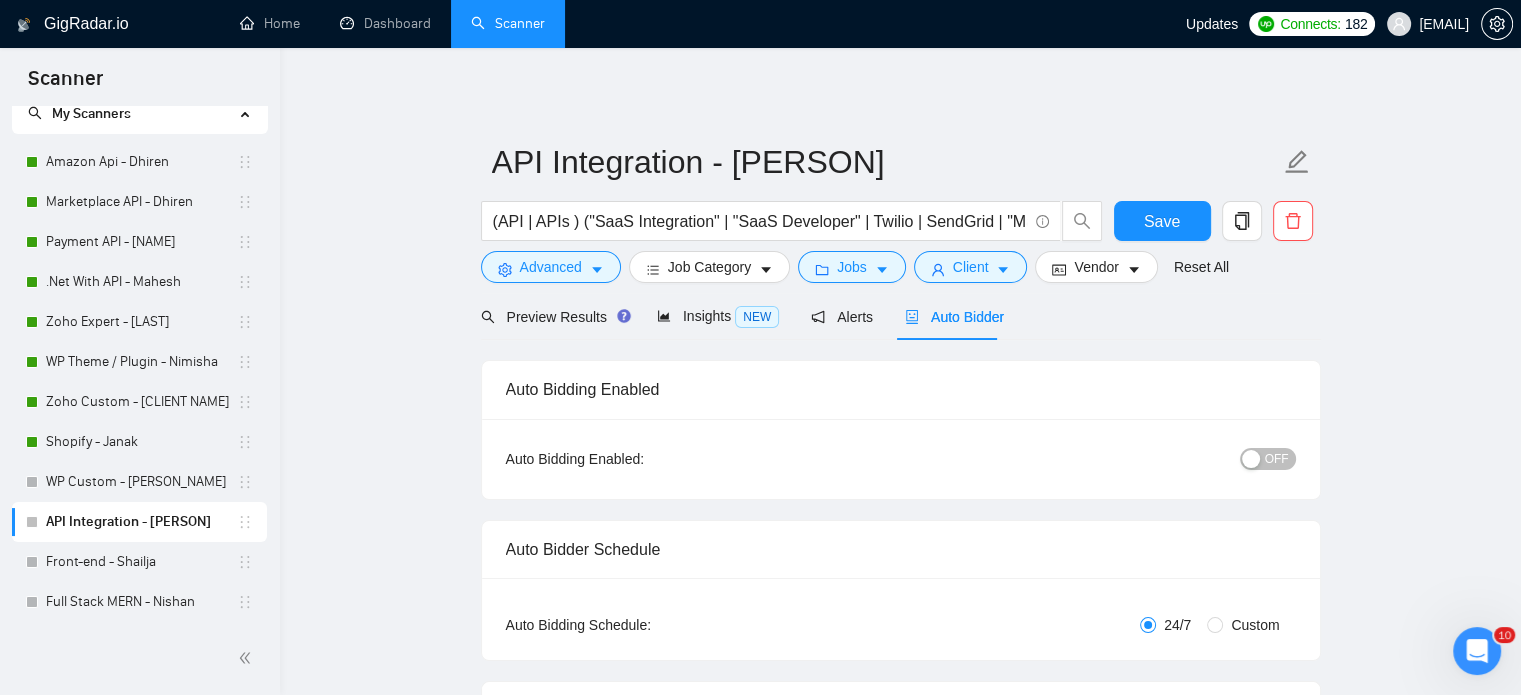 type 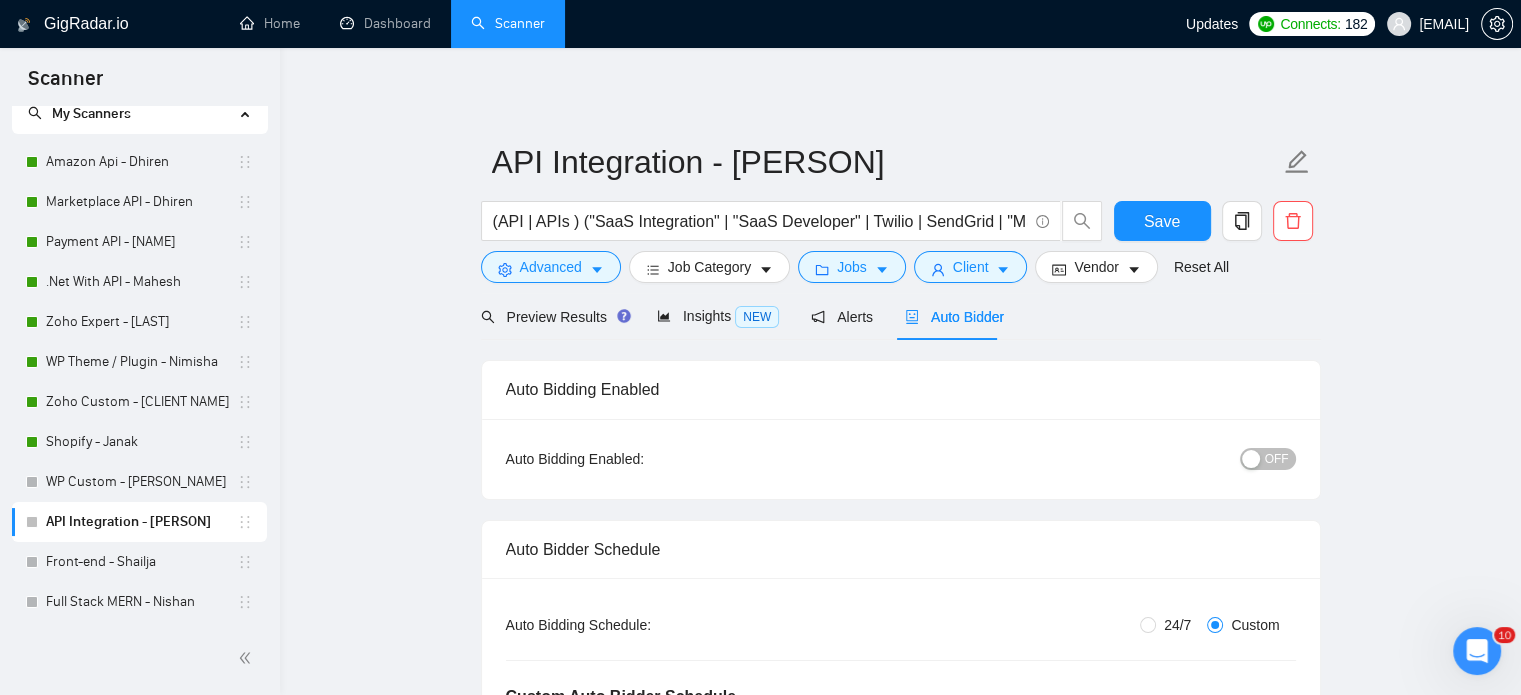 type 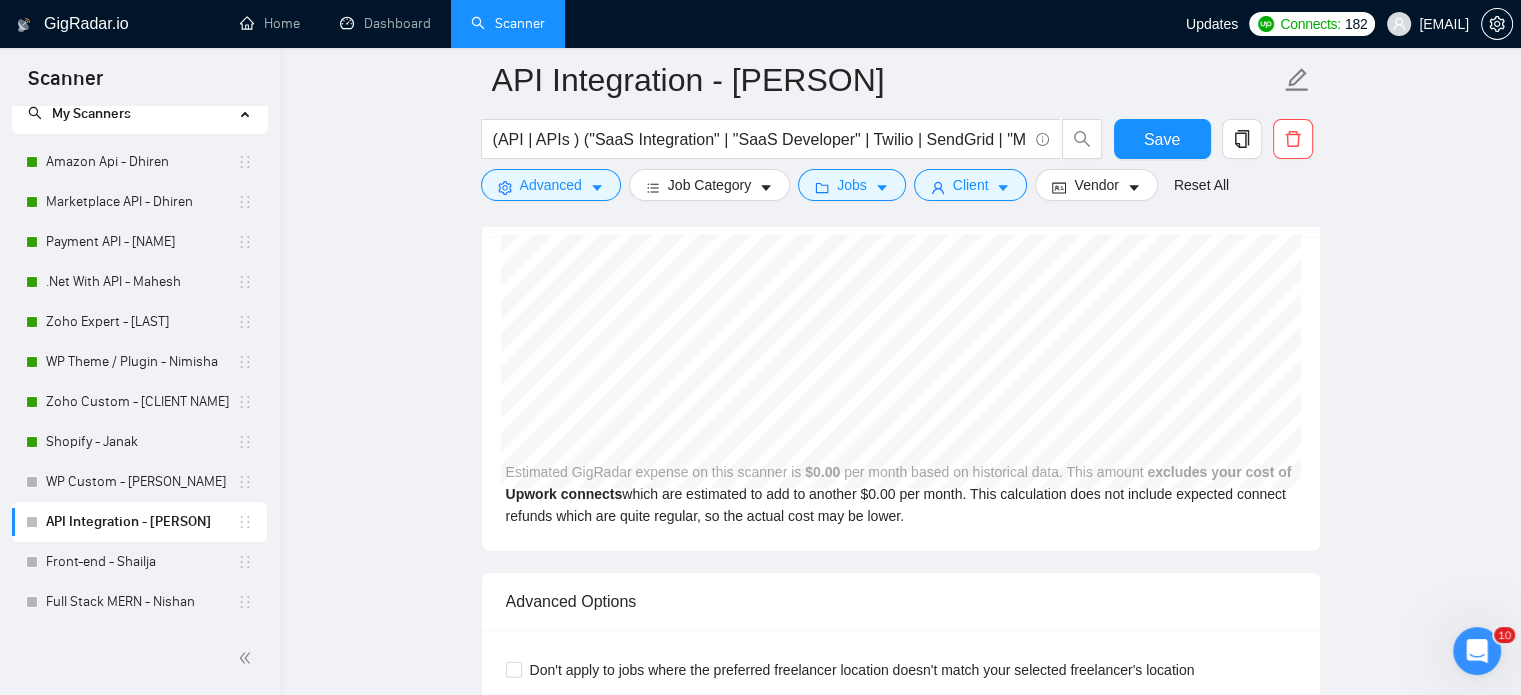scroll, scrollTop: 4600, scrollLeft: 0, axis: vertical 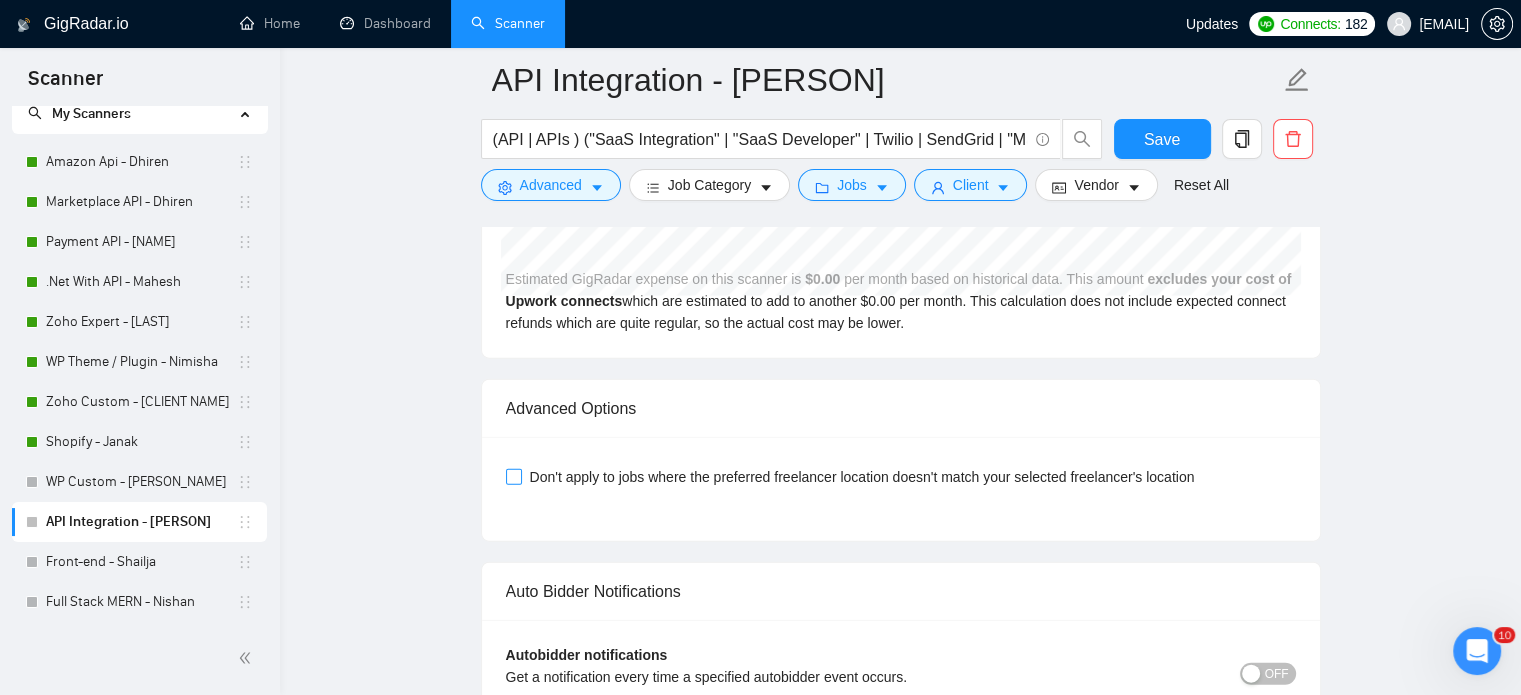 drag, startPoint x: 515, startPoint y: 469, endPoint x: 540, endPoint y: 499, distance: 39.051247 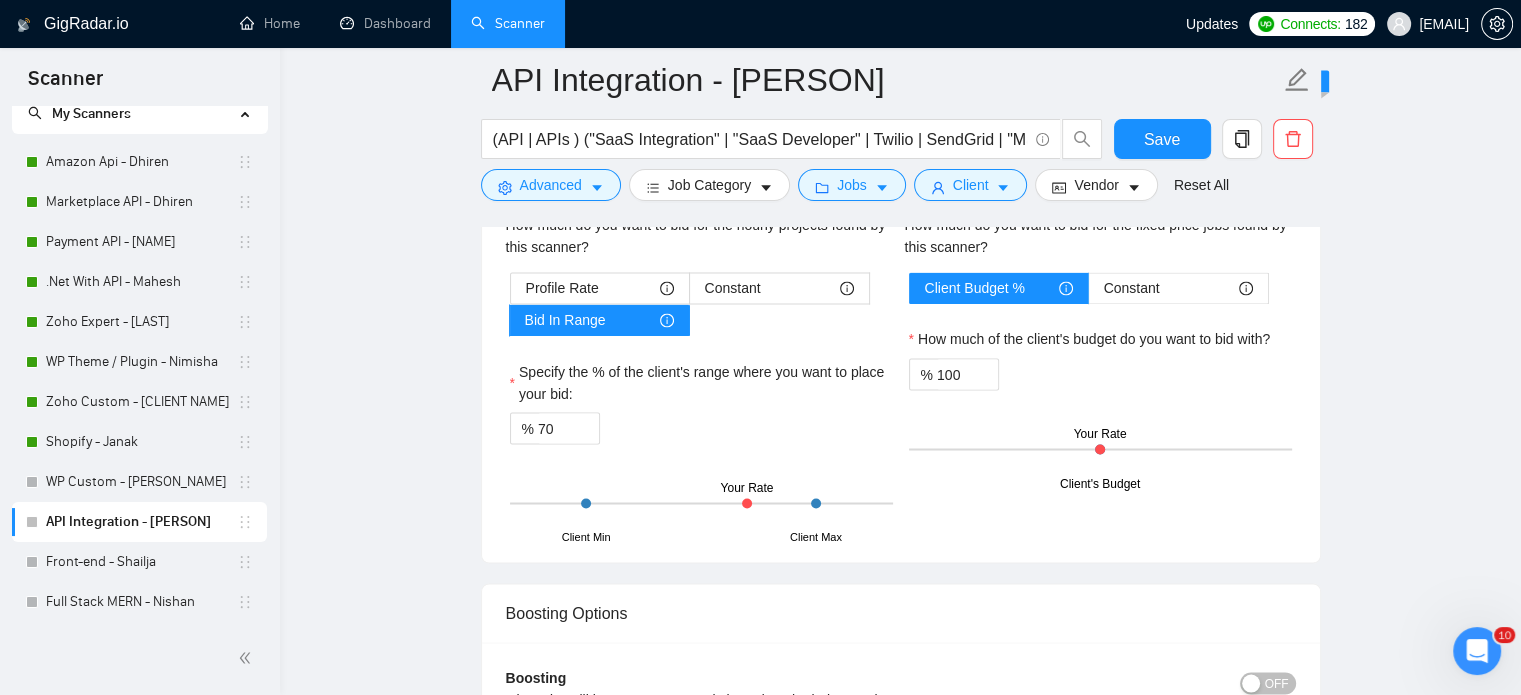 scroll, scrollTop: 3333, scrollLeft: 0, axis: vertical 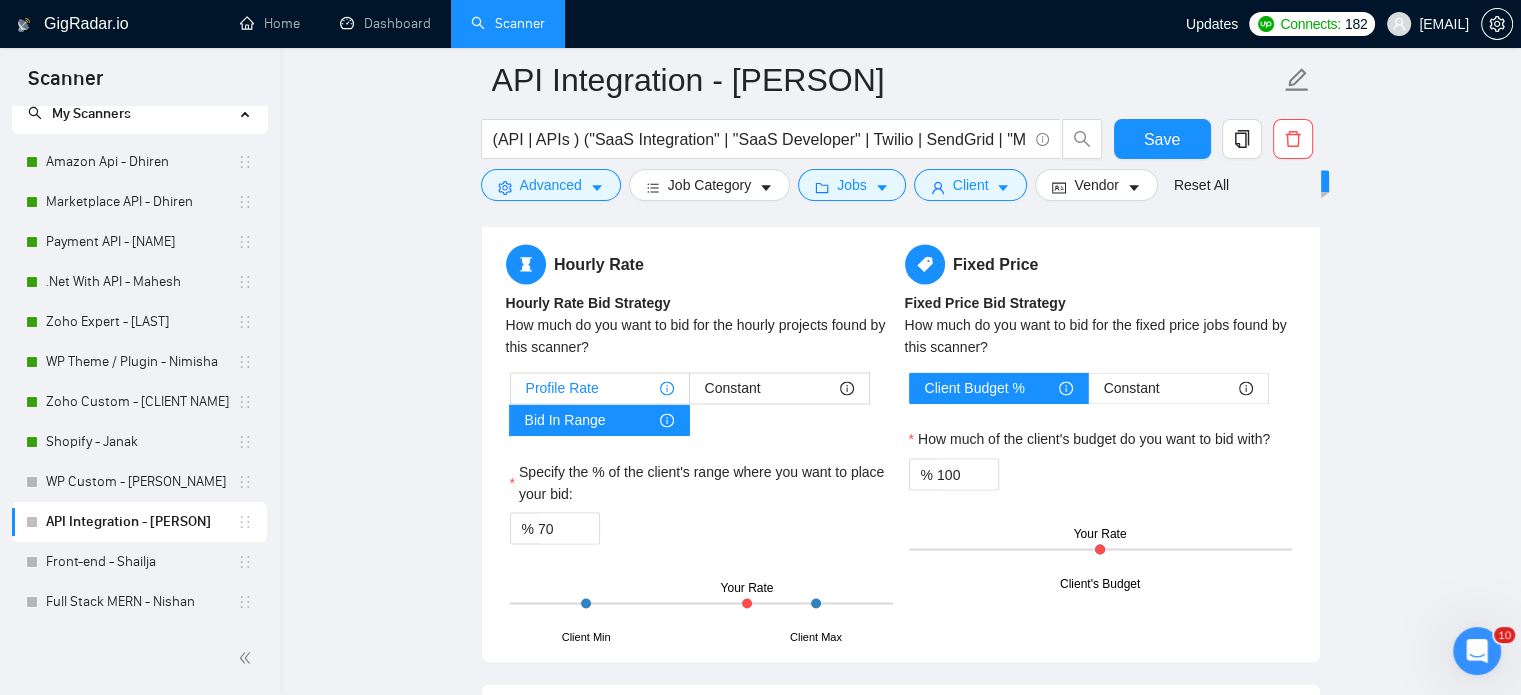 click on "Profile Rate" at bounding box center (562, 388) 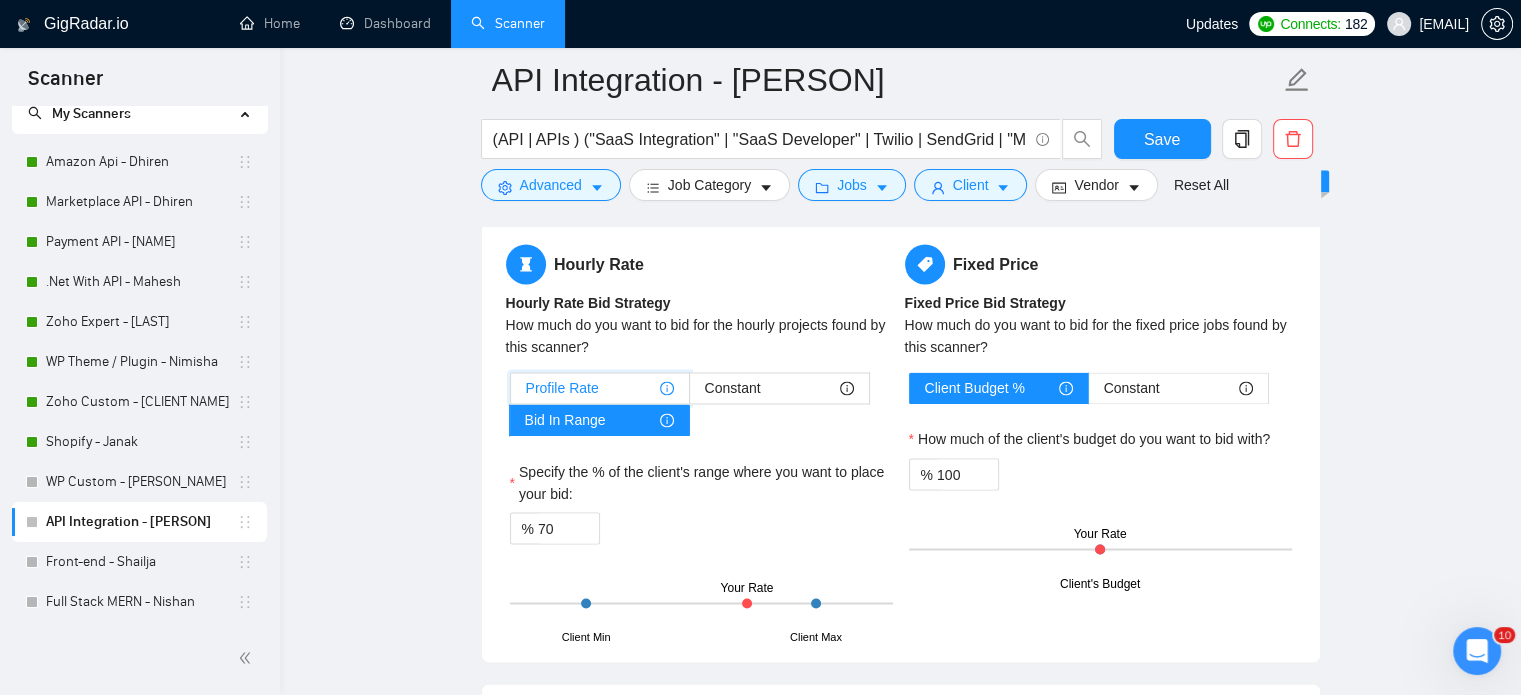 click on "Profile Rate" at bounding box center [511, 393] 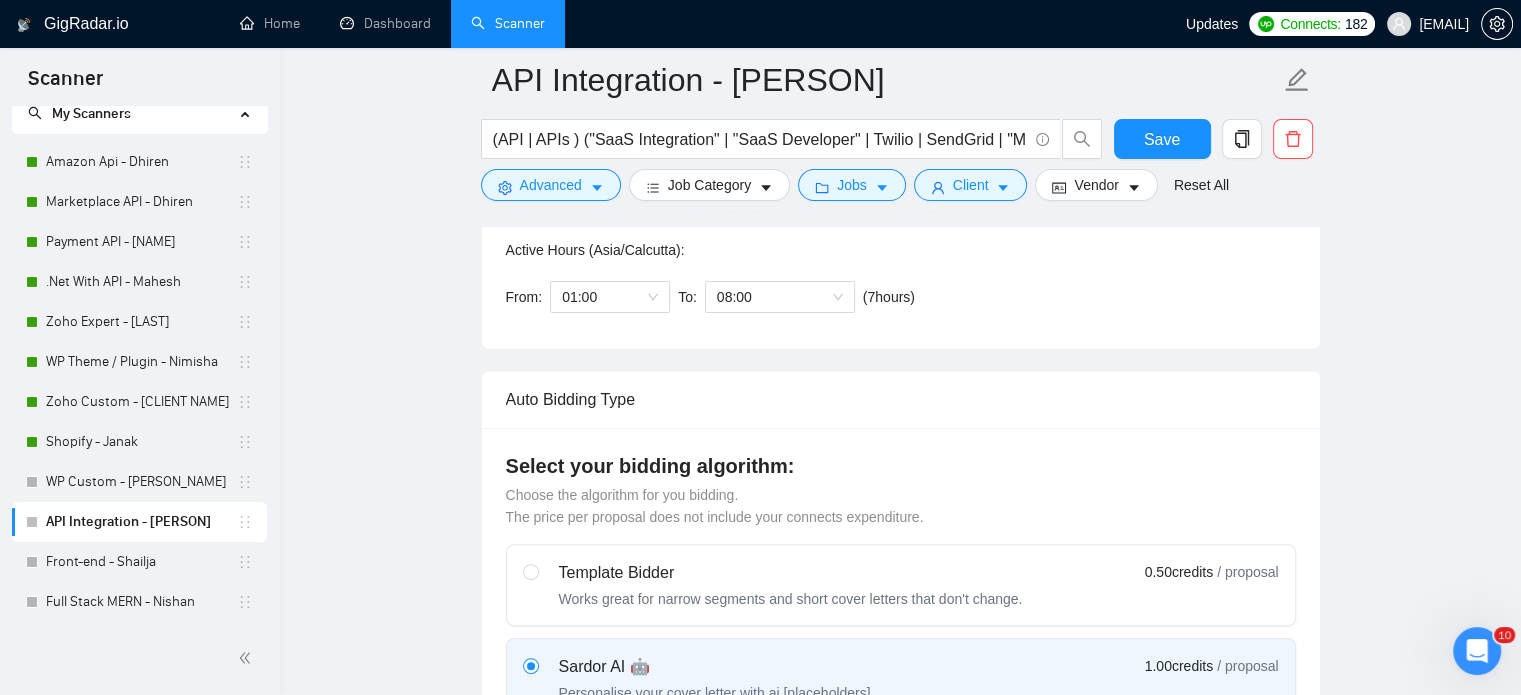 scroll, scrollTop: 533, scrollLeft: 0, axis: vertical 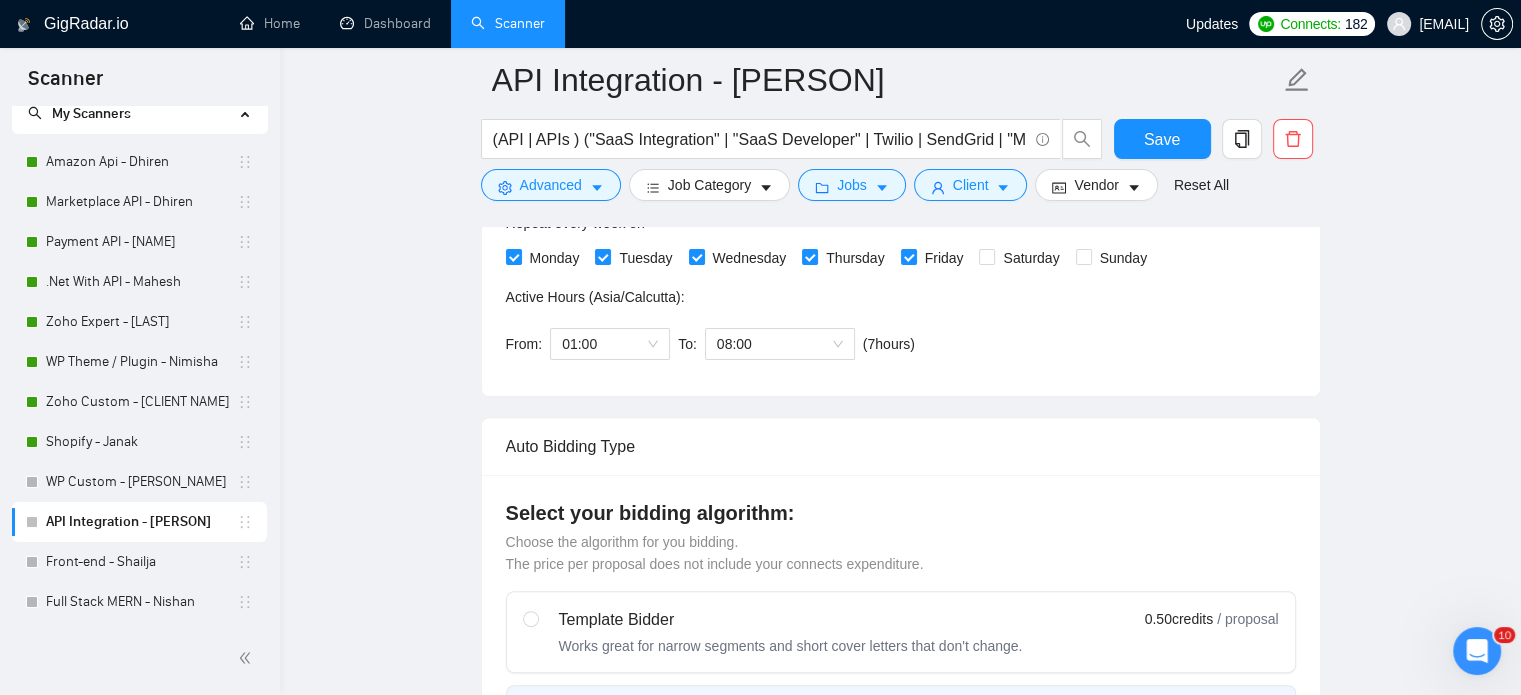 click on "Template Bidder" at bounding box center (791, 620) 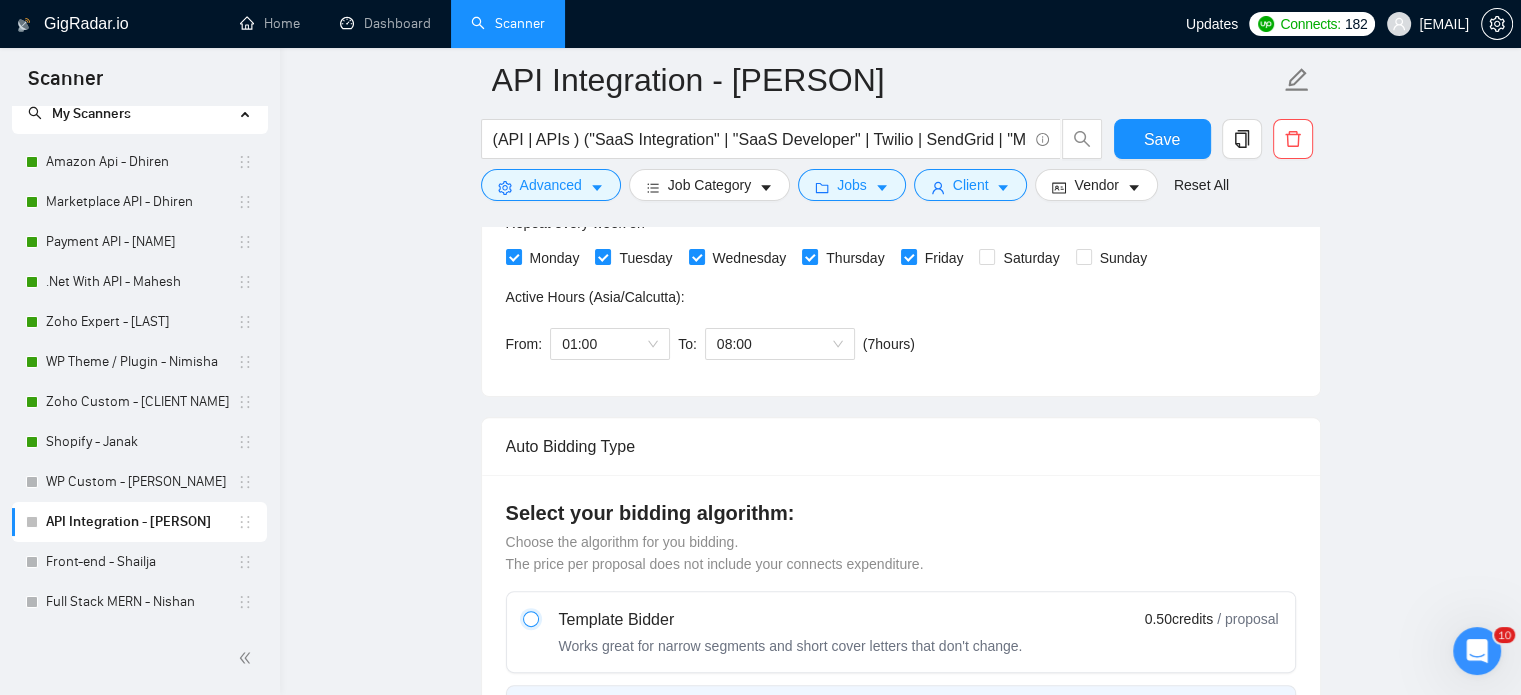 click at bounding box center [530, 618] 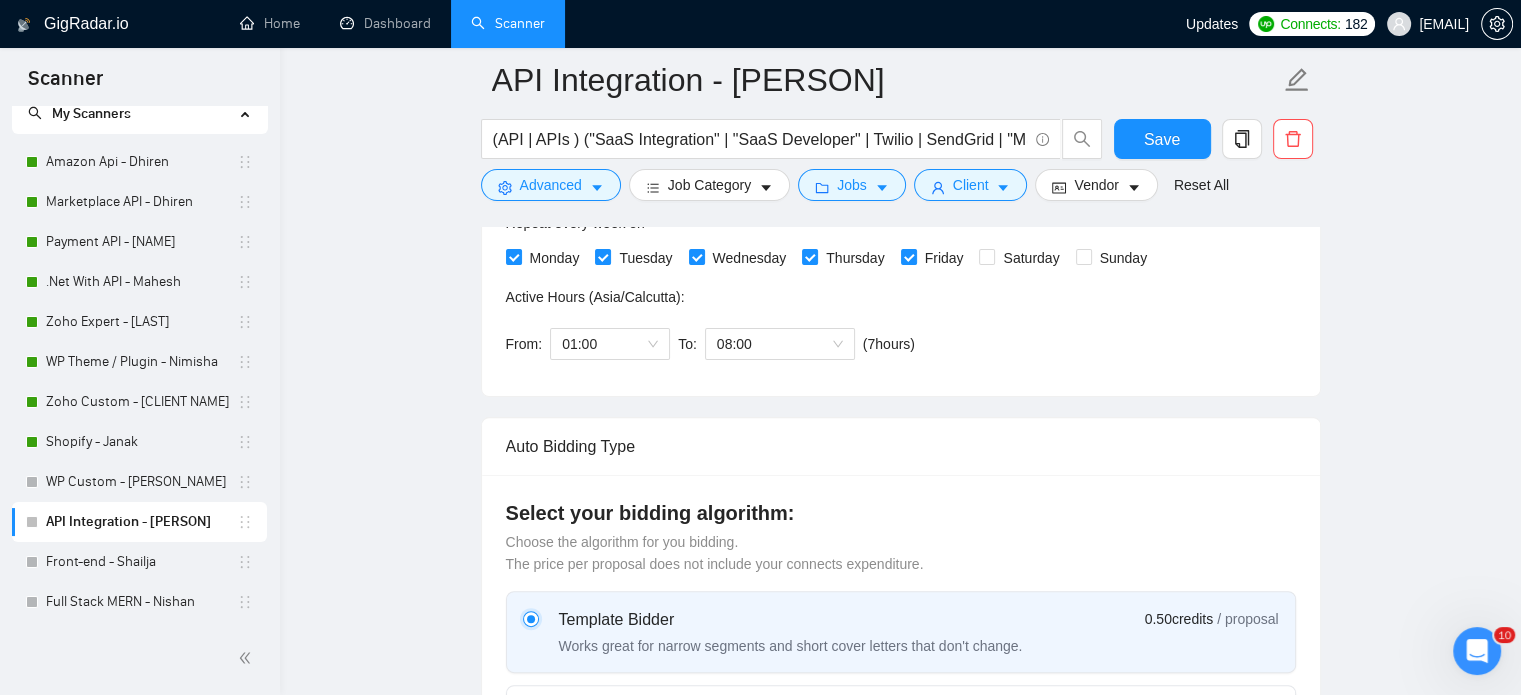 type 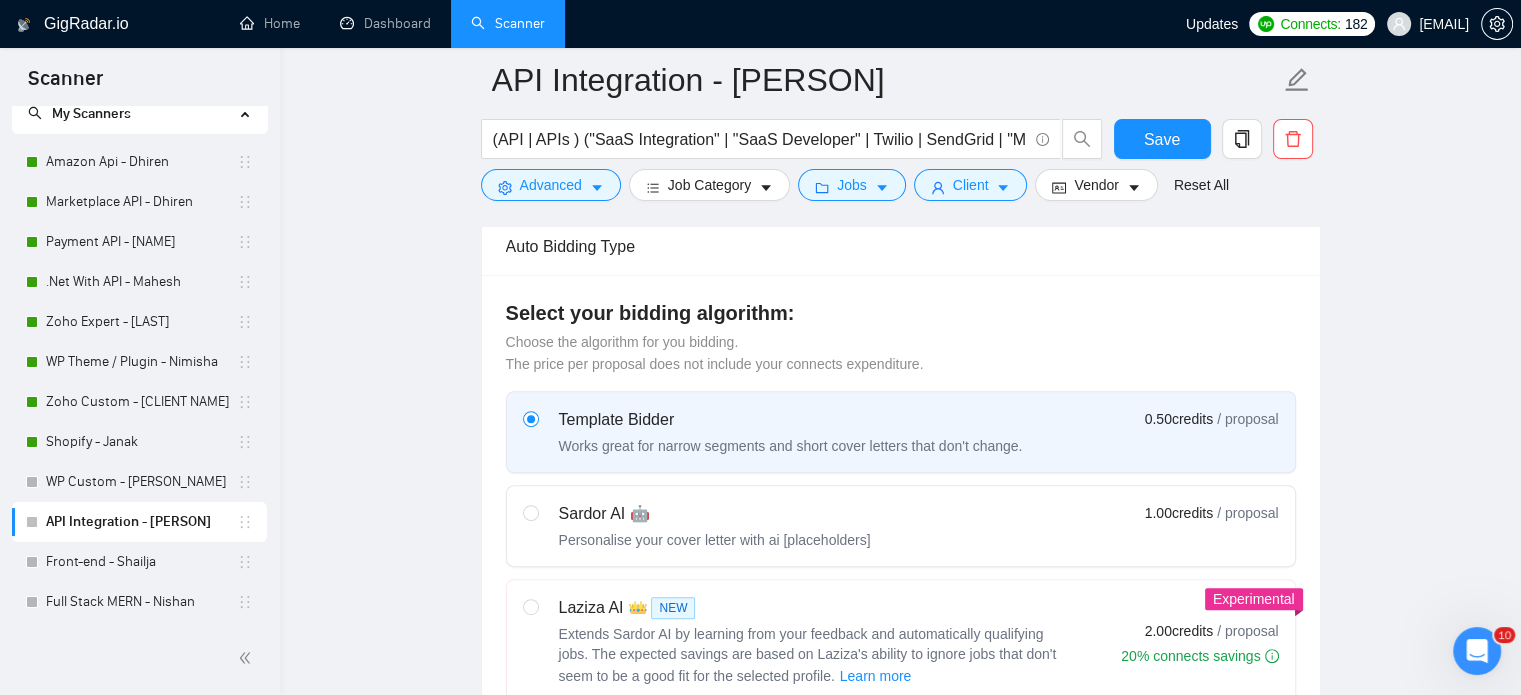 click on "Sardor AI 🤖 Personalise your cover letter with ai [placeholders]" at bounding box center [715, 526] 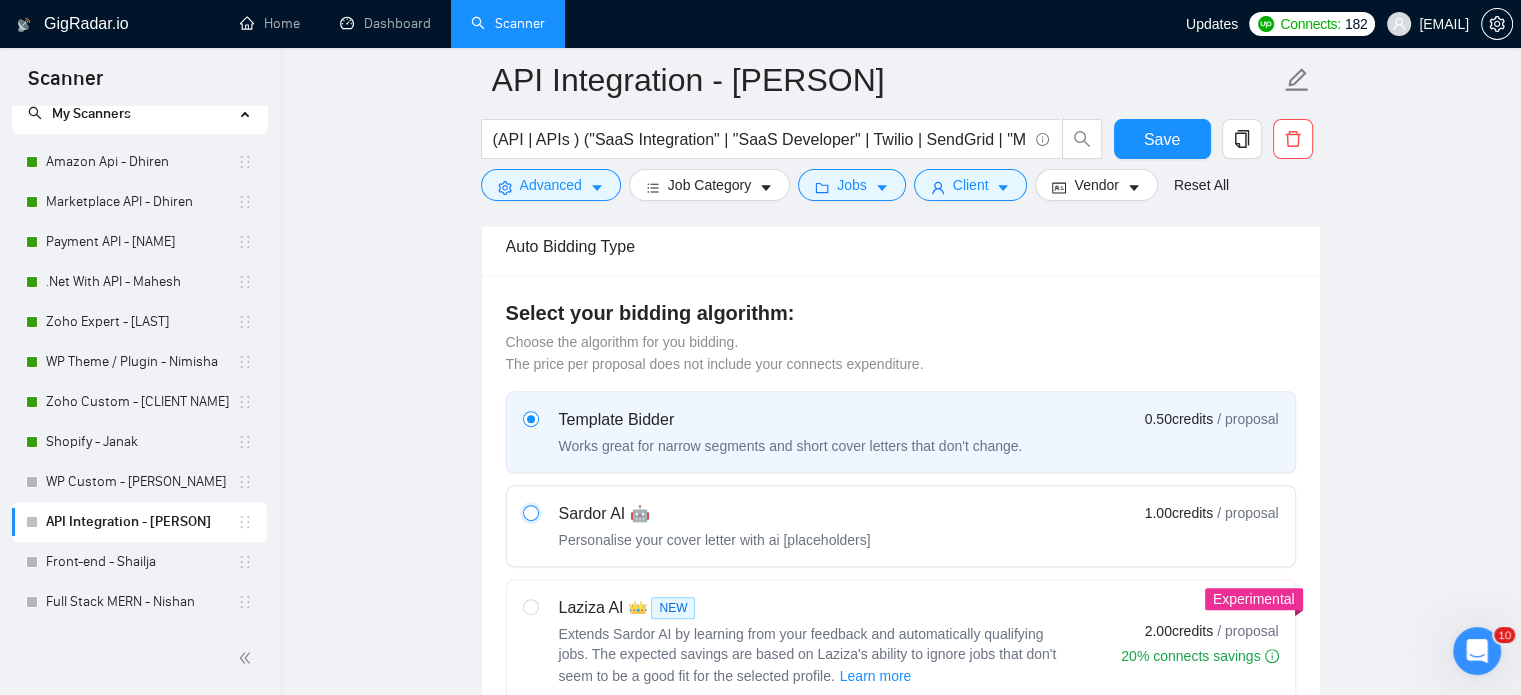 click at bounding box center (530, 512) 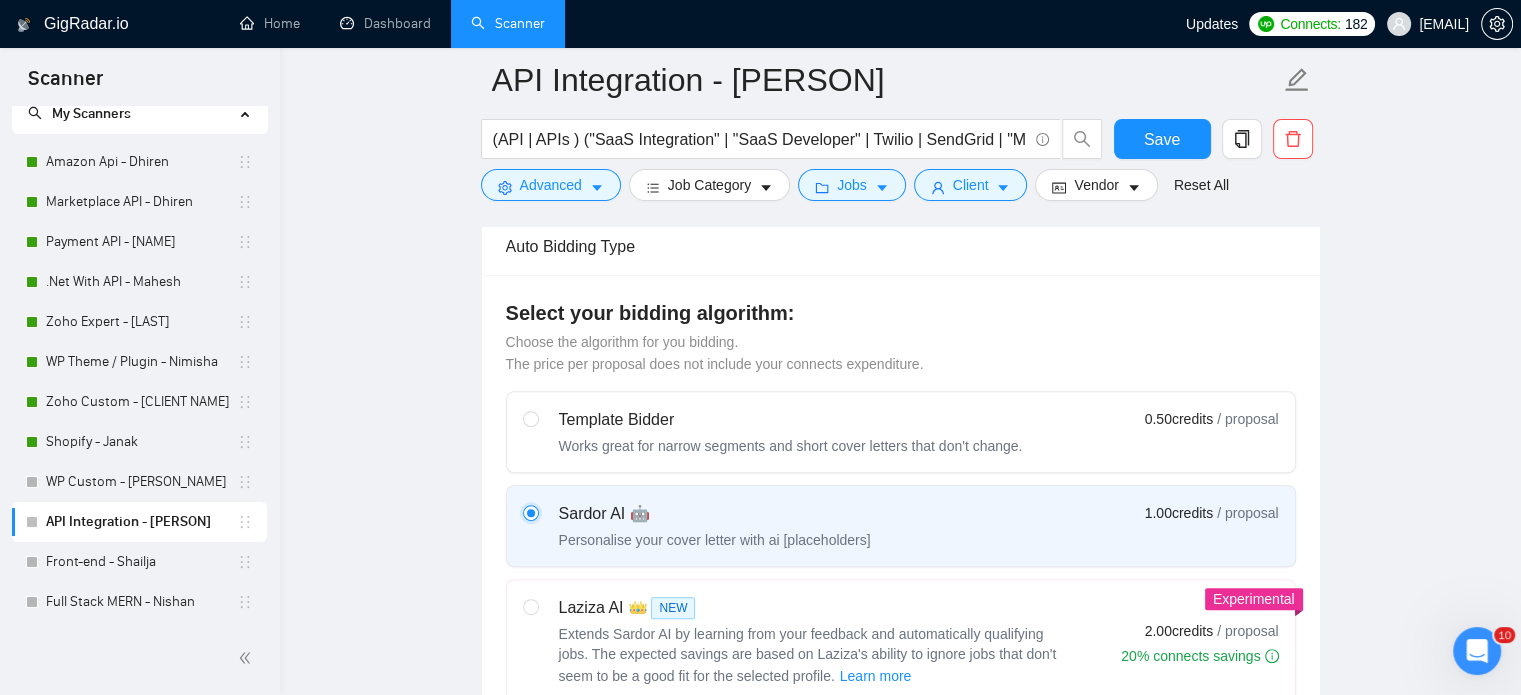 type 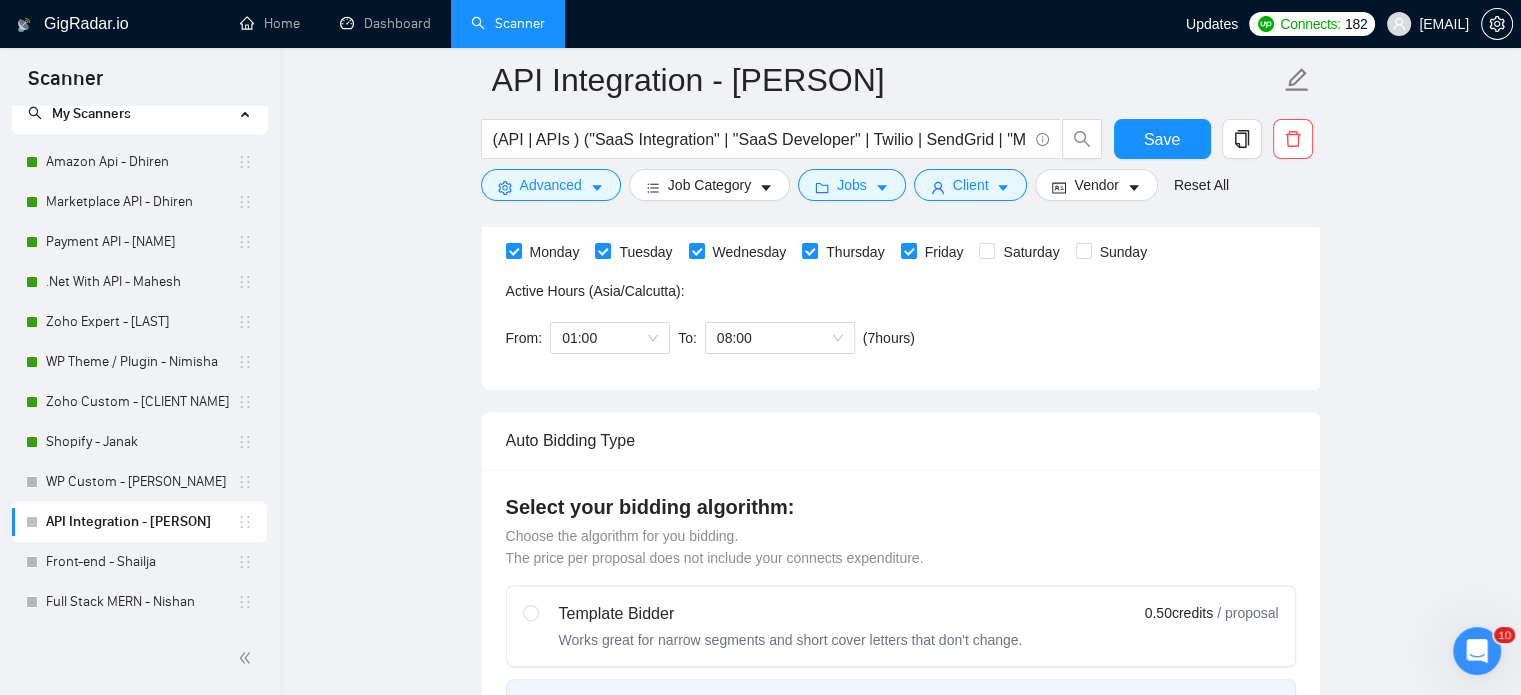 scroll, scrollTop: 433, scrollLeft: 0, axis: vertical 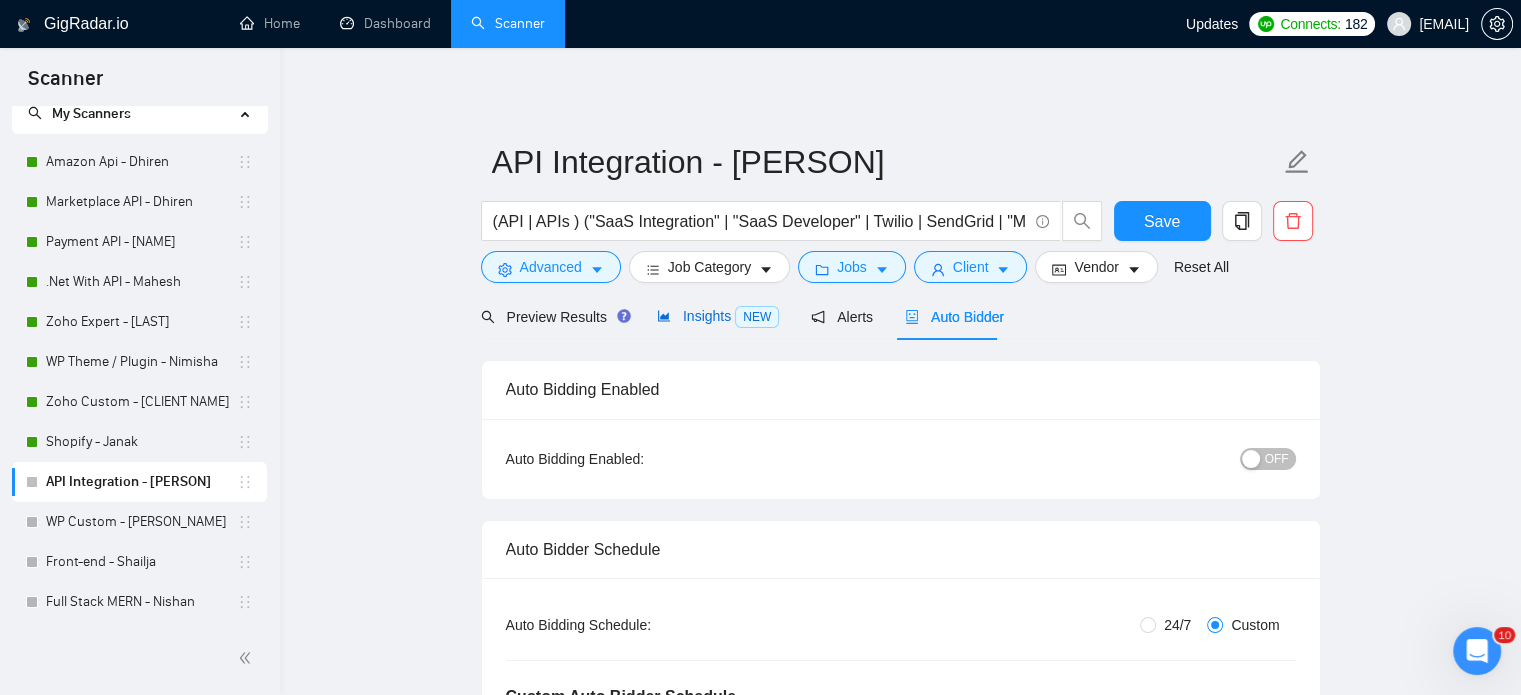 click on "Insights NEW" at bounding box center (718, 316) 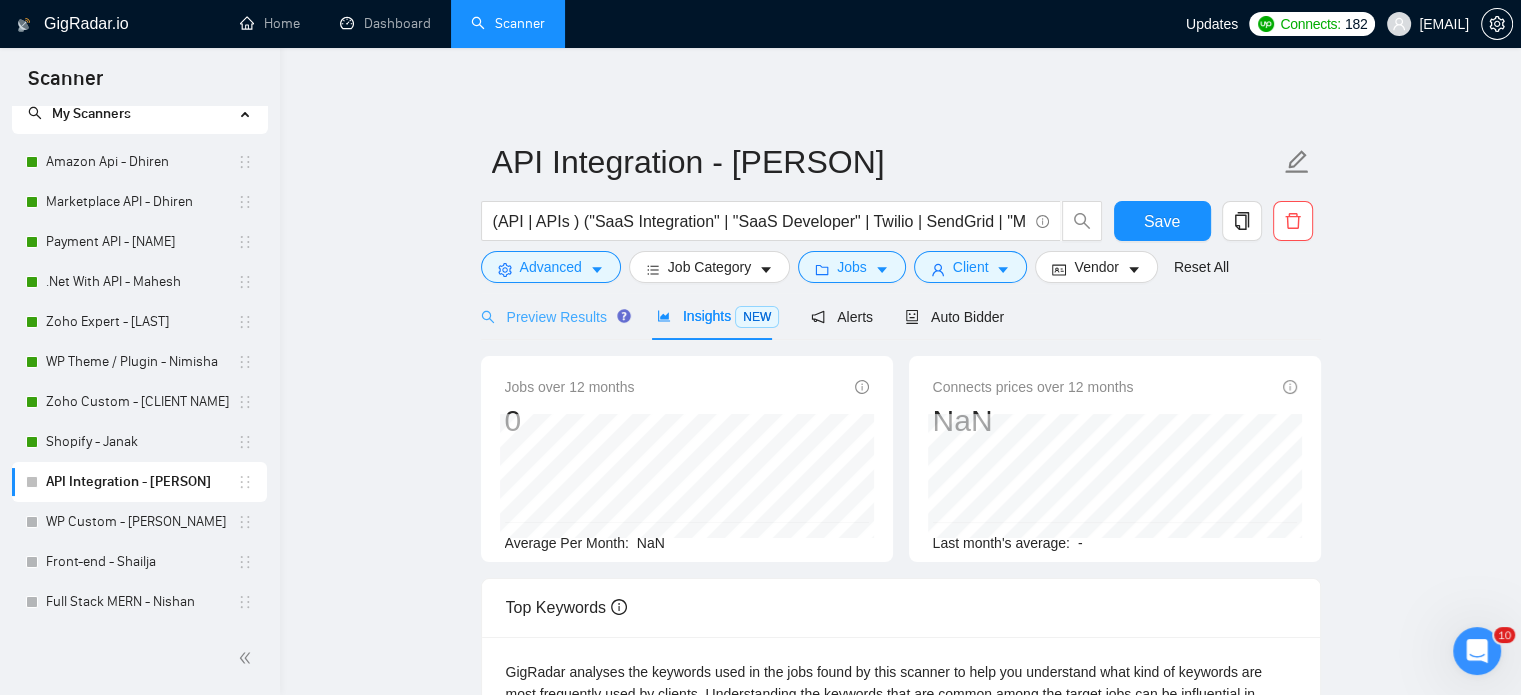 click on "Preview Results" at bounding box center [553, 316] 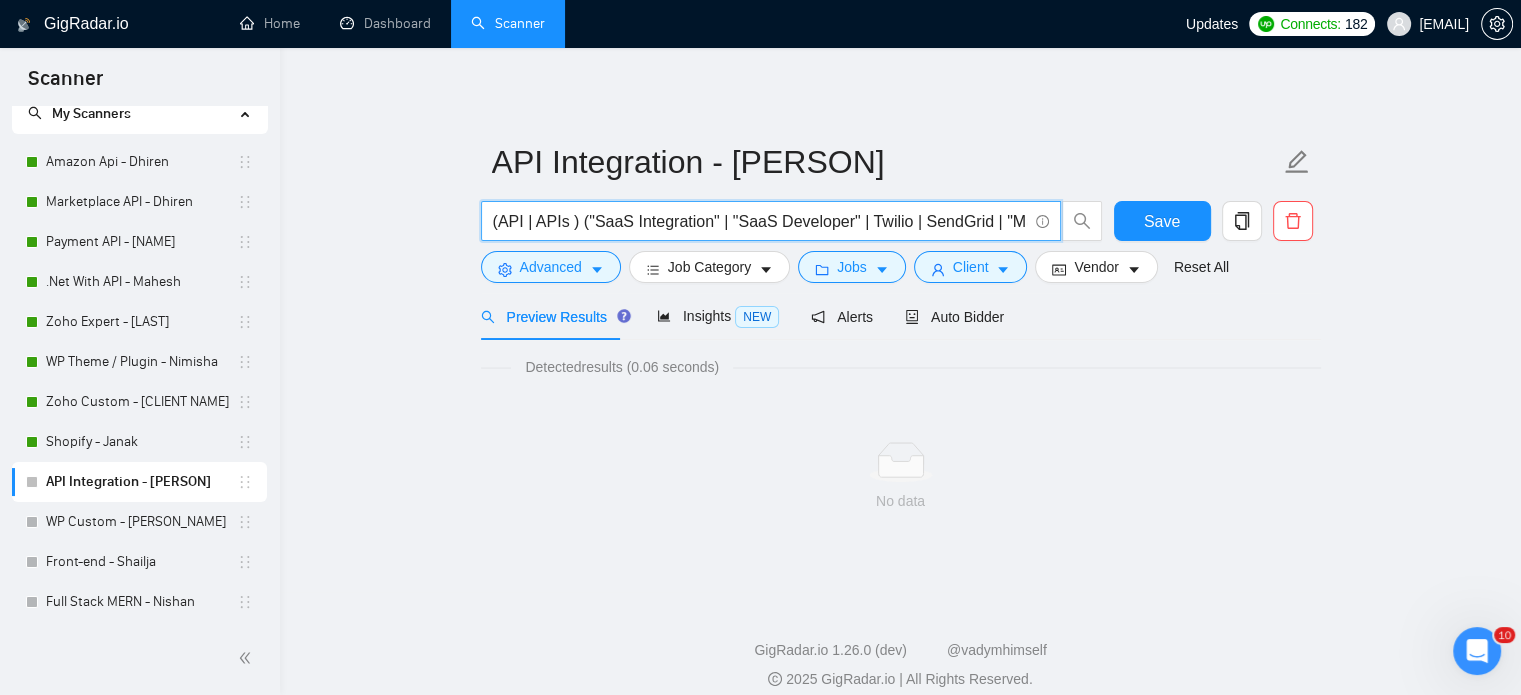 click on "(API | APIs ) ("SaaS Integration" | "SaaS Developer" | Twilio | SendGrid | "Mailchimp" | Firebase | "Firebase Auth" | "Firebase Functions" | "Supabase" | "Auth0" | "Plaid" | "Slack" | "Discord | "Google Workspace " | Airtable | "Calendly" | "Make.com Integration")" at bounding box center [760, 221] 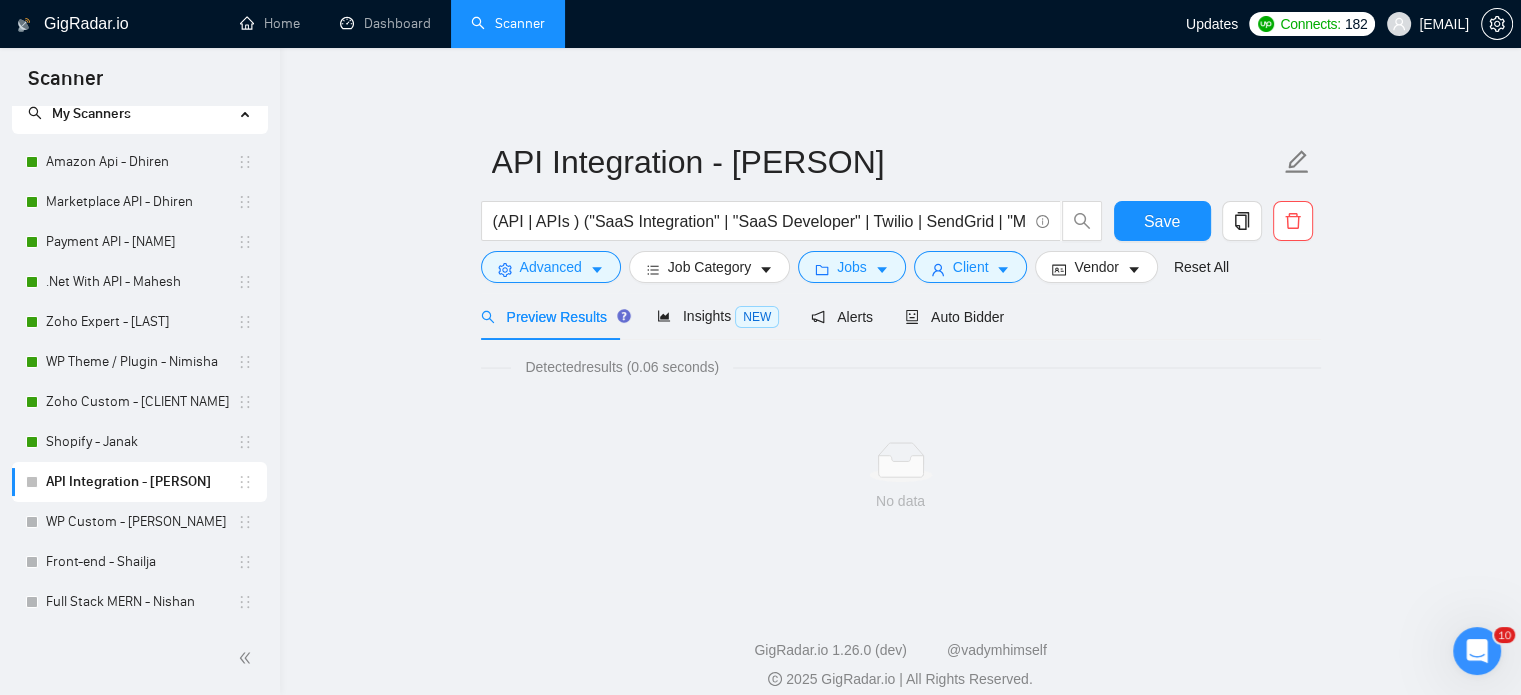 click on "GigRadar.io Home Dashboard Scanner Updates  Connects: 182 [EMAIL] API Integration - [PERSON] (API | APIs ) ("SaaS Integration" | "SaaS Developer" | Twilio | SendGrid | "Mailchimp" | Firebase | "Firebase Auth" | "Firebase Functions" | "Supabase" | "Auth0" | "Plaid" | "Slack" | "Discord | "Google Workspace " | Airtable | "Calendly" | "Make.com Integration") Save Advanced   Job Category   Jobs   Client   Vendor   Reset All Preview Results Insights NEW Alerts Auto Bidder Detected   results   (0.06 seconds) No data GigRadar.io 1.26.0 (dev) @vadymhimself   2025 GigRadar.io | All Rights Reserved." at bounding box center [900, 357] 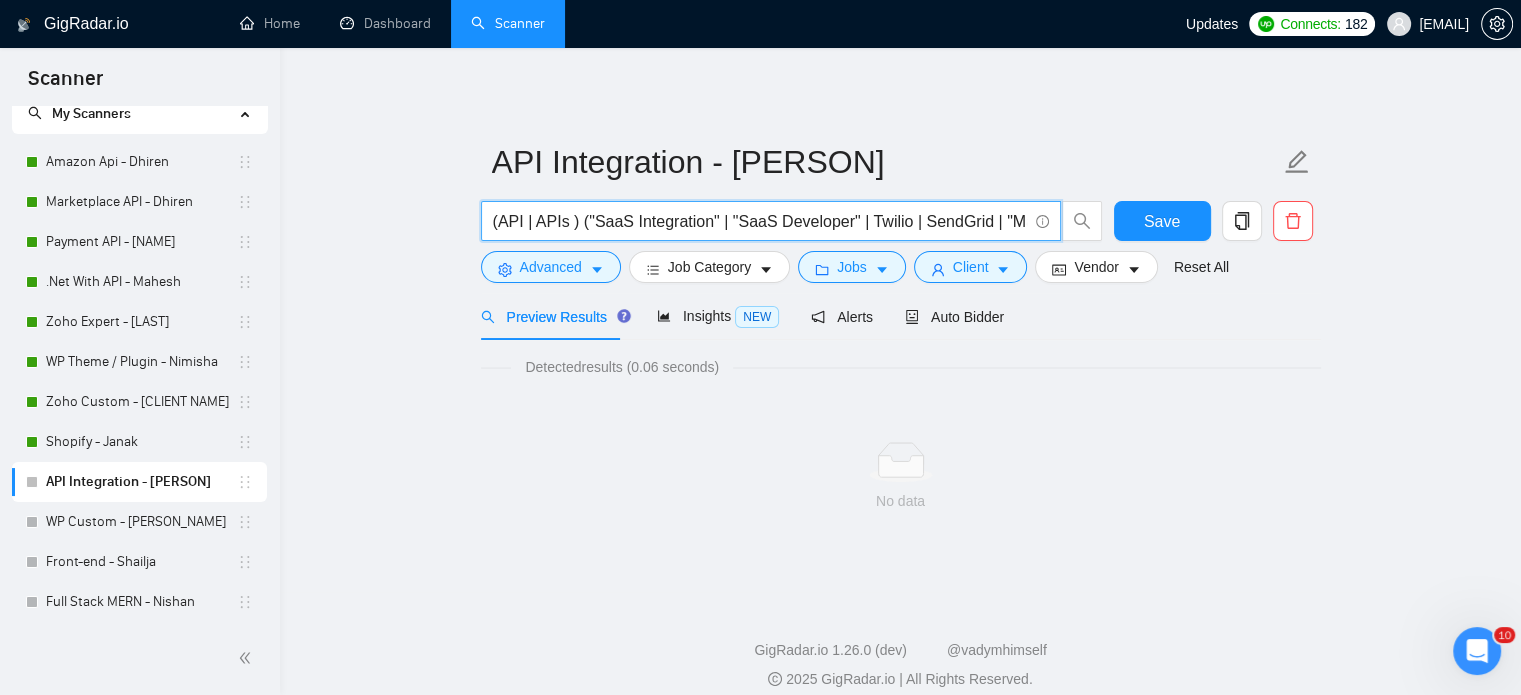 click on "(API | APIs ) ("SaaS Integration" | "SaaS Developer" | Twilio | SendGrid | "Mailchimp" | Firebase | "Firebase Auth" | "Firebase Functions" | "Supabase" | "Auth0" | "Plaid" | "Slack" | "Discord | "Google Workspace " | Airtable | "Calendly" | "Make.com Integration")" at bounding box center [760, 221] 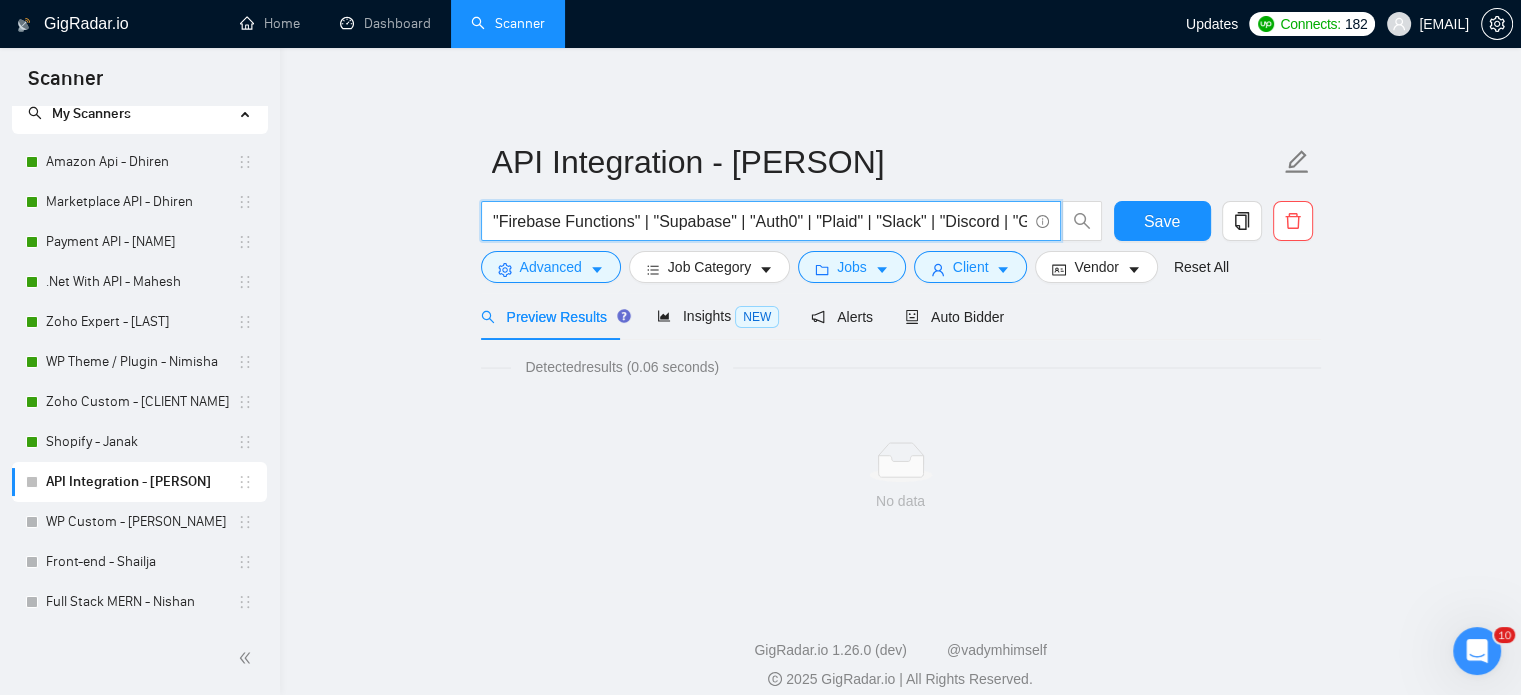 scroll, scrollTop: 0, scrollLeft: 1250, axis: horizontal 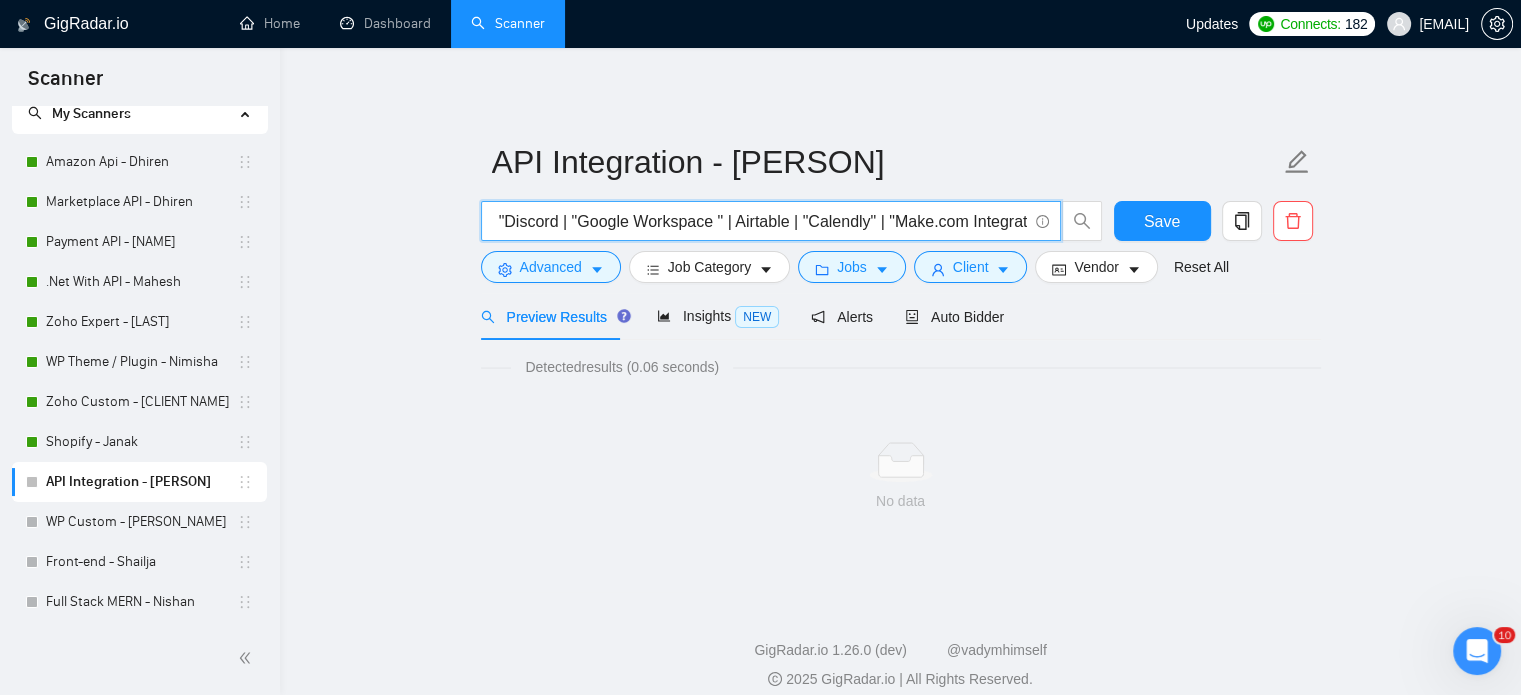 drag, startPoint x: 576, startPoint y: 219, endPoint x: 1398, endPoint y: 246, distance: 822.4433 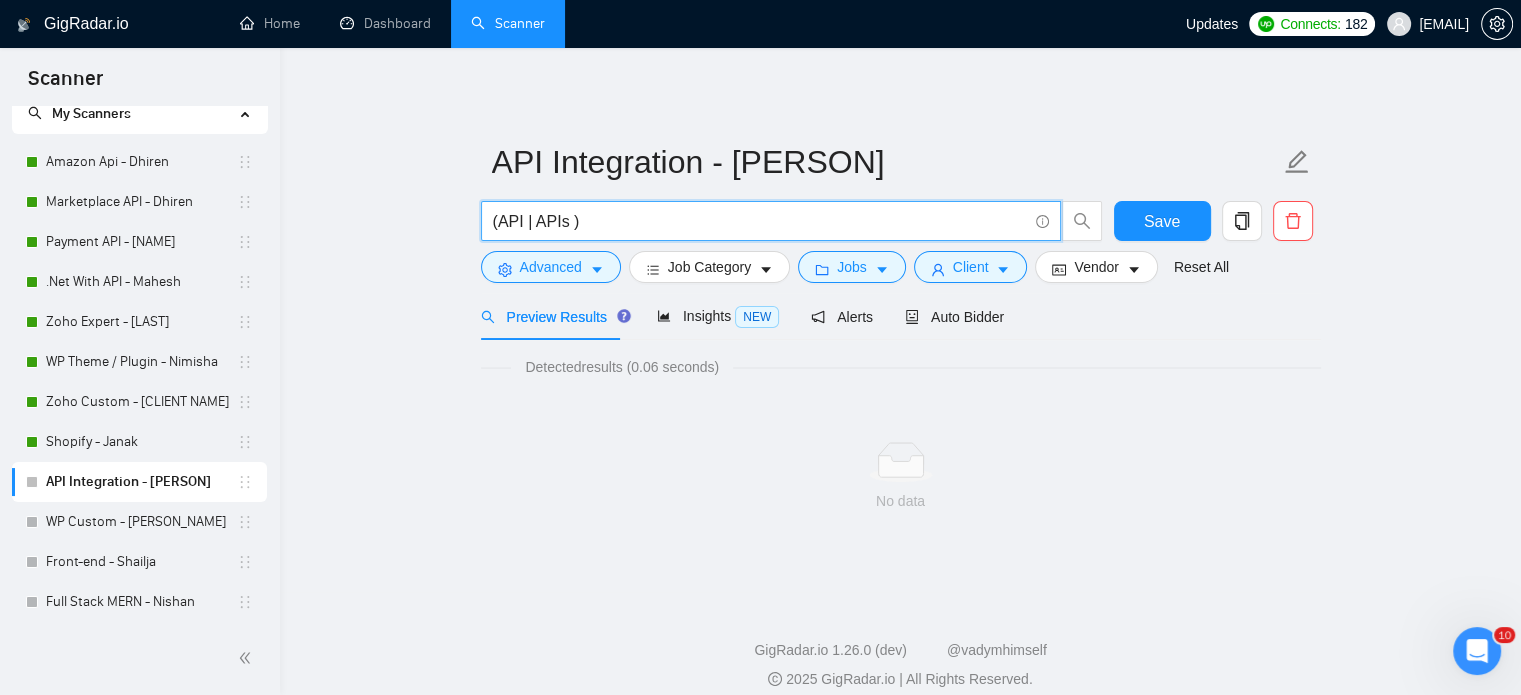 scroll, scrollTop: 0, scrollLeft: 0, axis: both 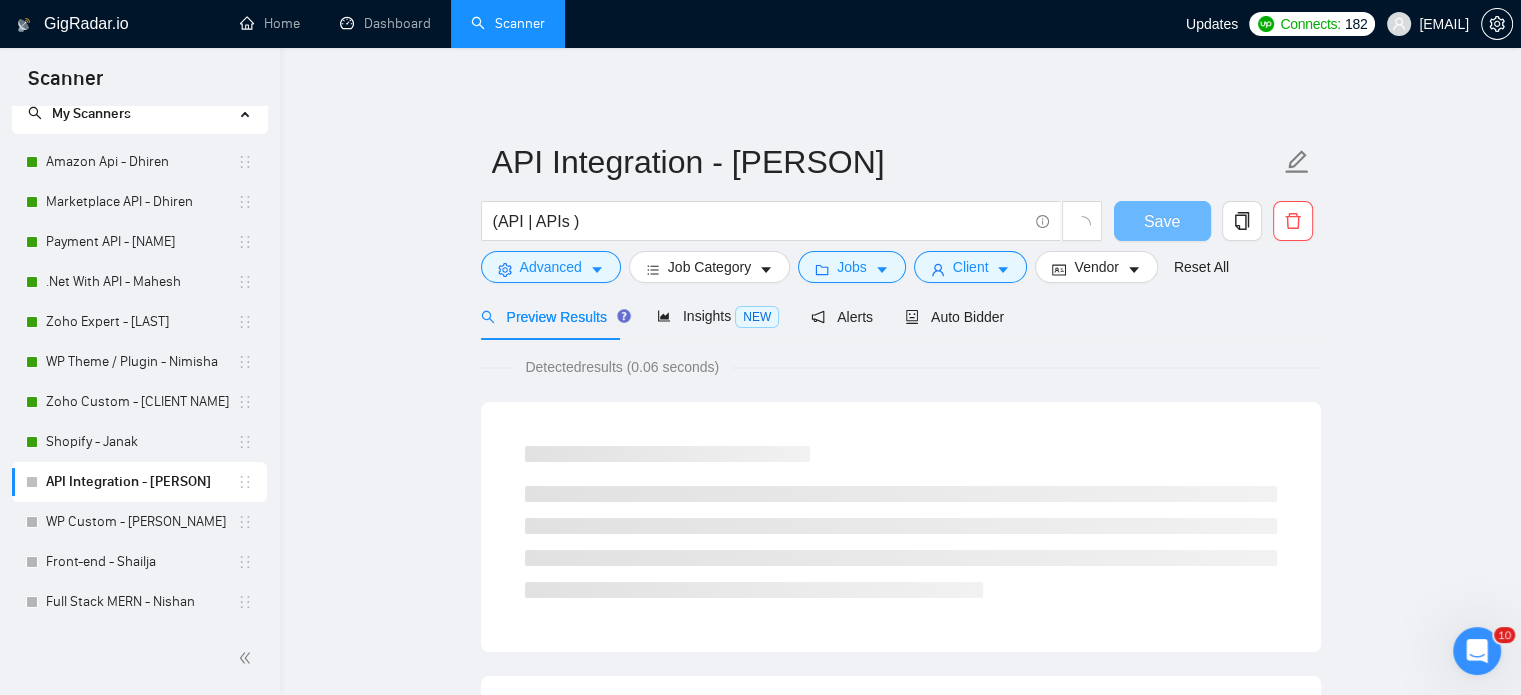click on "Detected   results   ([TIME])" at bounding box center [901, 1052] 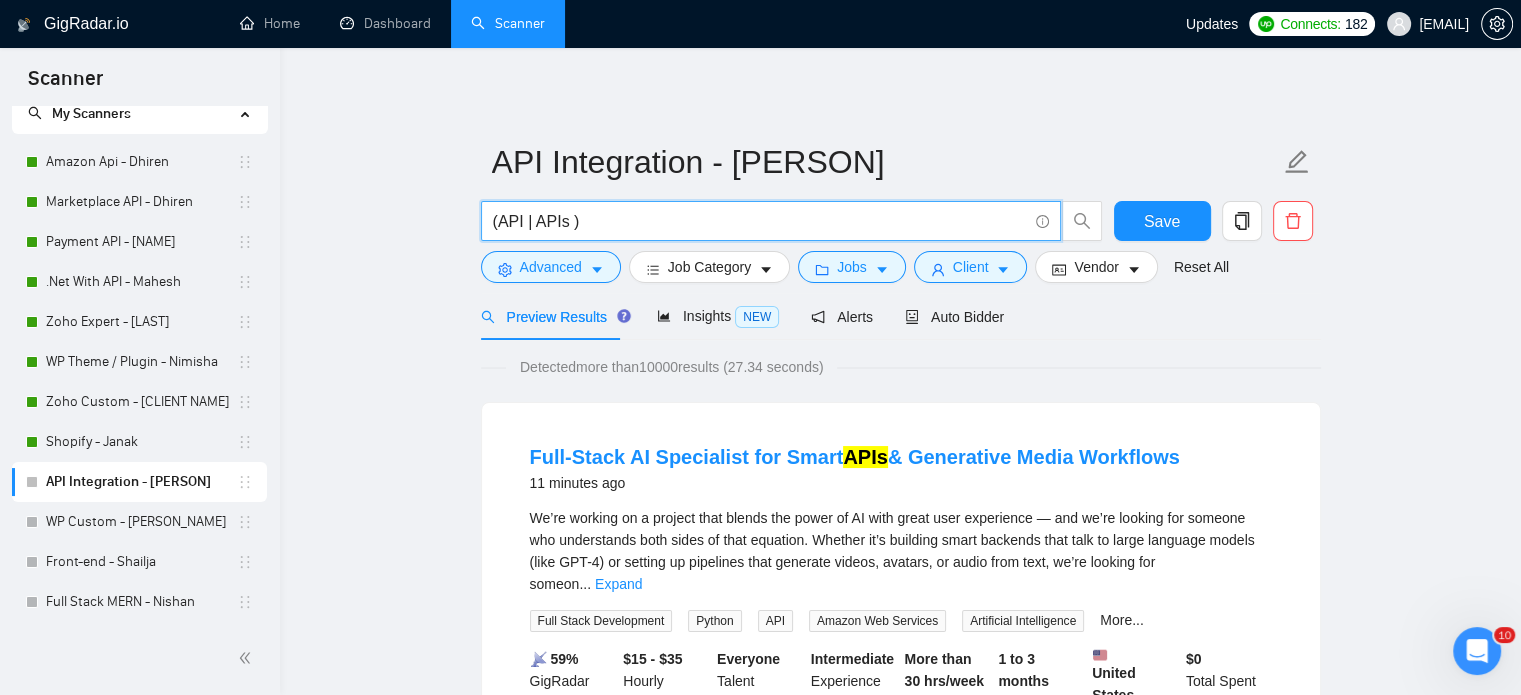 click on "(API | APIs )" at bounding box center (760, 221) 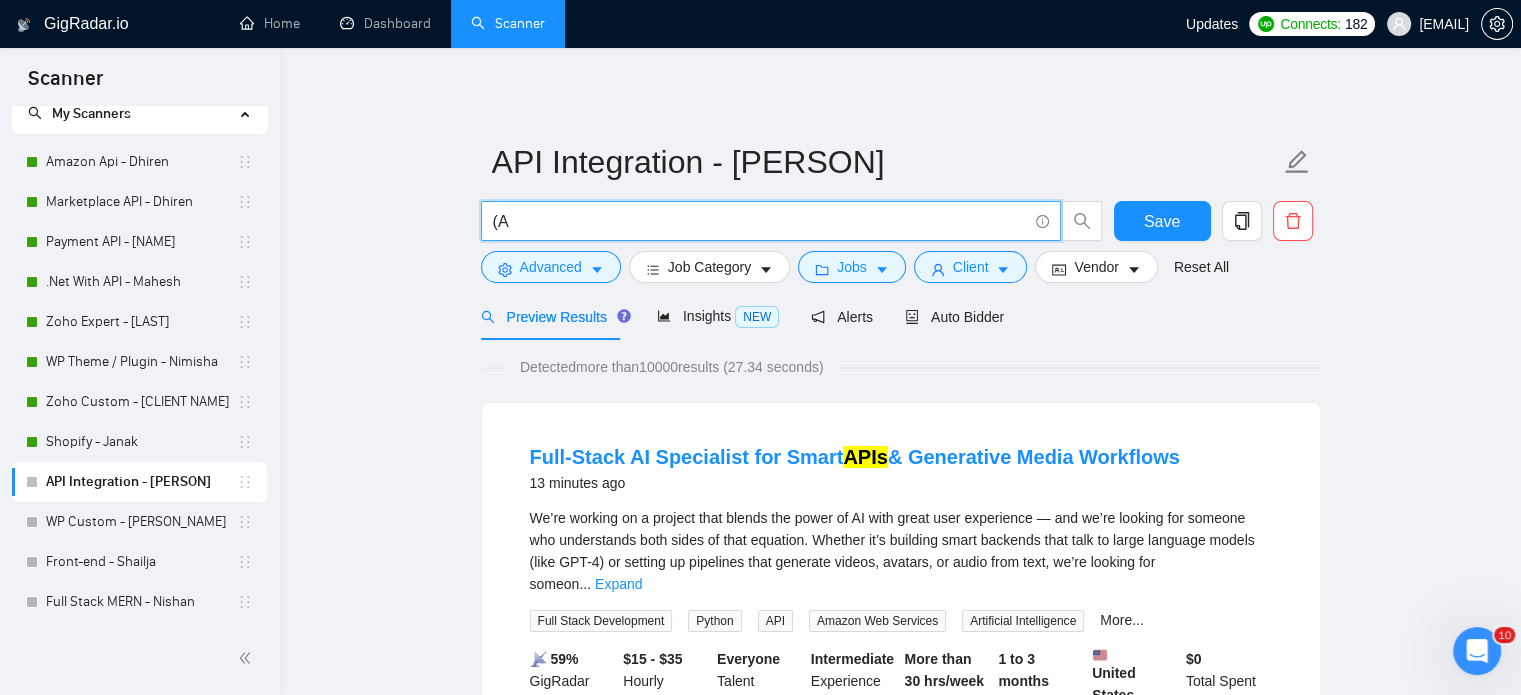 type on "(" 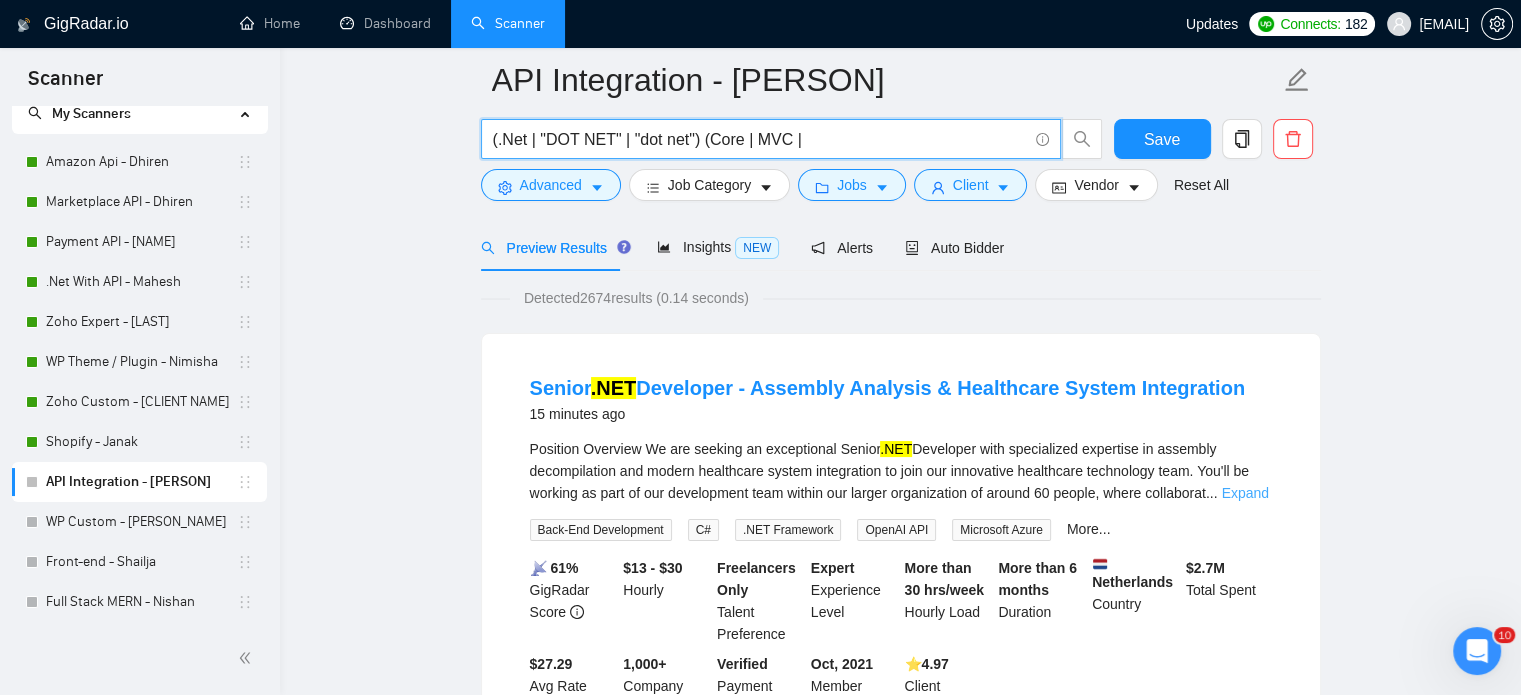 scroll, scrollTop: 100, scrollLeft: 0, axis: vertical 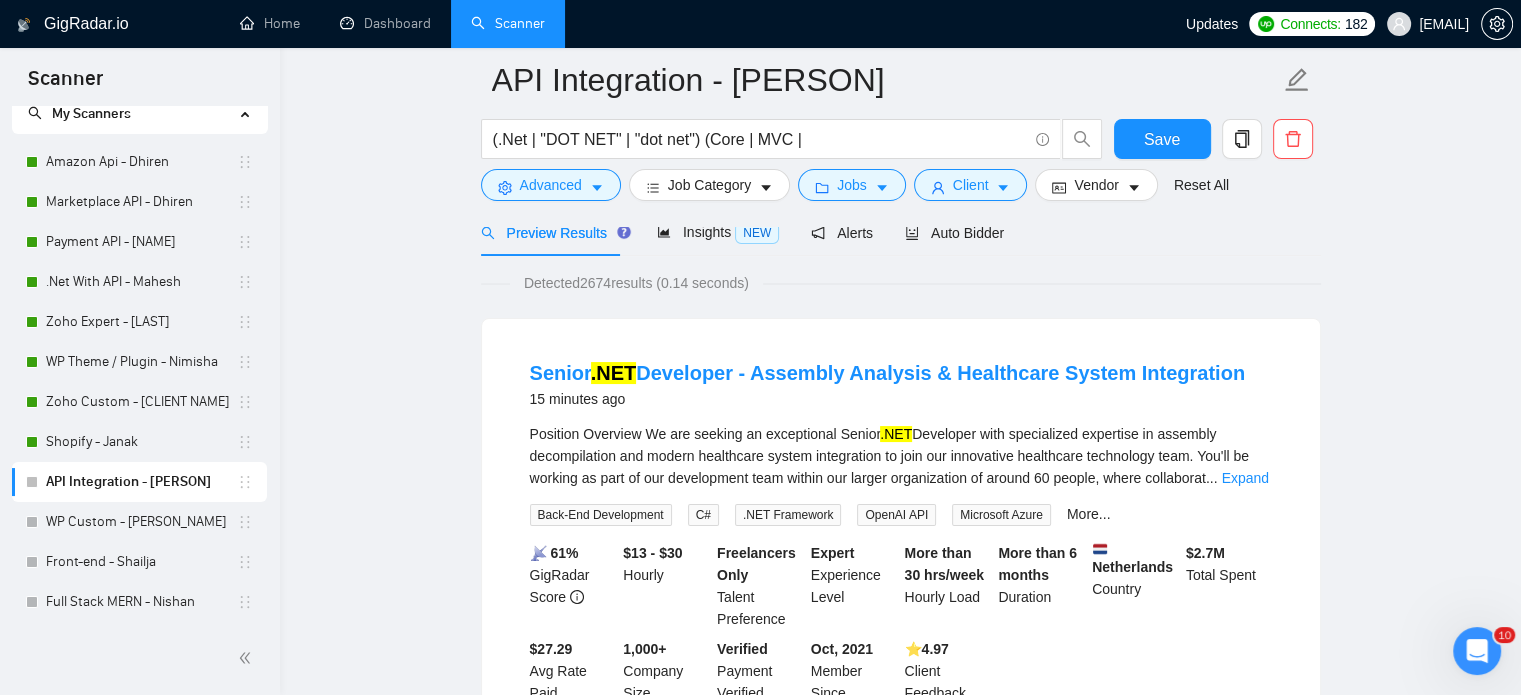 drag, startPoint x: 1249, startPoint y: 477, endPoint x: 1239, endPoint y: 478, distance: 10.049875 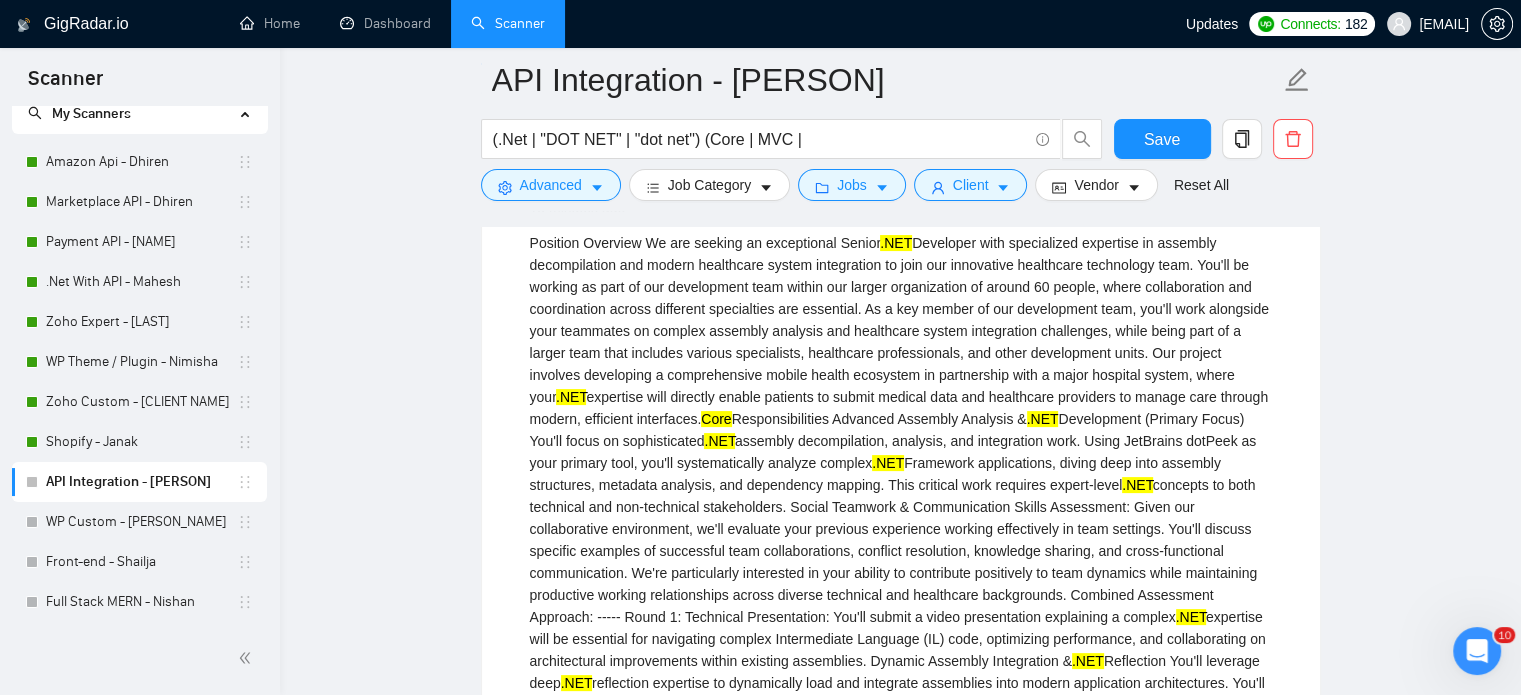 scroll, scrollTop: 300, scrollLeft: 0, axis: vertical 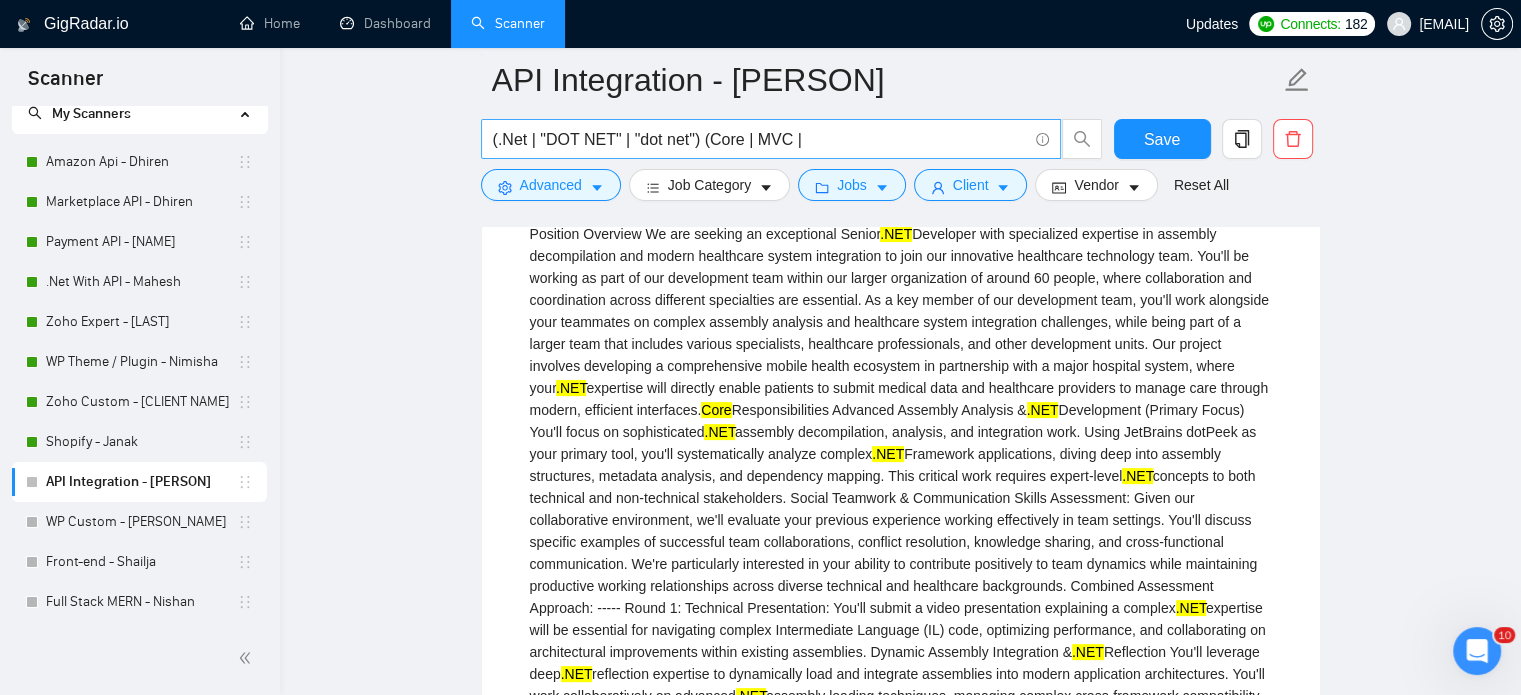 click on "(.Net | "DOT NET" | "dot net") (Core | MVC |" at bounding box center (760, 139) 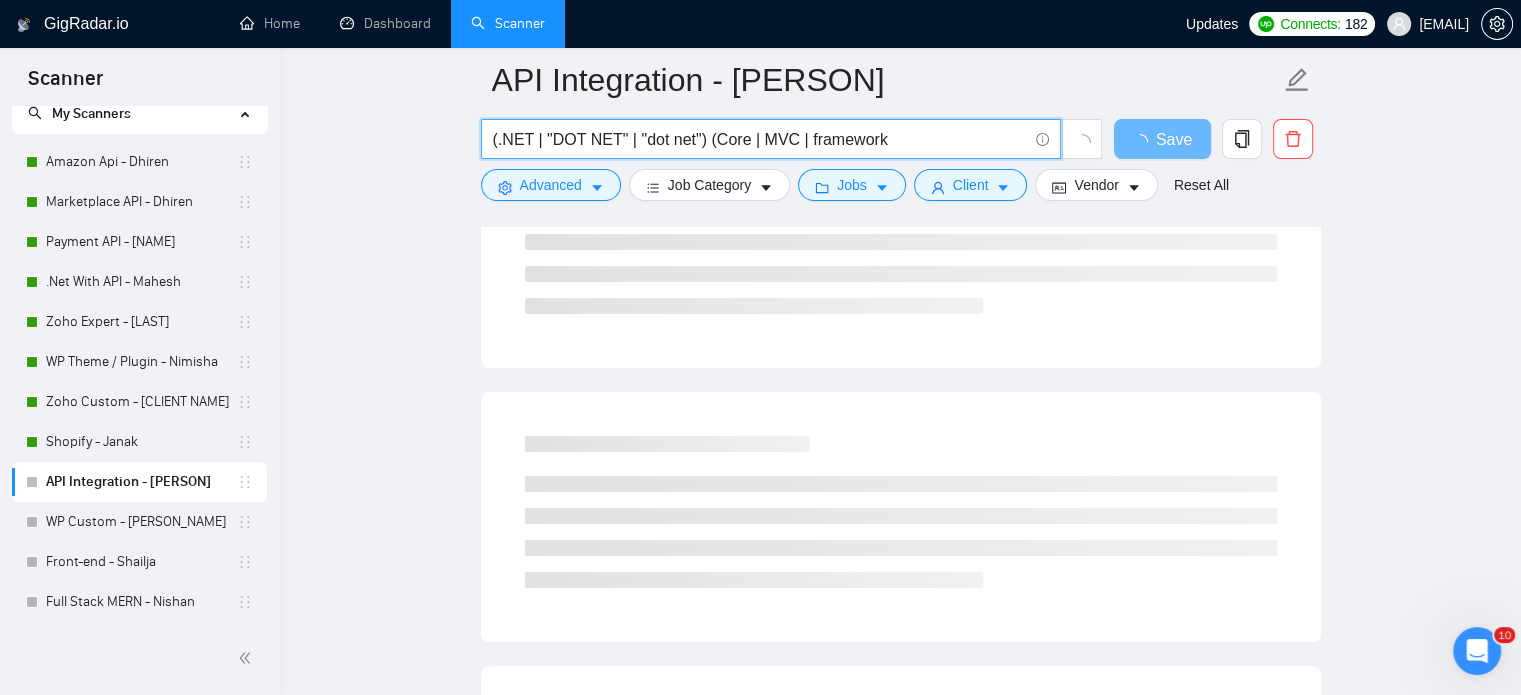 click on "(.NET | "DOT NET" | "dot net") (Core | MVC | framework" at bounding box center (760, 139) 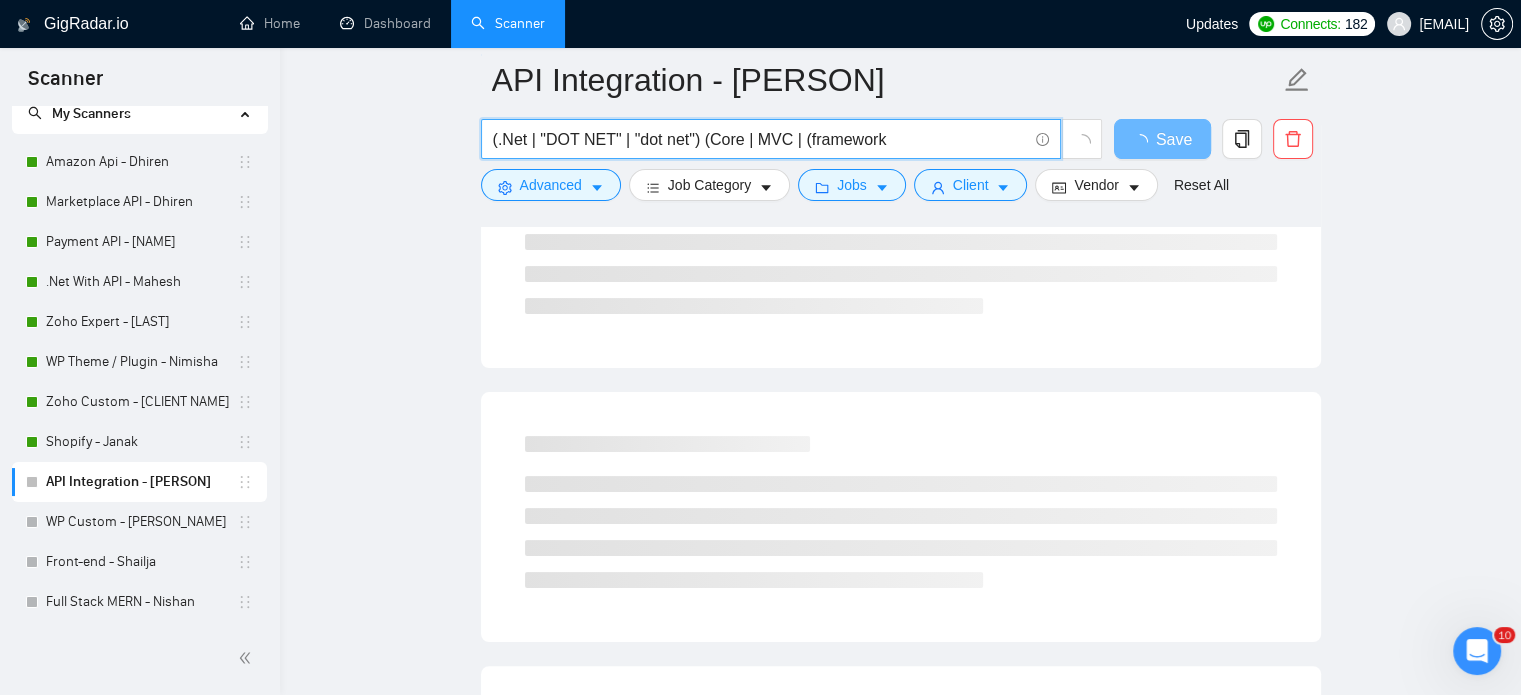 click on "(.Net | "DOT NET" | "dot net") (Core | MVC | (framework" at bounding box center [760, 139] 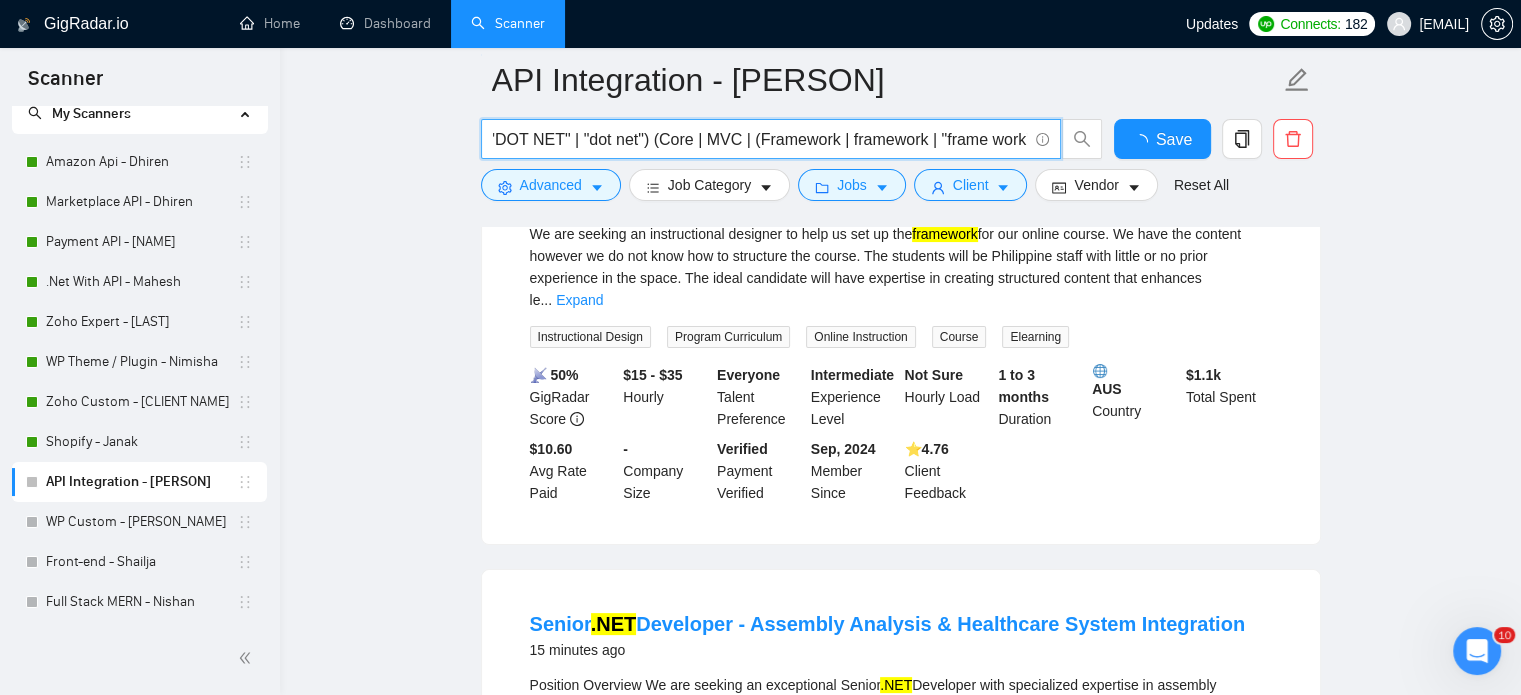 scroll, scrollTop: 0, scrollLeft: 56, axis: horizontal 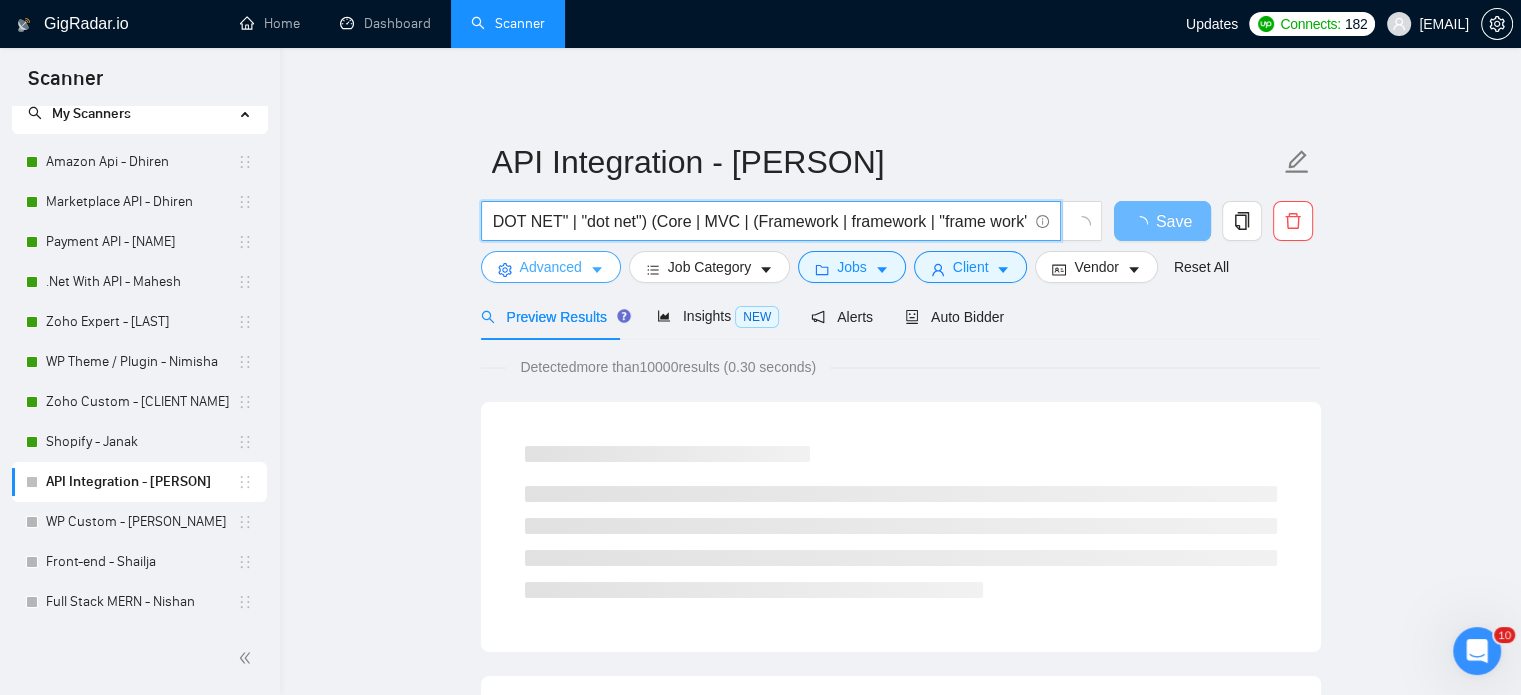 type on "(.NET | "DOT NET" | "dot net") (Core | MVC | (Framework | framework | "frame work" ))" 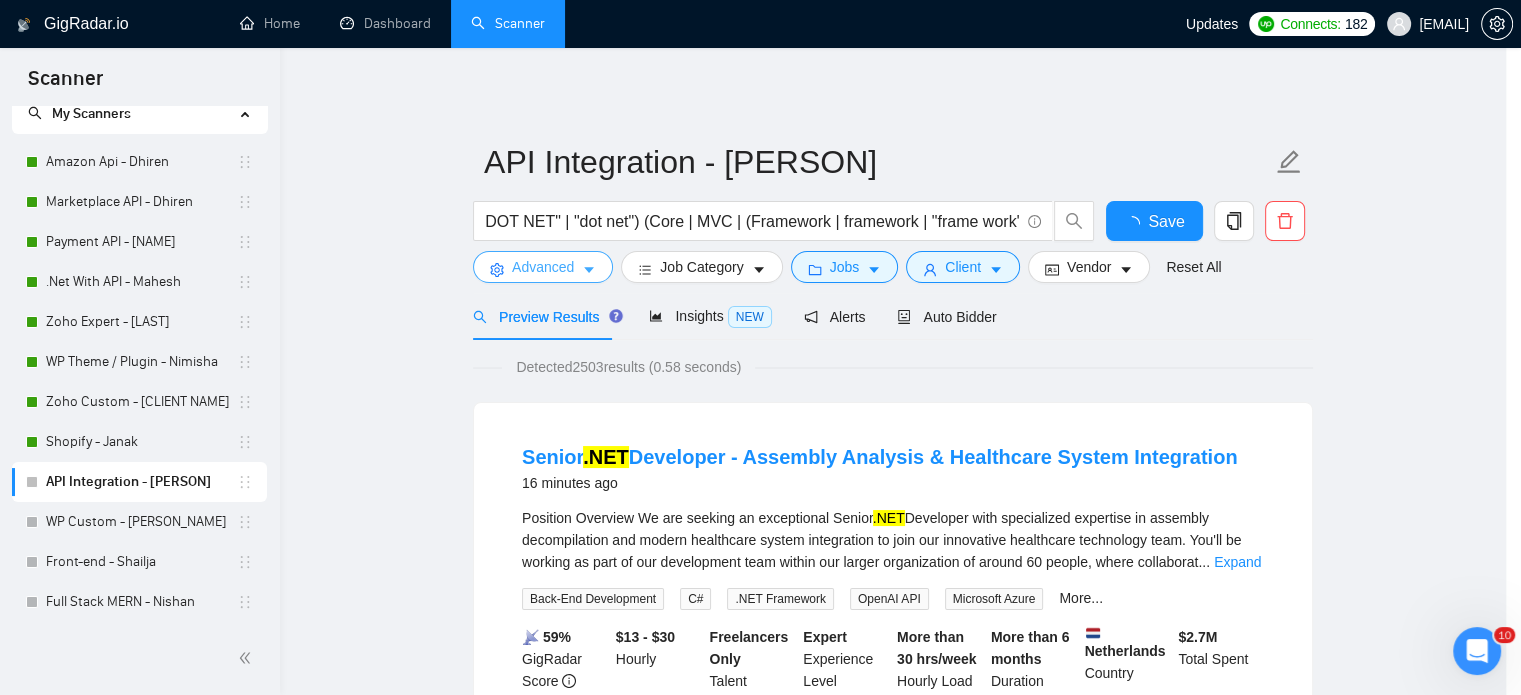 scroll, scrollTop: 0, scrollLeft: 0, axis: both 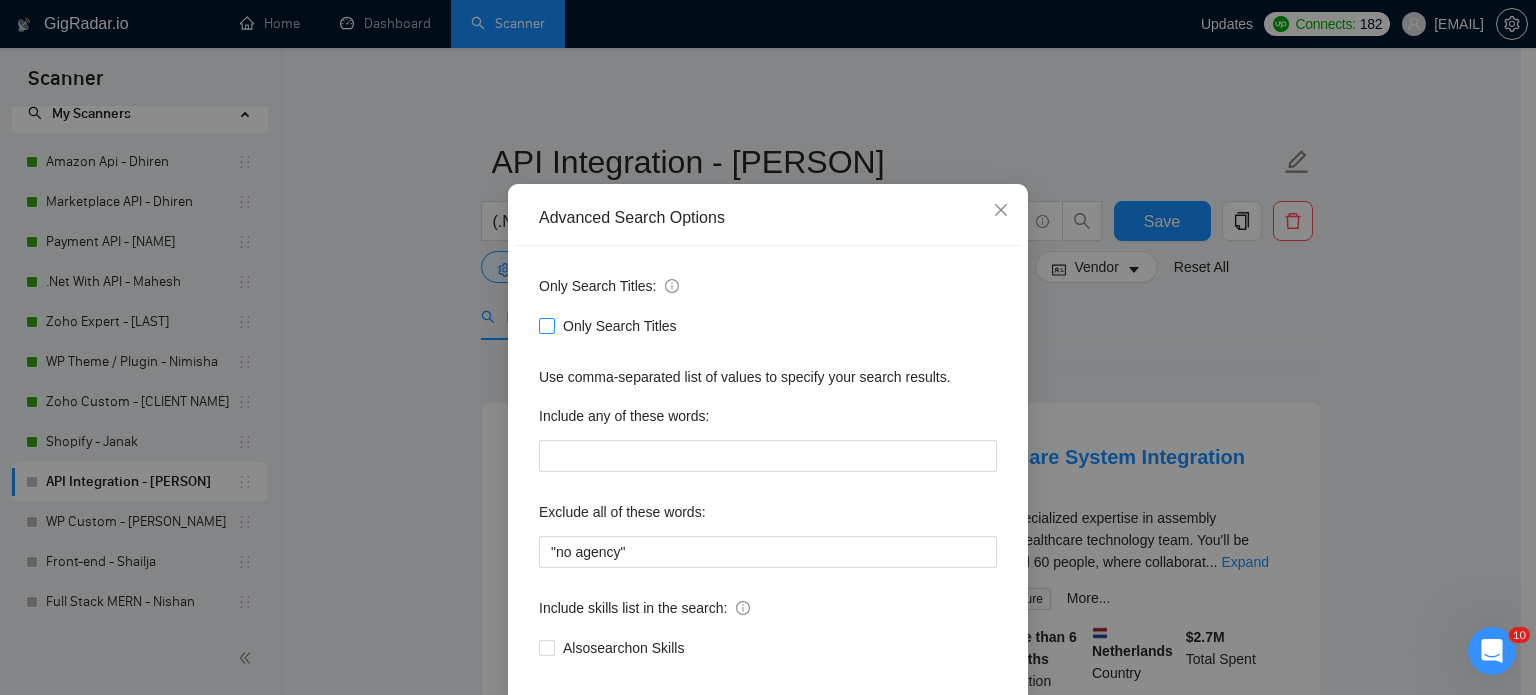 click on "Only Search Titles" at bounding box center [546, 325] 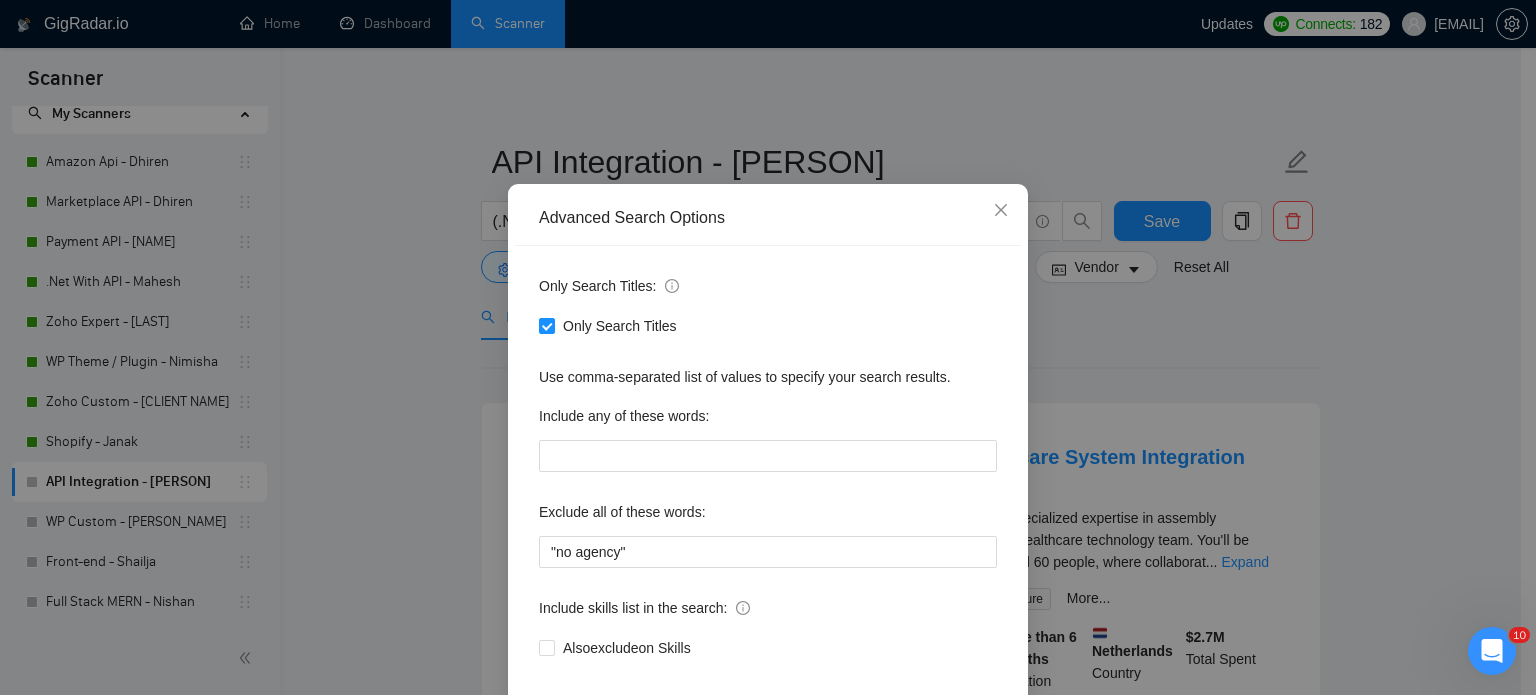drag, startPoint x: 1130, startPoint y: 398, endPoint x: 1117, endPoint y: 391, distance: 14.764823 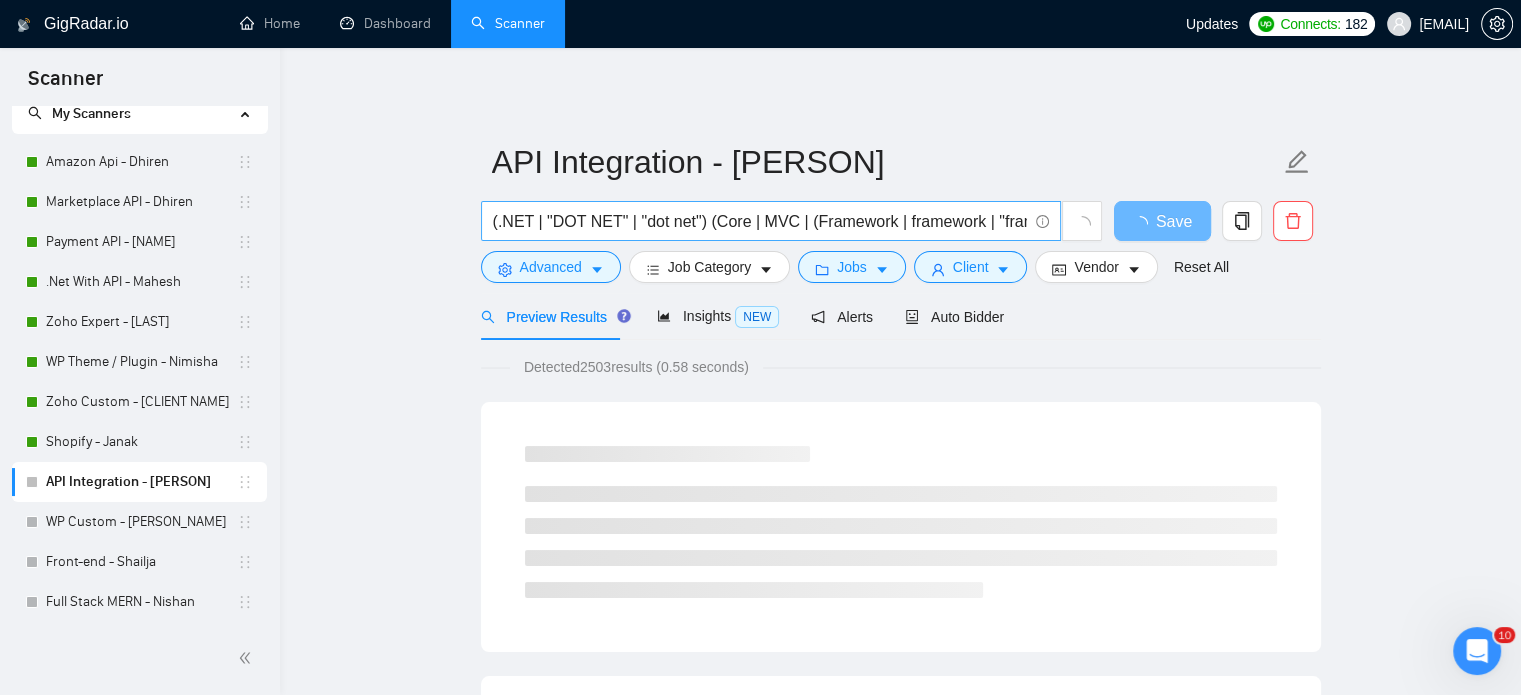click on "(.NET | "DOT NET" | "dot net") (Core | MVC | (Framework | framework | "frame work" ))" at bounding box center (760, 221) 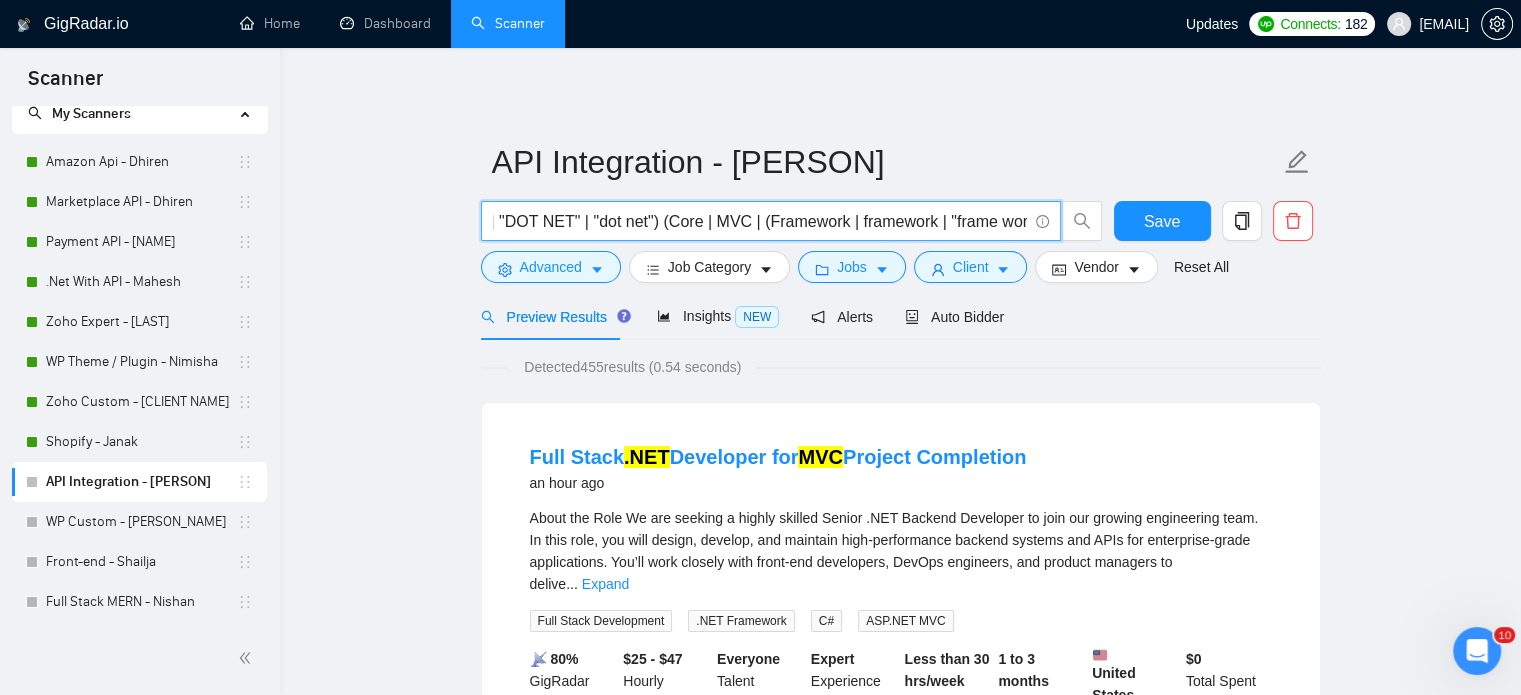 scroll, scrollTop: 0, scrollLeft: 60, axis: horizontal 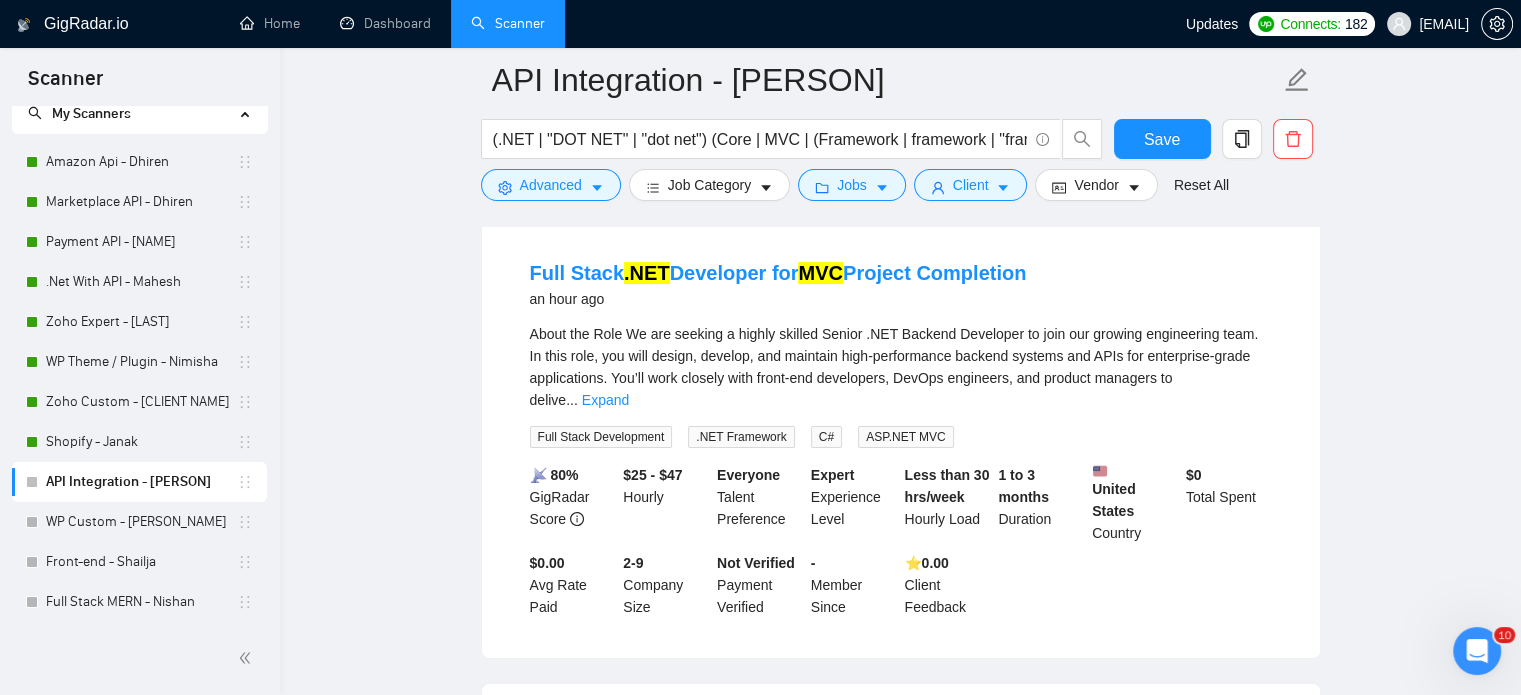 click on "Expand" at bounding box center (605, 400) 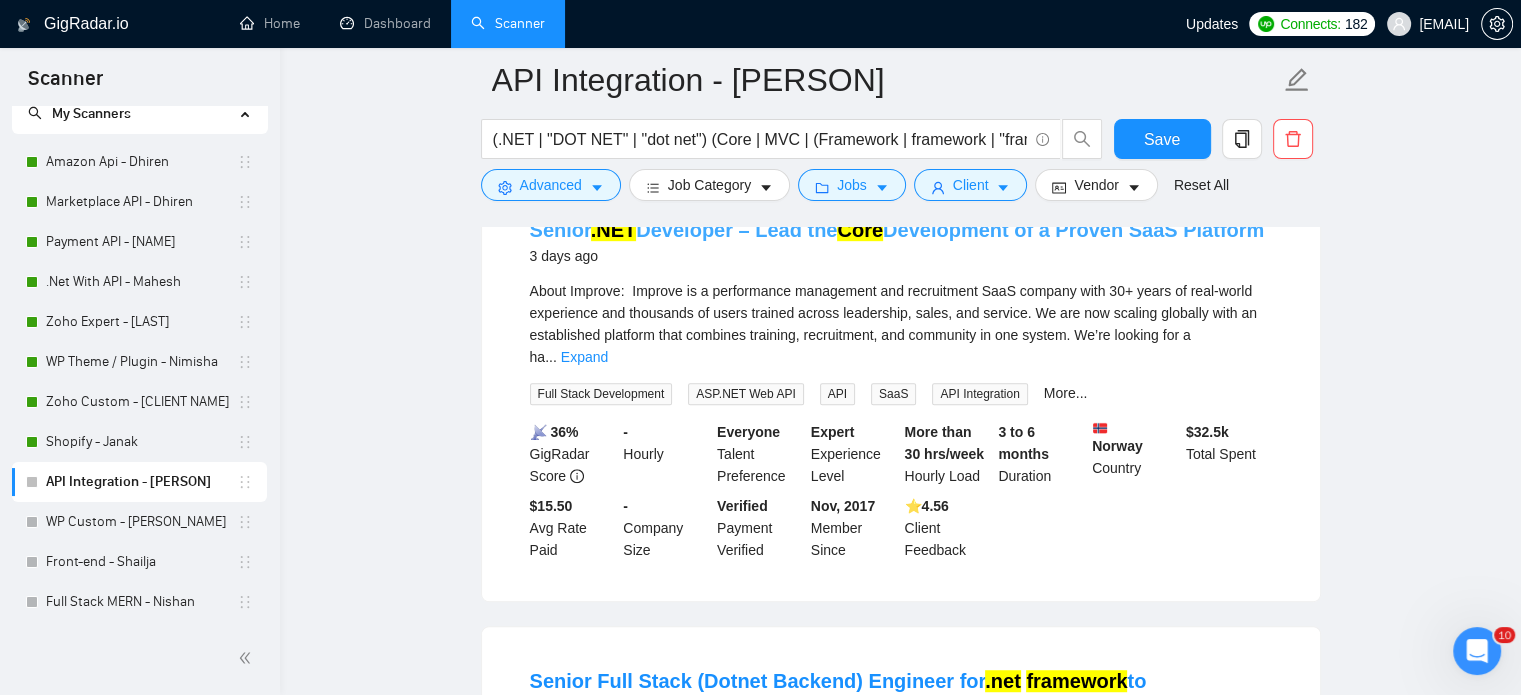 scroll, scrollTop: 900, scrollLeft: 0, axis: vertical 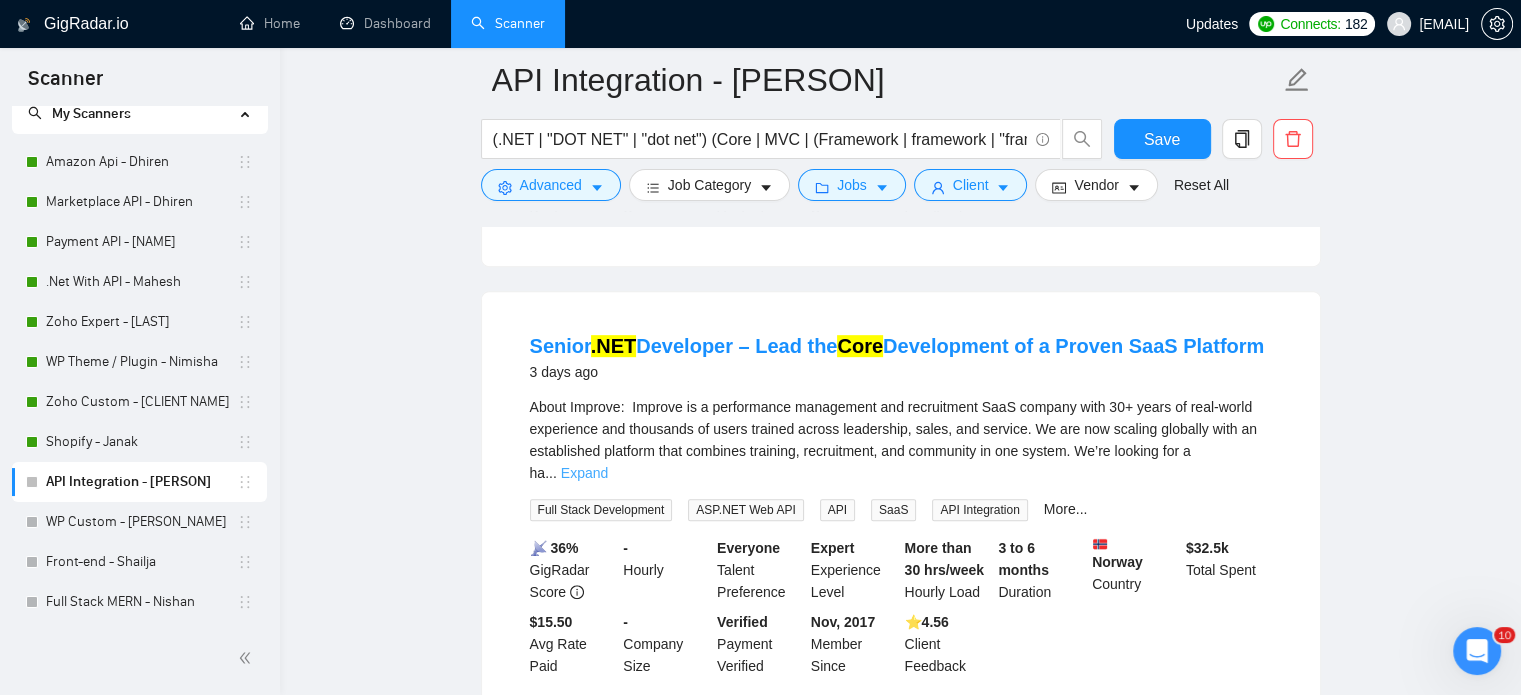click on "Expand" at bounding box center (584, 473) 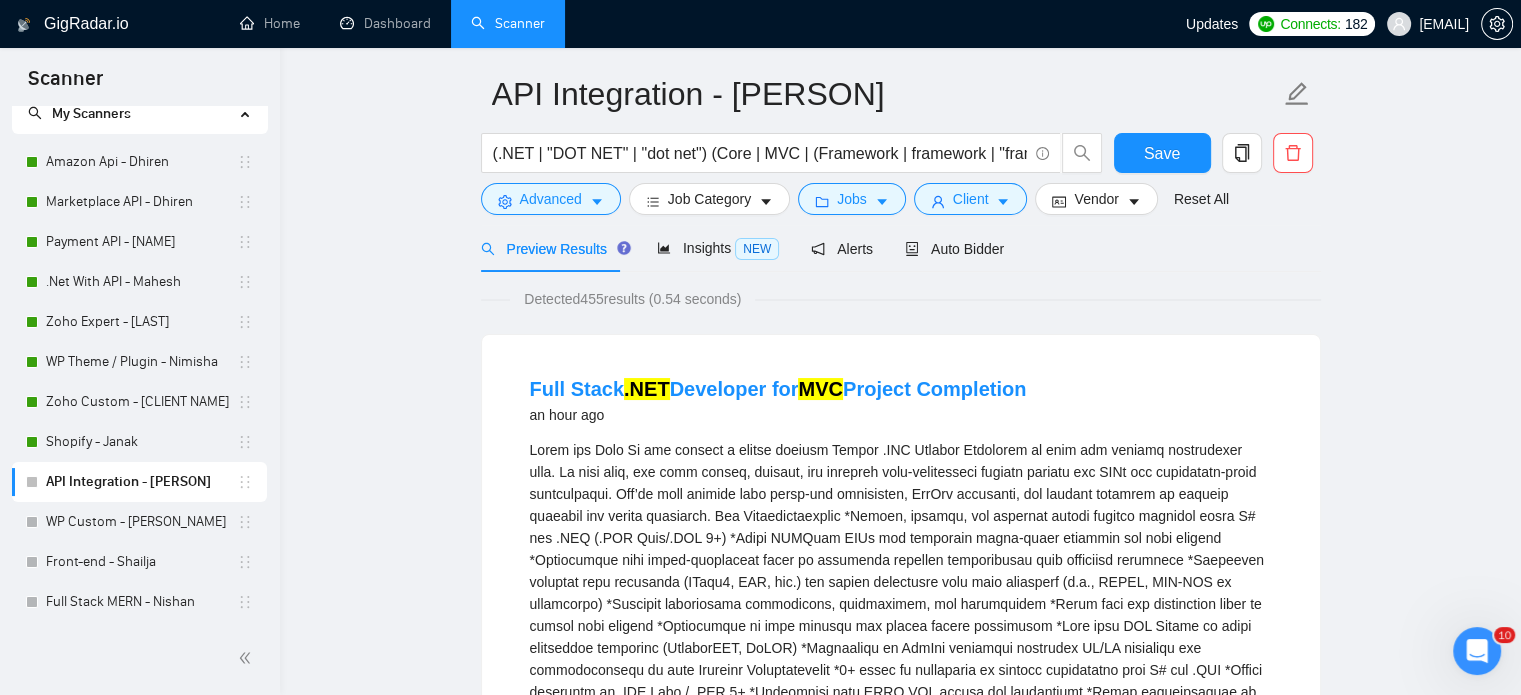 scroll, scrollTop: 0, scrollLeft: 0, axis: both 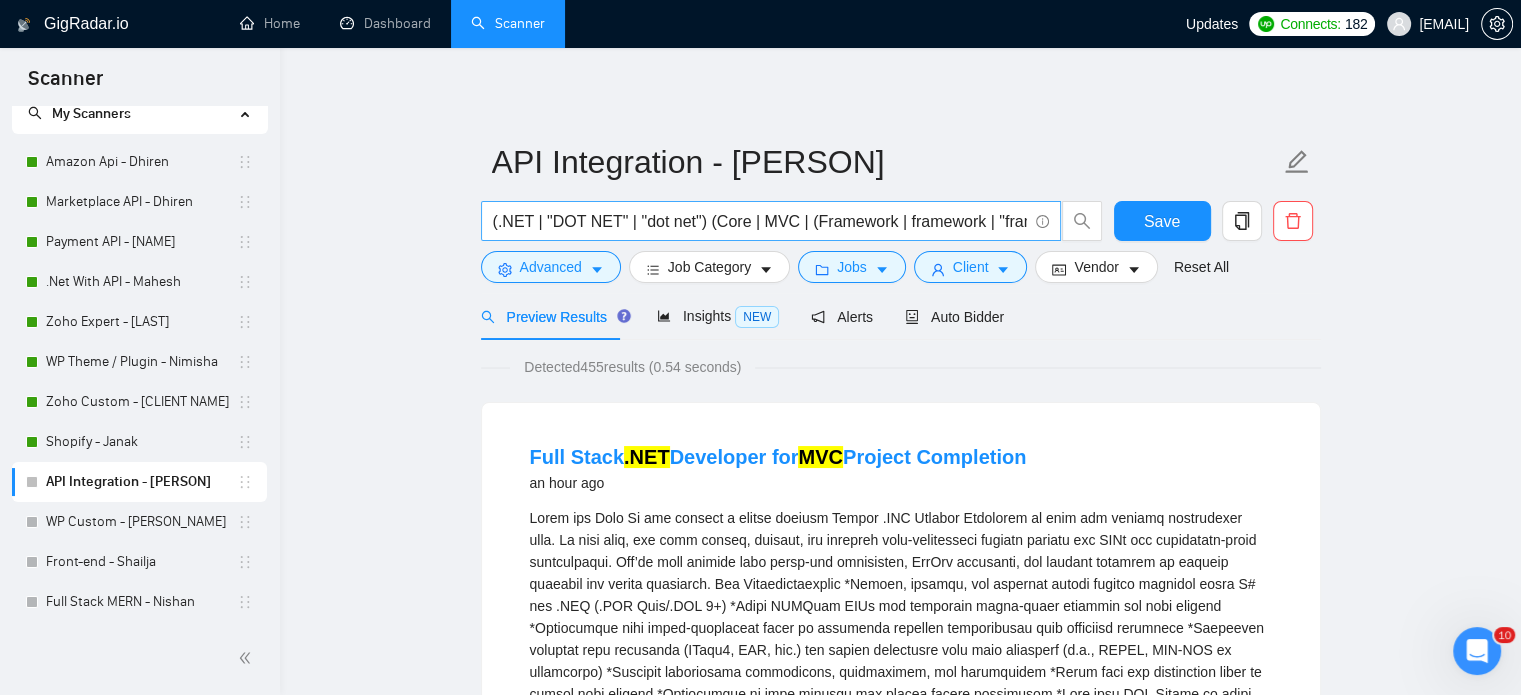 click on "(.NET | "DOT NET" | "dot net") (Core | MVC | (Framework | framework | "frame work" ))" at bounding box center [771, 221] 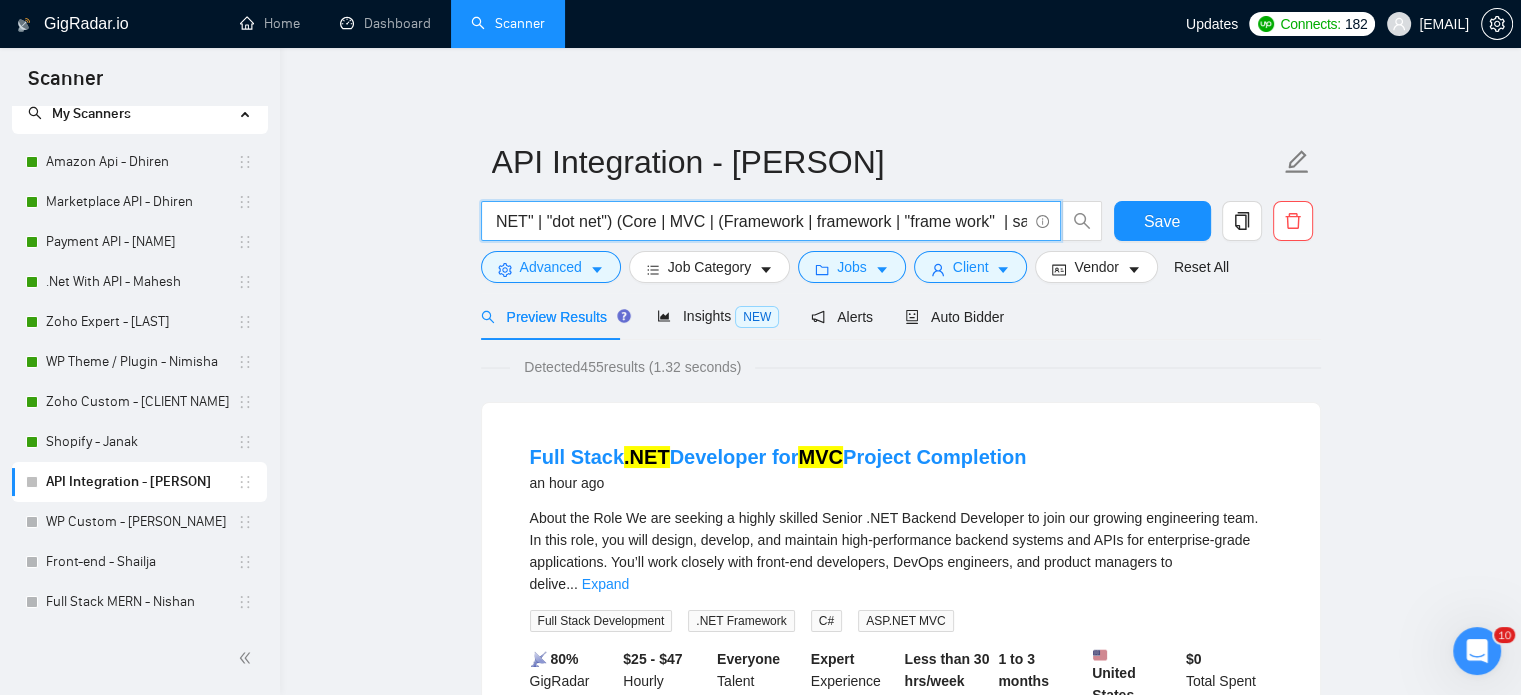 scroll, scrollTop: 0, scrollLeft: 95, axis: horizontal 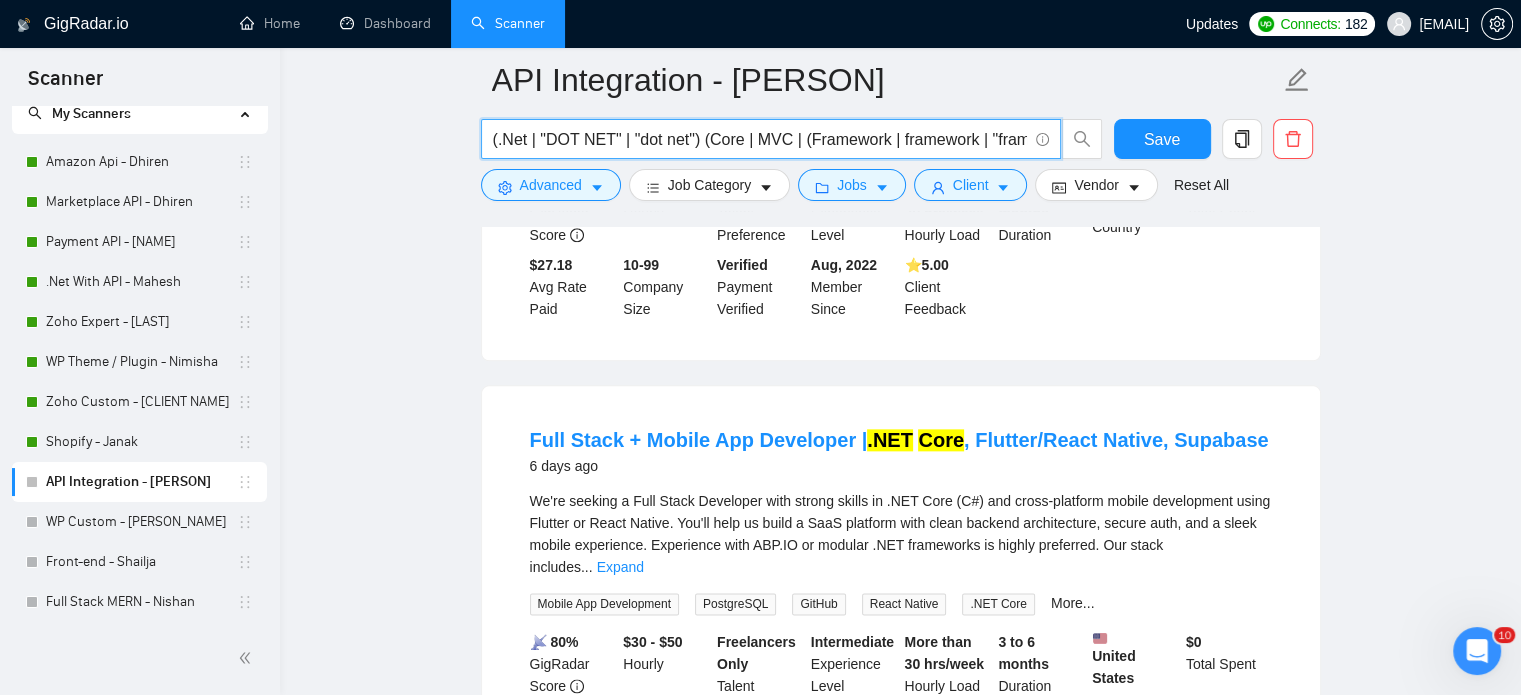 click on "Expand" at bounding box center (620, 567) 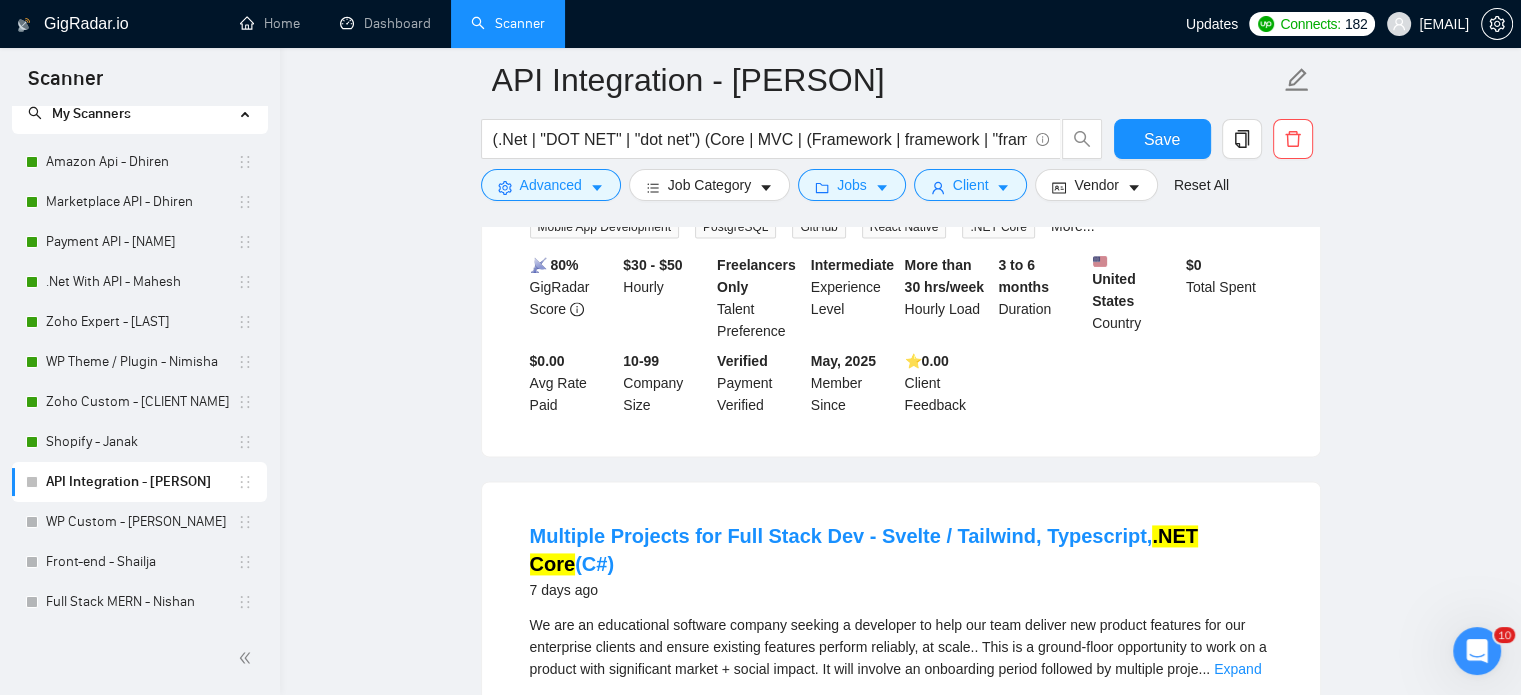 scroll, scrollTop: 2800, scrollLeft: 0, axis: vertical 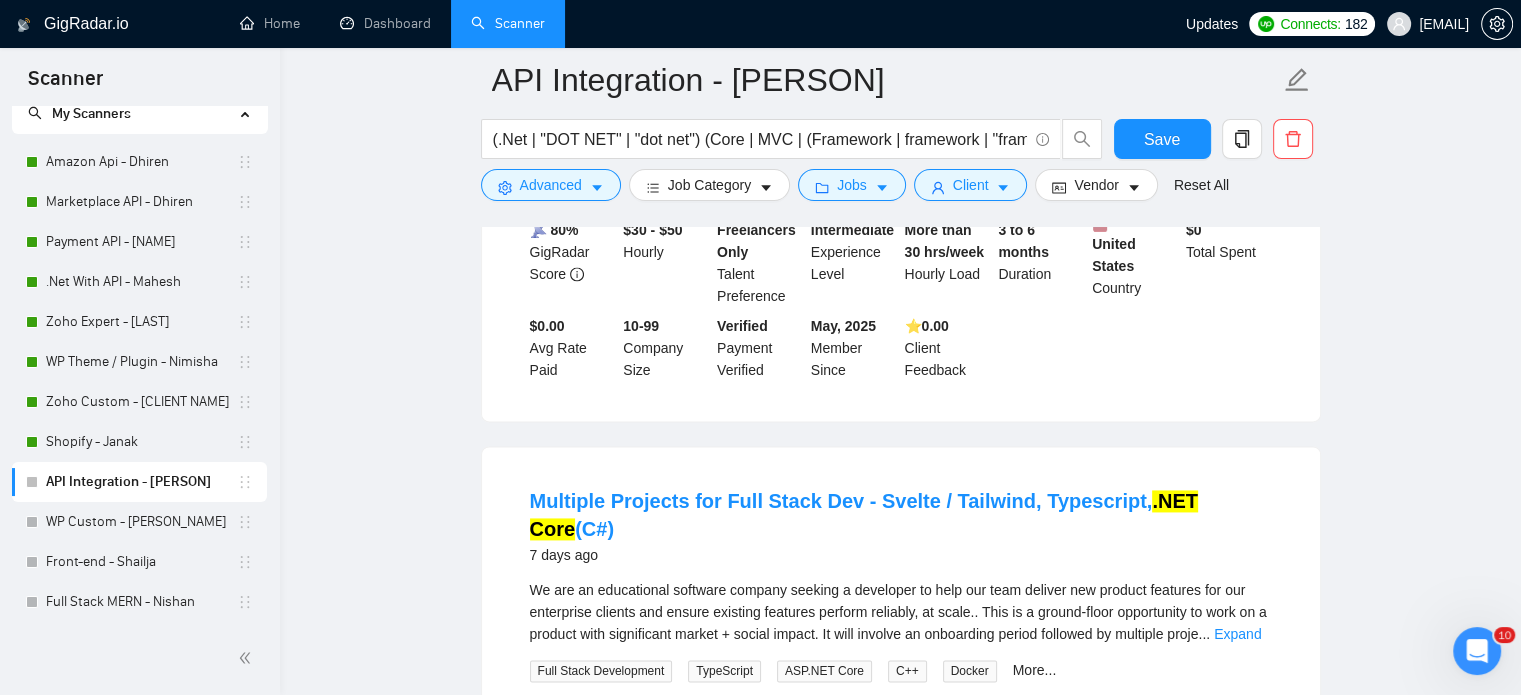 click on "Expand" at bounding box center [1237, 634] 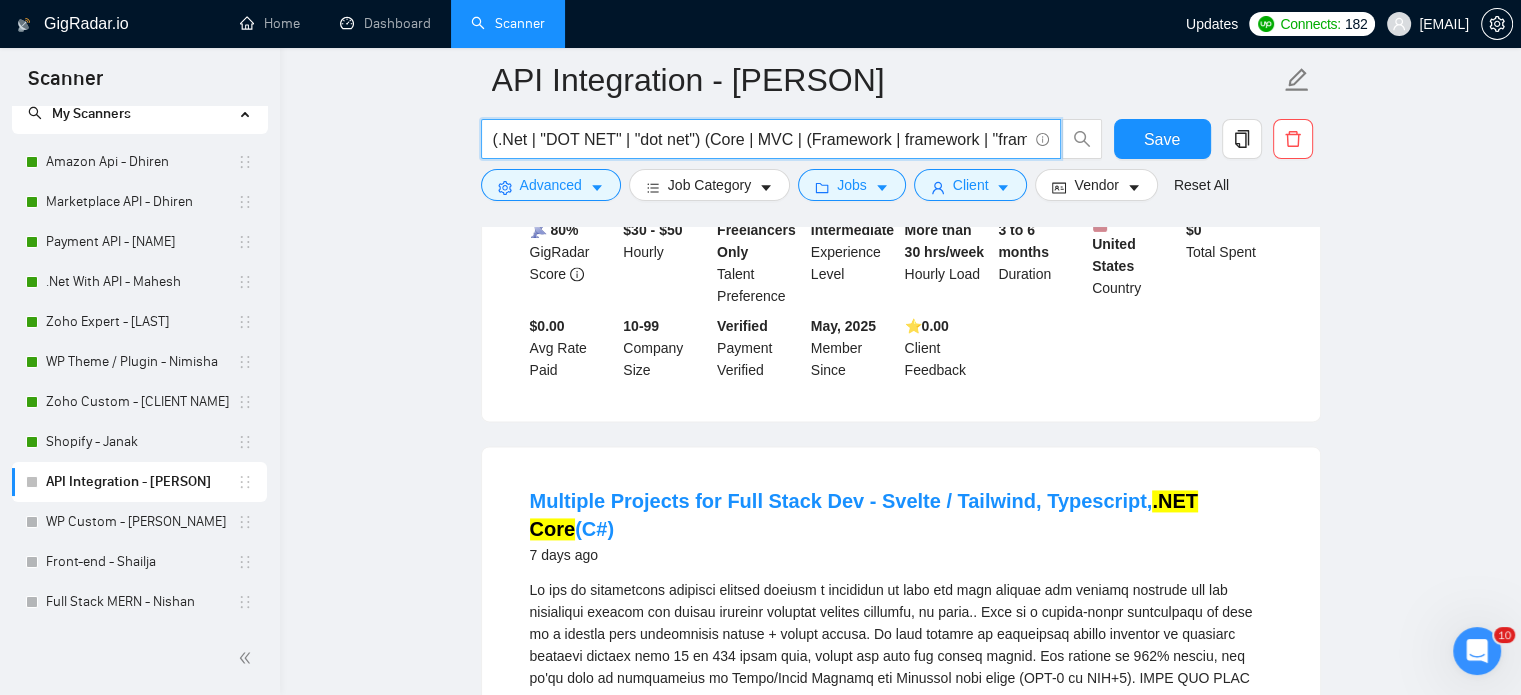 click on "(.Net | "DOT NET" | "dot net") (Core | MVC | (Framework | framework | "frame work"  | saas | ))" at bounding box center (760, 139) 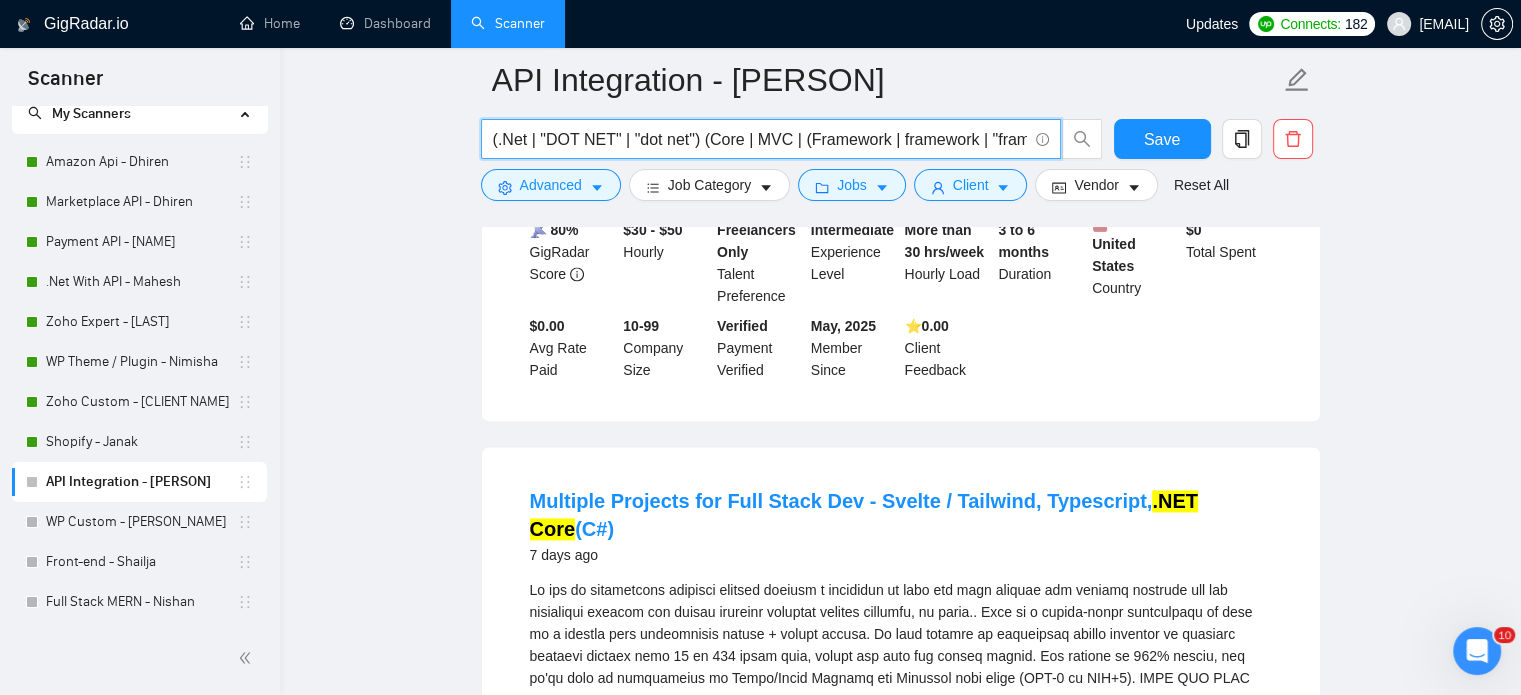 click on "(.Net | "DOT NET" | "dot net") (Core | MVC | (Framework | framework | "frame work"  | saas | ))" at bounding box center [760, 139] 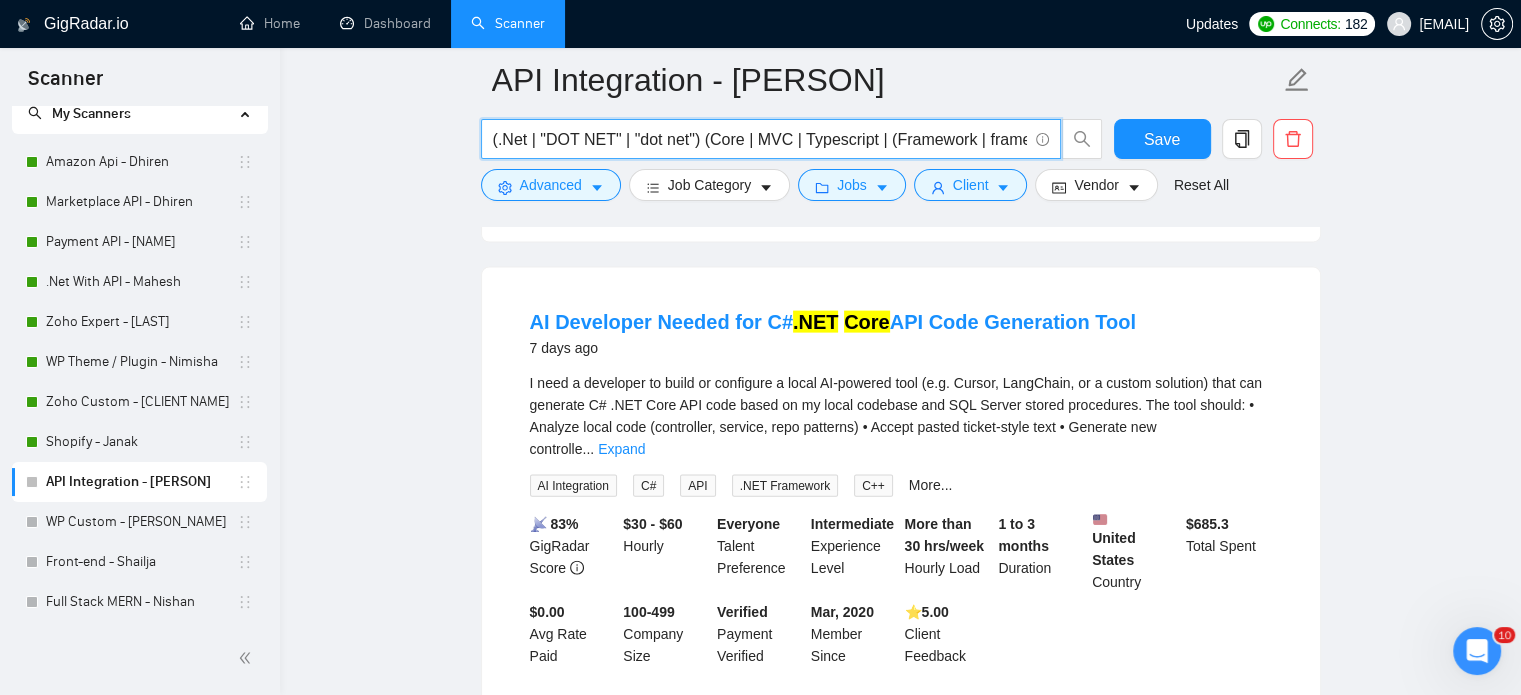 scroll, scrollTop: 4273, scrollLeft: 0, axis: vertical 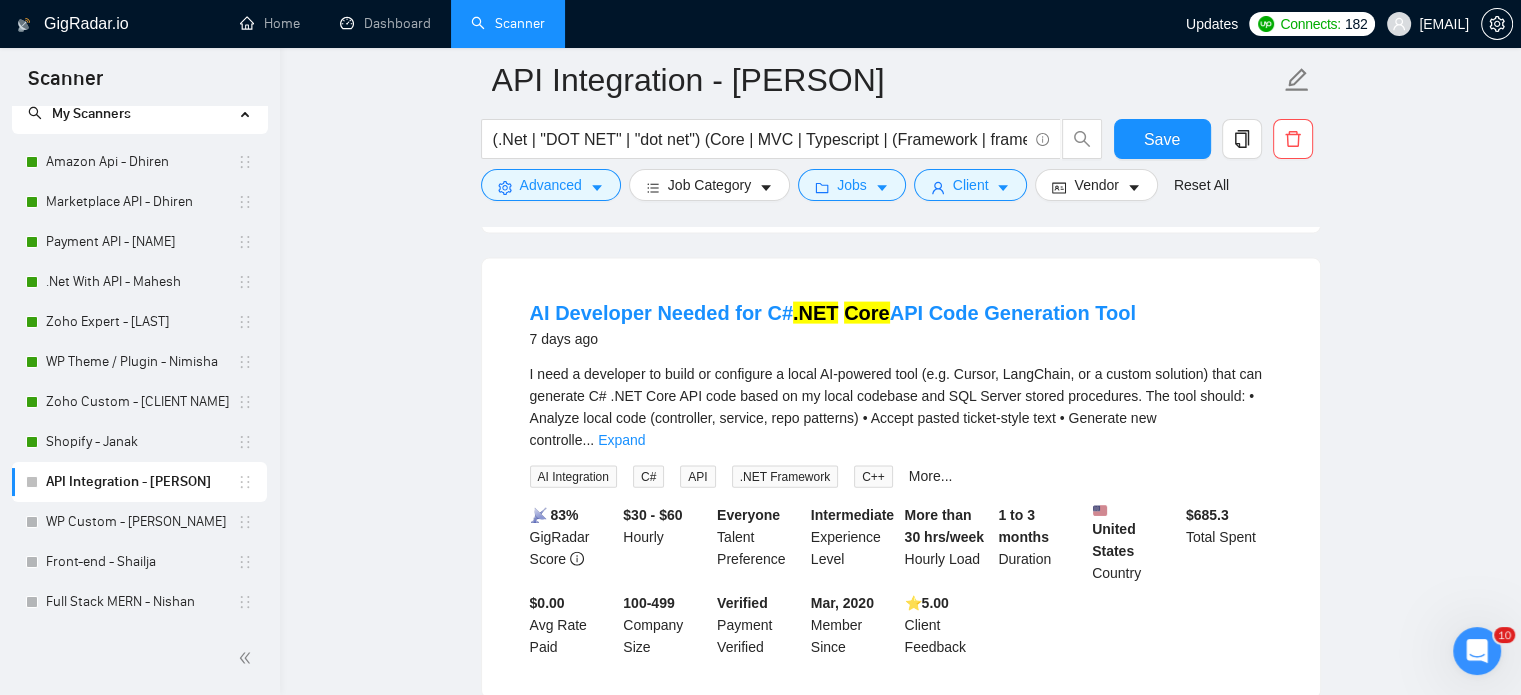 click on "Load More (482)" at bounding box center (901, 731) 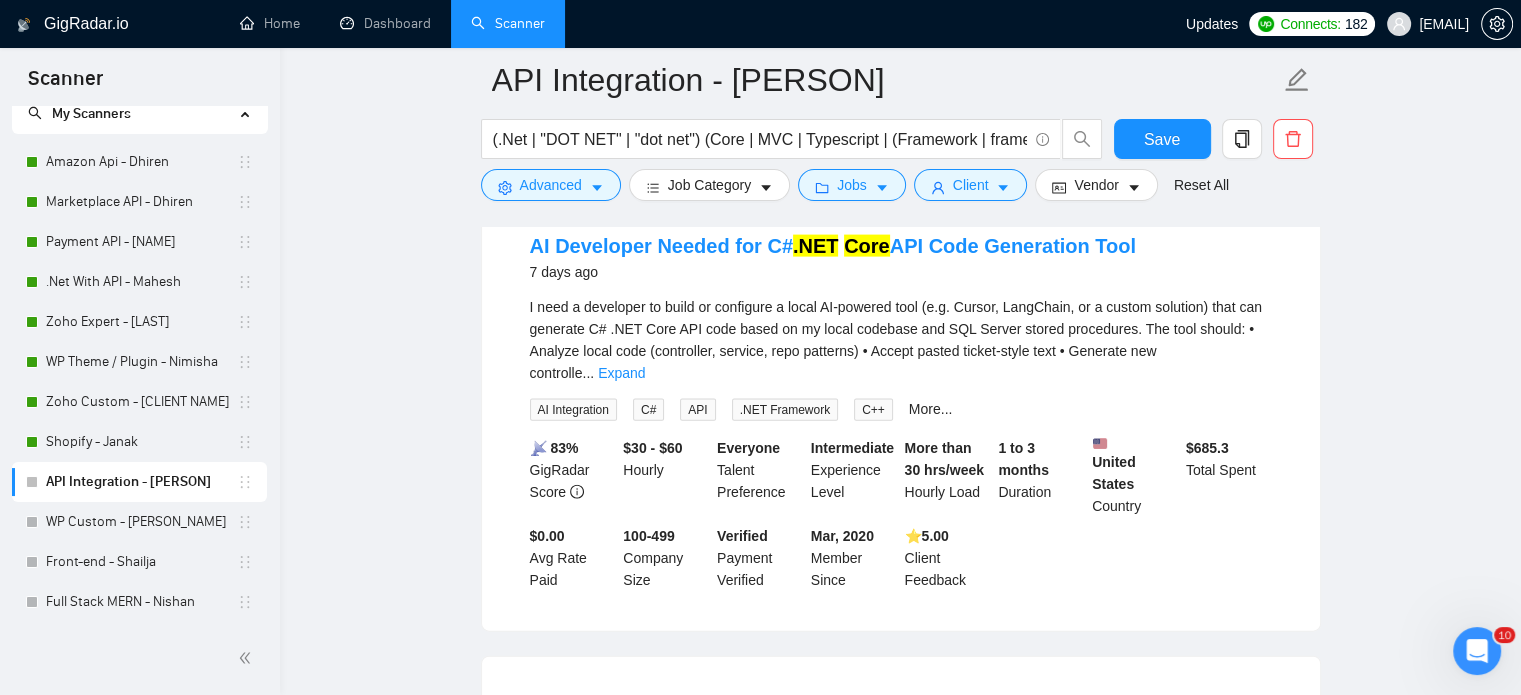 scroll, scrollTop: 4373, scrollLeft: 0, axis: vertical 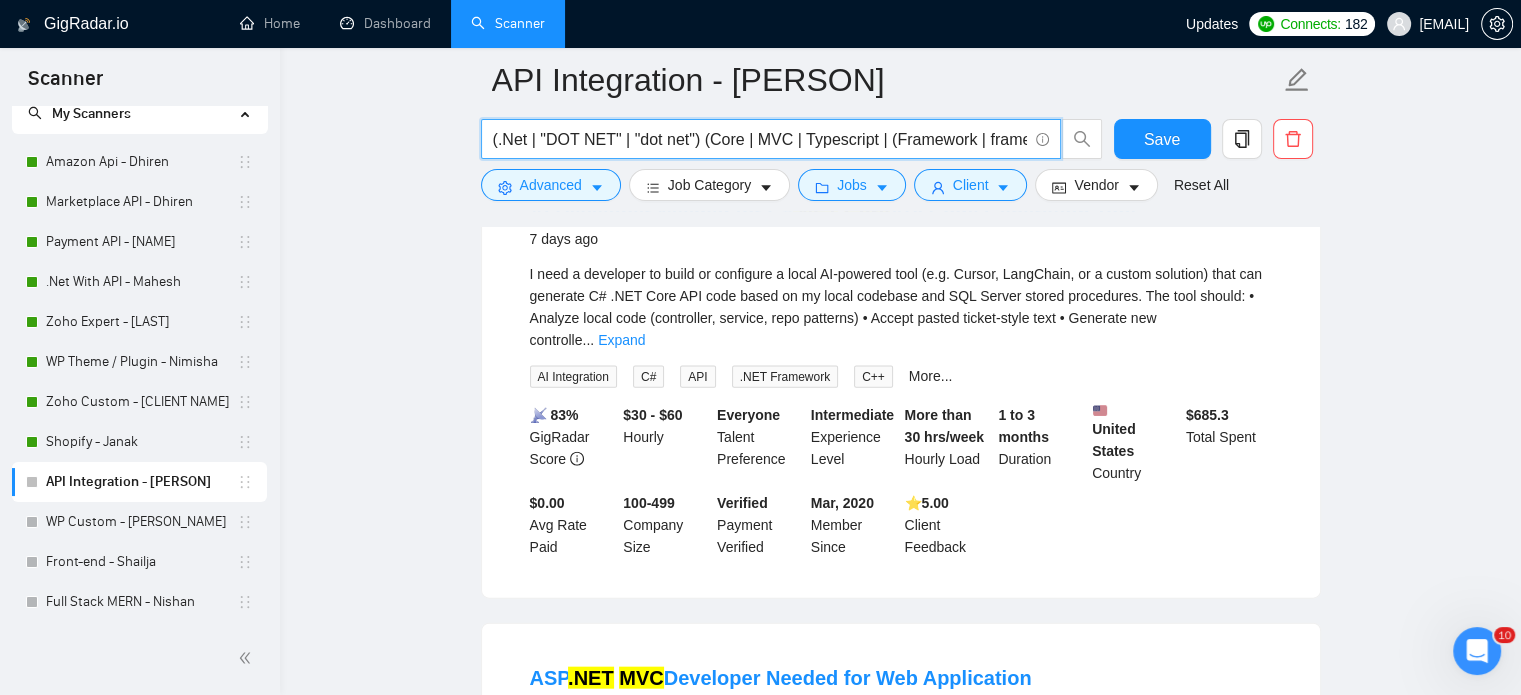 click on "(.Net | "DOT NET" | "dot net") (Core | MVC | Typescript | (Framework | framework | "frame work"  | saas | ))" at bounding box center (760, 139) 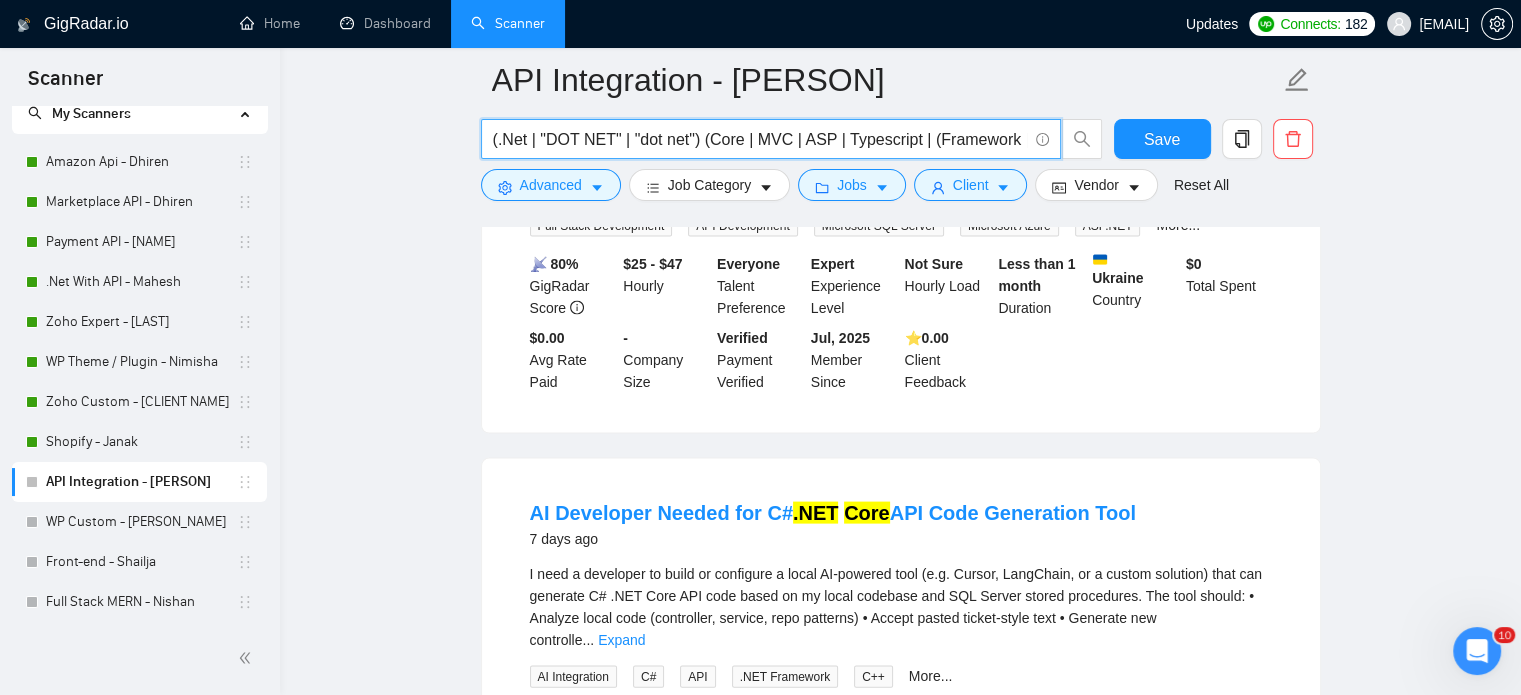 scroll, scrollTop: 4273, scrollLeft: 0, axis: vertical 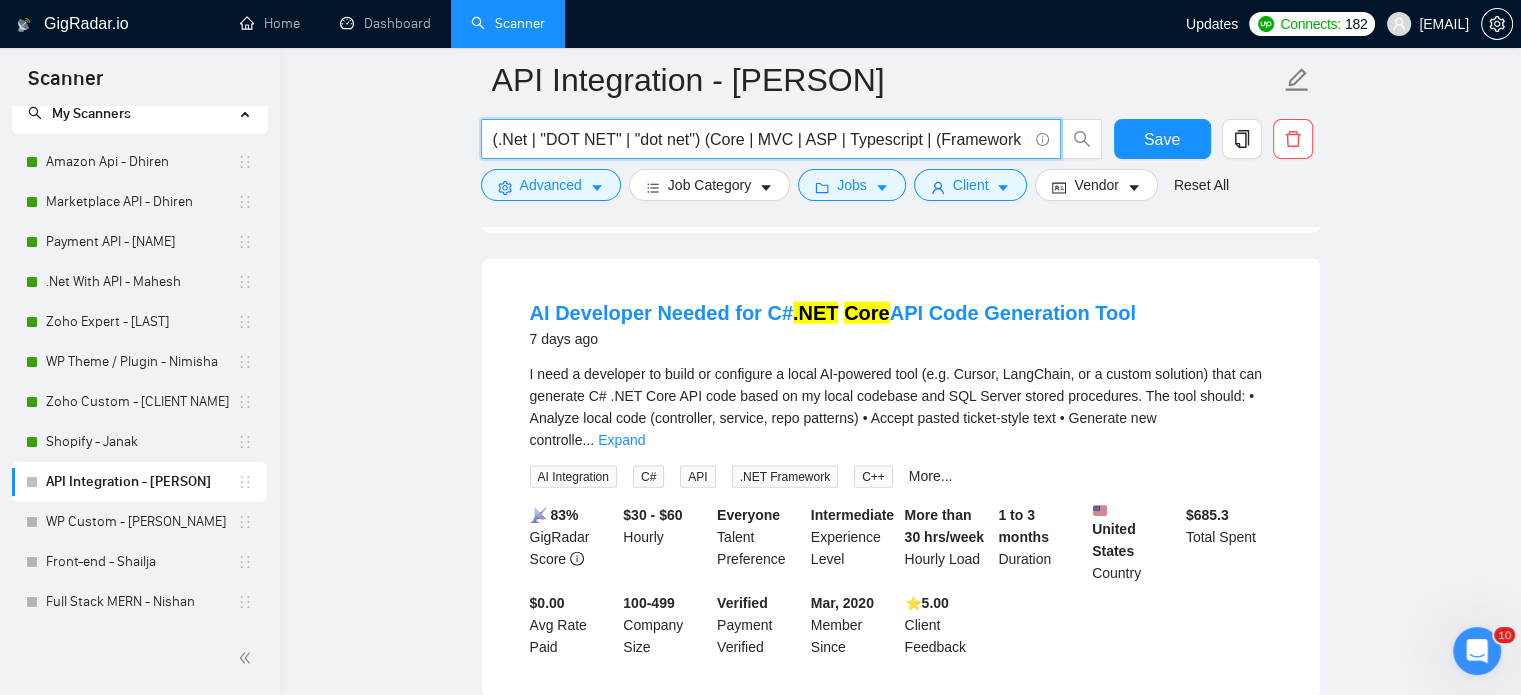 click on "Load More (503)" at bounding box center [901, 731] 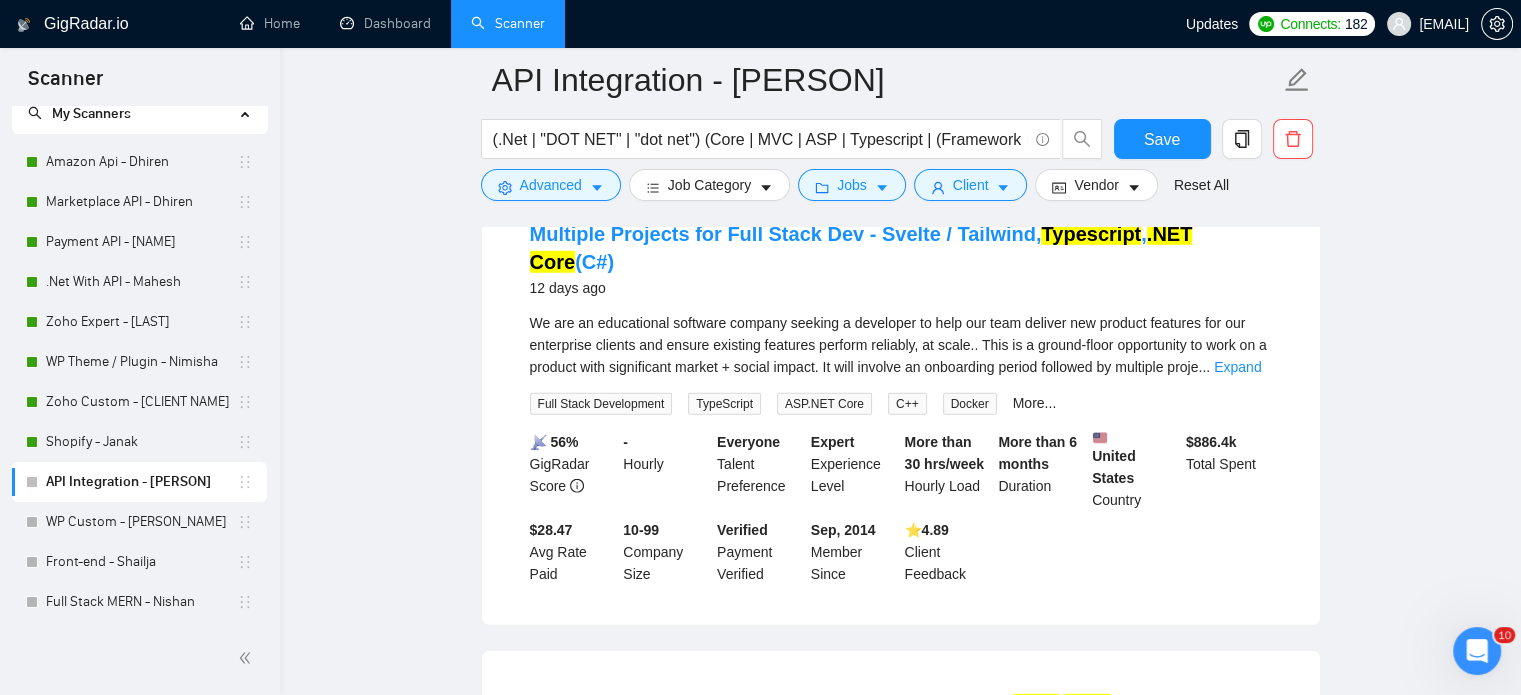 scroll, scrollTop: 5773, scrollLeft: 0, axis: vertical 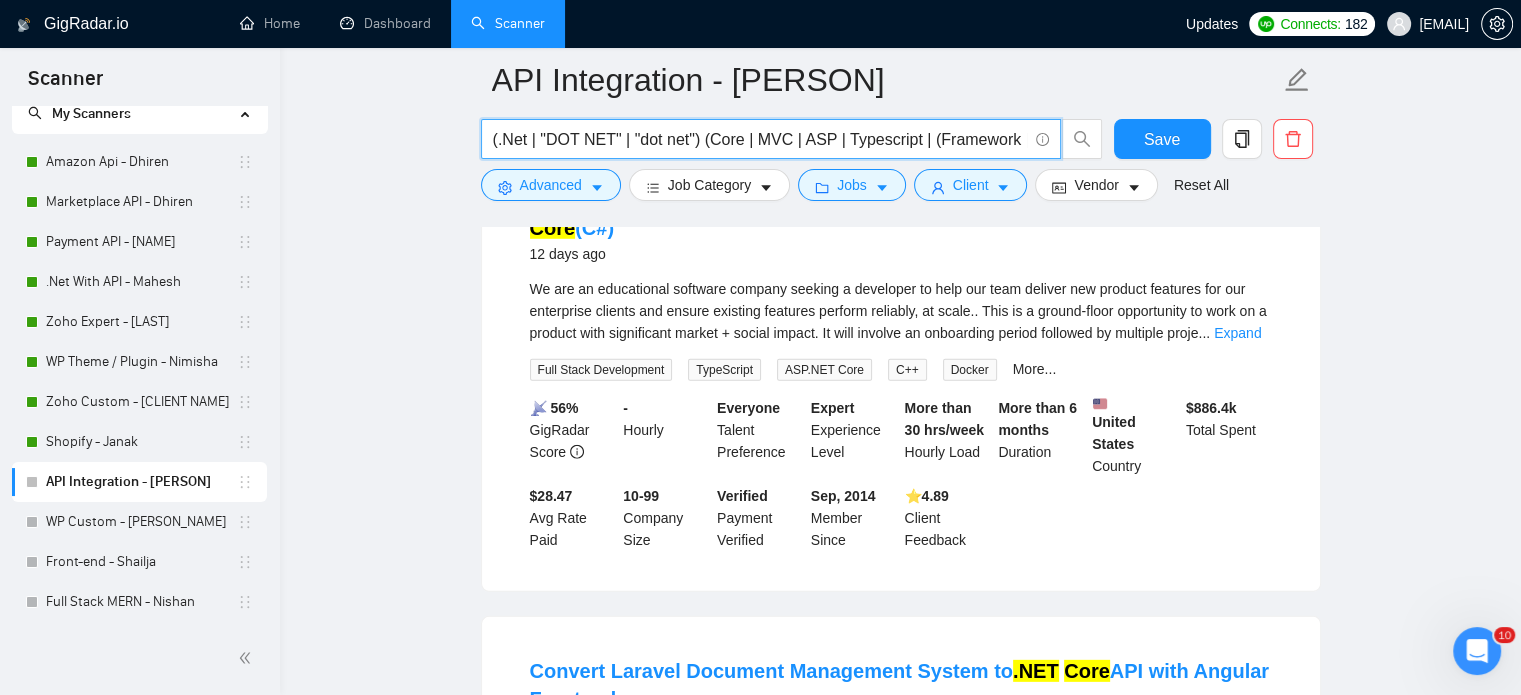 click on "(.Net | "DOT NET" | "dot net") (Core | MVC | ASP | Typescript | (Framework | framework | "frame work"  | saas | ))" at bounding box center (760, 139) 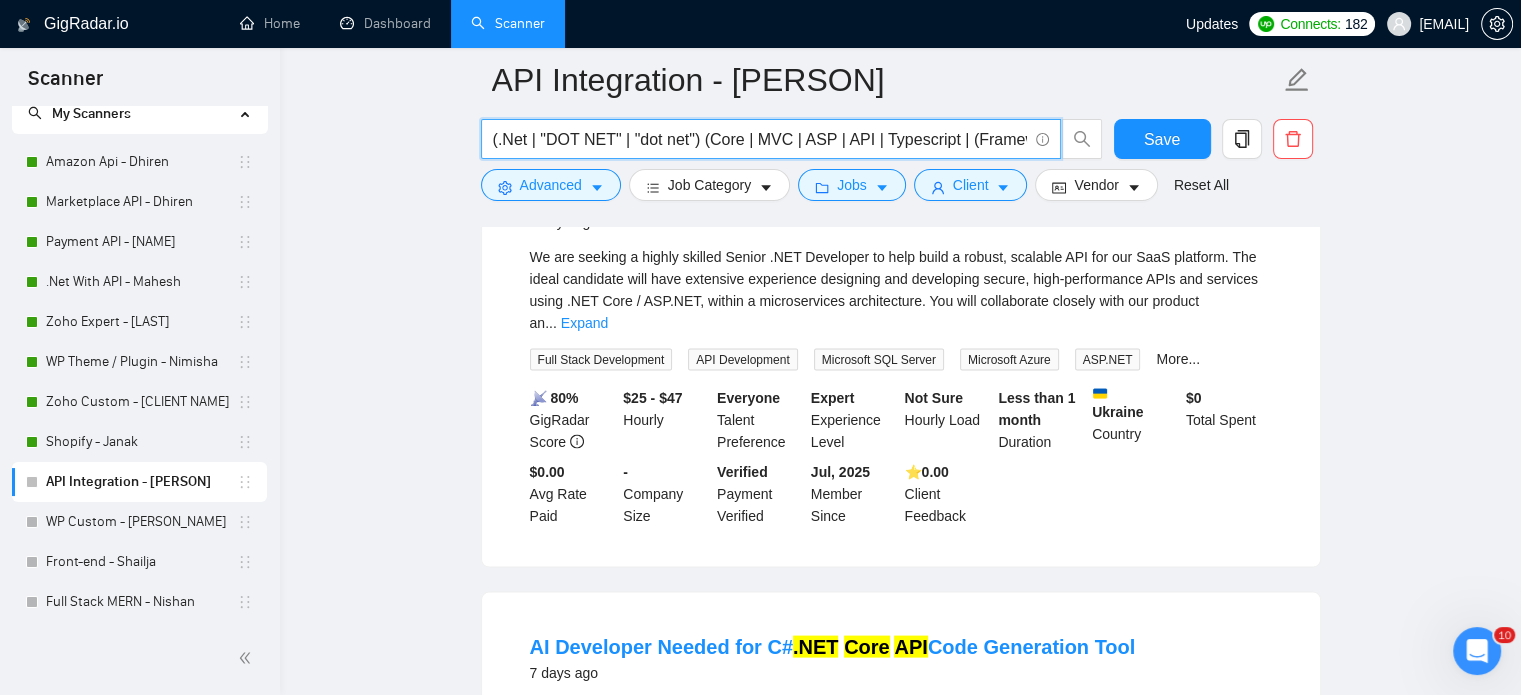 scroll, scrollTop: 3973, scrollLeft: 0, axis: vertical 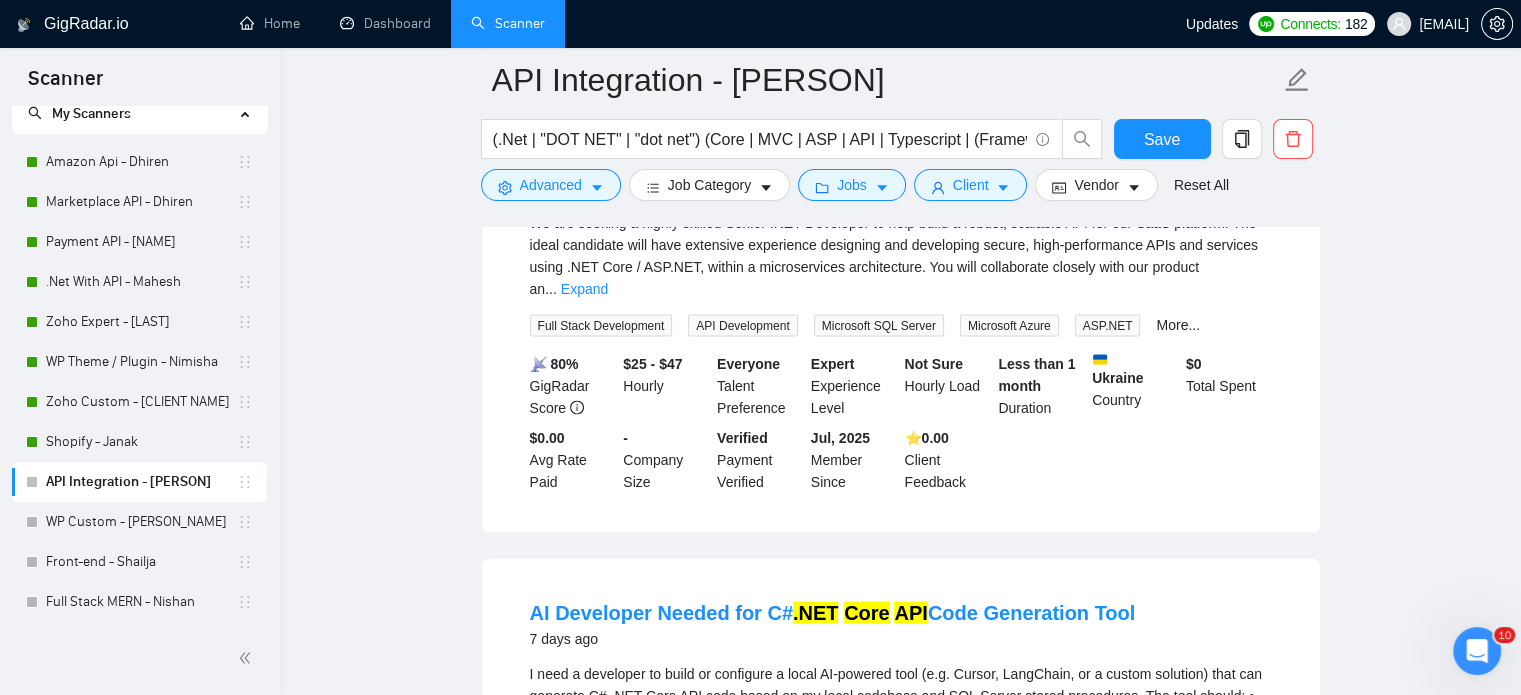 drag, startPoint x: 1243, startPoint y: 527, endPoint x: 1247, endPoint y: 548, distance: 21.377558 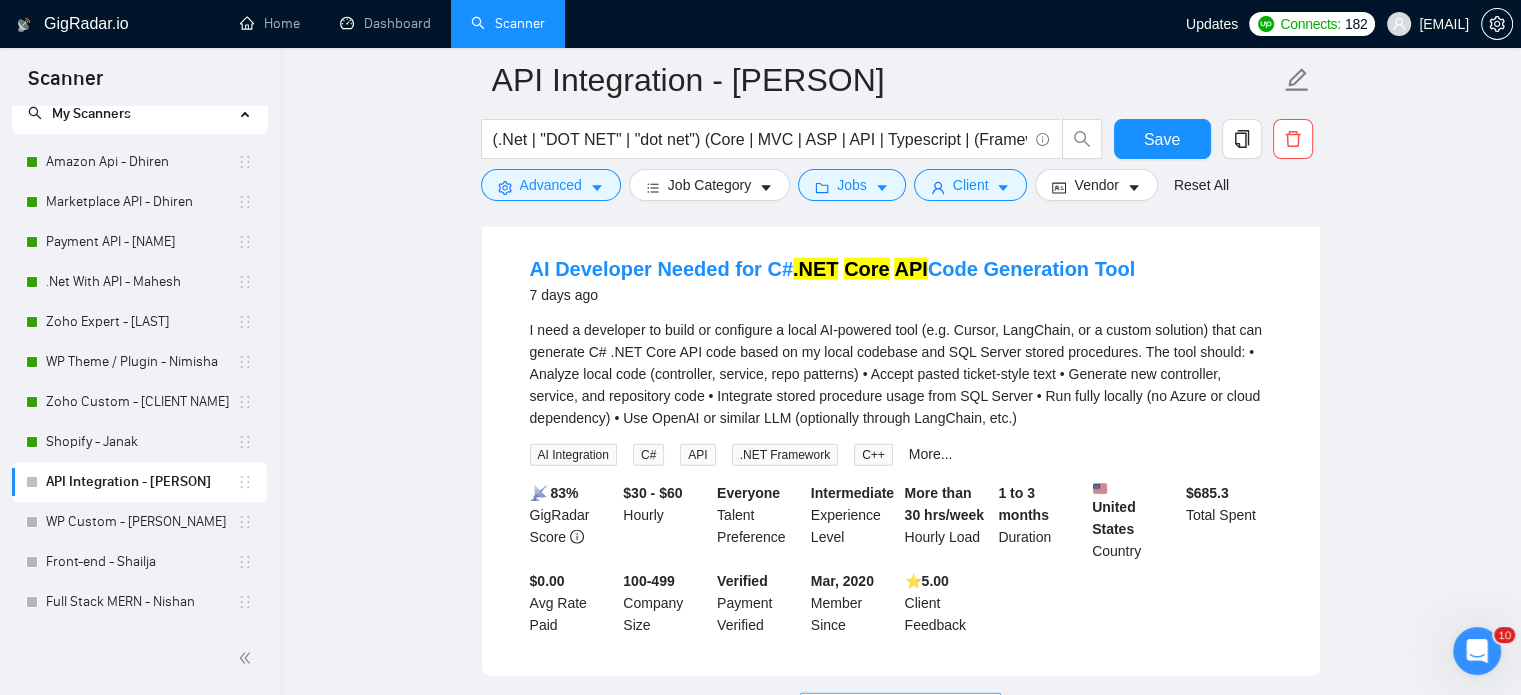drag, startPoint x: 907, startPoint y: 524, endPoint x: 1150, endPoint y: 535, distance: 243.24884 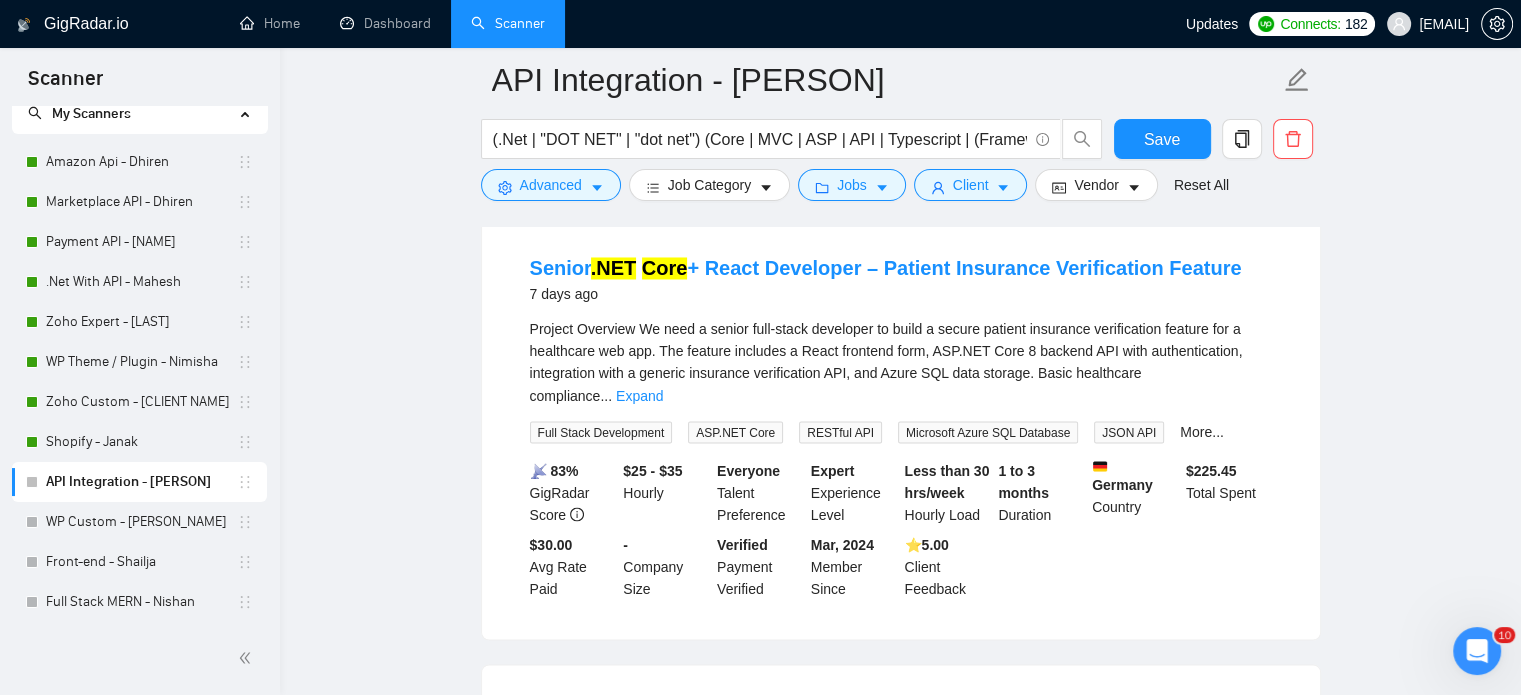 scroll, scrollTop: 3417, scrollLeft: 0, axis: vertical 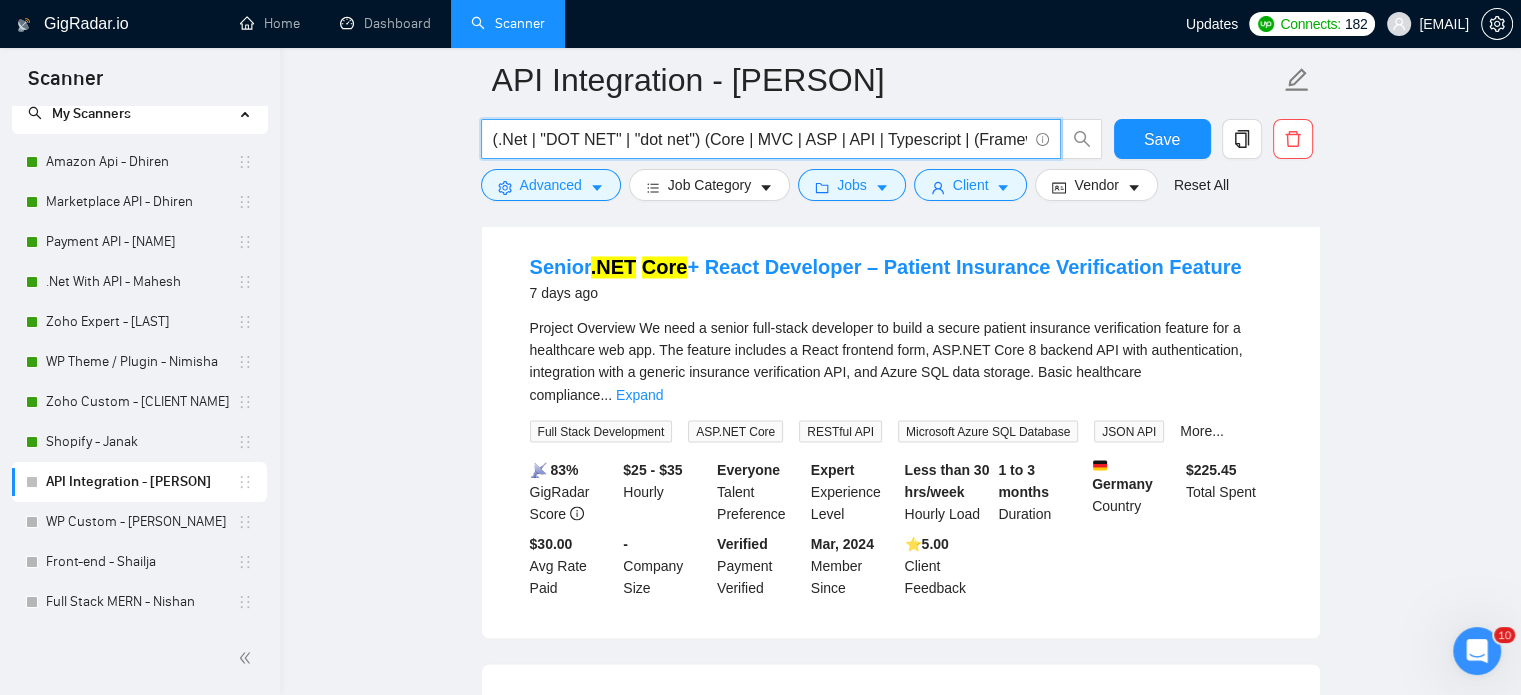 click on "(.Net | "DOT NET" | "dot net") (Core | MVC | ASP | API | Typescript | (Framework | framework | "frame work"  | saas | ))" at bounding box center [760, 139] 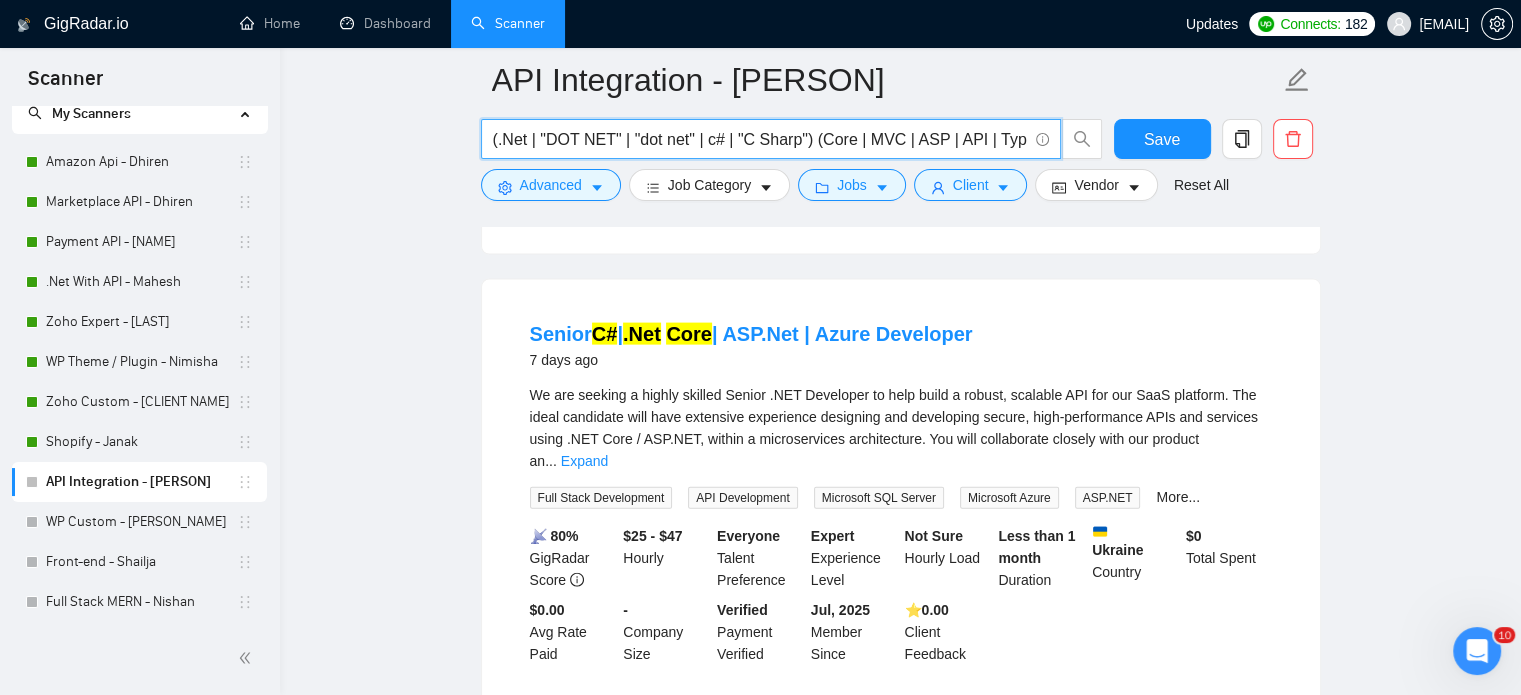 scroll, scrollTop: 4273, scrollLeft: 0, axis: vertical 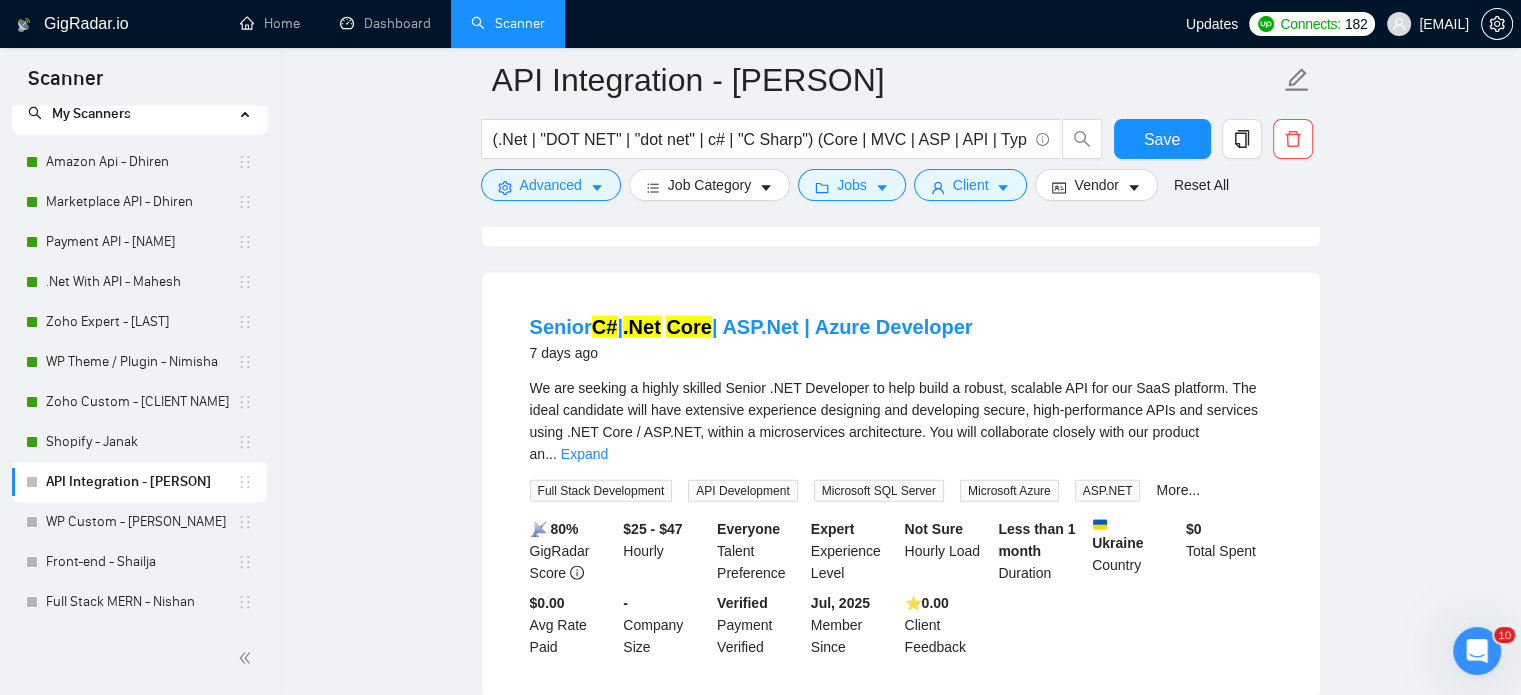 click on "Load More (800)" at bounding box center (901, 731) 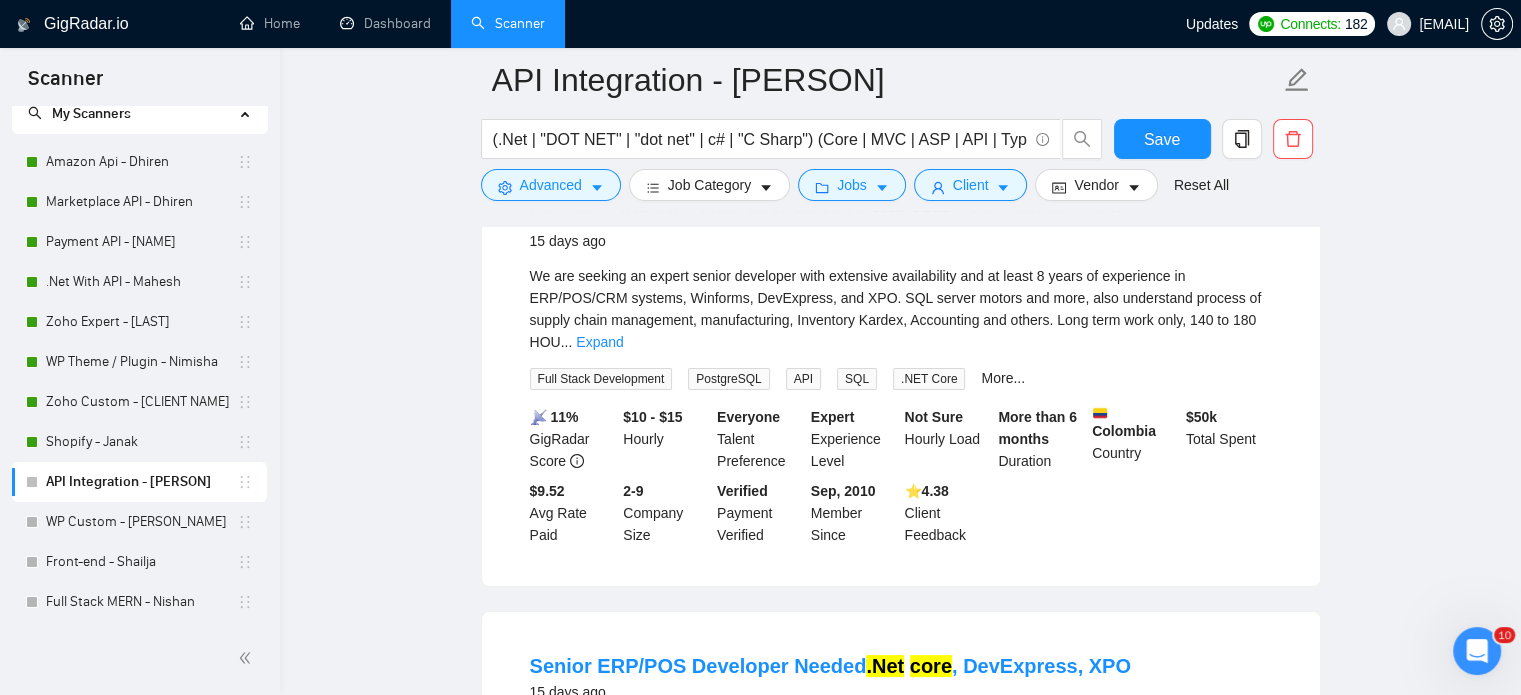 scroll, scrollTop: 7673, scrollLeft: 0, axis: vertical 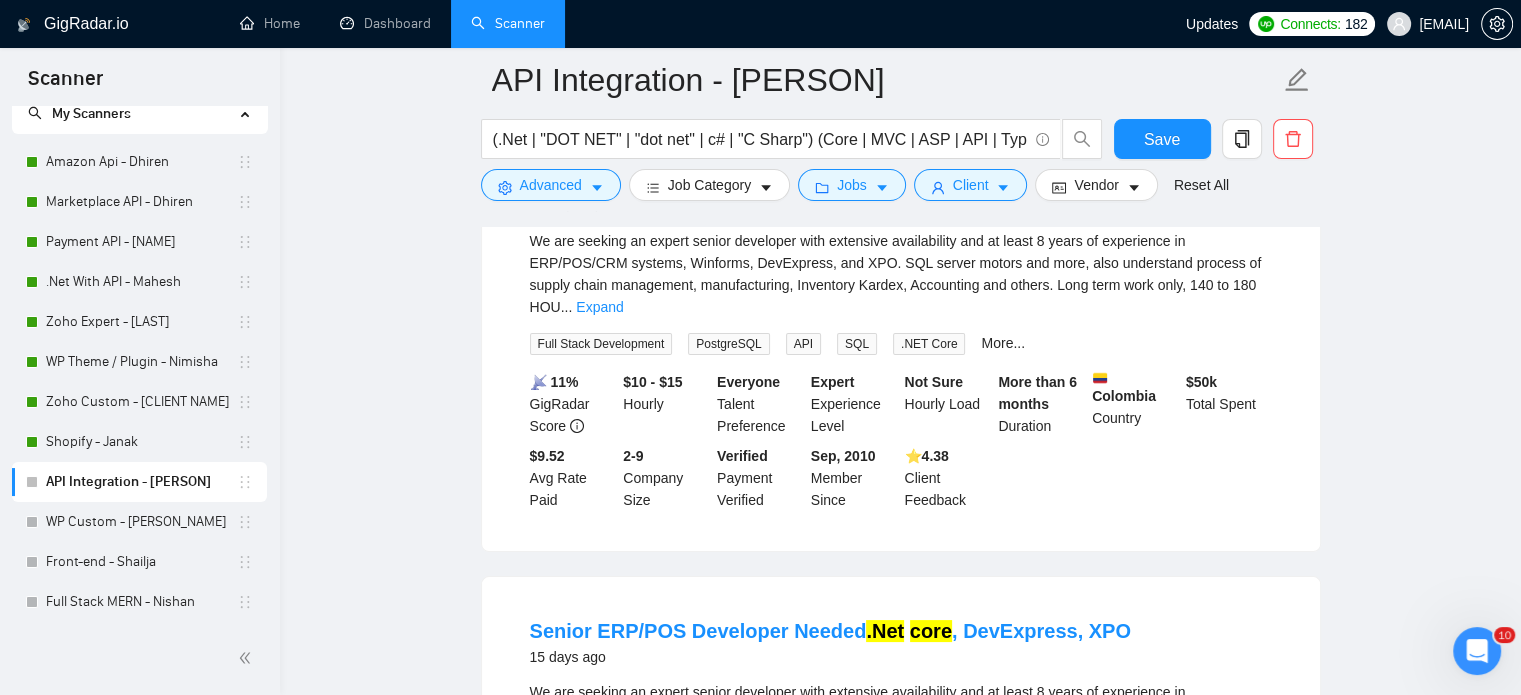 click on "Expand" at bounding box center (599, 758) 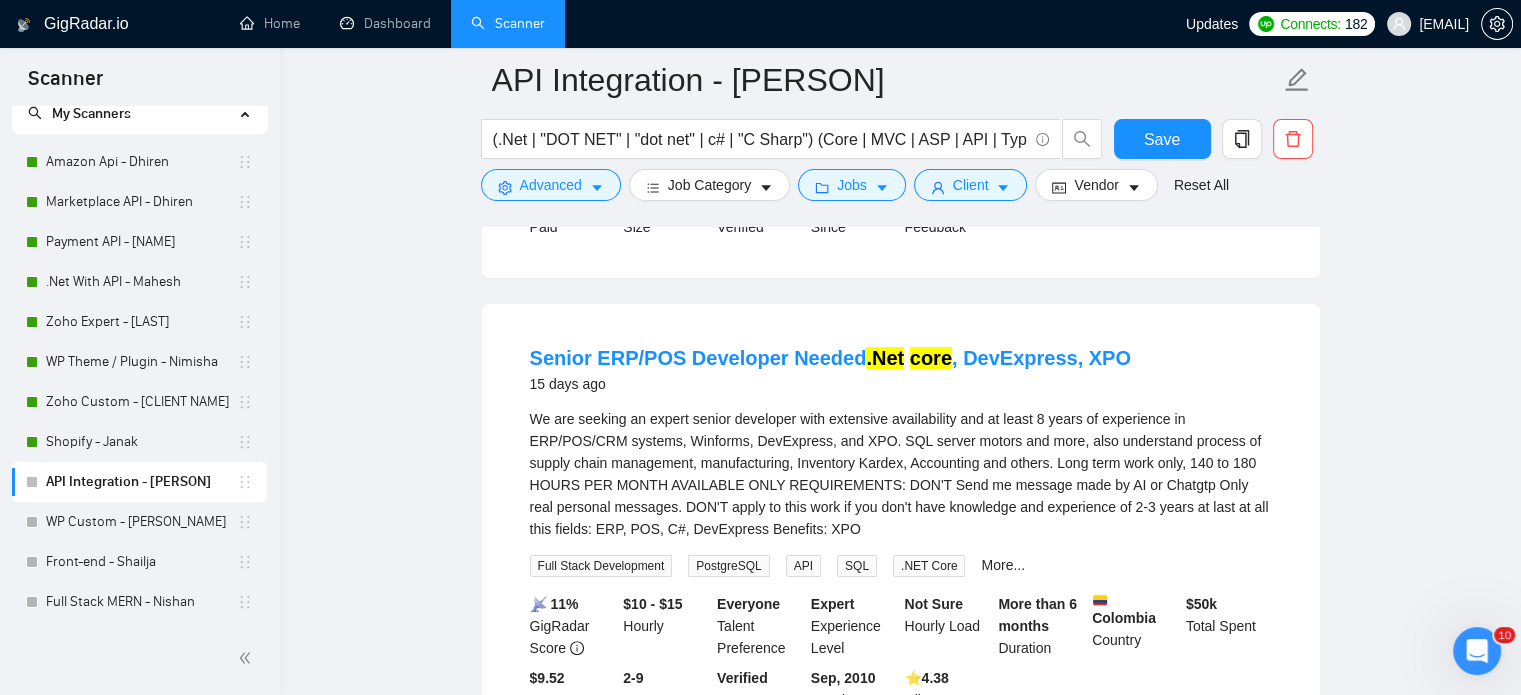 scroll, scrollTop: 7973, scrollLeft: 0, axis: vertical 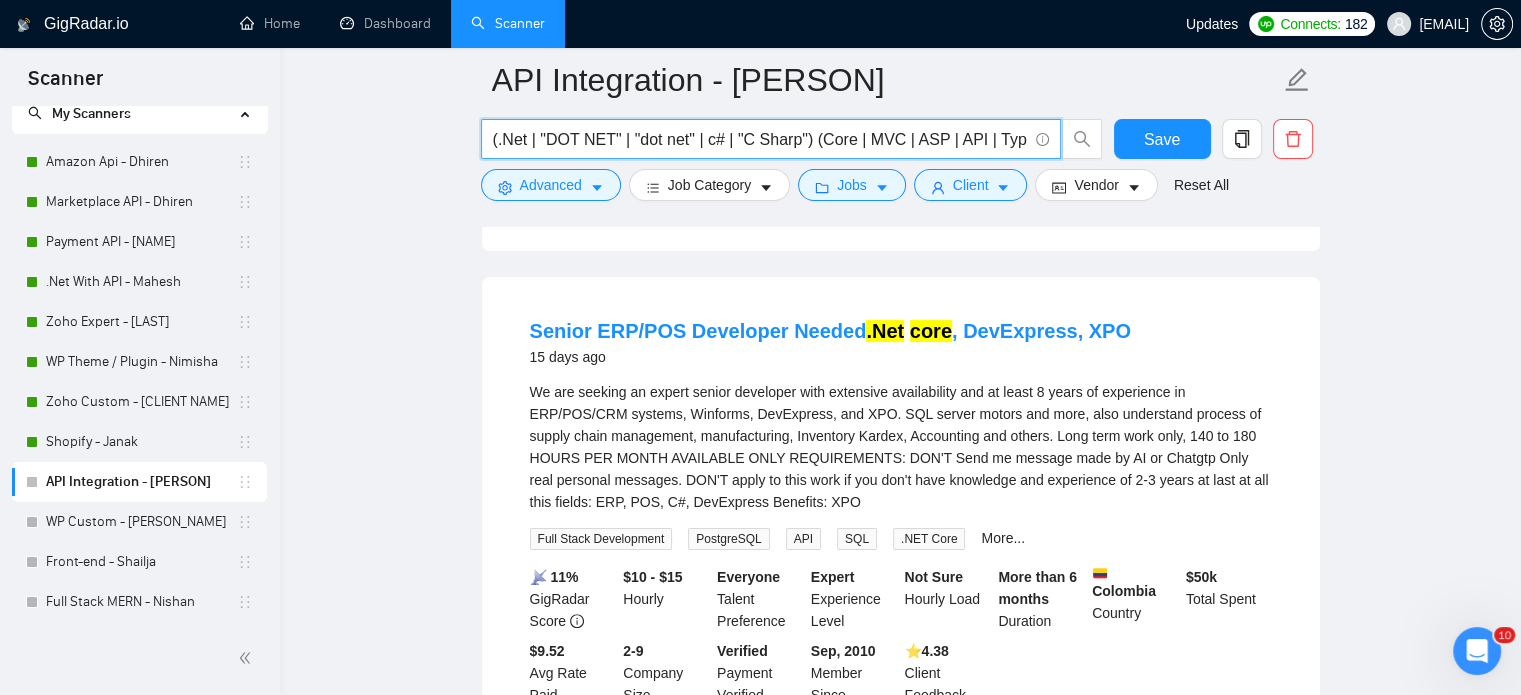 click on "(.Net | "DOT NET" | "dot net" | c# | "C Sharp") (Core | MVC | ASP | API | Typescript | (Framework | framework | "frame work"  | saas | ))" at bounding box center (760, 139) 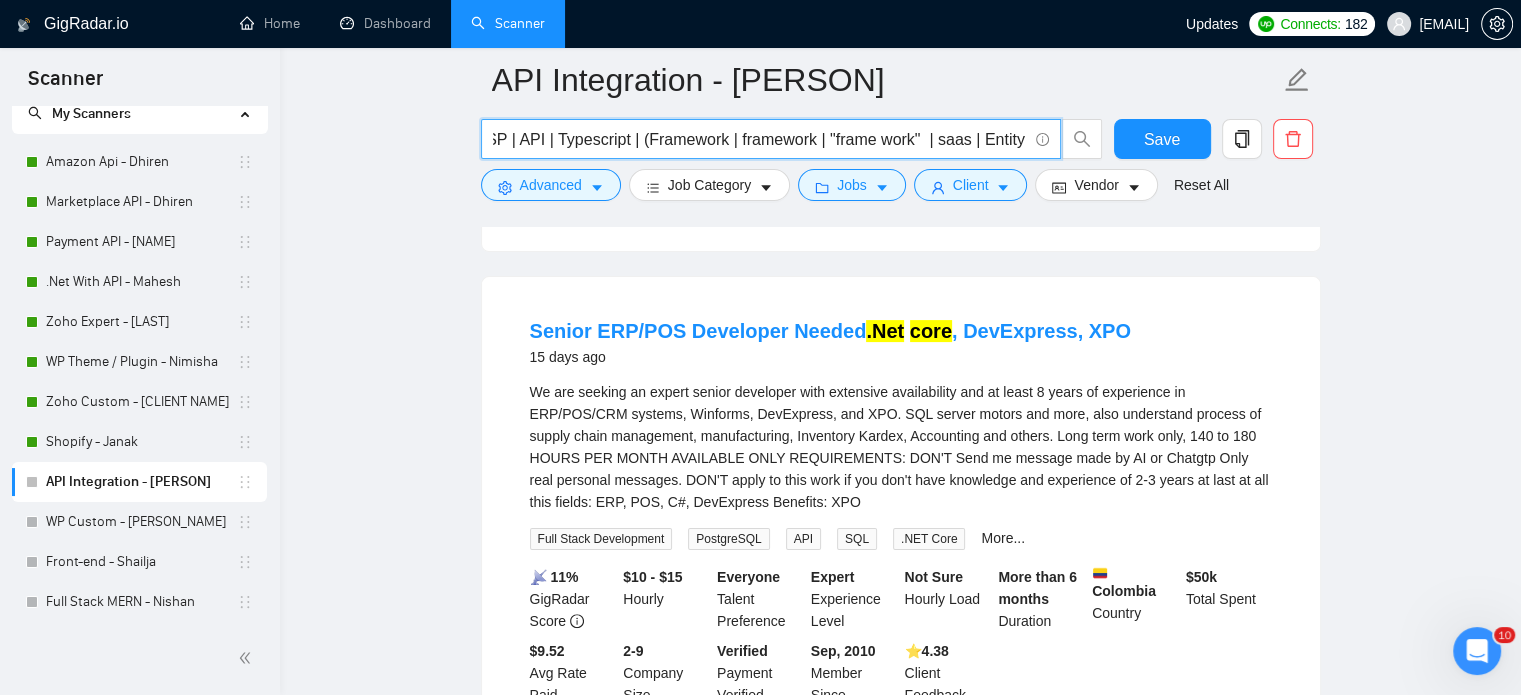 scroll, scrollTop: 0, scrollLeft: 471, axis: horizontal 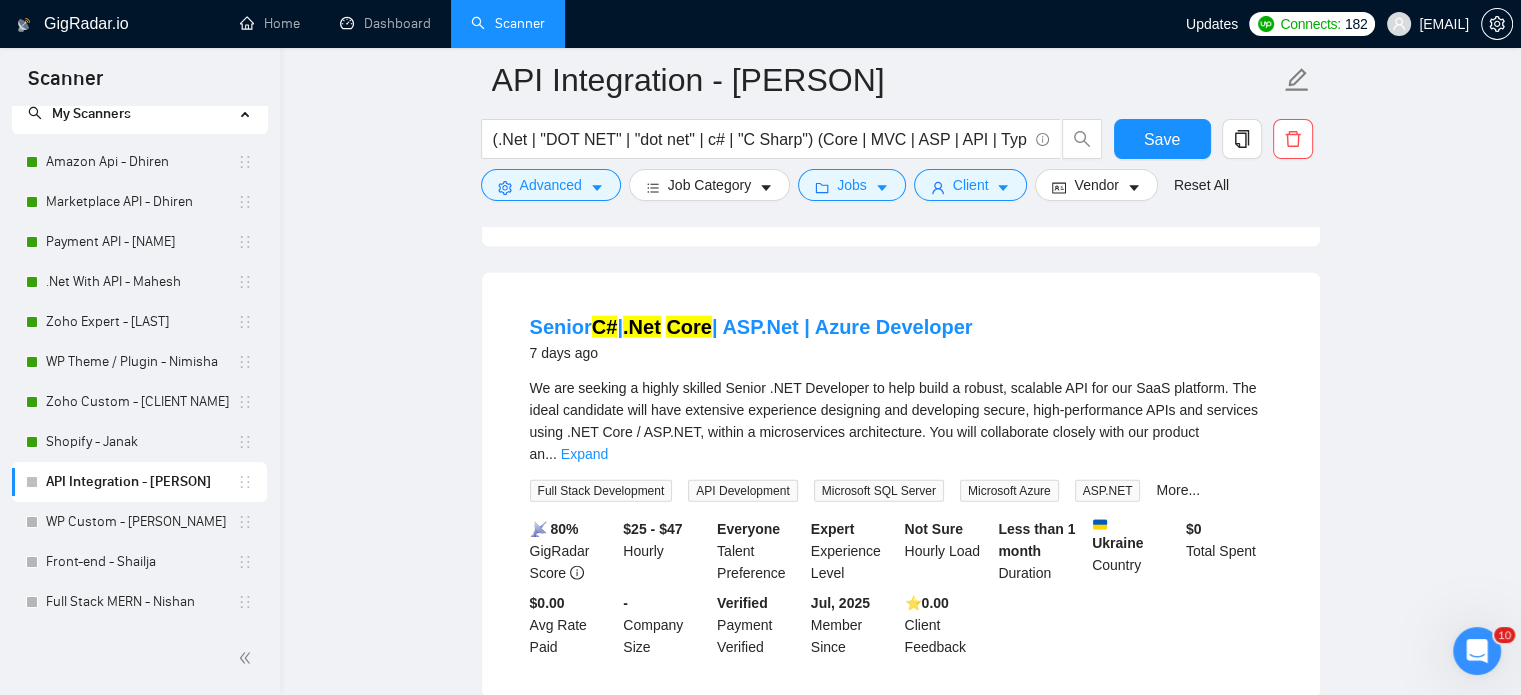 drag, startPoint x: 932, startPoint y: 519, endPoint x: 1126, endPoint y: 487, distance: 196.62146 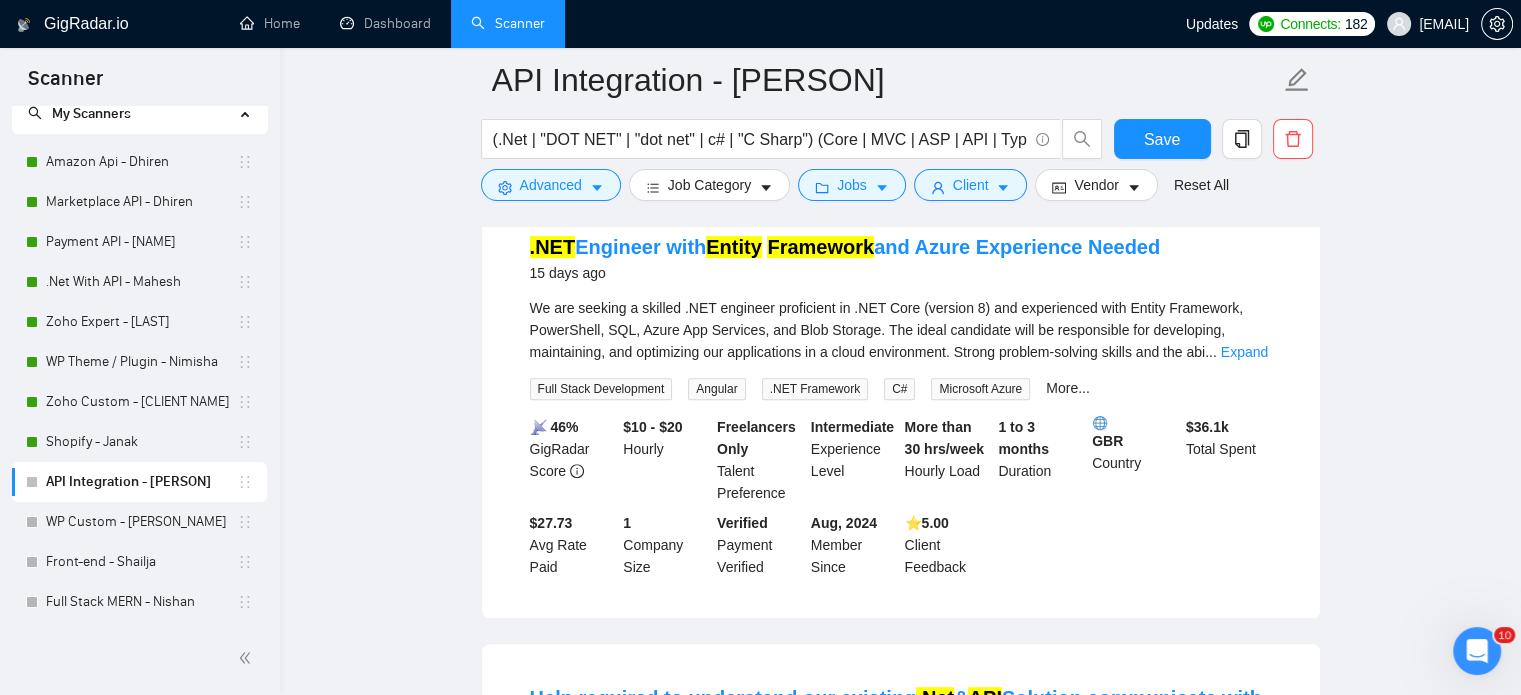 scroll, scrollTop: 8673, scrollLeft: 0, axis: vertical 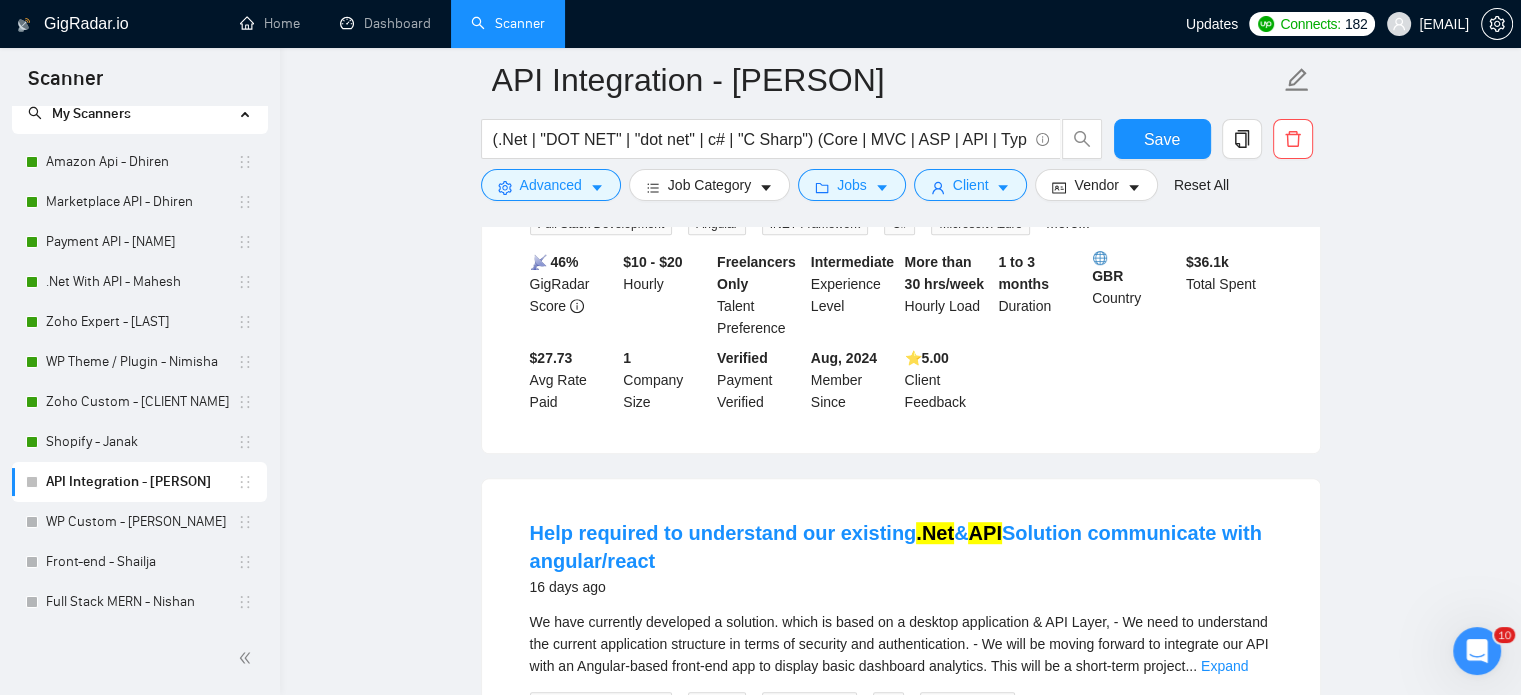 click on "Load More (790)" at bounding box center (901, 943) 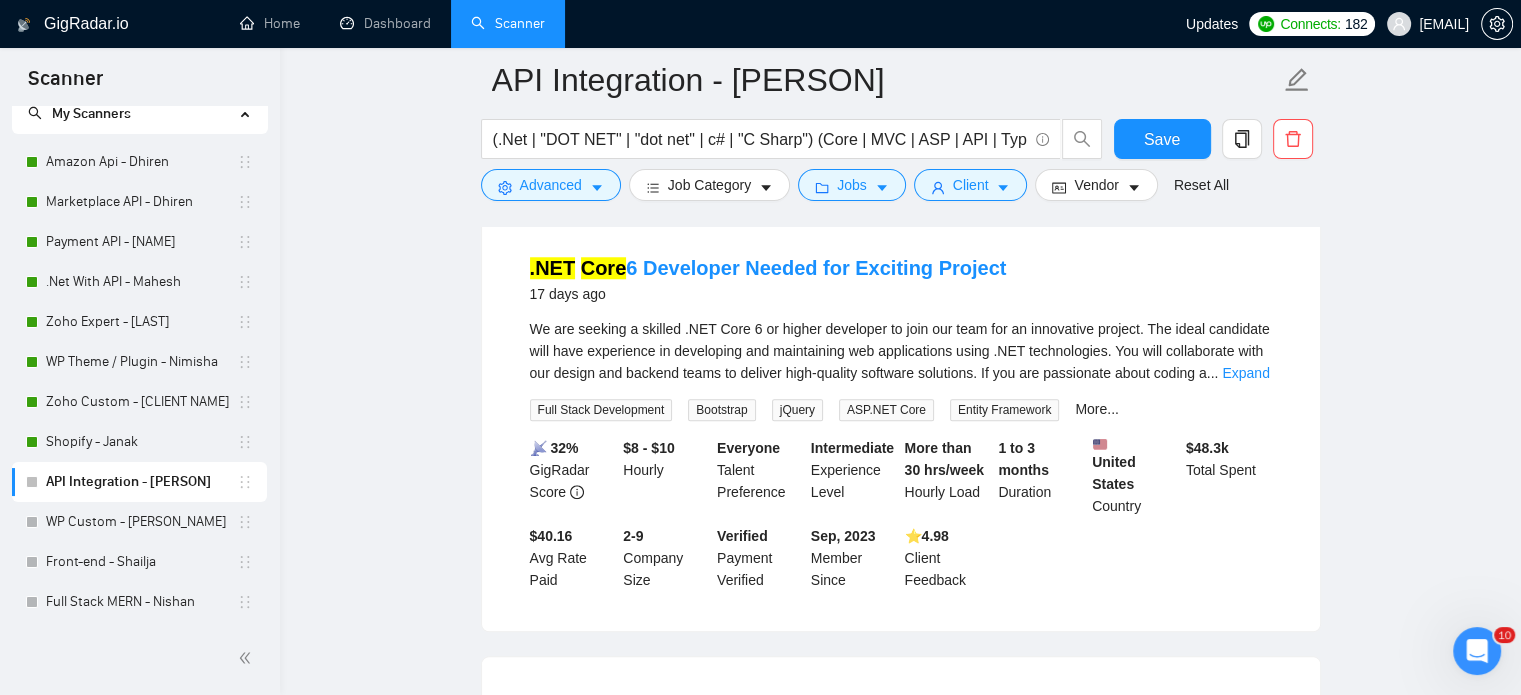 scroll, scrollTop: 9795, scrollLeft: 0, axis: vertical 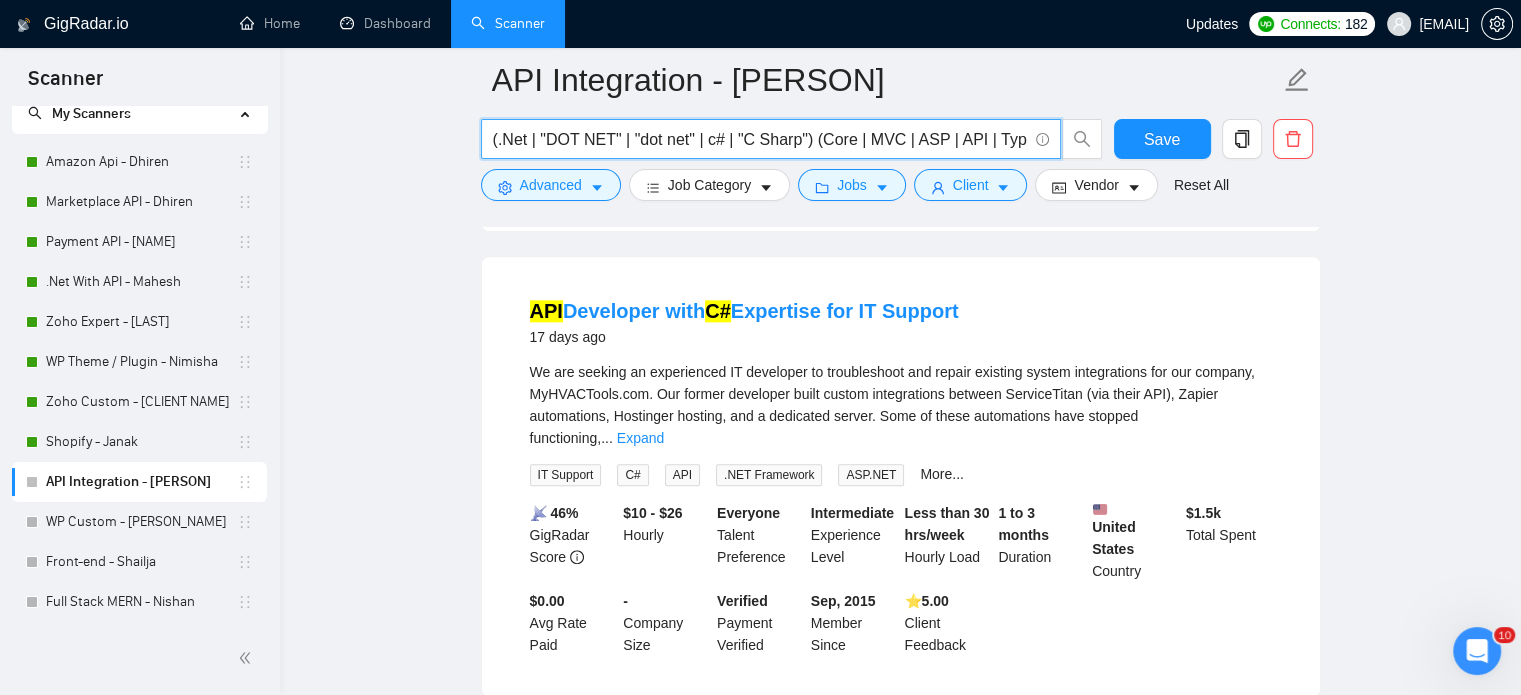 click on "(.Net | "DOT NET" | "dot net" | c# | "C Sharp") (Core | MVC | ASP | API | Typescript | (Framework | framework | "frame work"  | saas | "Entity Framework"))" at bounding box center [760, 139] 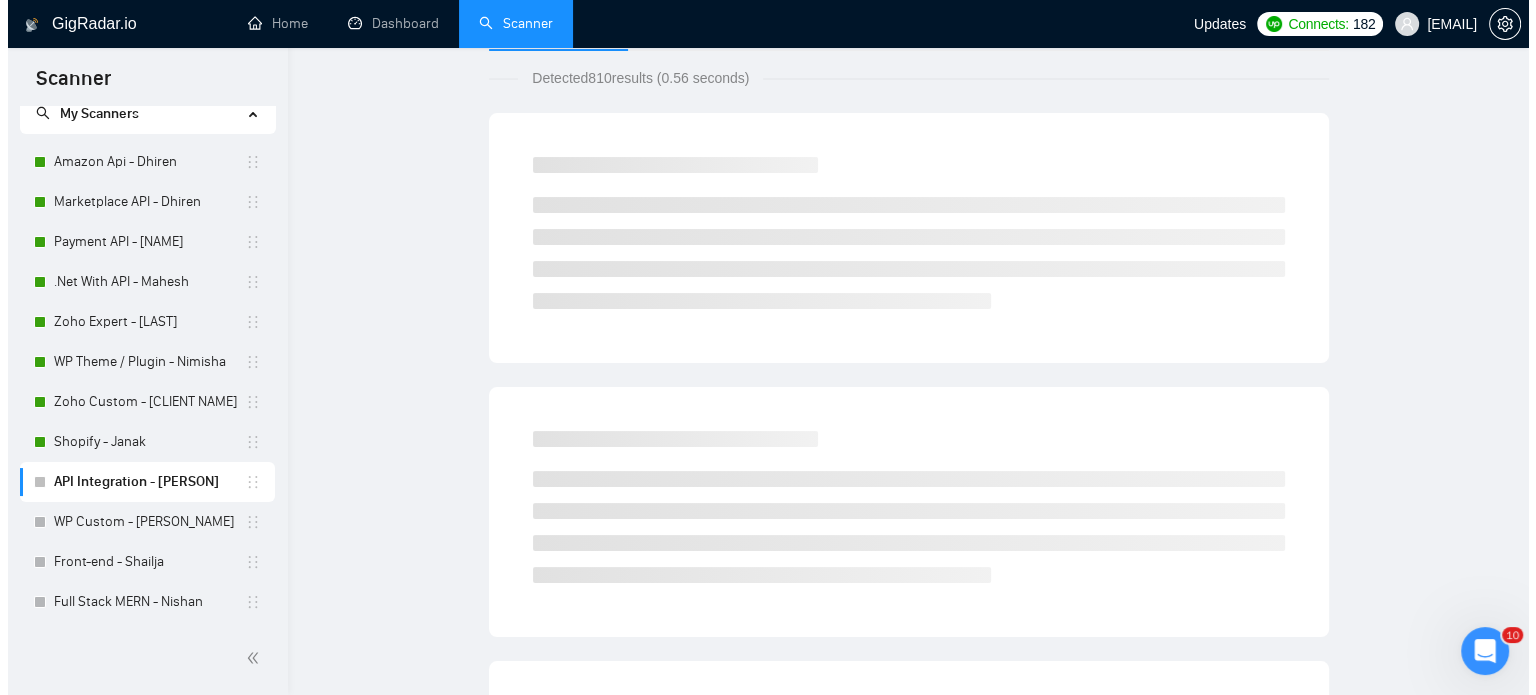 scroll, scrollTop: 0, scrollLeft: 0, axis: both 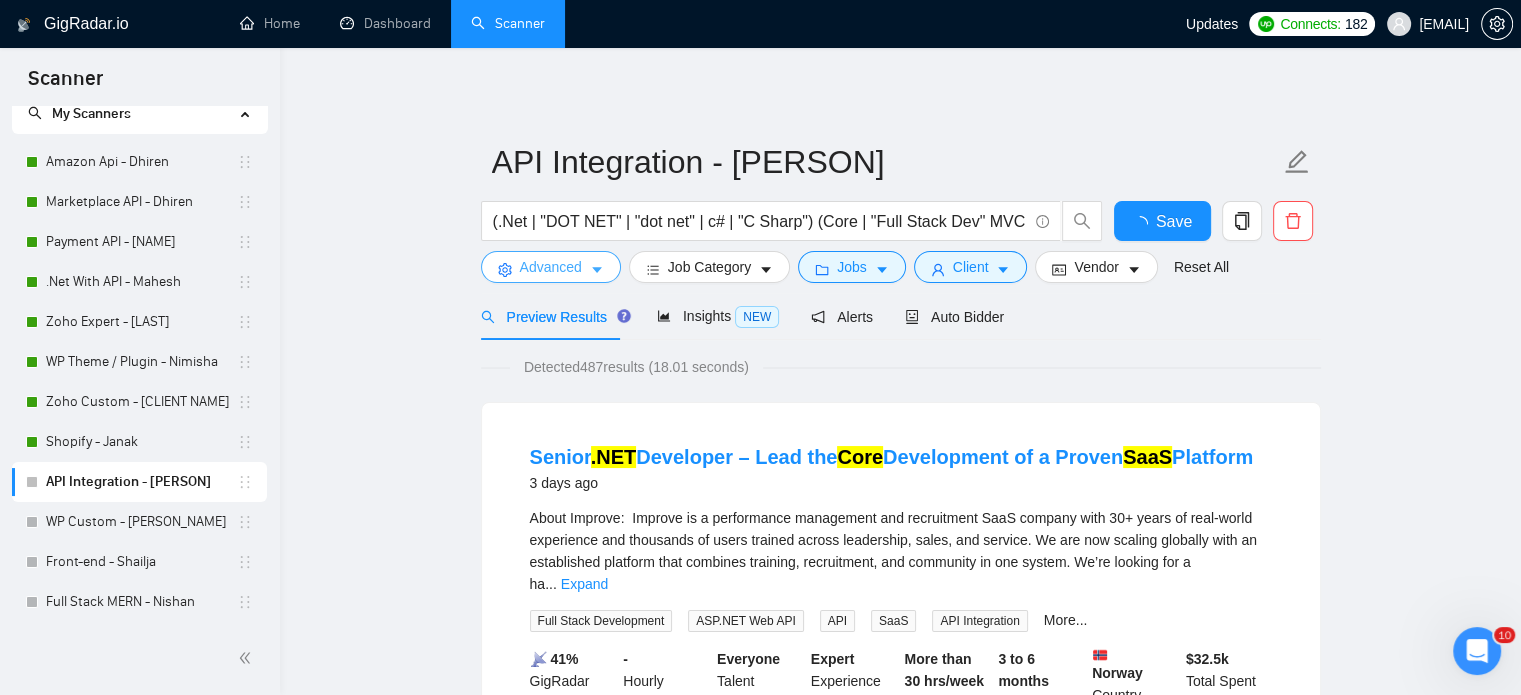 click on "Advanced" at bounding box center [551, 267] 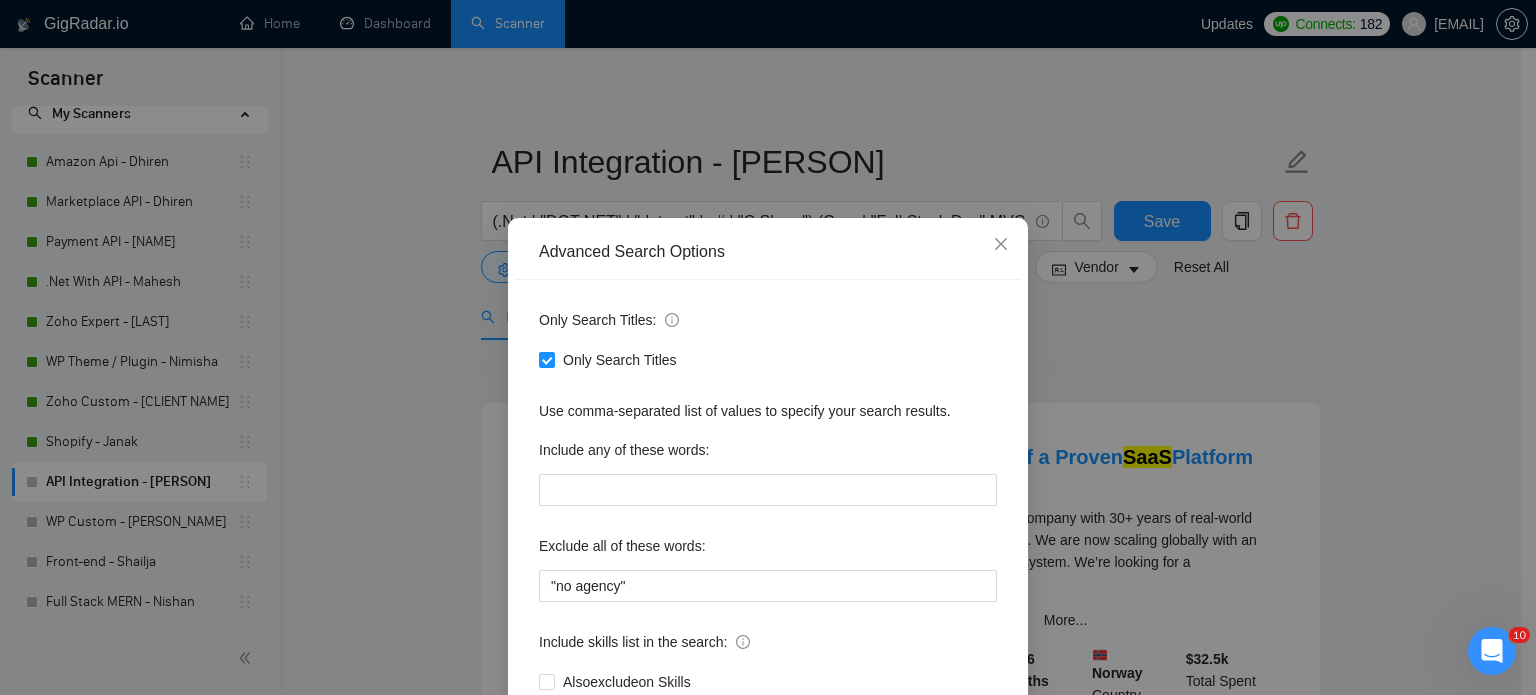 scroll, scrollTop: 0, scrollLeft: 0, axis: both 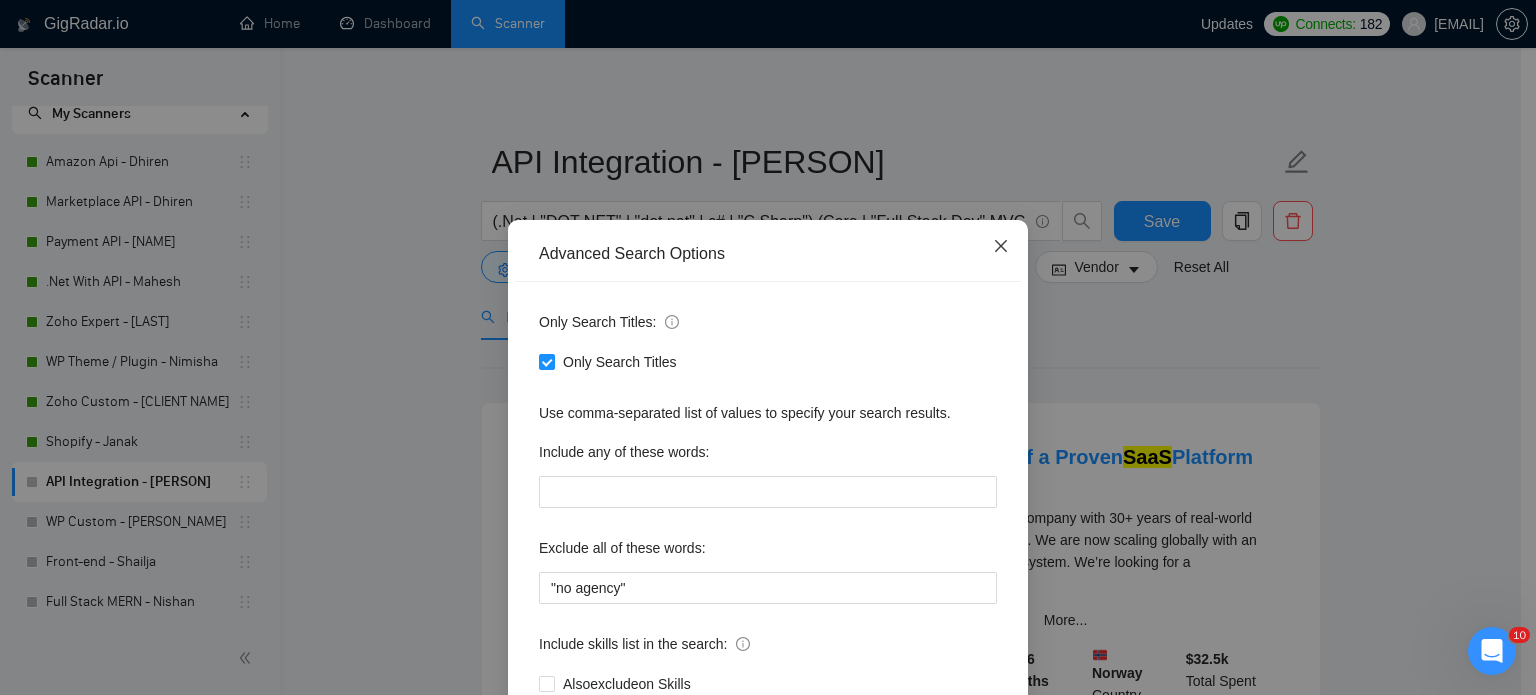 click 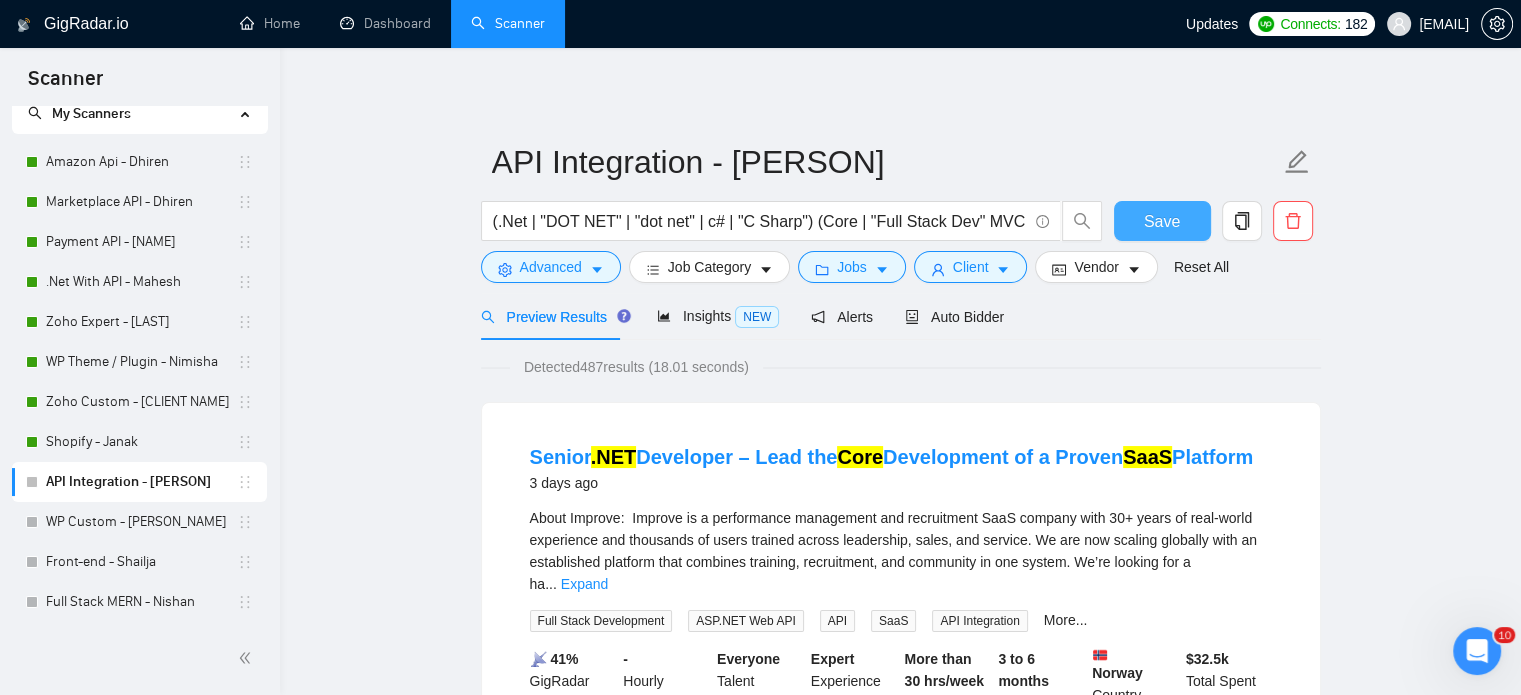 click on "Save" at bounding box center [1162, 221] 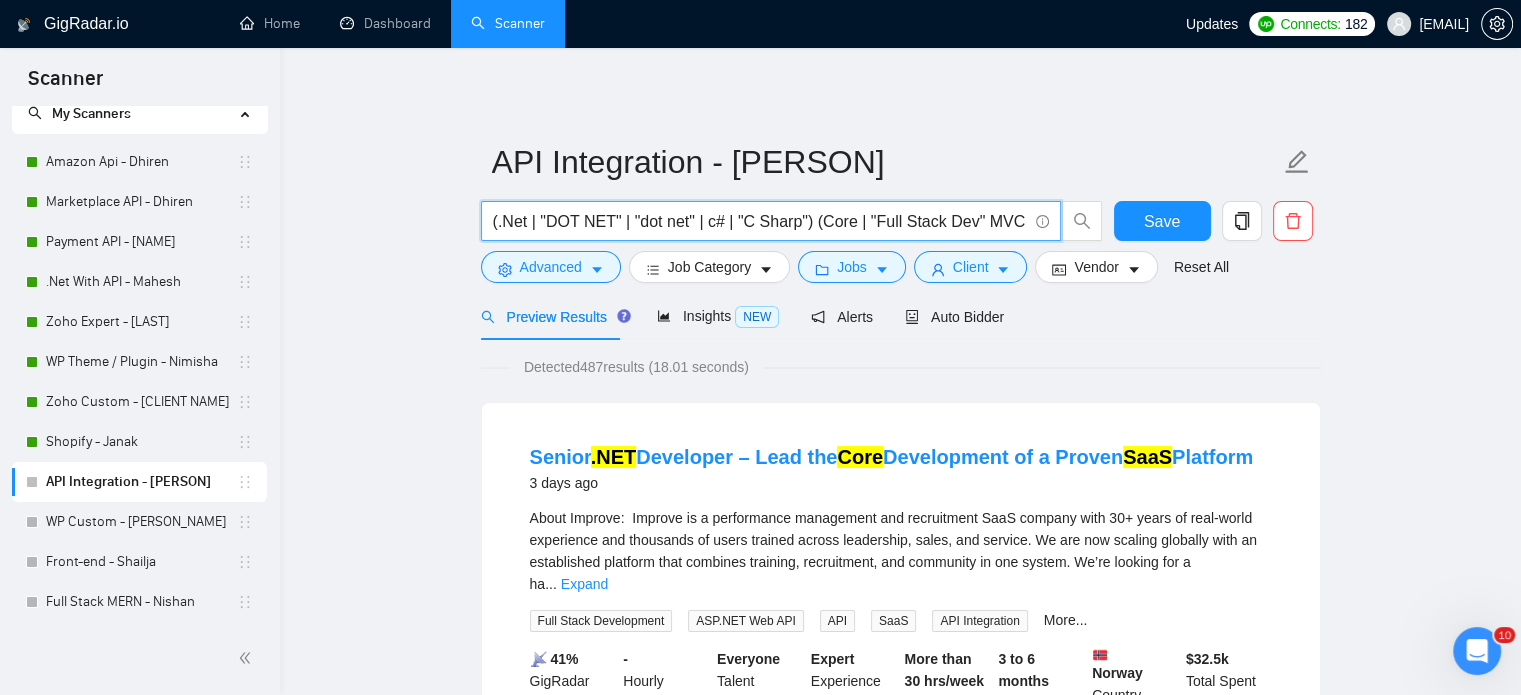drag, startPoint x: 860, startPoint y: 218, endPoint x: 972, endPoint y: 221, distance: 112.04017 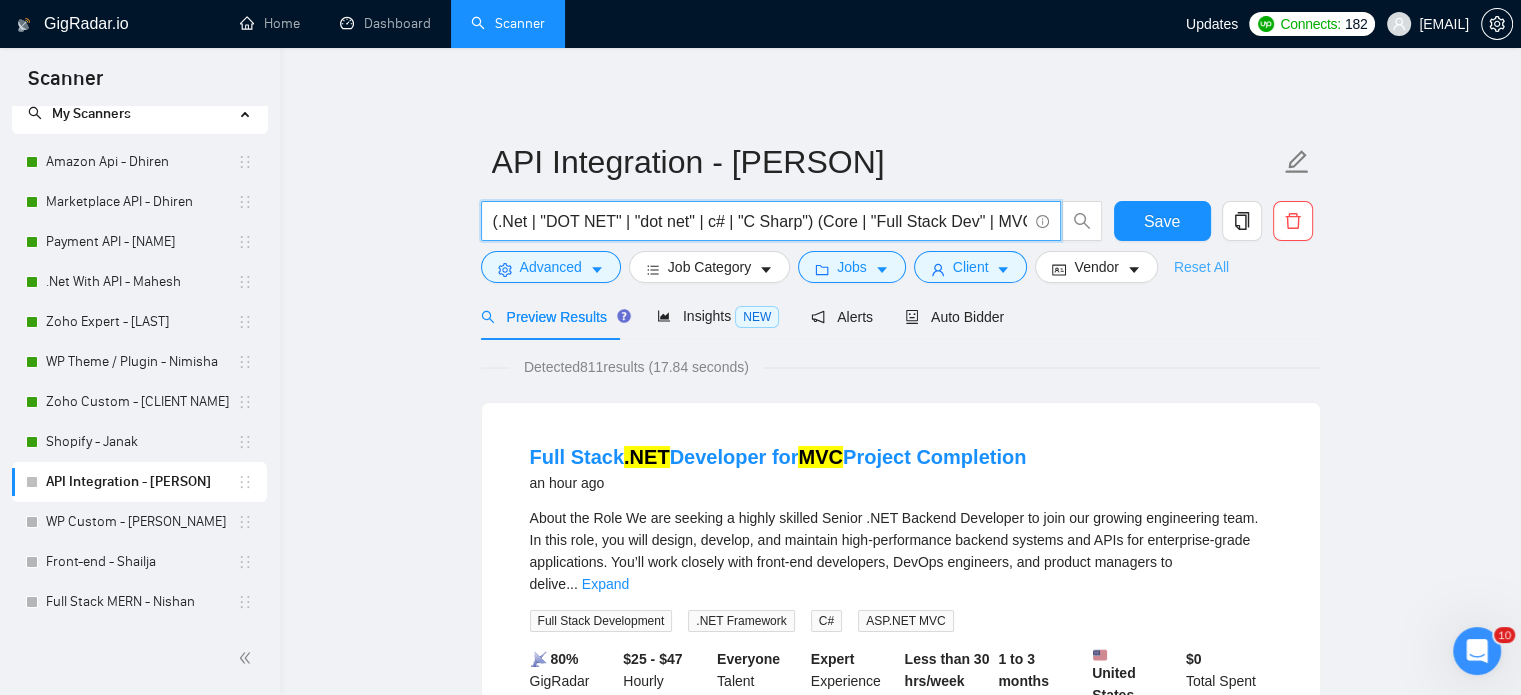 type on "(.Net | "DOT NET" | "dot net" | c# | "C Sharp") (Core | "Full Stack Dev" | MVC | ASP | API | Typescript | (Framework | framework | "frame work"  | saas | "Entity Framework"))" 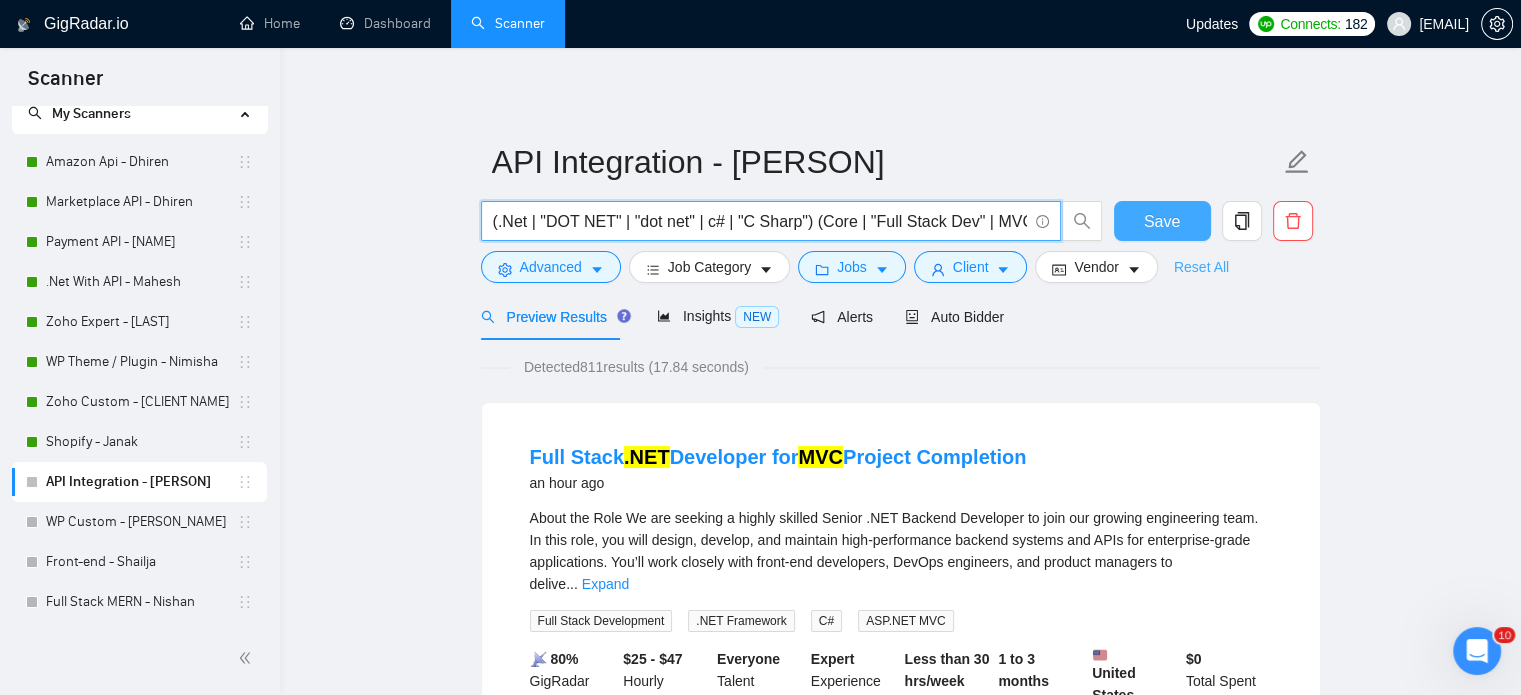 click on "Save" at bounding box center [1162, 221] 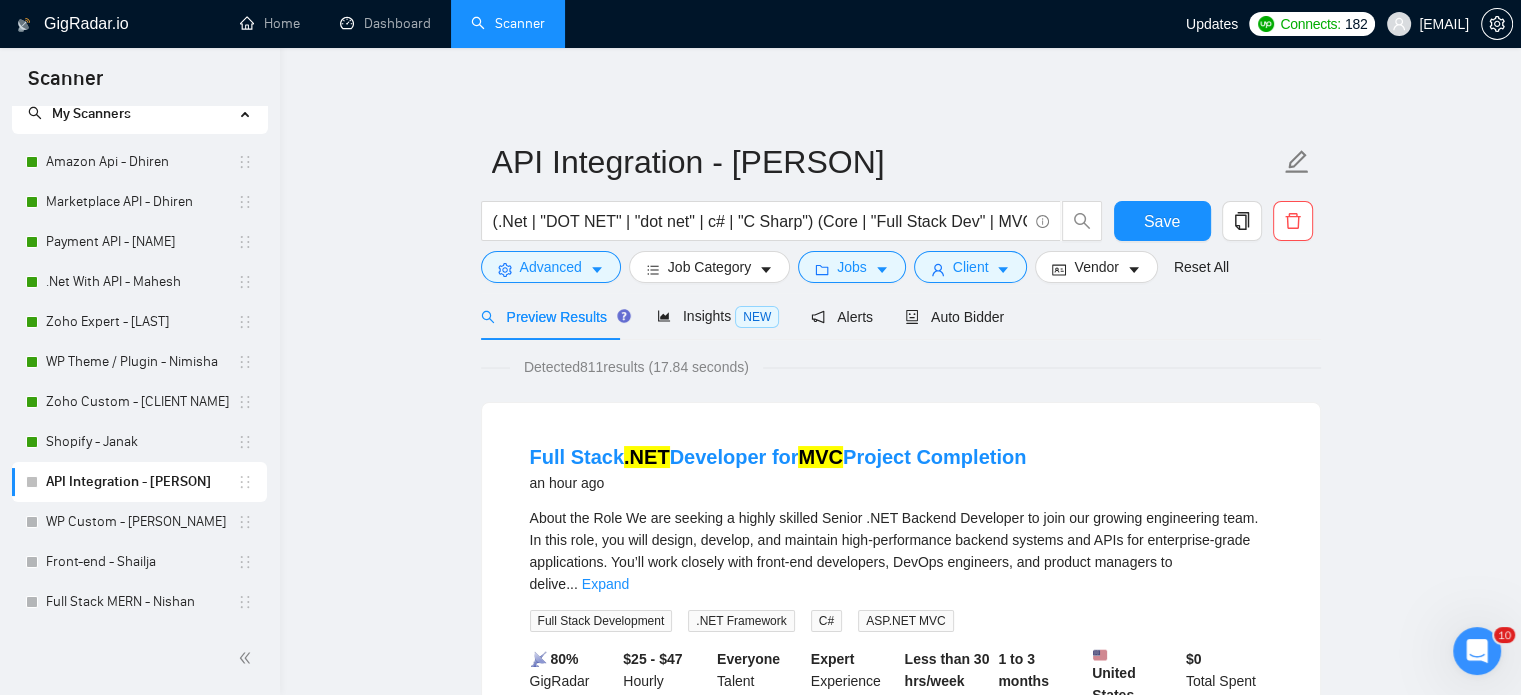 click on "Preview Results" at bounding box center [553, 317] 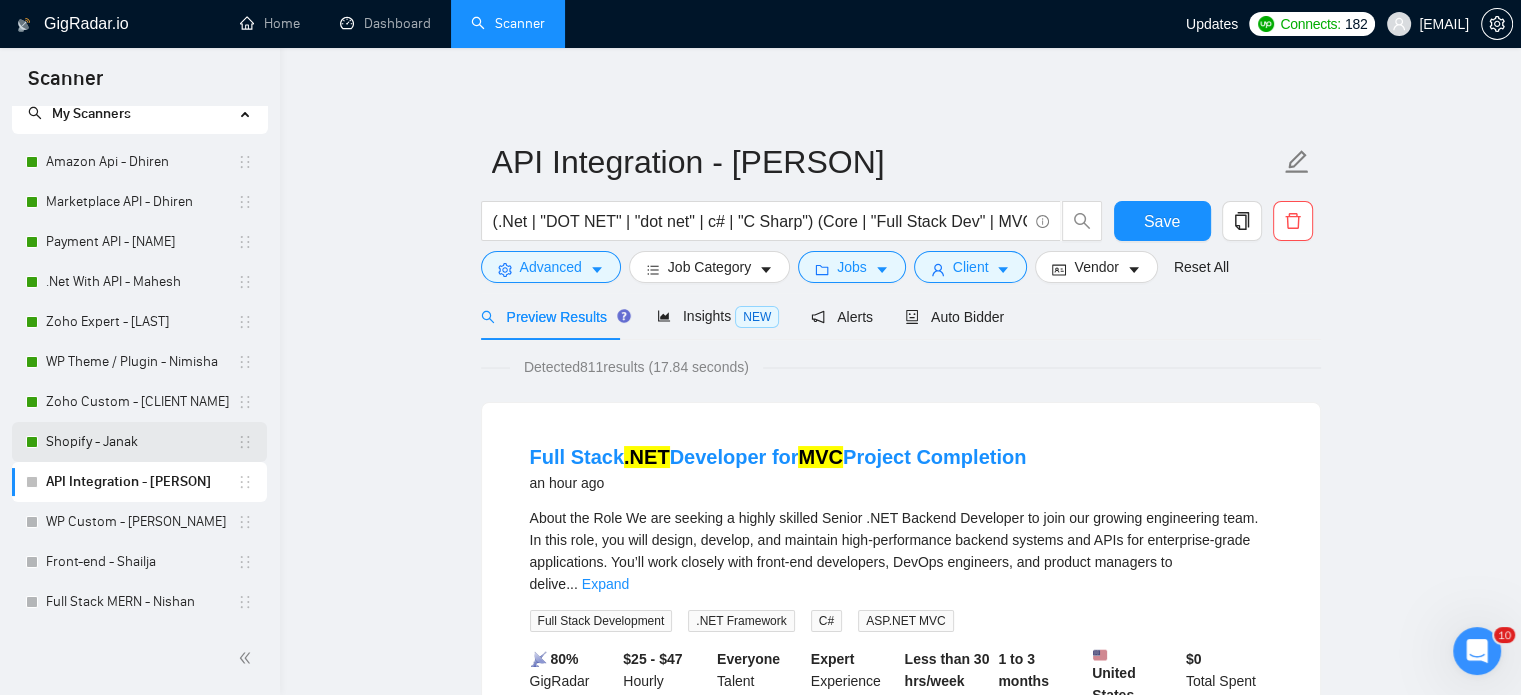 click on "Shopify - Janak" at bounding box center (141, 442) 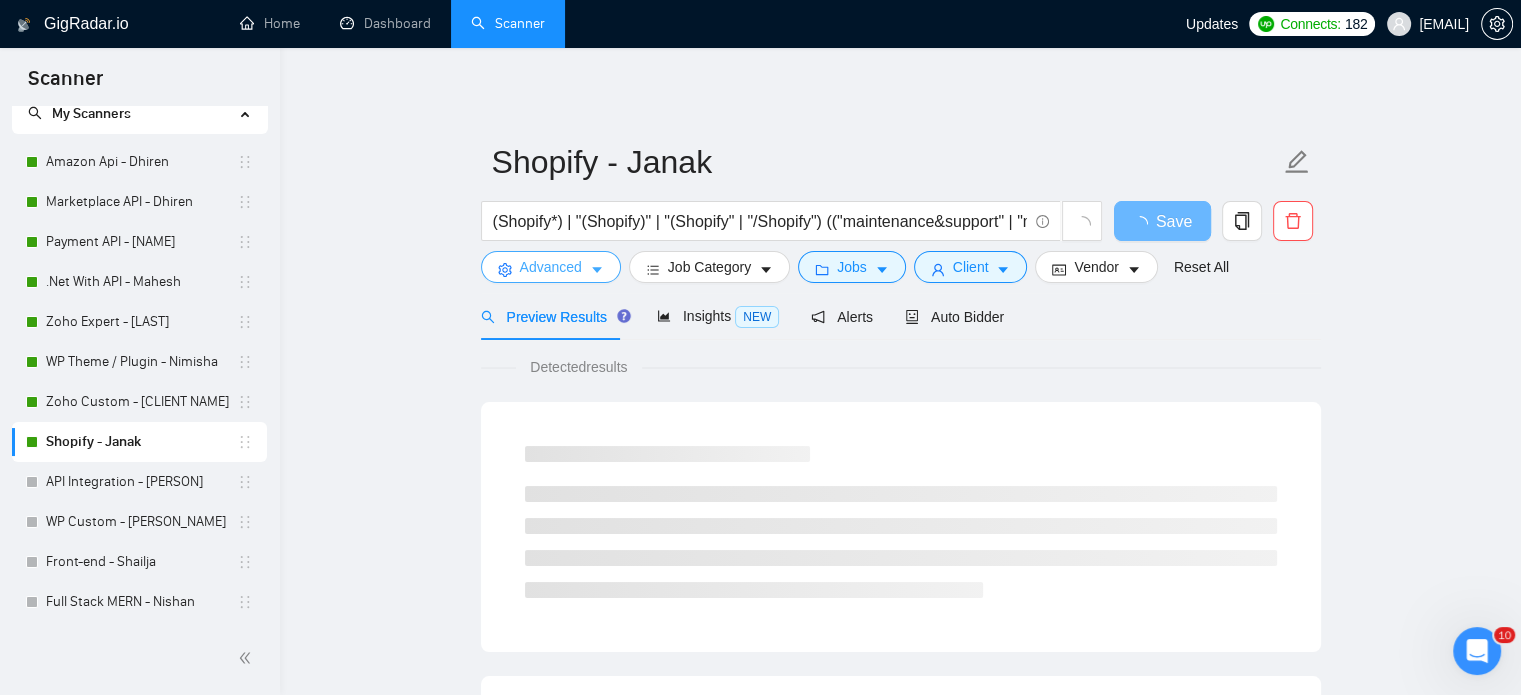 click 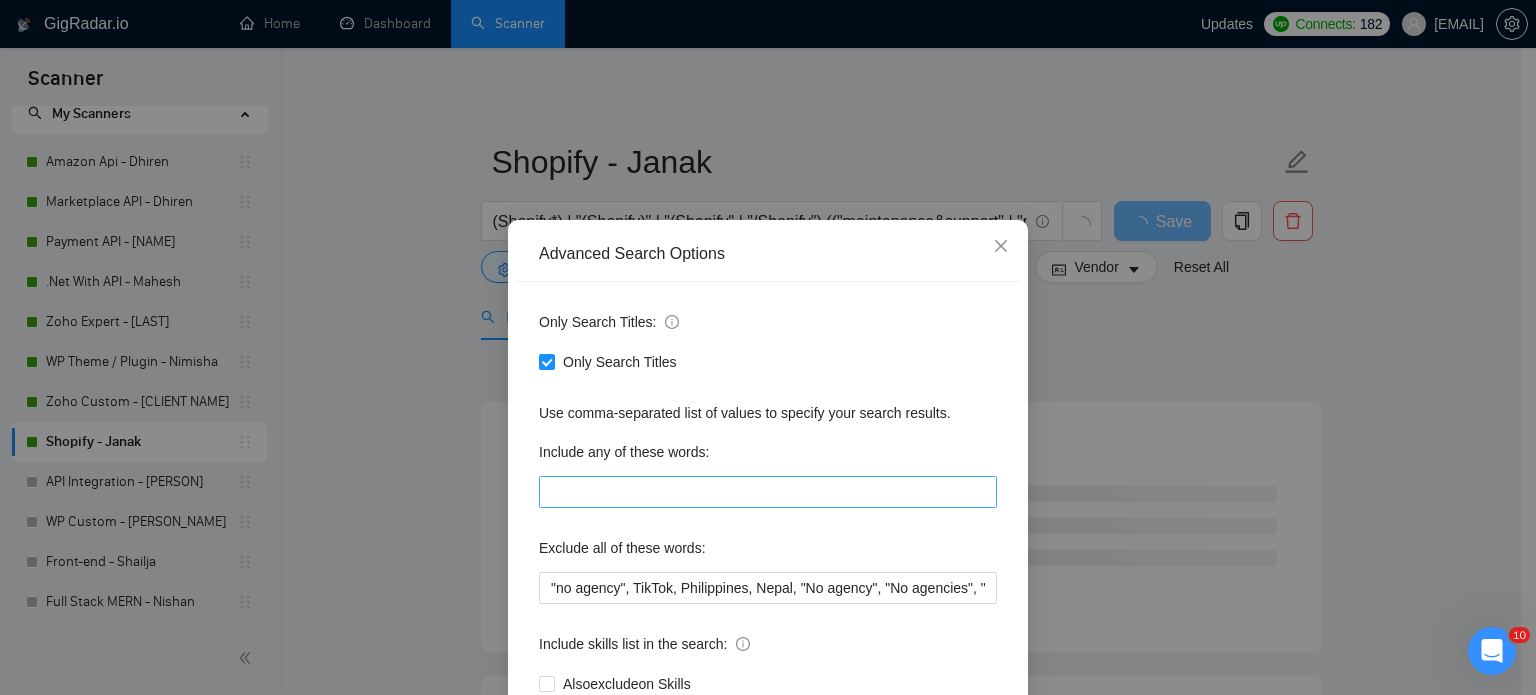 scroll, scrollTop: 136, scrollLeft: 0, axis: vertical 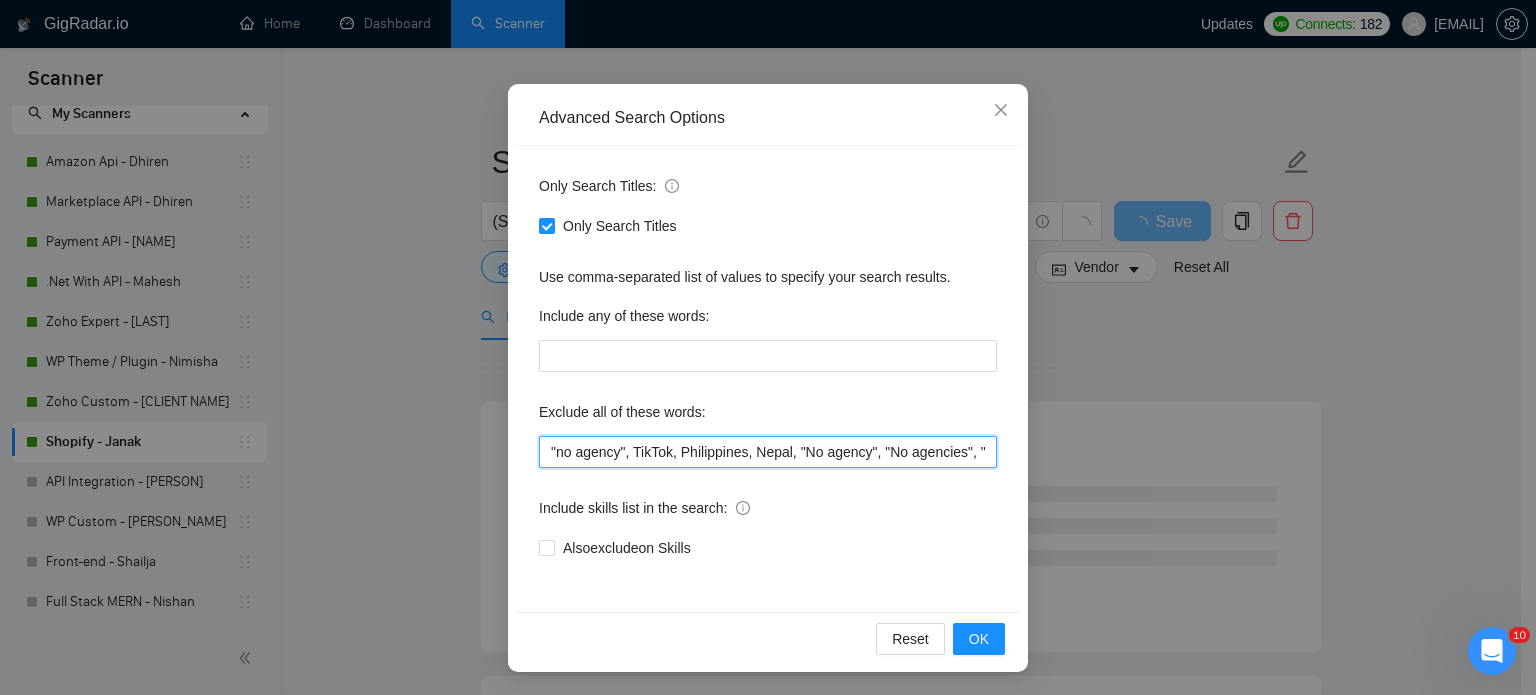 click on ""no agency", TikTok, Philippines, Nepal, "No agency", "No agencies", "[No agency]", "(No agency)", "[No agencies]", "(No agencies)", "[No agency", "No agency]", "(No agency", "No agency)", "[No agencies", "No agencies]", "(No agencies", "No agencies)", "No-agency", "no-agencies", "no-agency -", "no agencies -", "no agency/", "no agencies/", "no-agency/", "no agencies/", "no agency.", "no agencies.", "no-agency.", "no agencies.", "no agency,", "no agencies,", "no-agency,", "no agencies,", "Freelancer only", "Freelancers only", "freelancer-only", "freelancers-only", "Individual only", "Individuals only", "Individual-only", "Individuals-only", "Independent only", "Independent-only"" at bounding box center [768, 452] 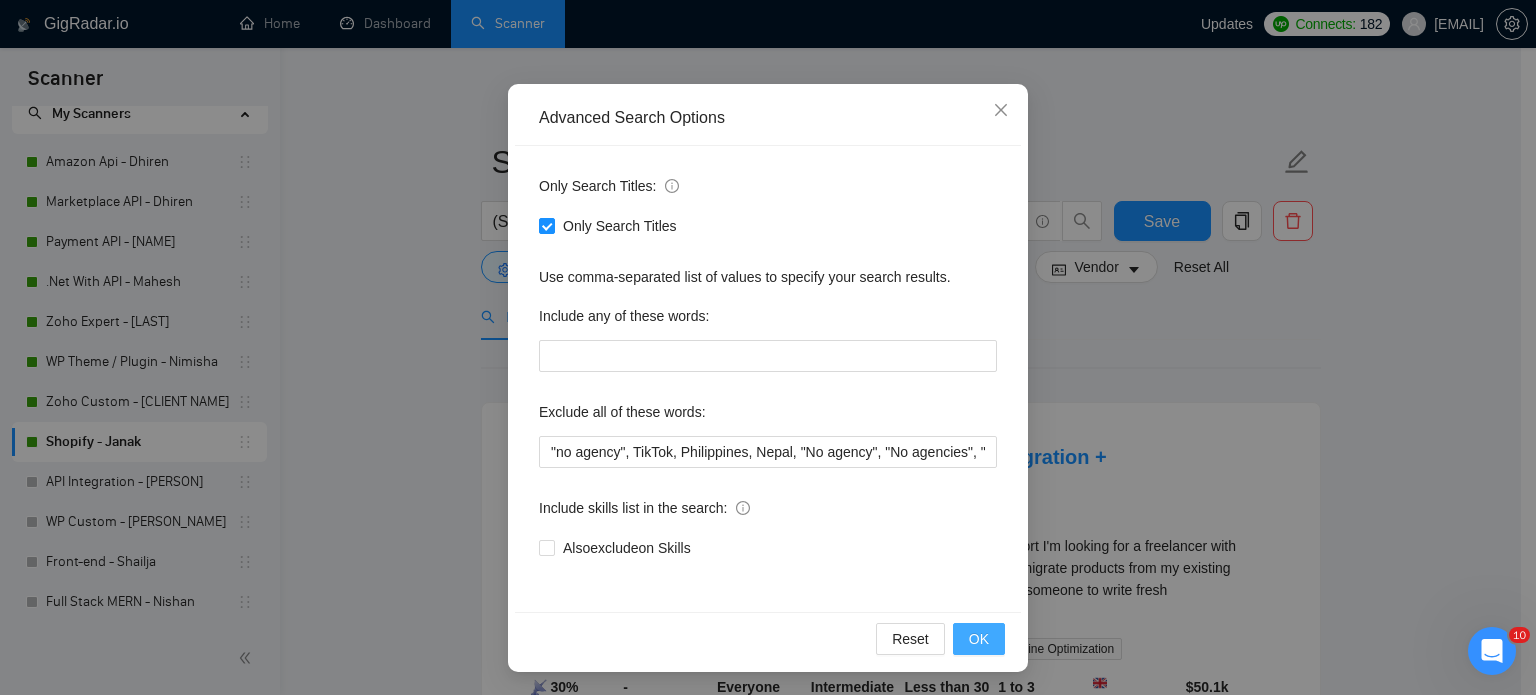 click on "OK" at bounding box center (979, 639) 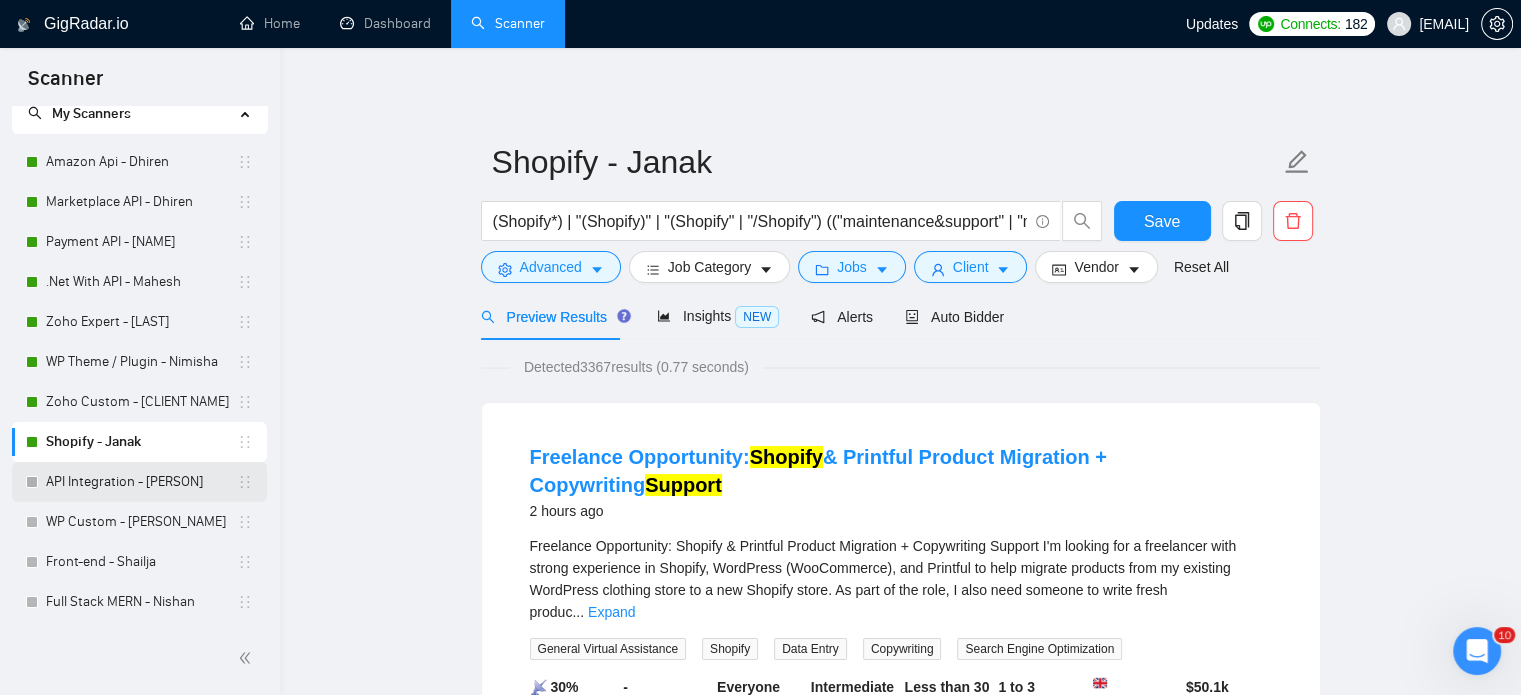 click on "API Integration - [PERSON]" at bounding box center (141, 482) 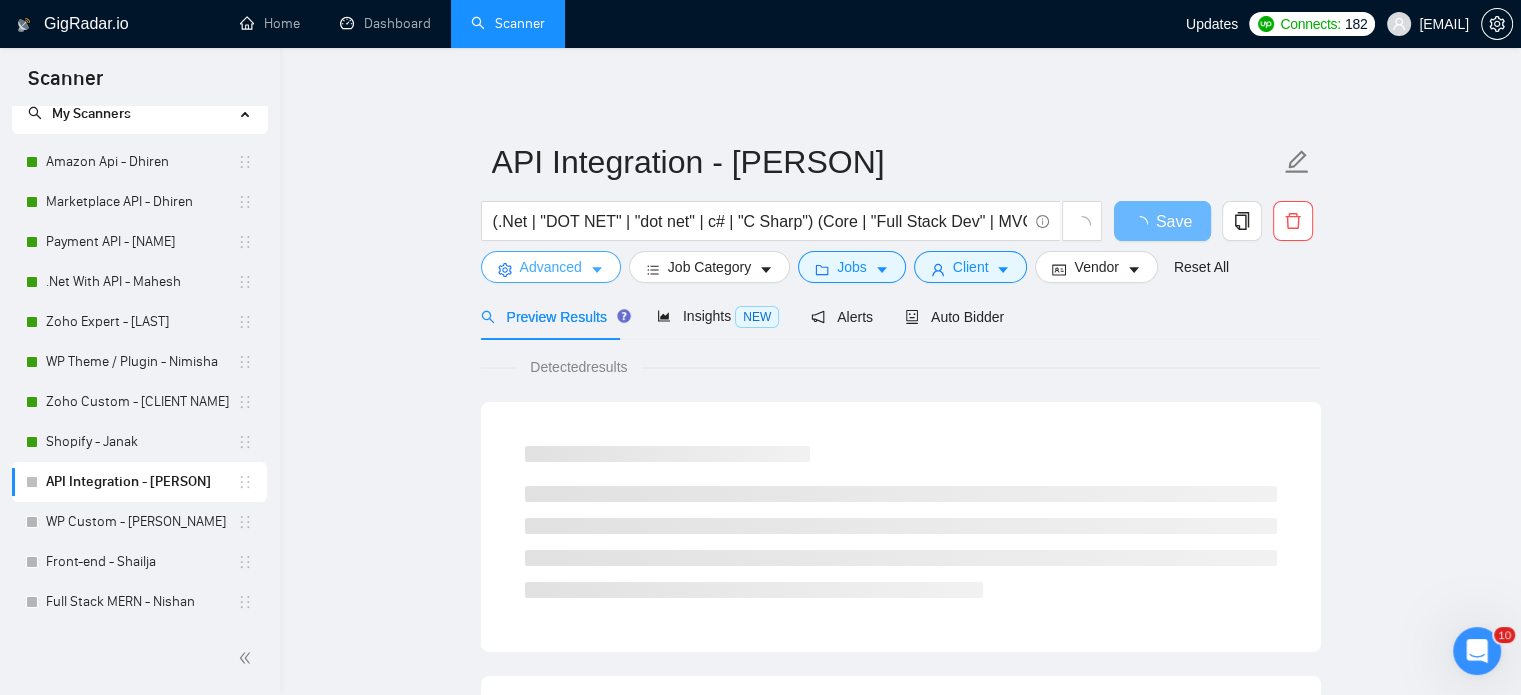 click 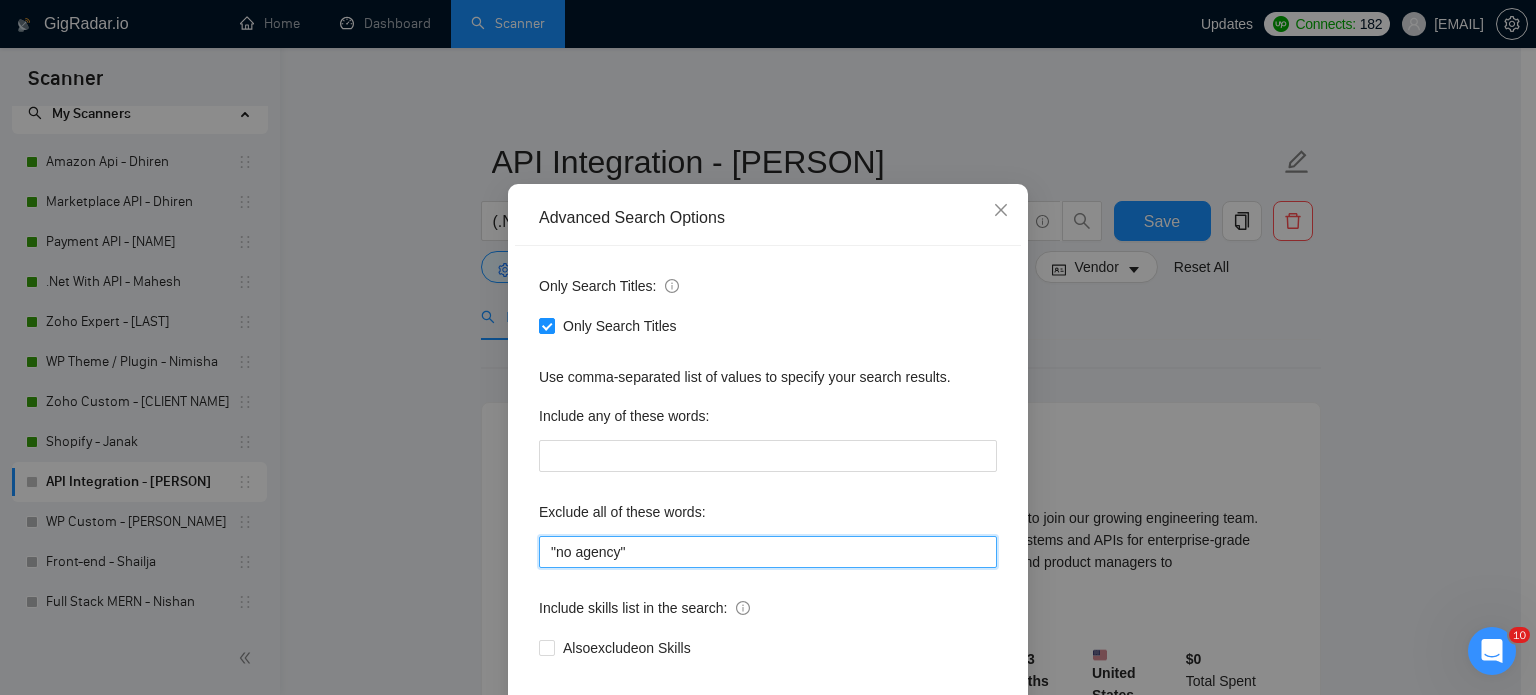 click on ""no agency"" at bounding box center (768, 552) 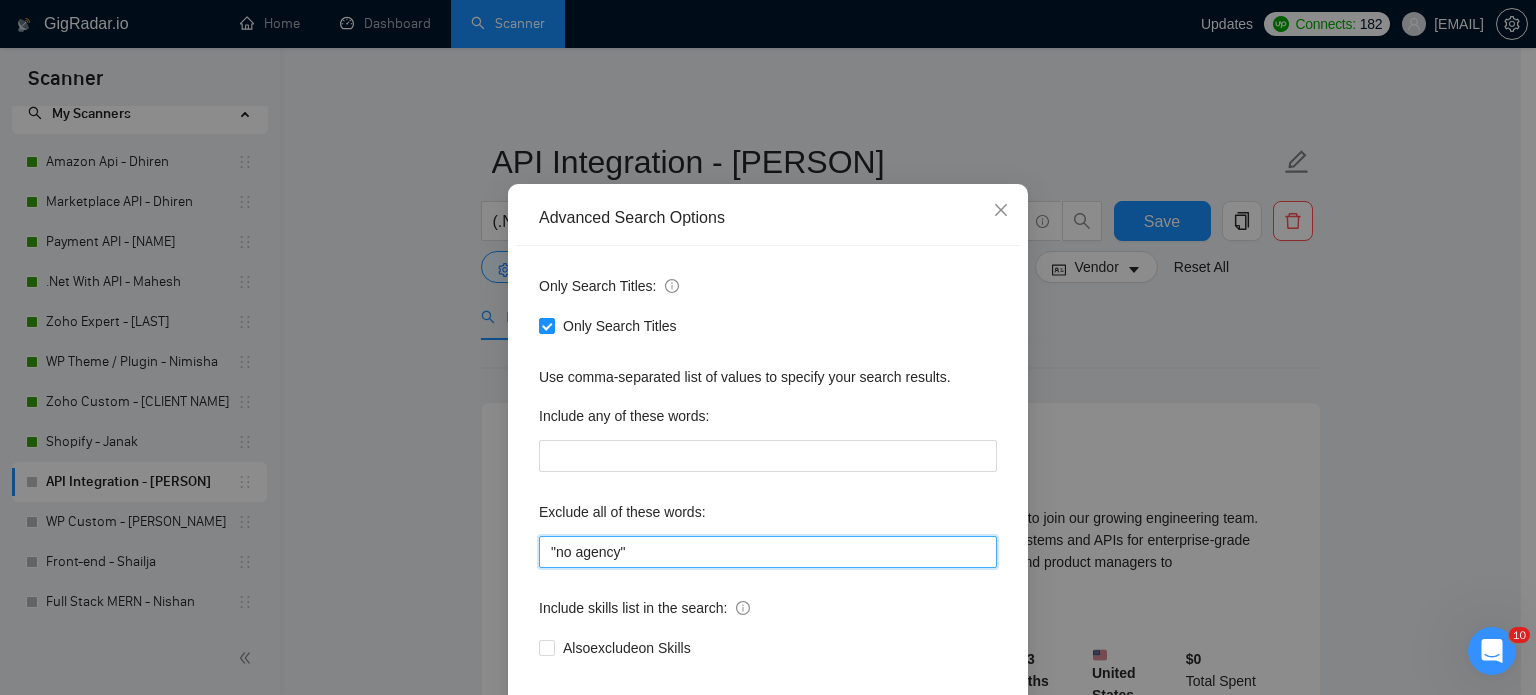 paste on ", TikTok, Philippines, Nepal, "No agency", "No agencies", "[No agency]", "(No agency)", "[No agencies]", "(No agencies)", "[No agency", "No agency]", "(No agency", "No agency)", "[No agencies", "No agencies]", "(No agencies", "No agencies)", "No-agency", "no-agencies", "no-agency -", "no agencies -", "no agency/", "no agencies/", "no-agency/", "no agencies/", "no agency.", "no agencies.", "no-agency.", "no agencies.", "no agency,", "no agencies,", "no-agency,", "no agencies,", "Freelancer only", "Freelancers only", "freelancer-only", "freelancers-only", "Individual only", "Individuals only", "Individual-only", "Individuals-only", "Independent only", "Independent-only"" 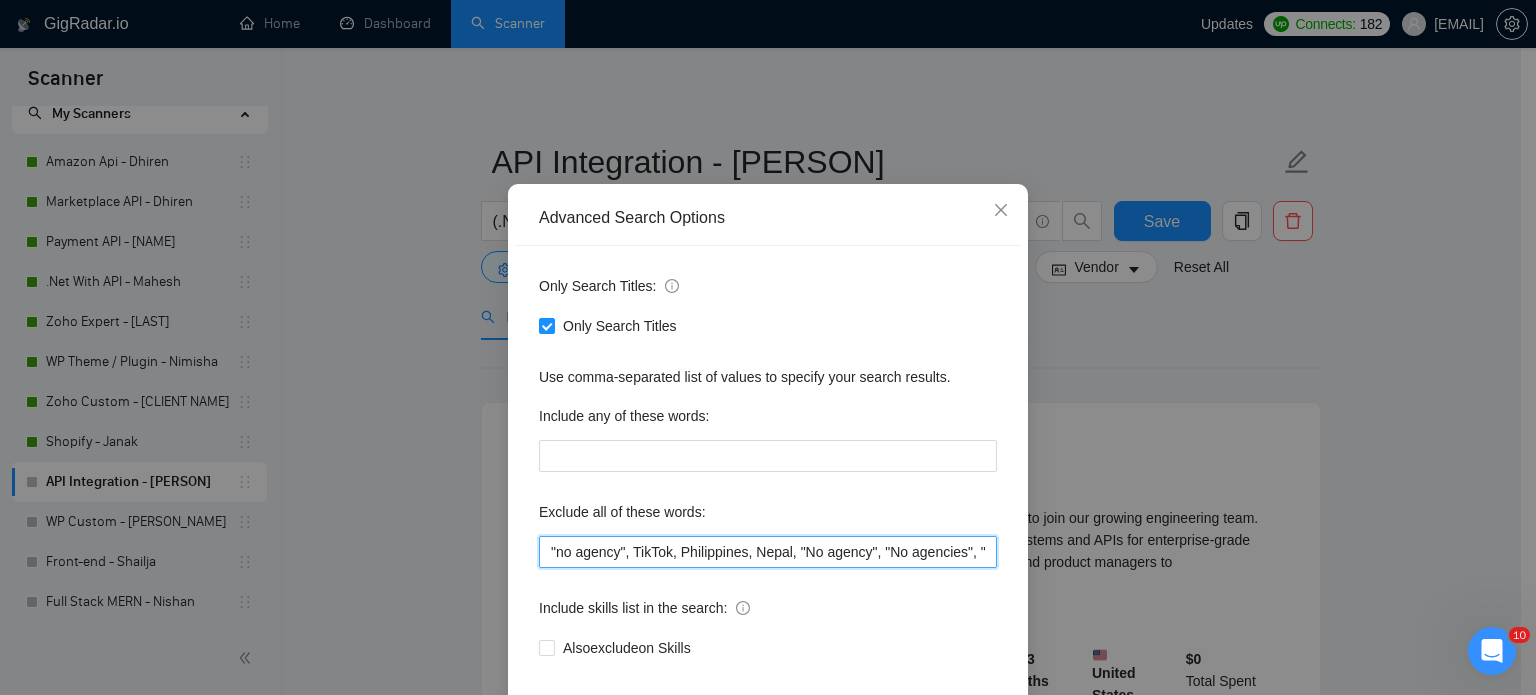 scroll, scrollTop: 0, scrollLeft: 3742, axis: horizontal 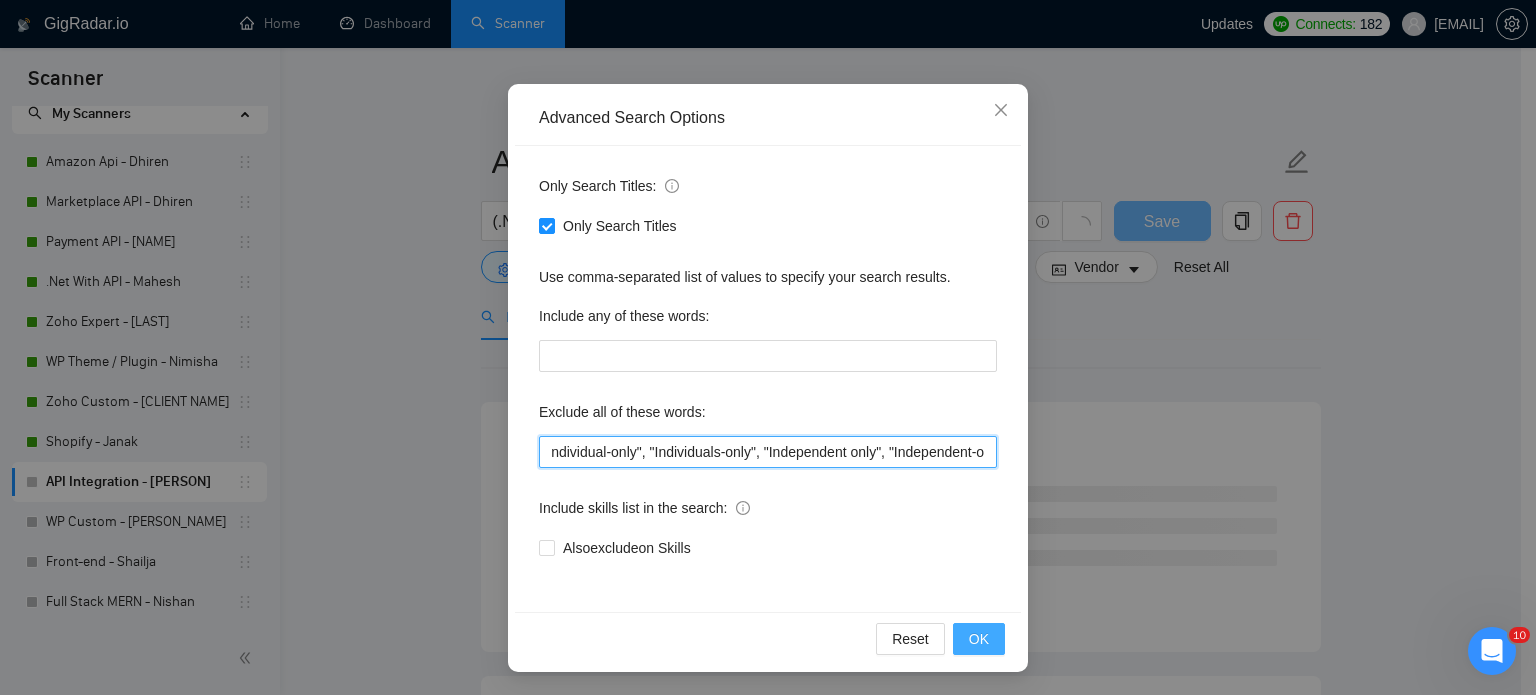 type on ""no agency", TikTok, Philippines, Nepal, "No agency", "No agencies", "[No agency]", "(No agency)", "[No agencies]", "(No agencies)", "[No agency", "No agency]", "(No agency", "No agency)", "[No agencies", "No agencies]", "(No agencies", "No agencies)", "No-agency", "no-agencies", "no-agency -", "no agencies -", "no agency/", "no agencies/", "no-agency/", "no agencies/", "no agency.", "no agencies.", "no-agency.", "no agencies.", "no agency,", "no agencies,", "no-agency,", "no agencies,", "Freelancer only", "Freelancers only", "freelancer-only", "freelancers-only", "Individual only", "Individuals only", "Individual-only", "Individuals-only", "Independent only", "Independent-only"" 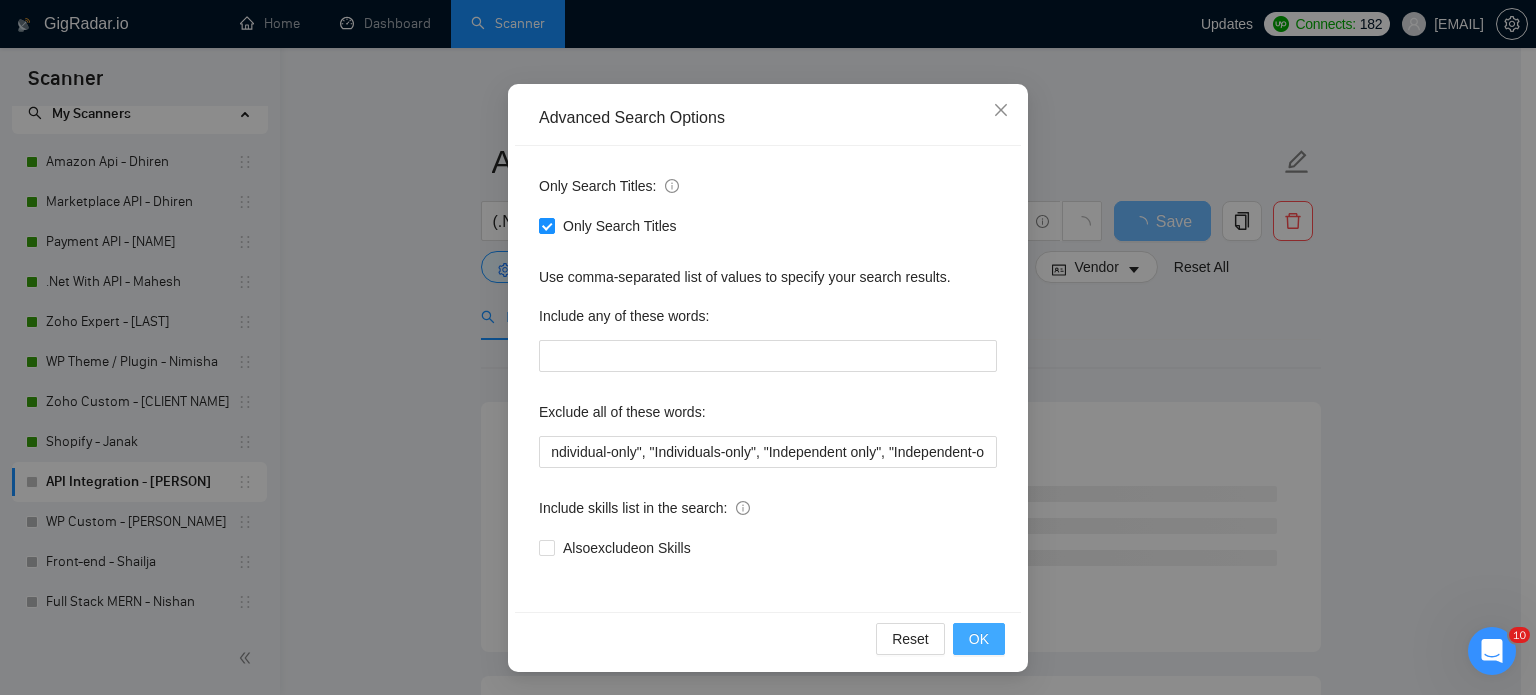 scroll, scrollTop: 0, scrollLeft: 0, axis: both 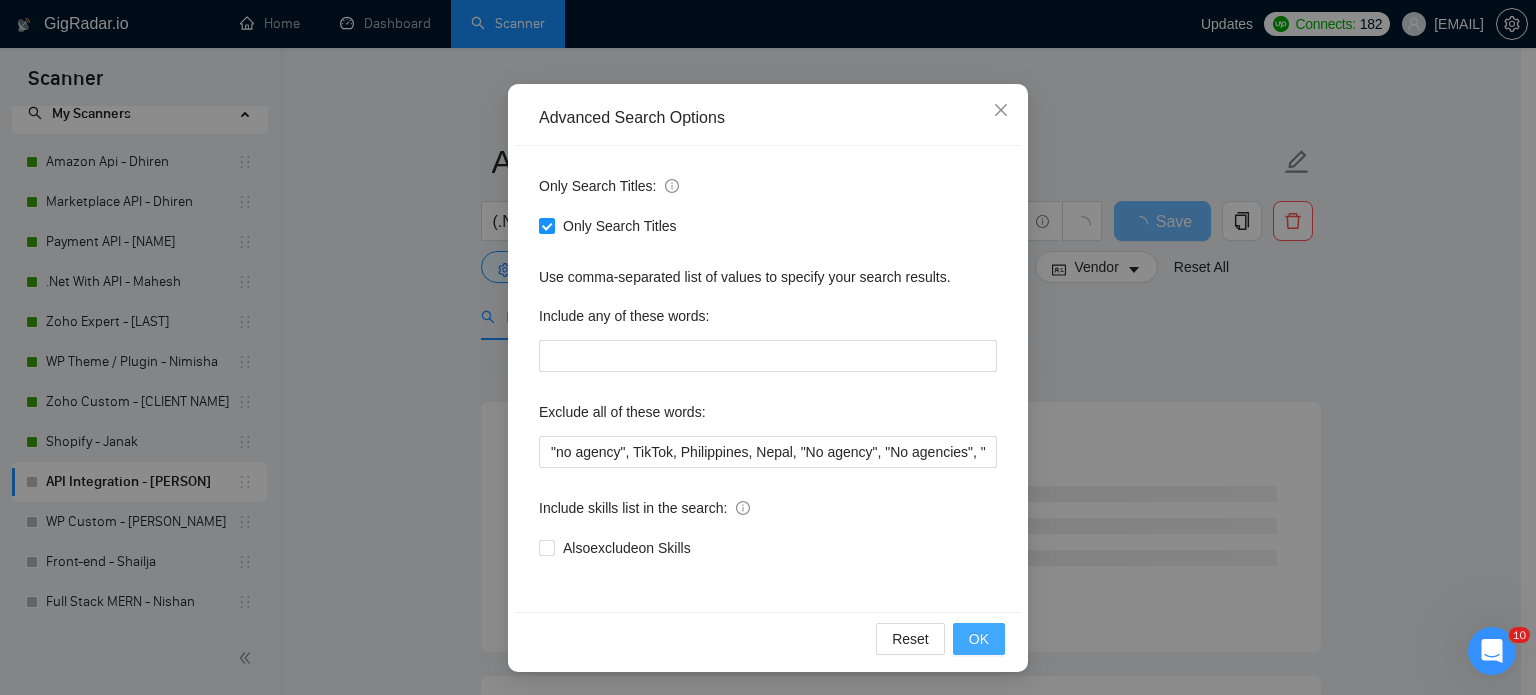 click on "OK" at bounding box center (979, 639) 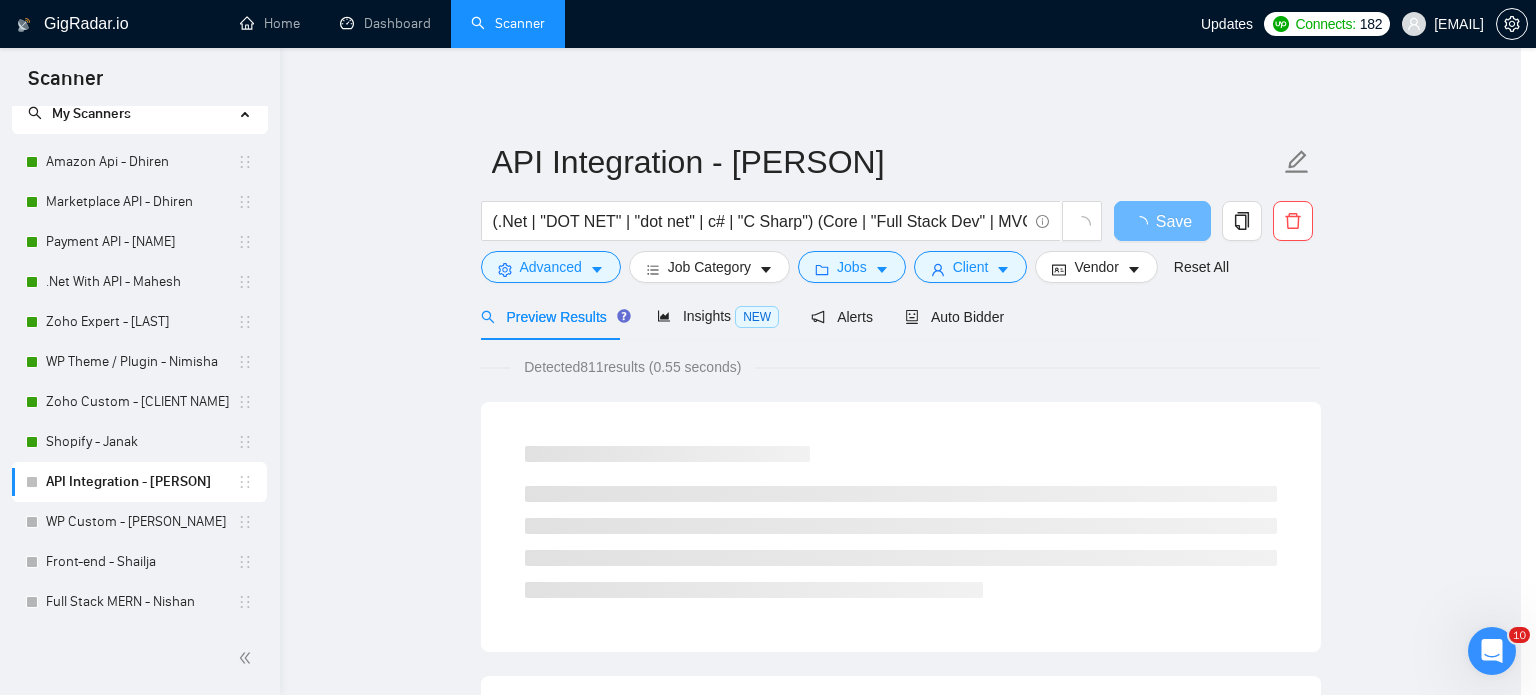 scroll, scrollTop: 36, scrollLeft: 0, axis: vertical 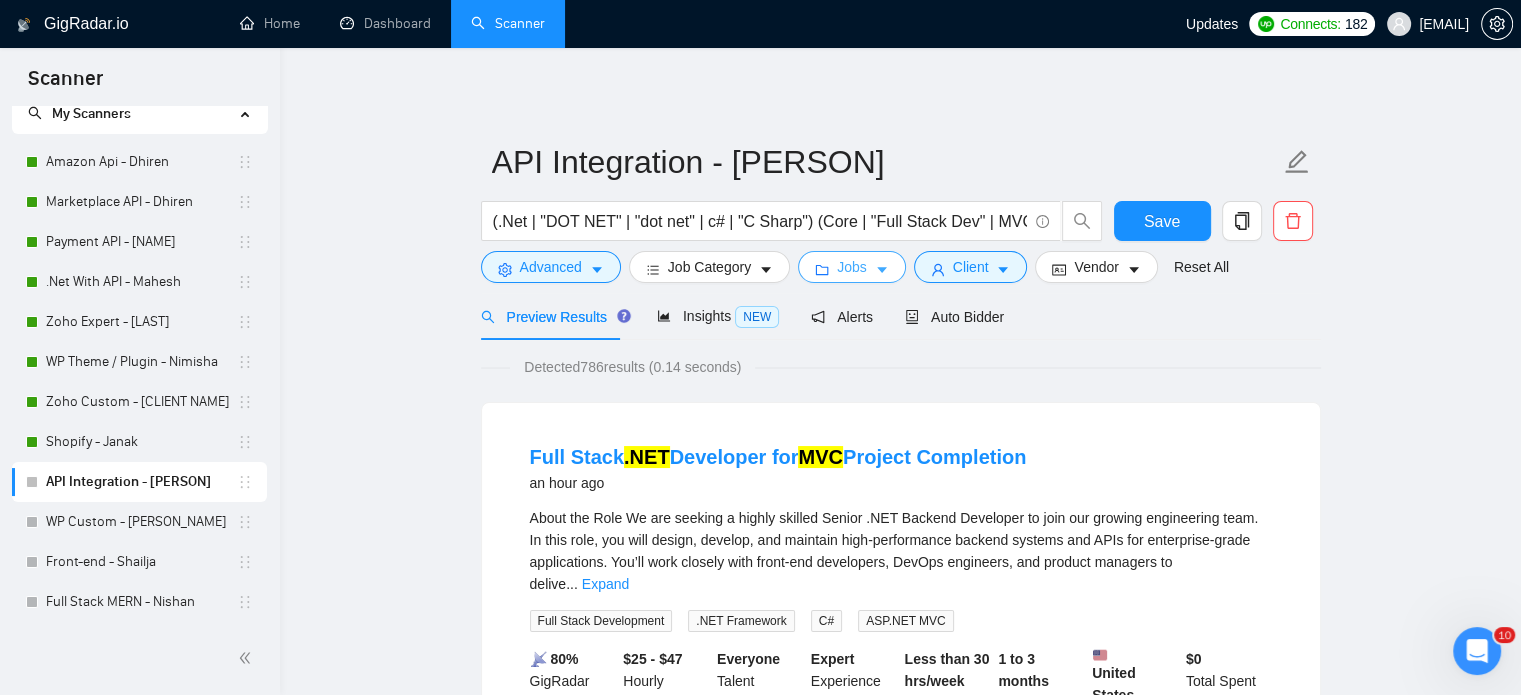 click at bounding box center (882, 269) 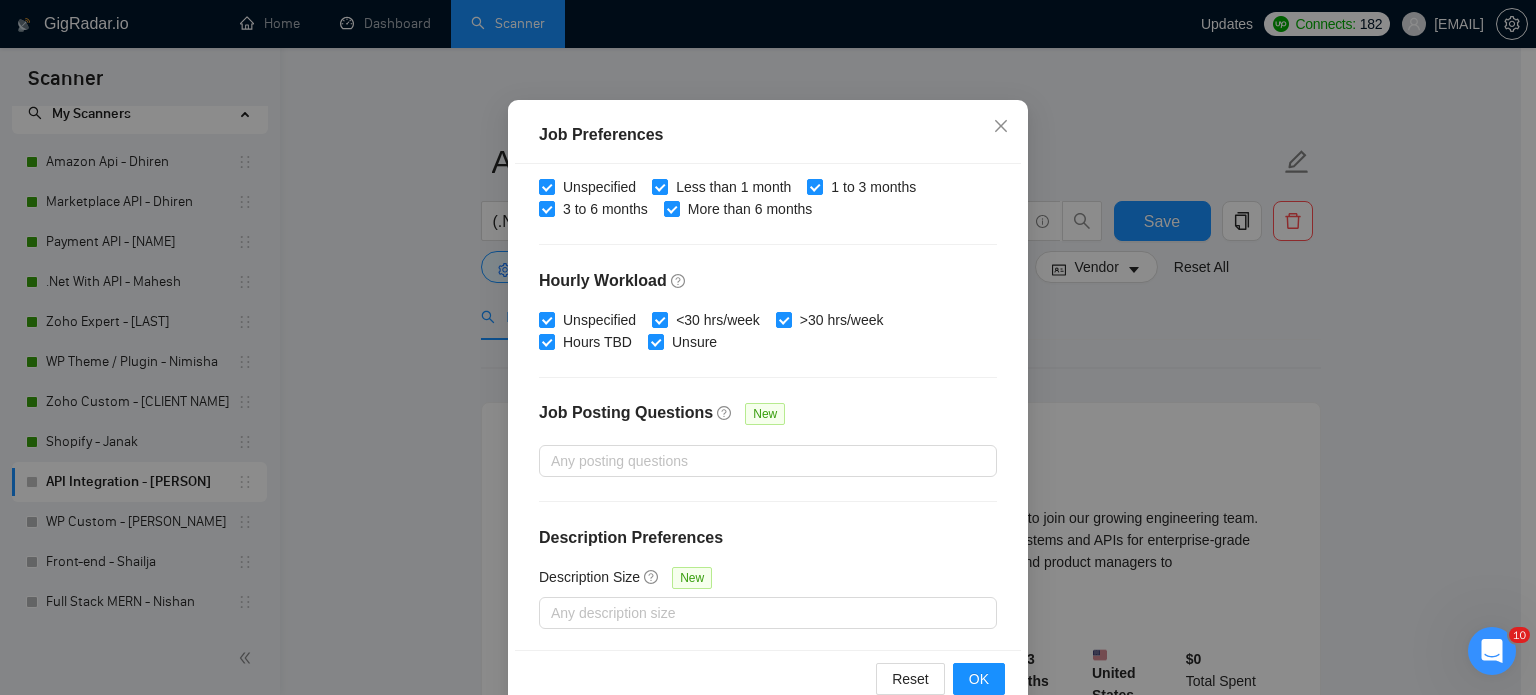 scroll, scrollTop: 143, scrollLeft: 0, axis: vertical 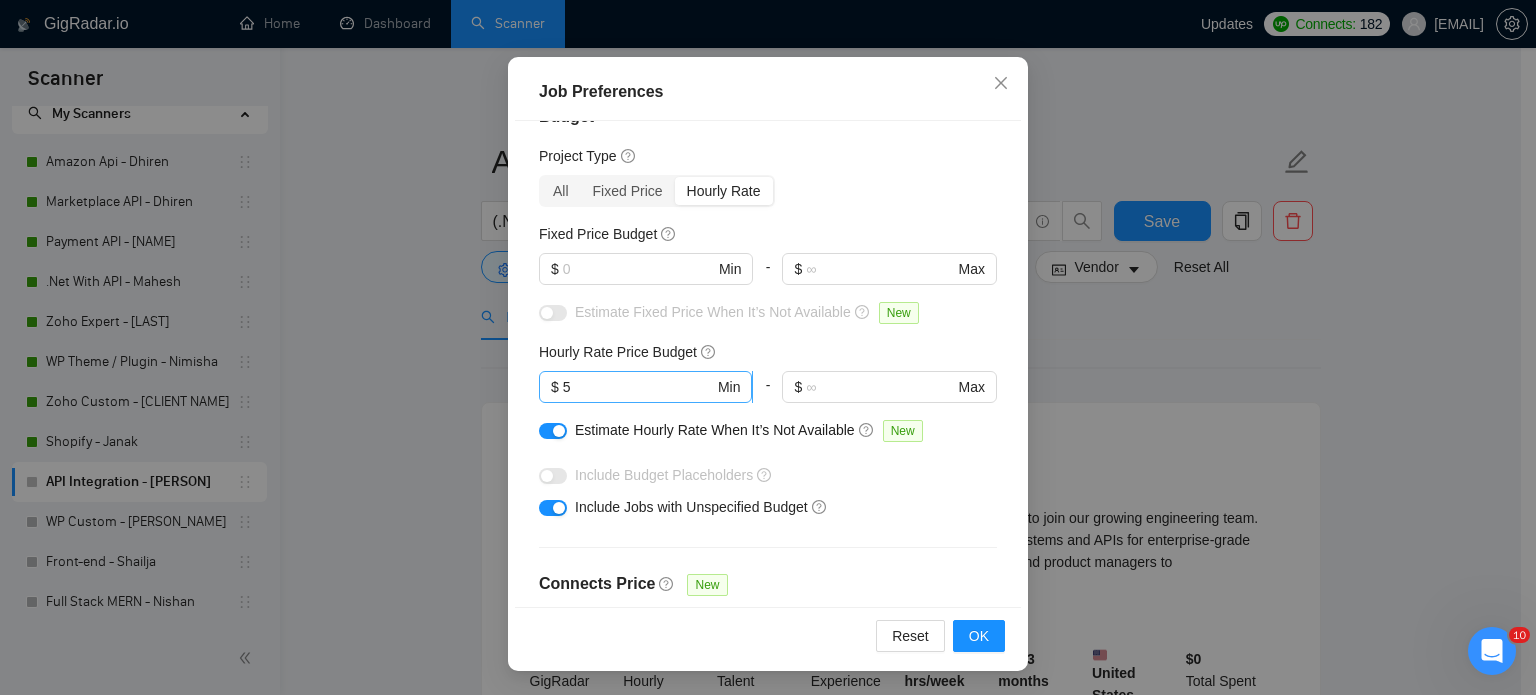 click on "5" at bounding box center [638, 387] 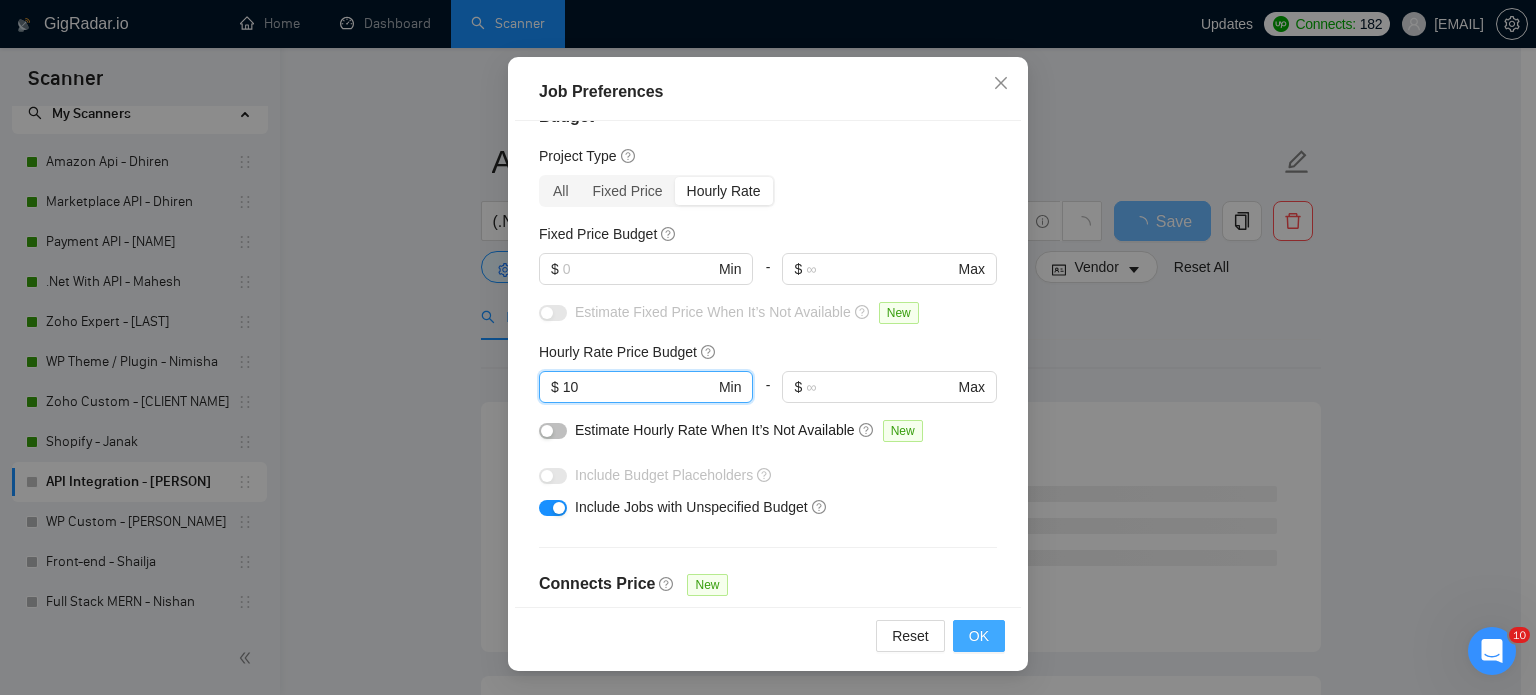type on "10" 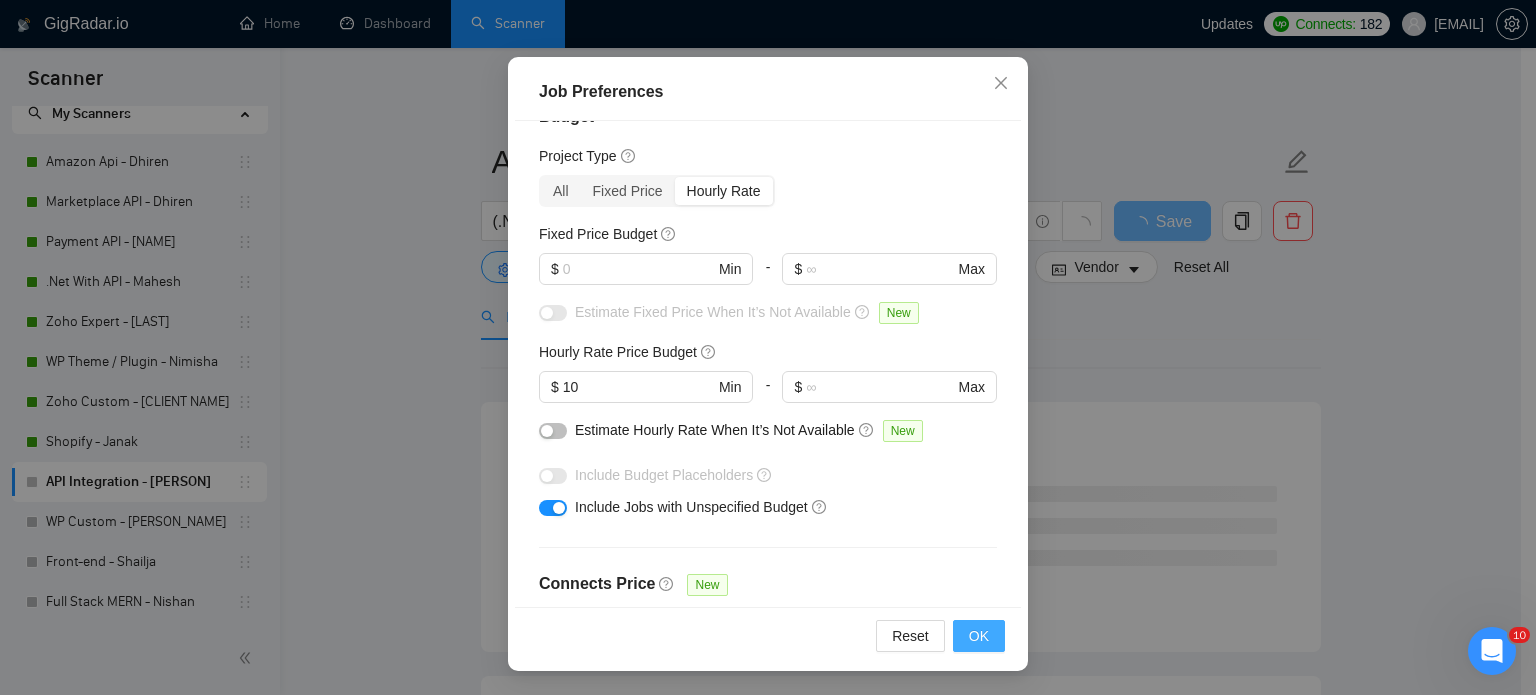 scroll, scrollTop: 63, scrollLeft: 0, axis: vertical 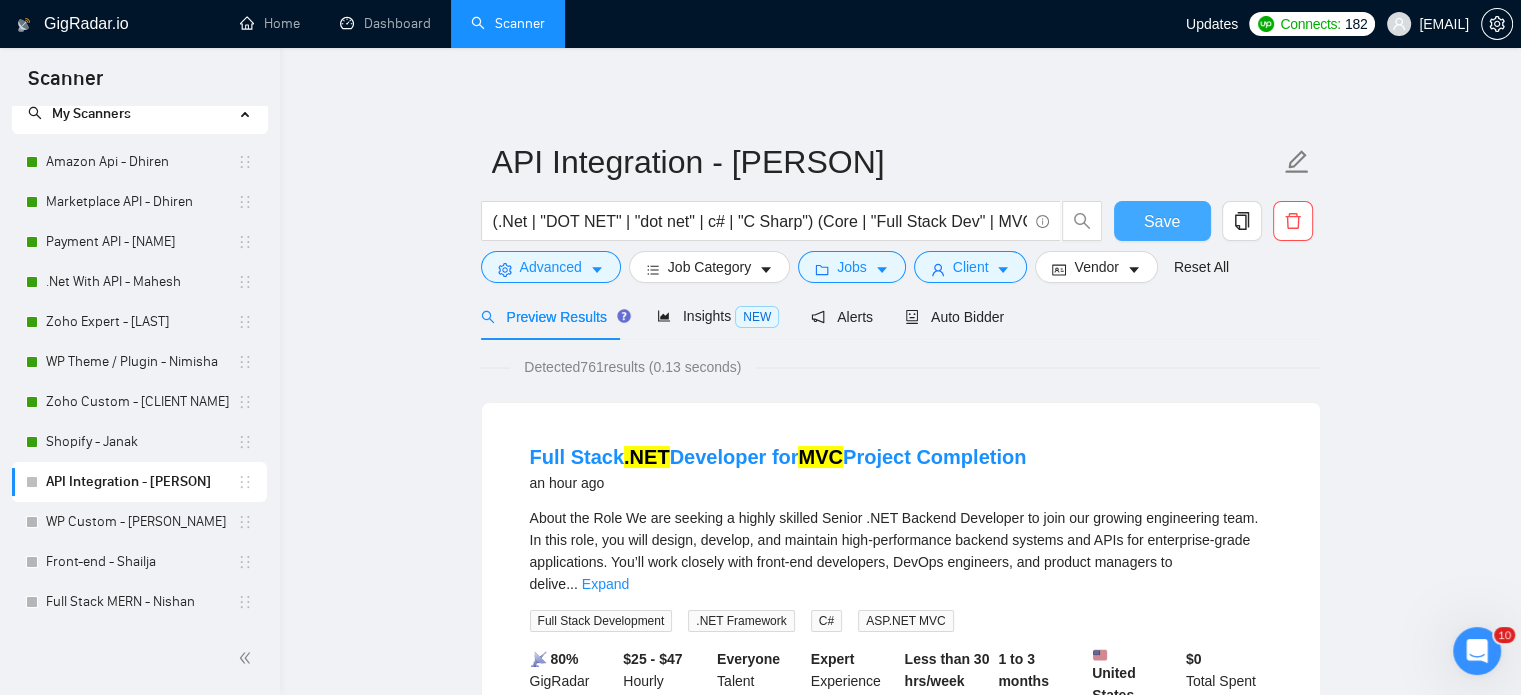 click on "Save" at bounding box center (1162, 221) 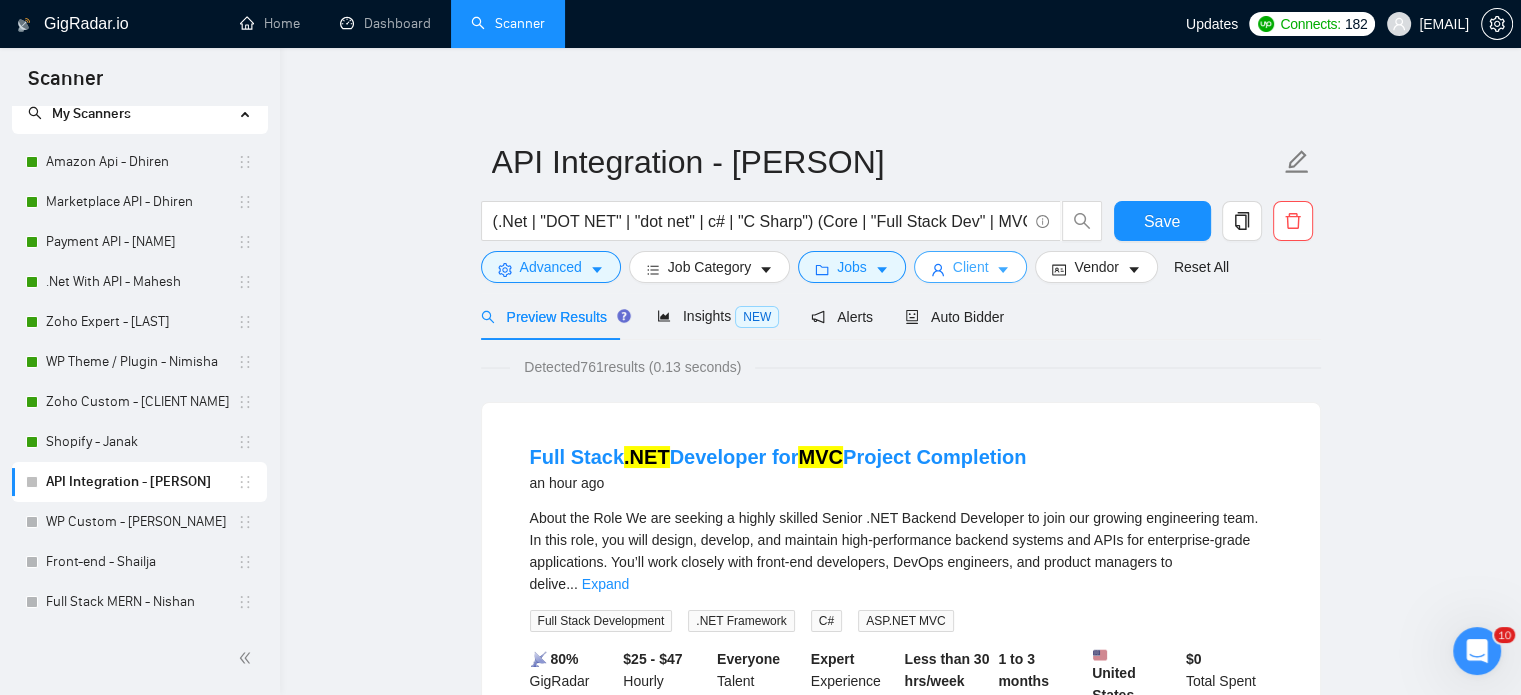 click on "Client" at bounding box center [971, 267] 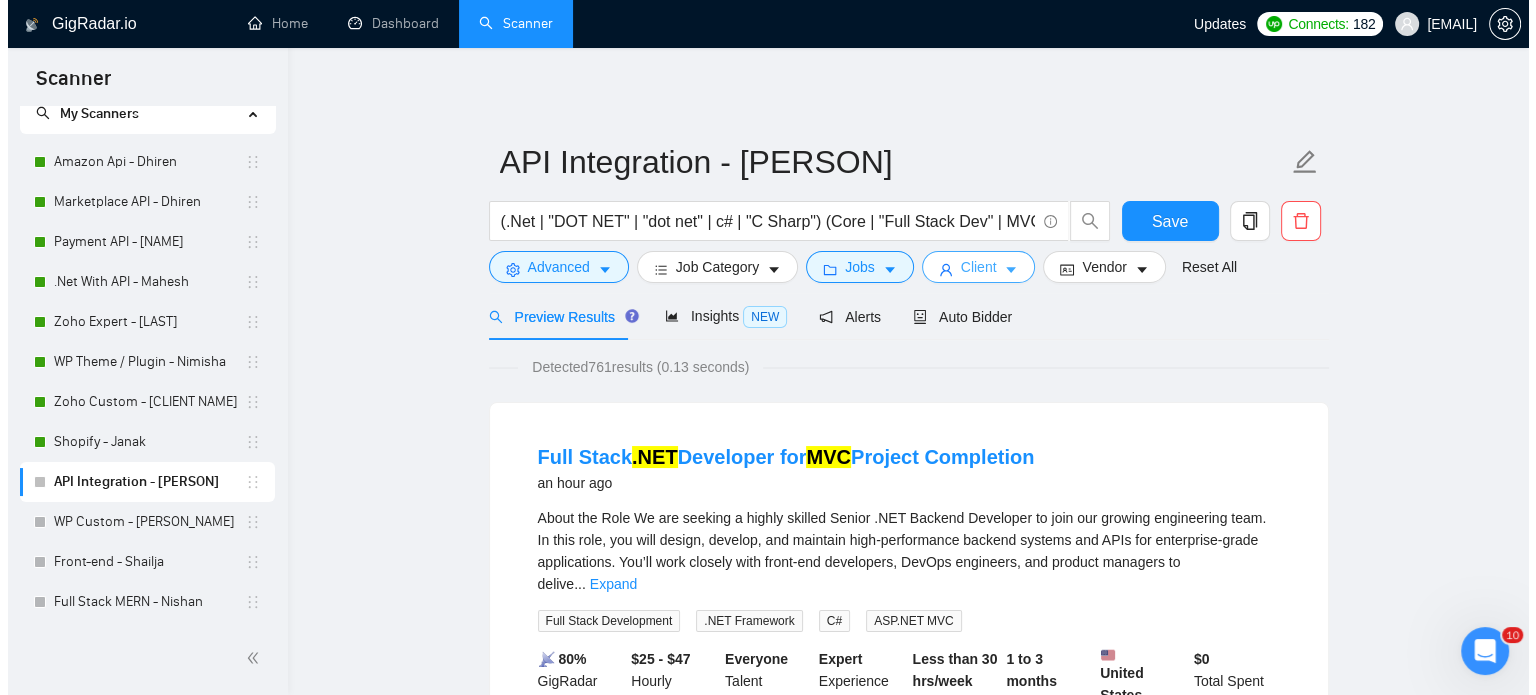 scroll, scrollTop: 761, scrollLeft: 0, axis: vertical 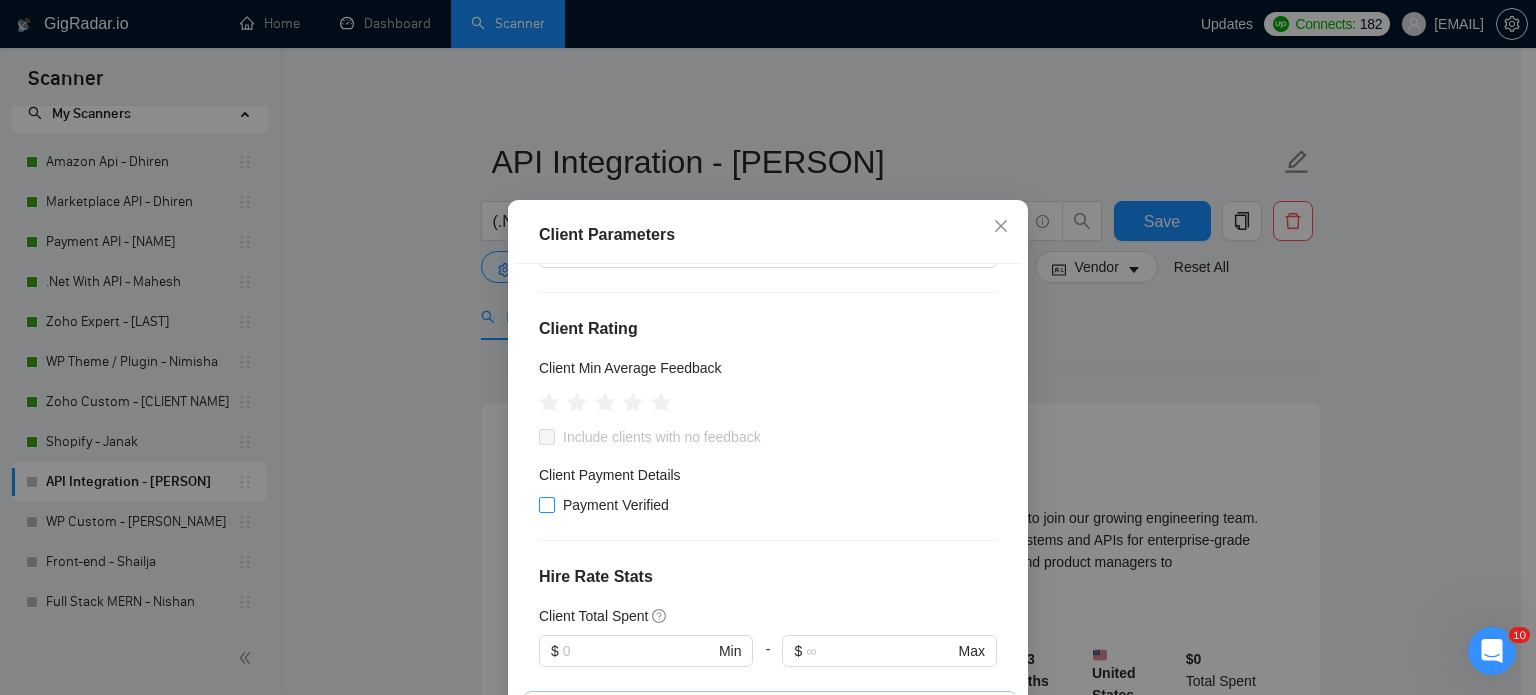 click at bounding box center [547, 505] 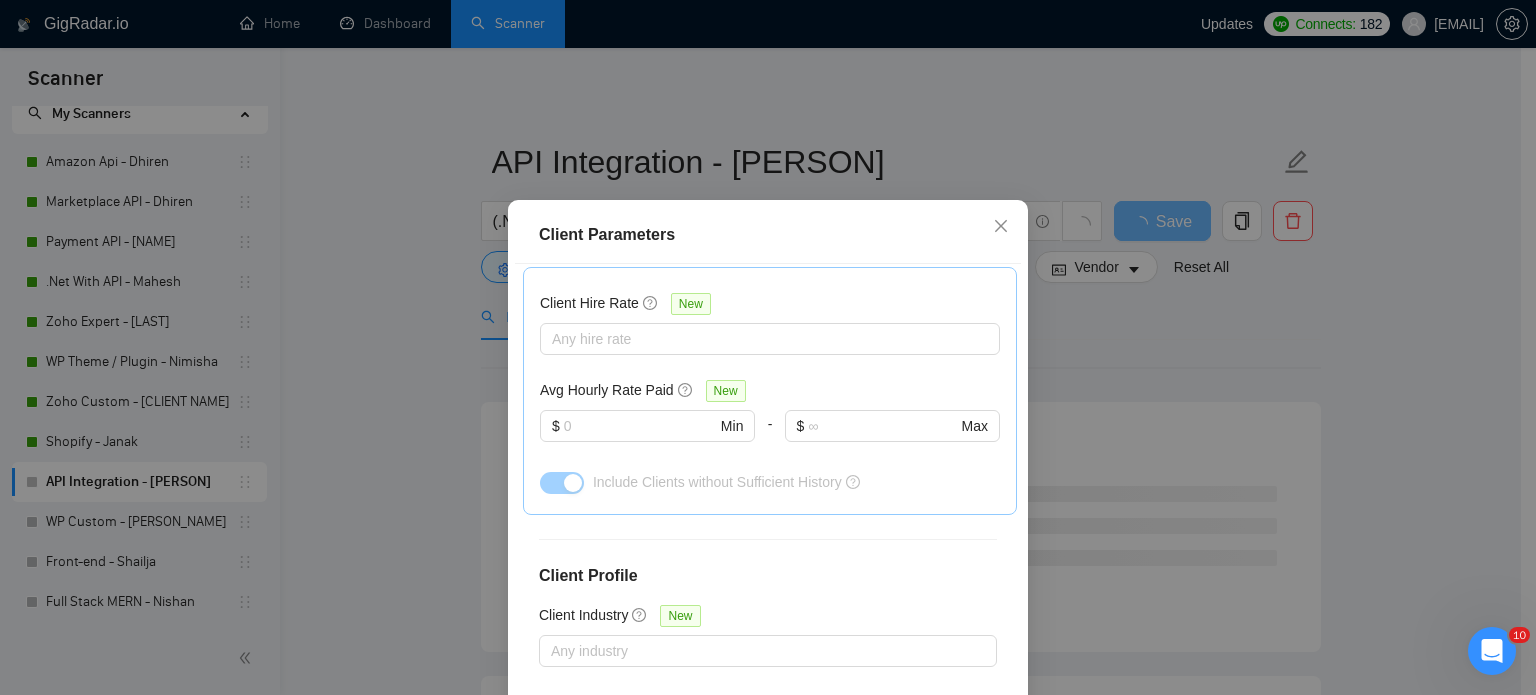 scroll, scrollTop: 760, scrollLeft: 0, axis: vertical 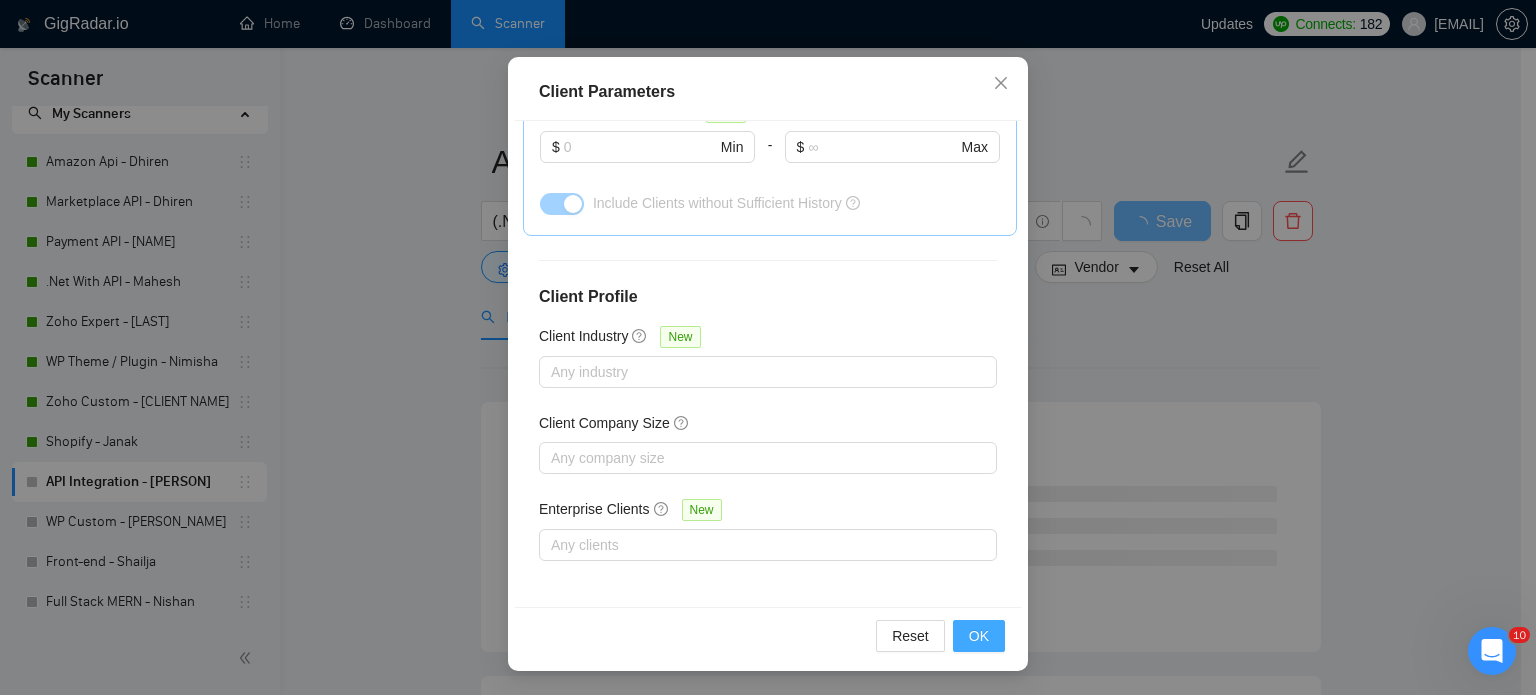 drag, startPoint x: 968, startPoint y: 644, endPoint x: 1000, endPoint y: 652, distance: 32.984844 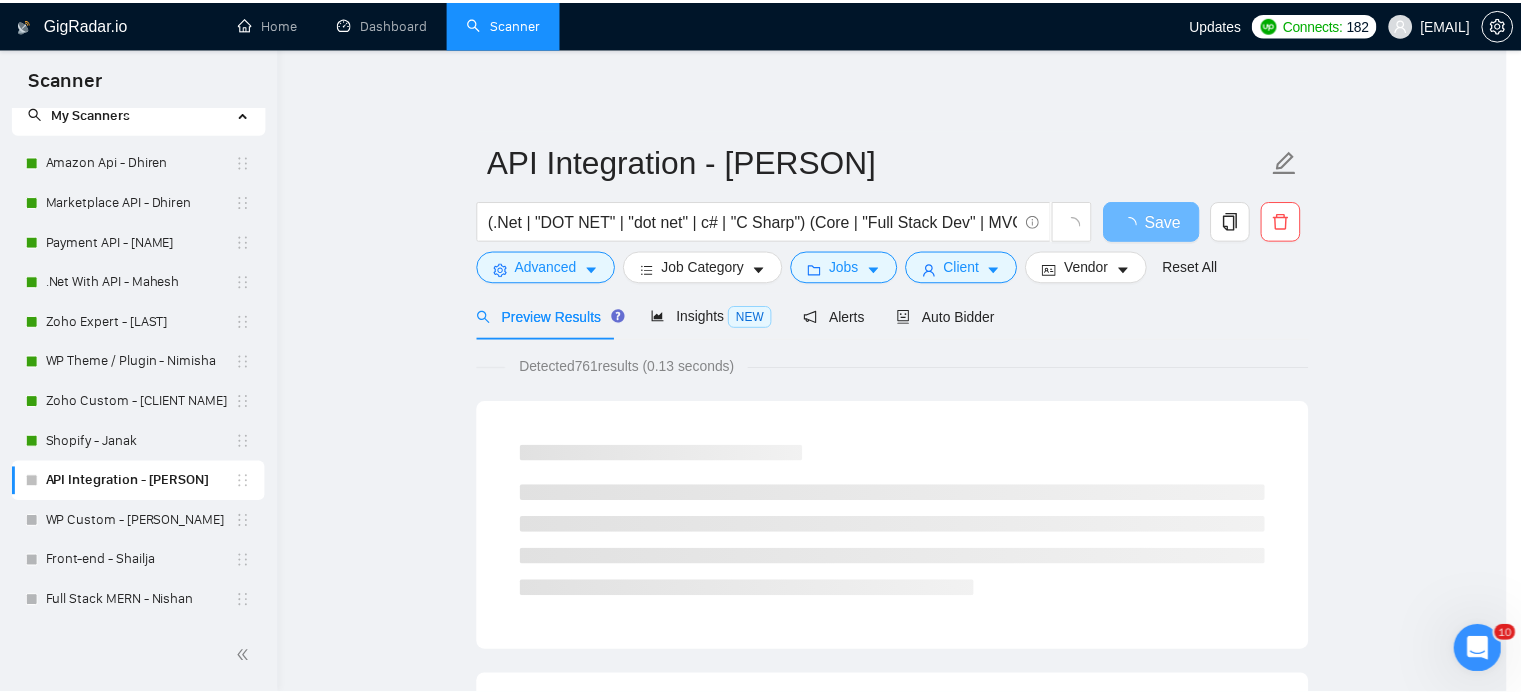scroll, scrollTop: 63, scrollLeft: 0, axis: vertical 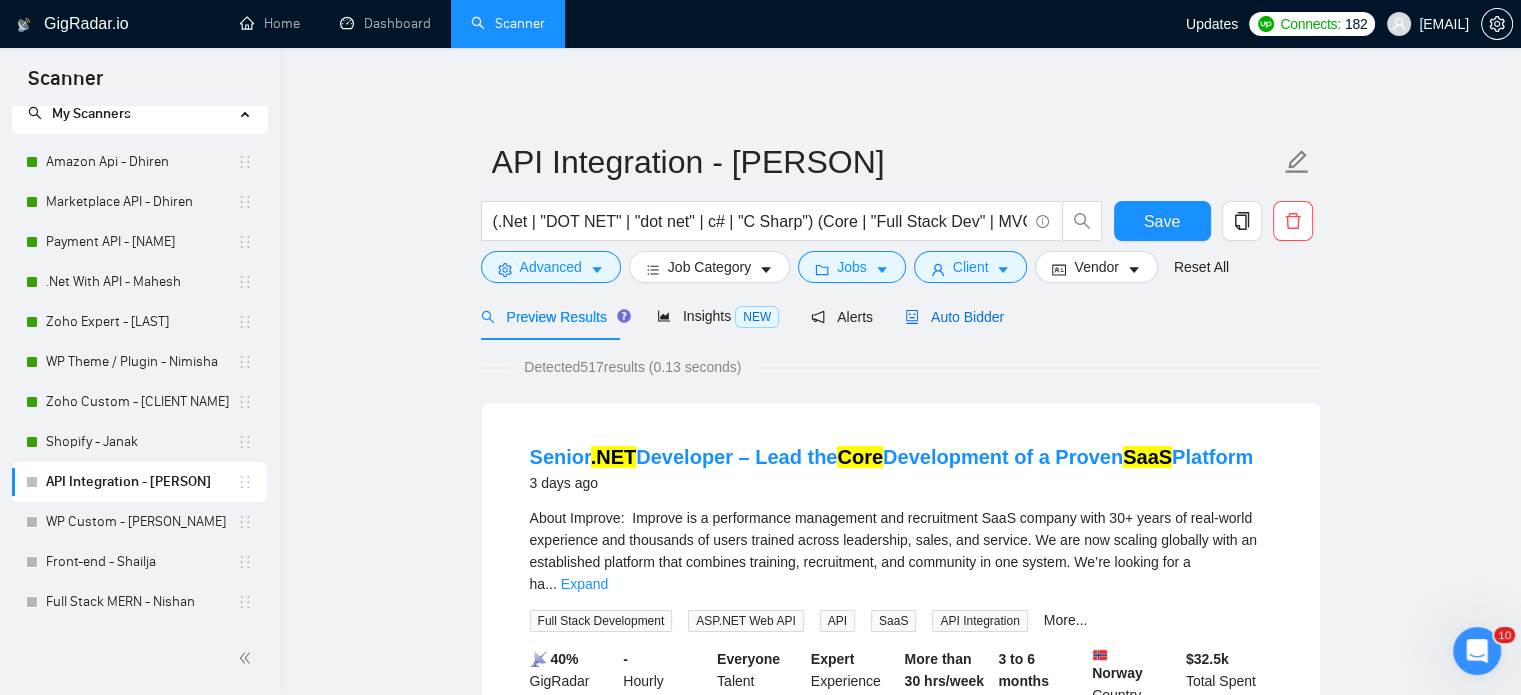 click on "Auto Bidder" at bounding box center (954, 317) 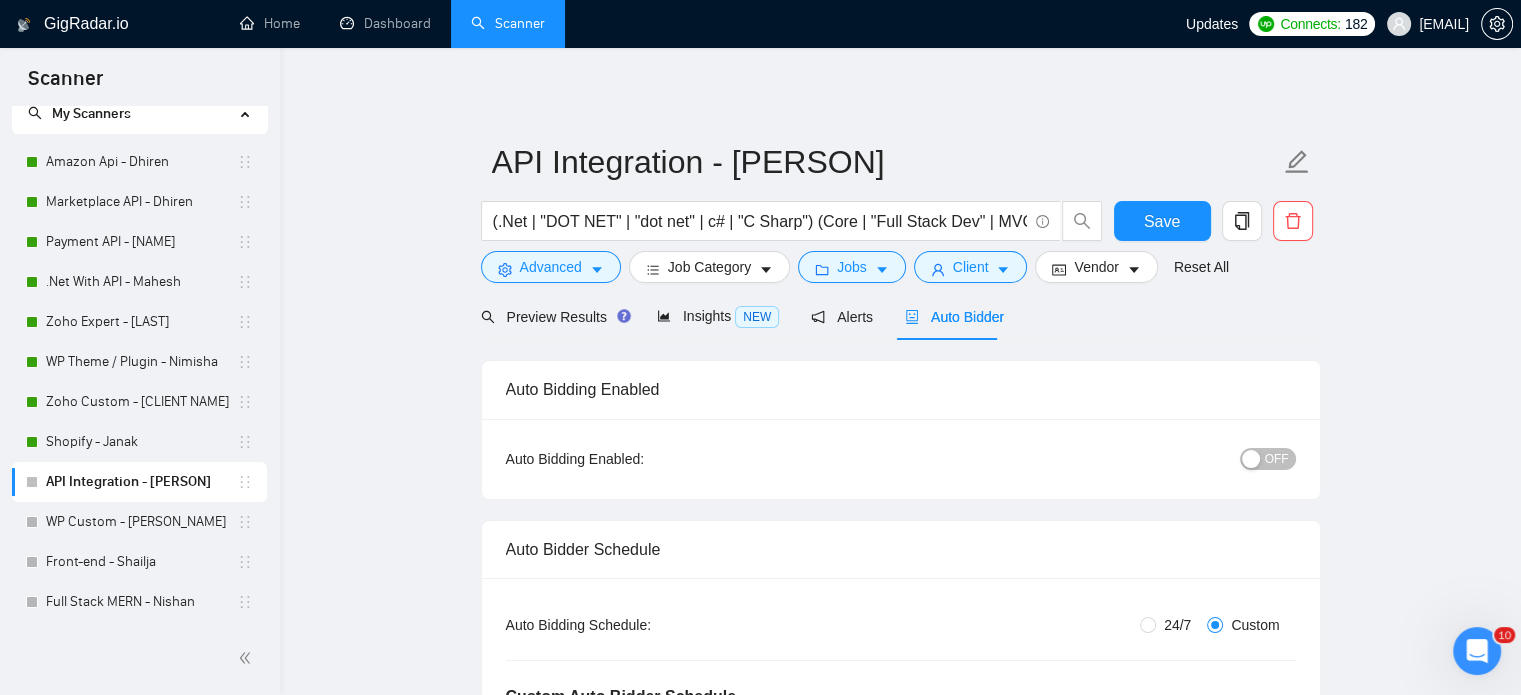 type 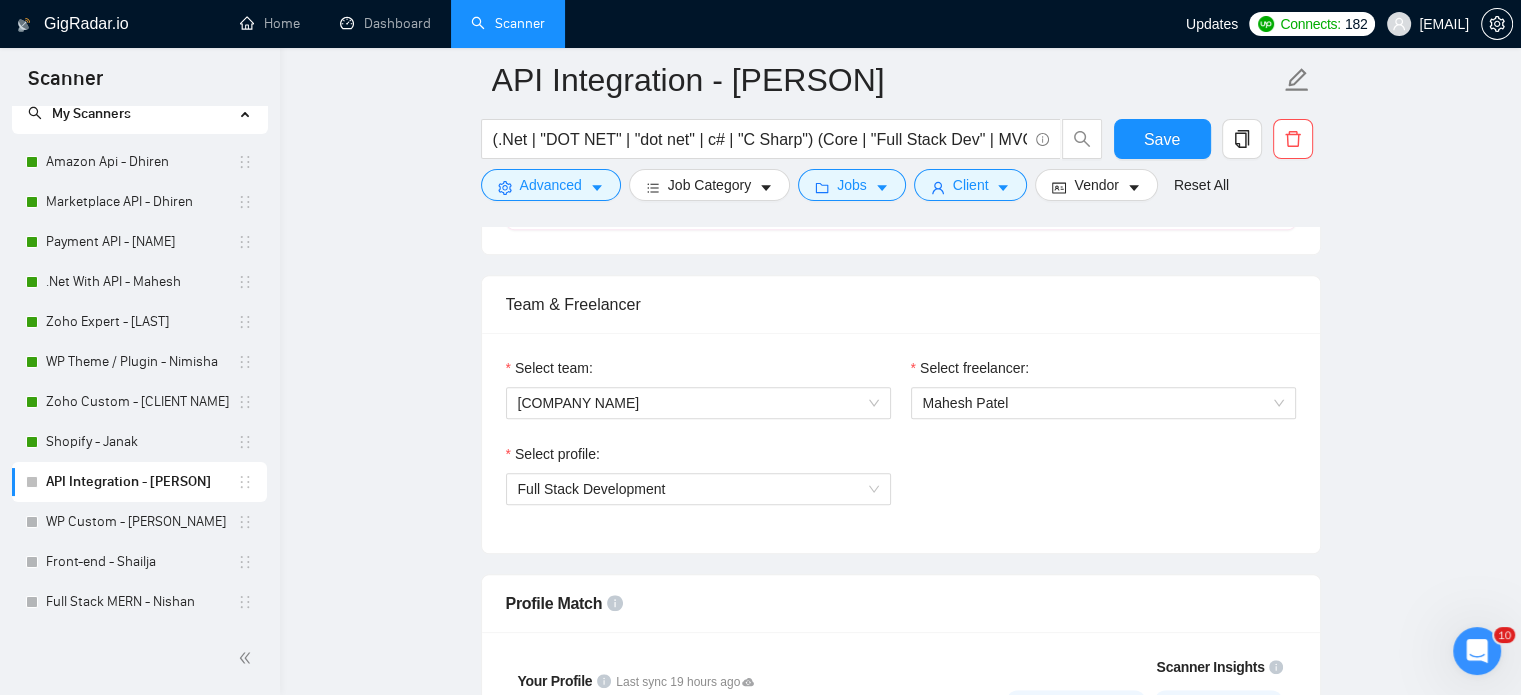 scroll, scrollTop: 1200, scrollLeft: 0, axis: vertical 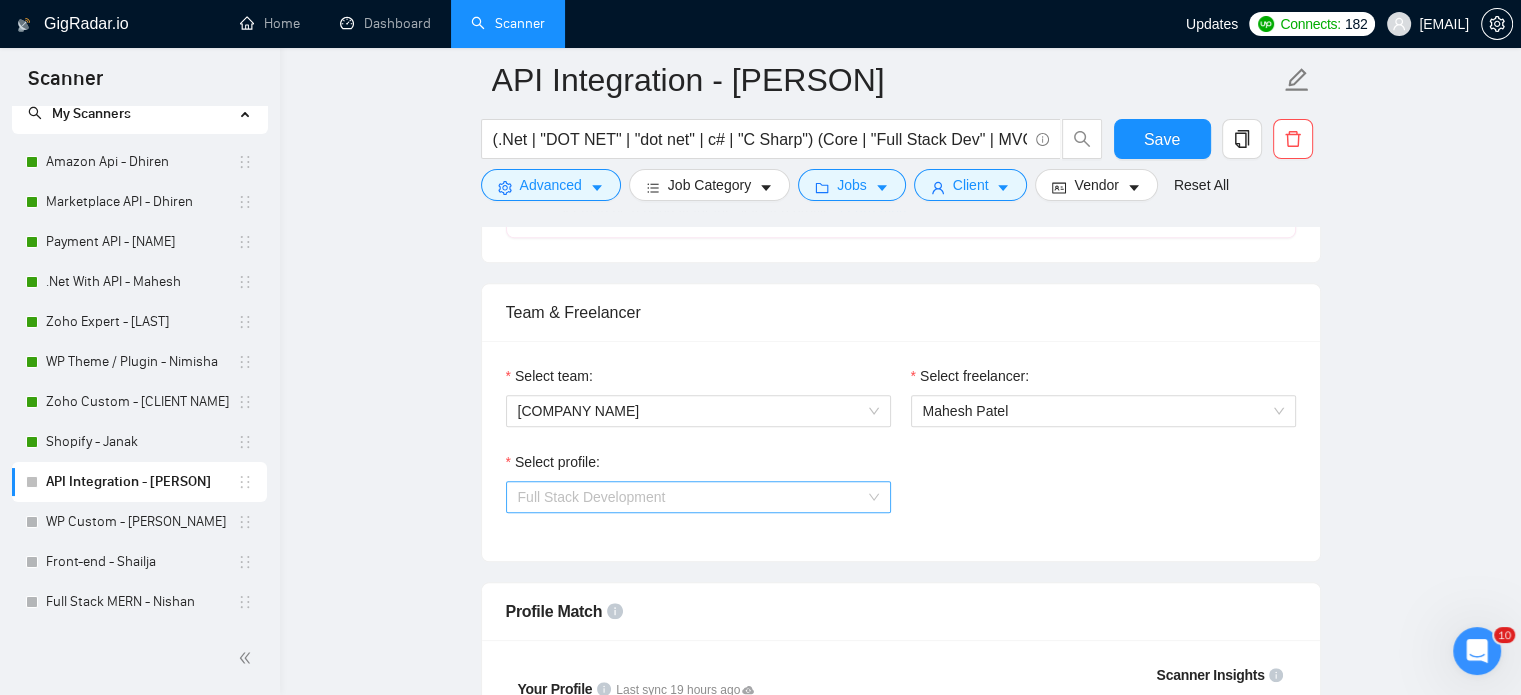 click on "Full Stack Development" at bounding box center (698, 497) 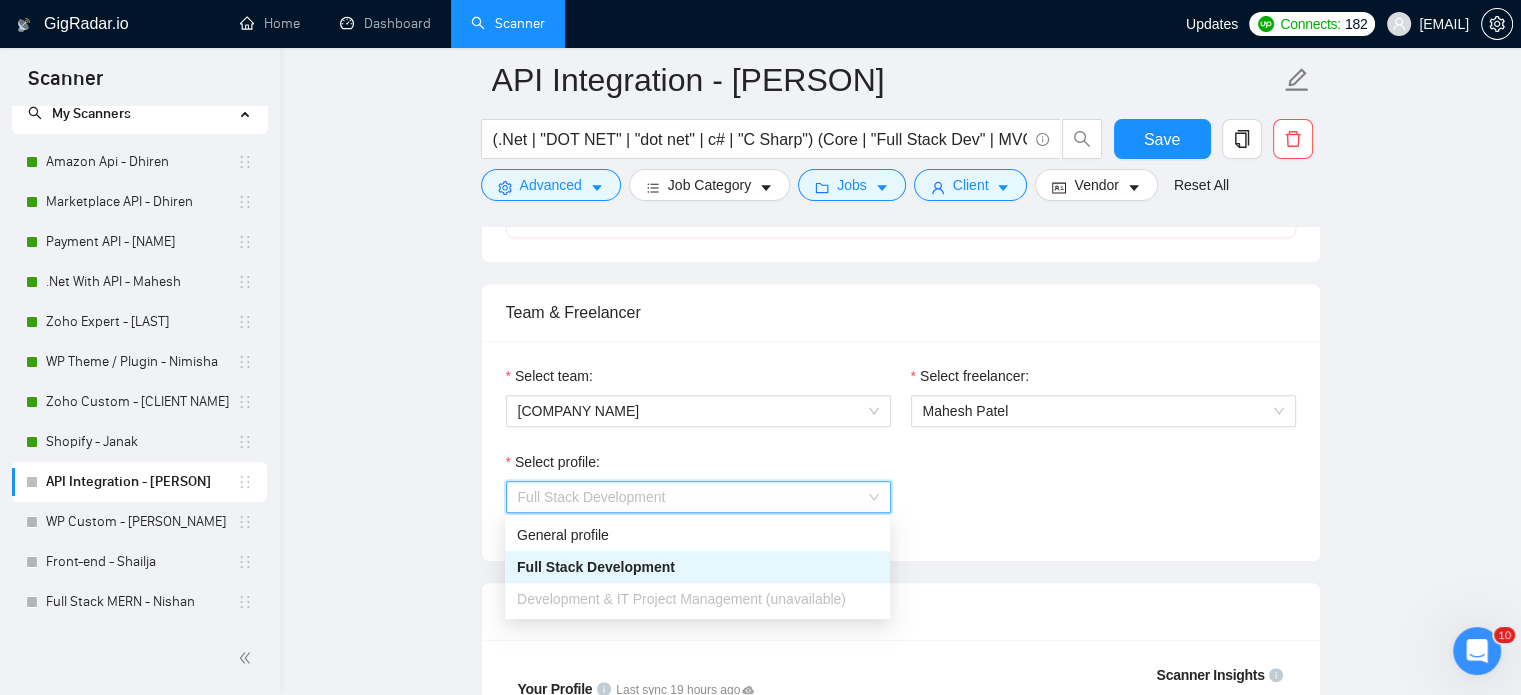click on "Full Stack Development" at bounding box center [698, 497] 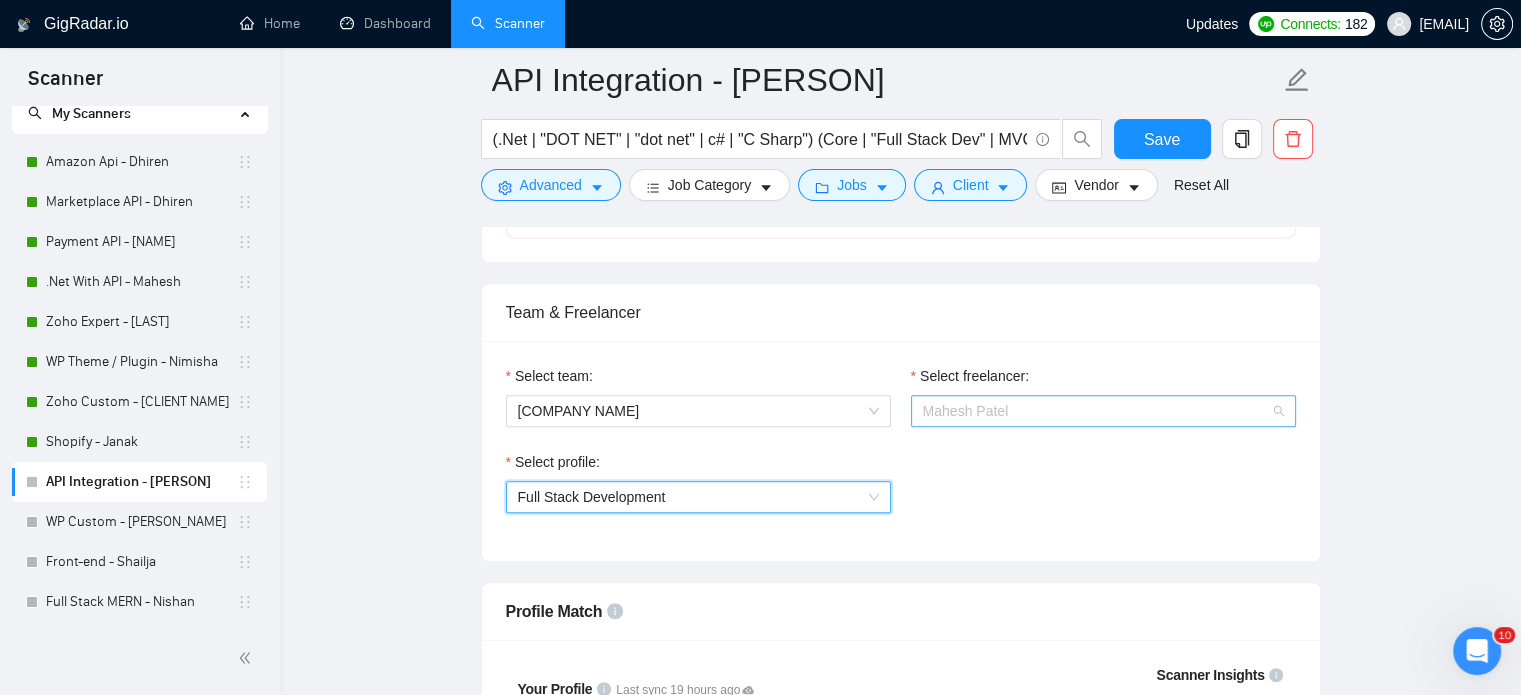 click on "Mahesh Patel" at bounding box center [1103, 411] 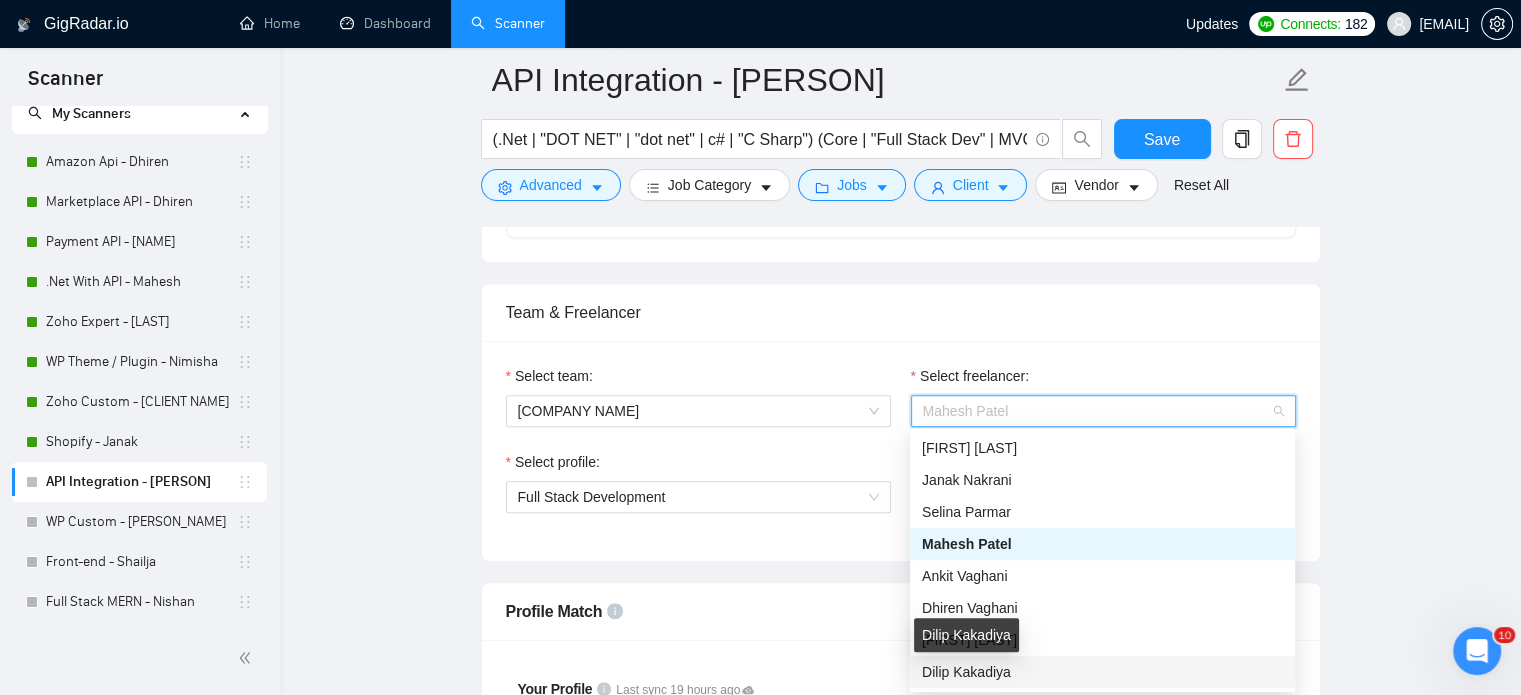 click on "Dilip Kakadiya" at bounding box center [966, 672] 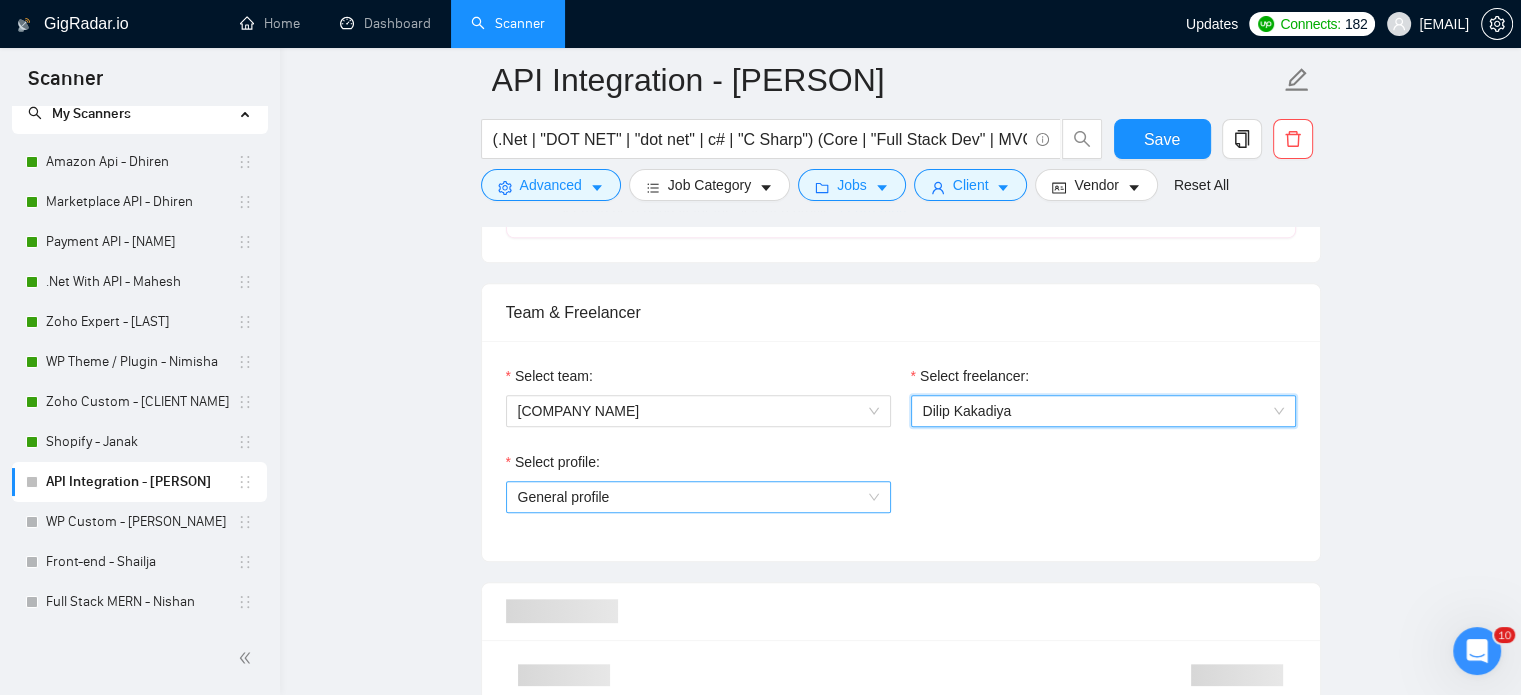 click on "General profile" at bounding box center [698, 497] 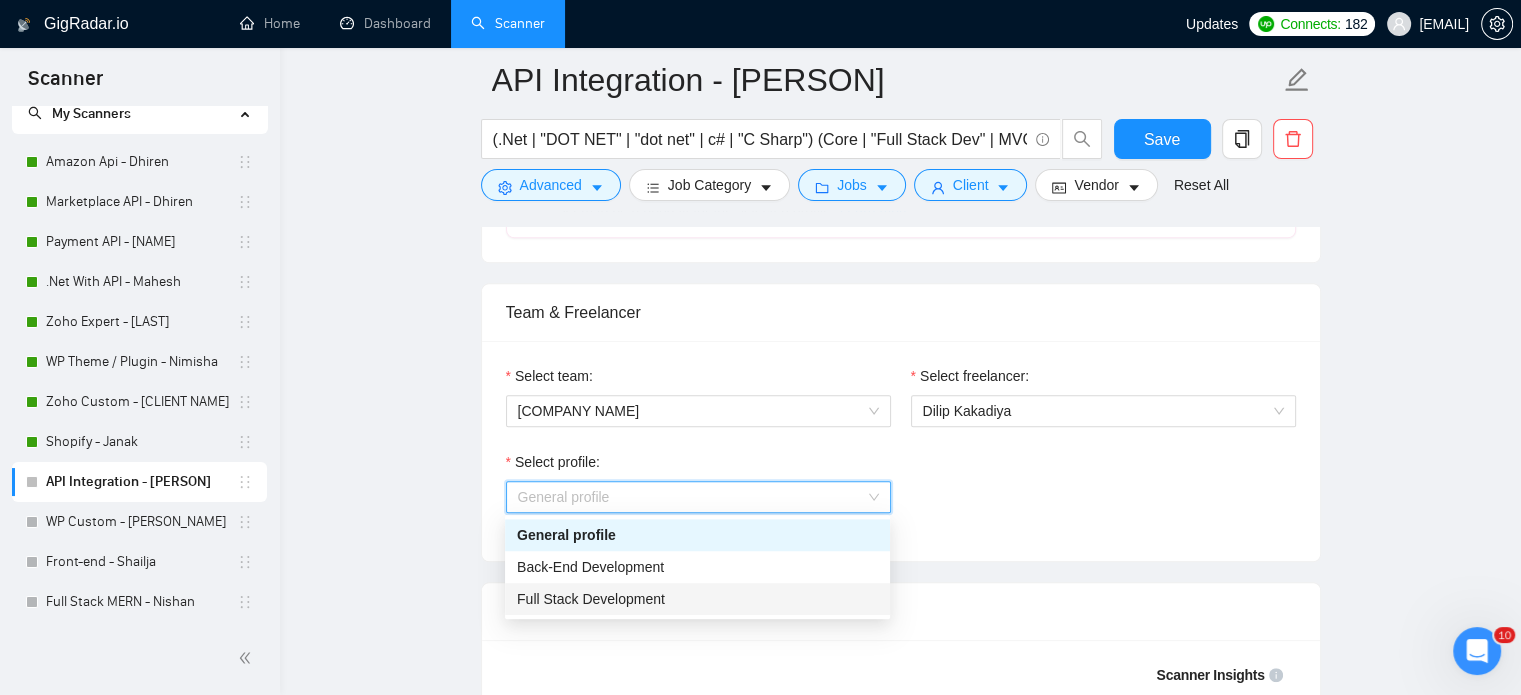 click on "Full Stack Development" at bounding box center (591, 599) 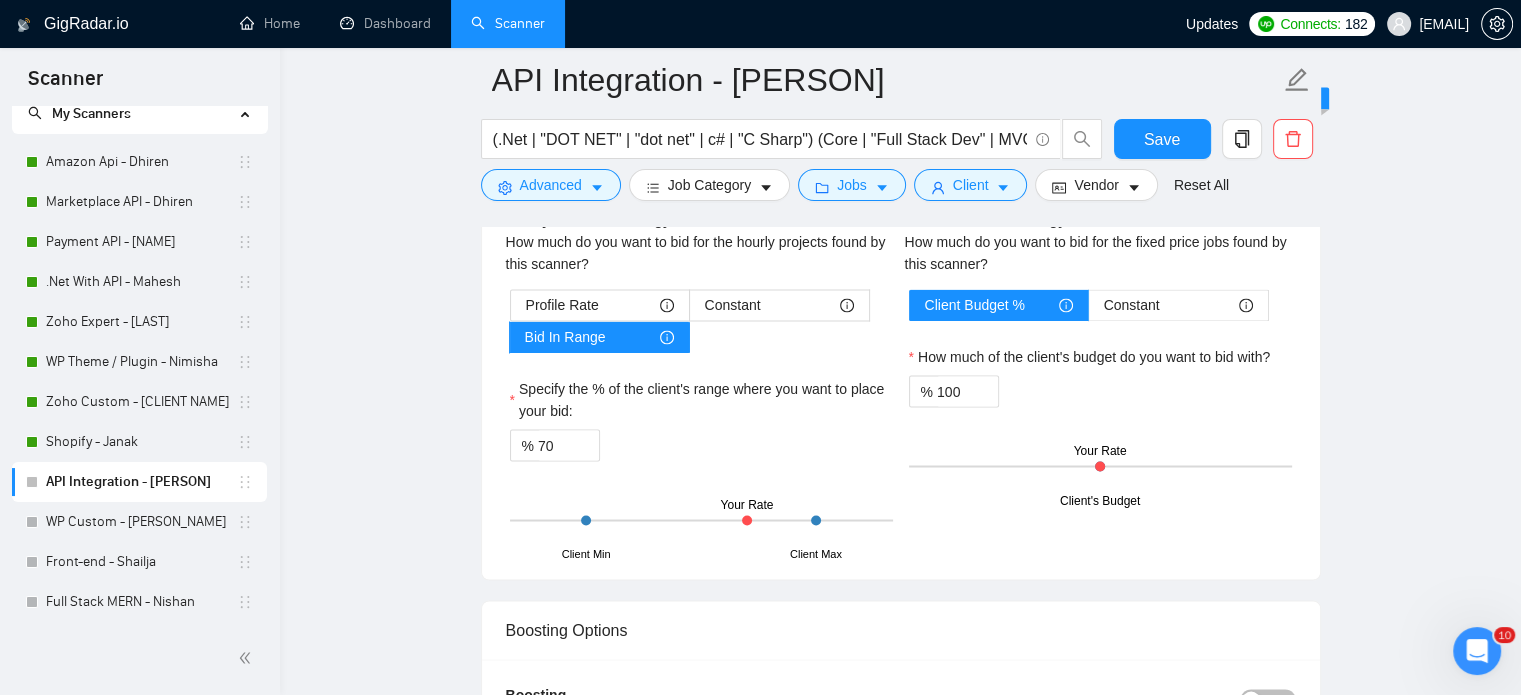 scroll, scrollTop: 3400, scrollLeft: 0, axis: vertical 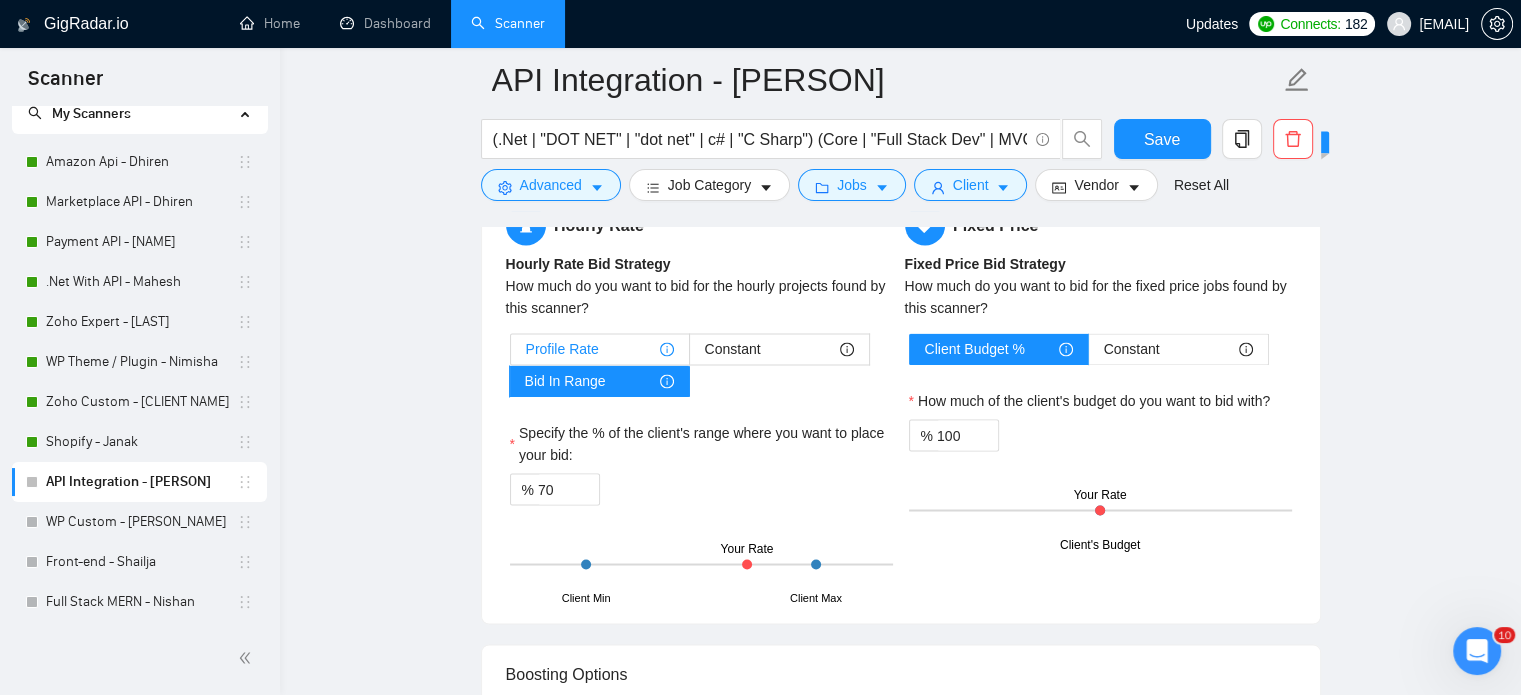 click on "Profile Rate" at bounding box center (562, 349) 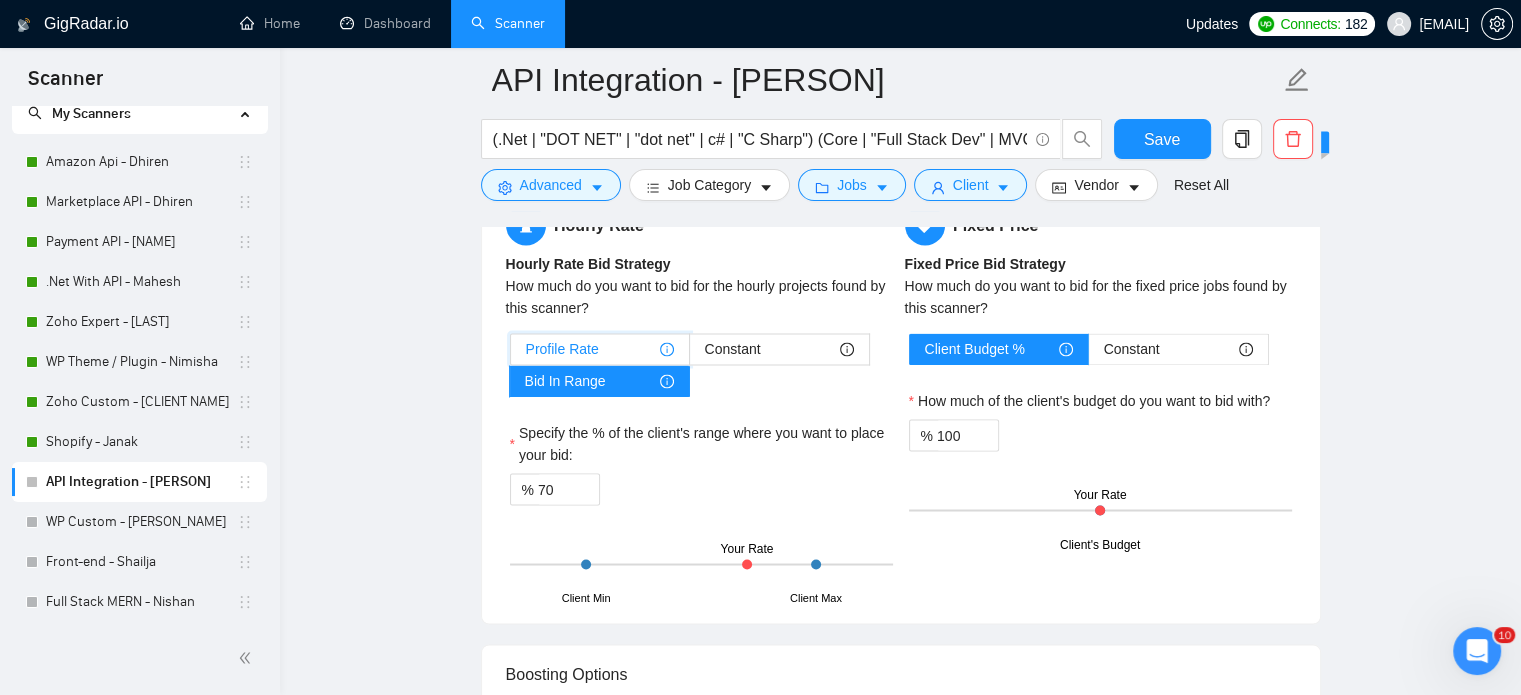 click on "Profile Rate" at bounding box center (511, 354) 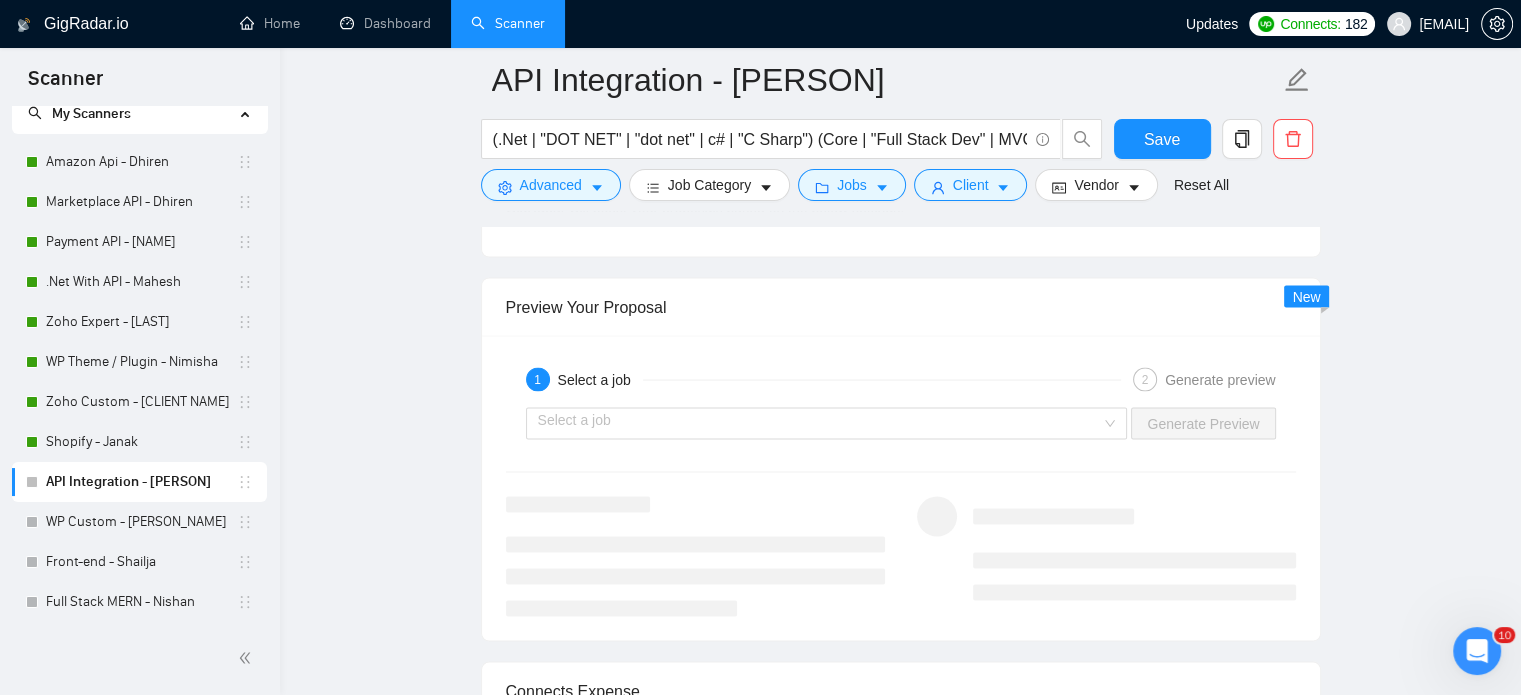 scroll, scrollTop: 3900, scrollLeft: 0, axis: vertical 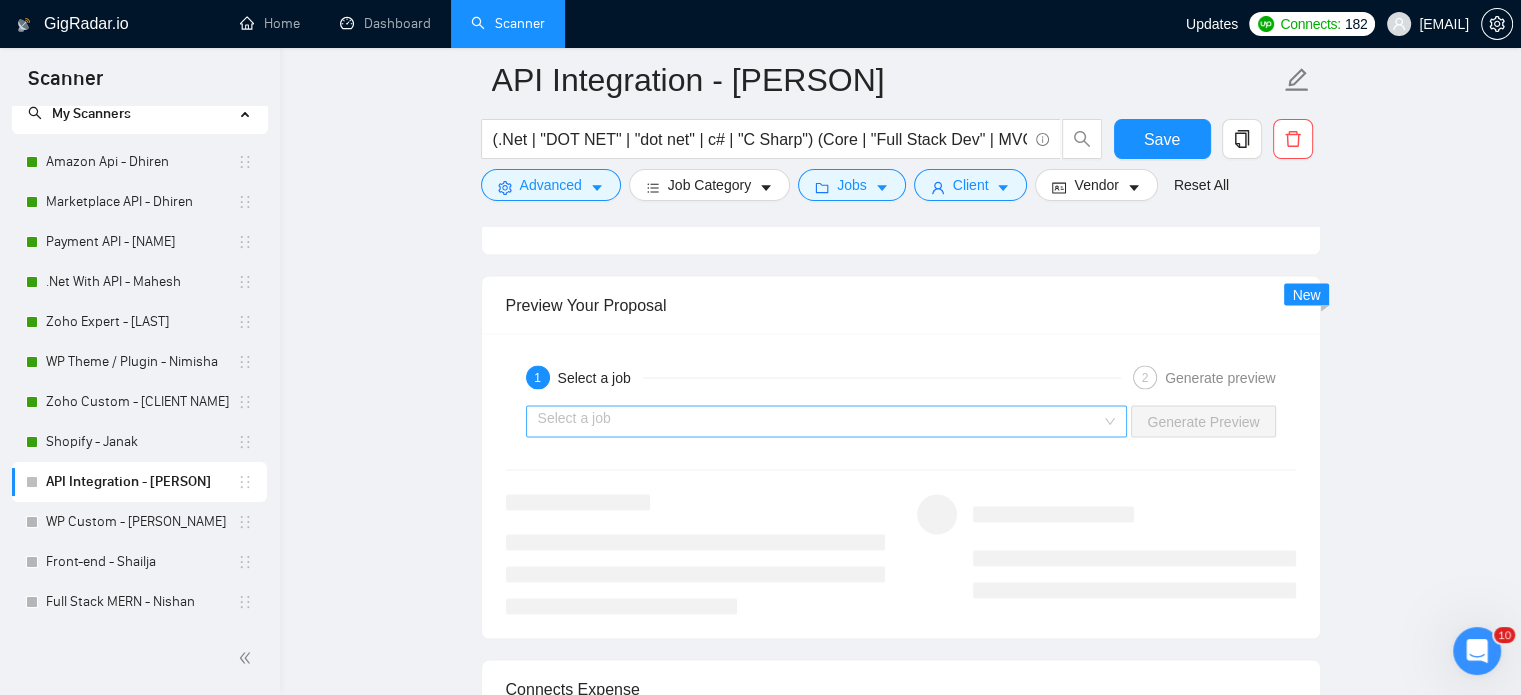 click on "Select a job" at bounding box center (827, 422) 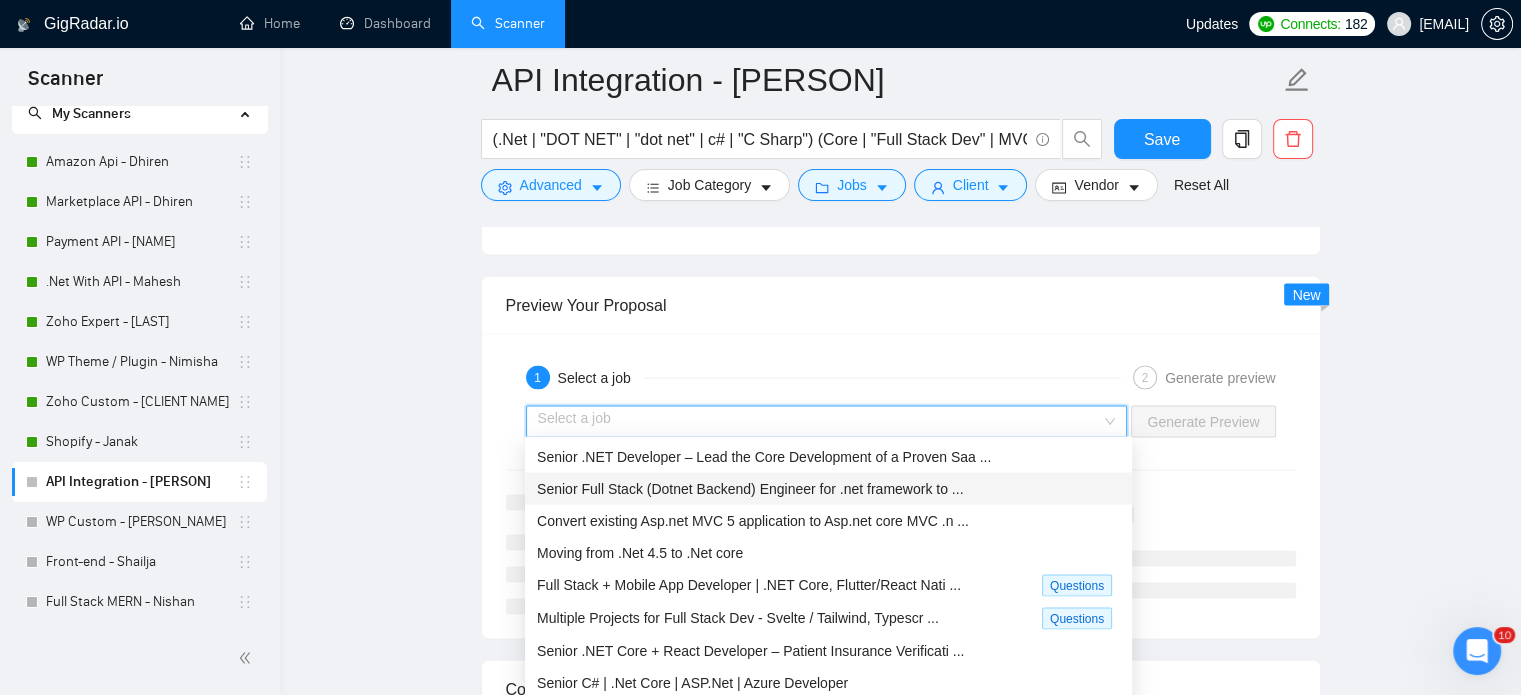 click on "Senior Full Stack (Dotnet Backend) Engineer for .net framework to ..." at bounding box center [750, 489] 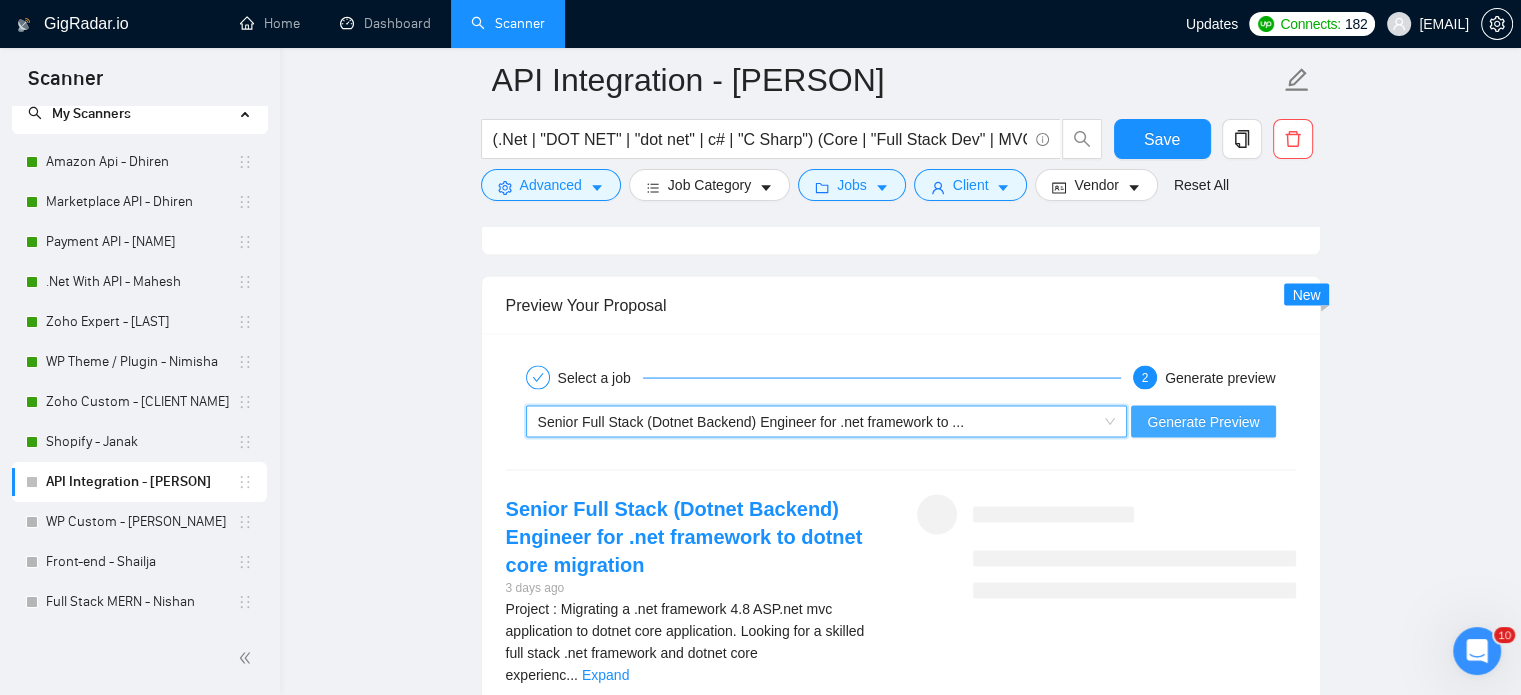 click on "Generate Preview" at bounding box center [1203, 422] 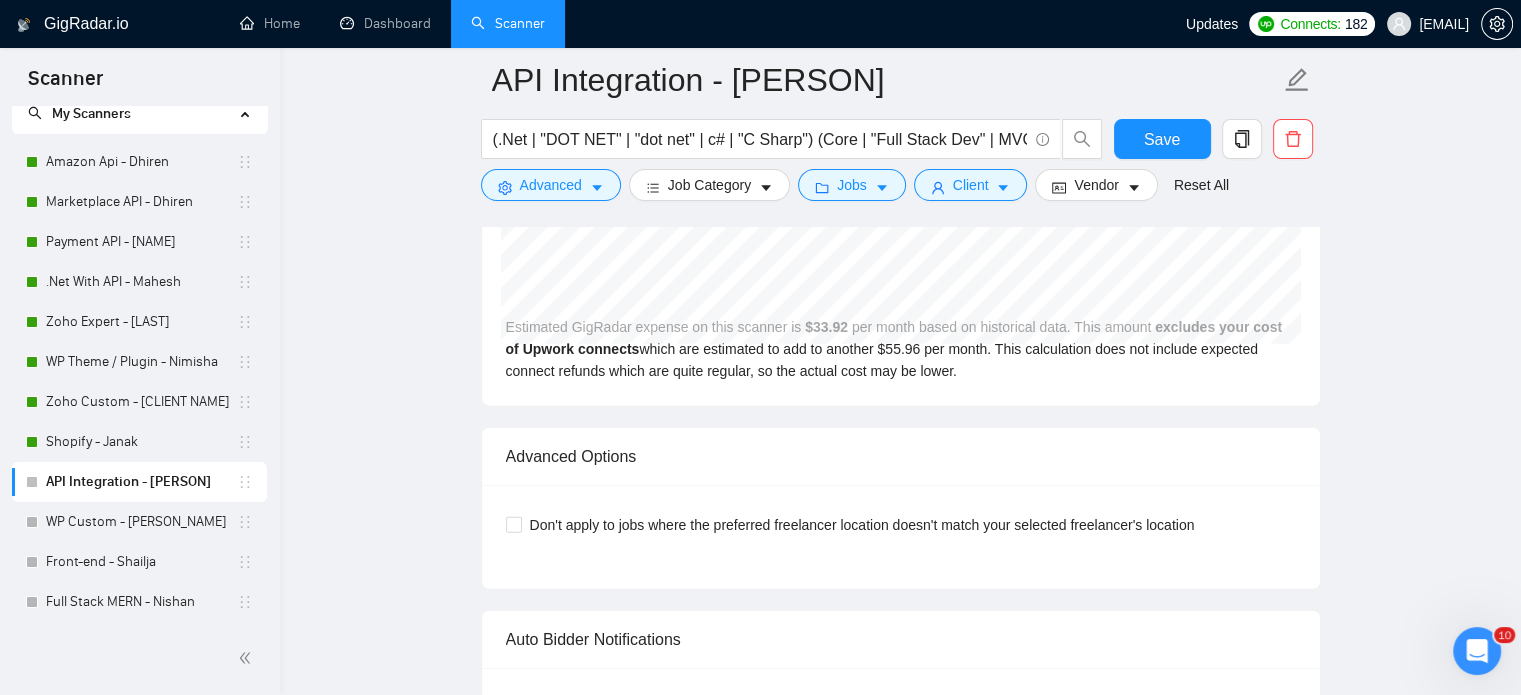 scroll, scrollTop: 4700, scrollLeft: 0, axis: vertical 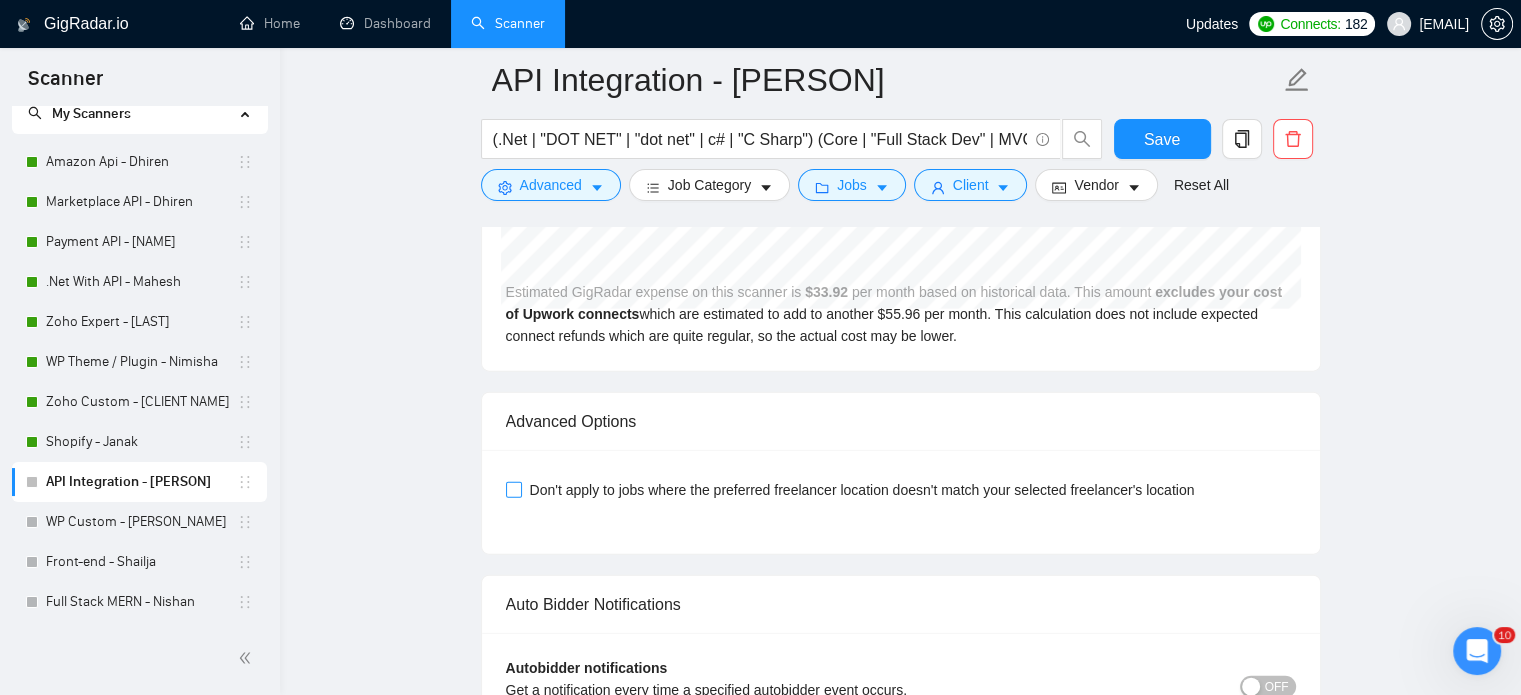 click on "Don't apply to jobs where the preferred freelancer location doesn't match your selected freelancer's location" at bounding box center (513, 489) 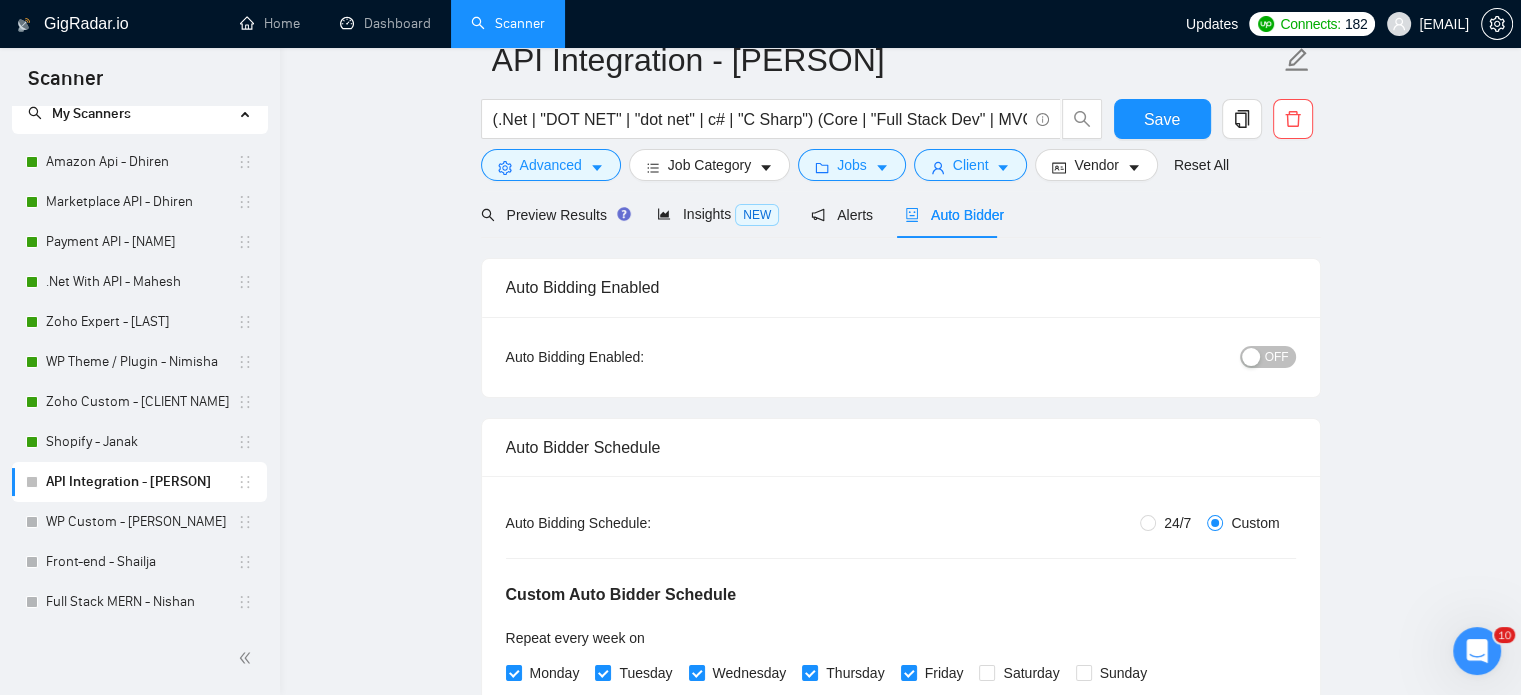 scroll, scrollTop: 0, scrollLeft: 0, axis: both 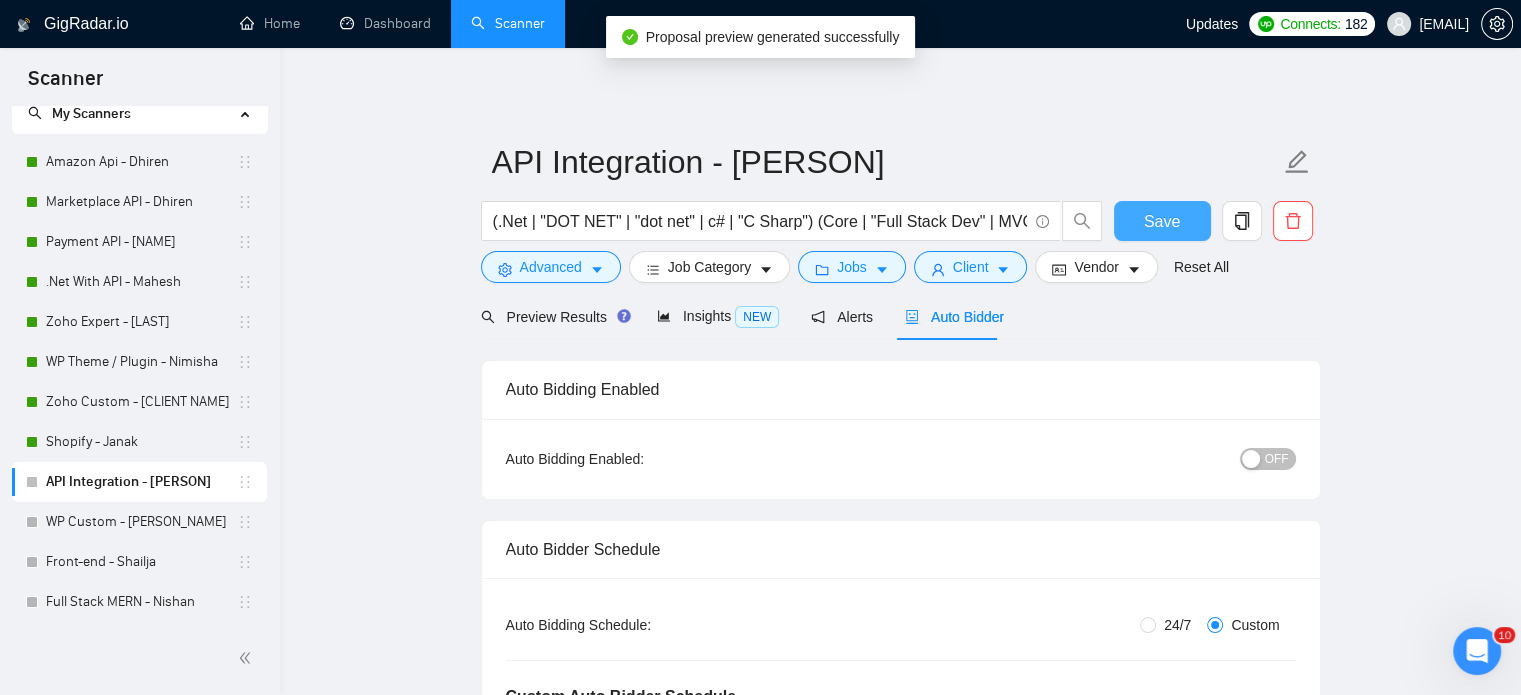 click on "Save" at bounding box center (1162, 221) 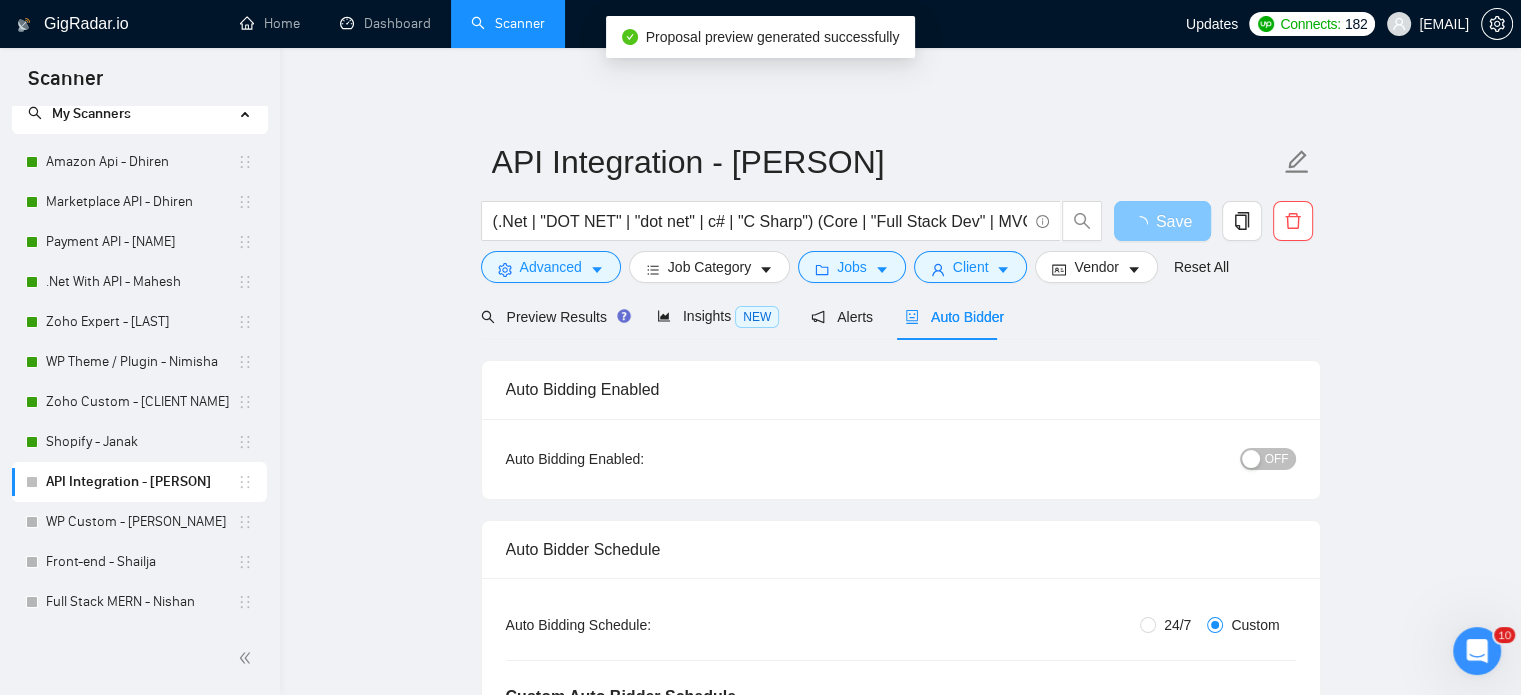 click at bounding box center (1144, 224) 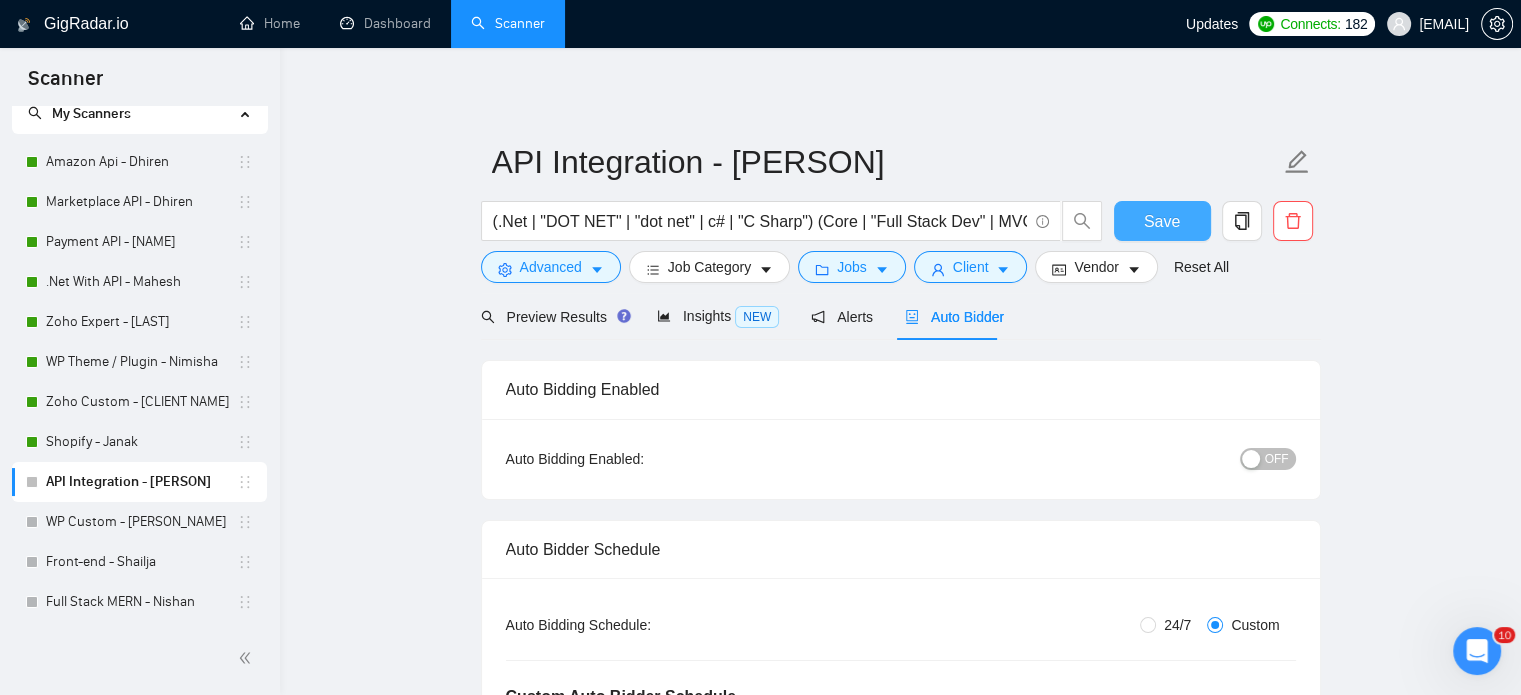 type 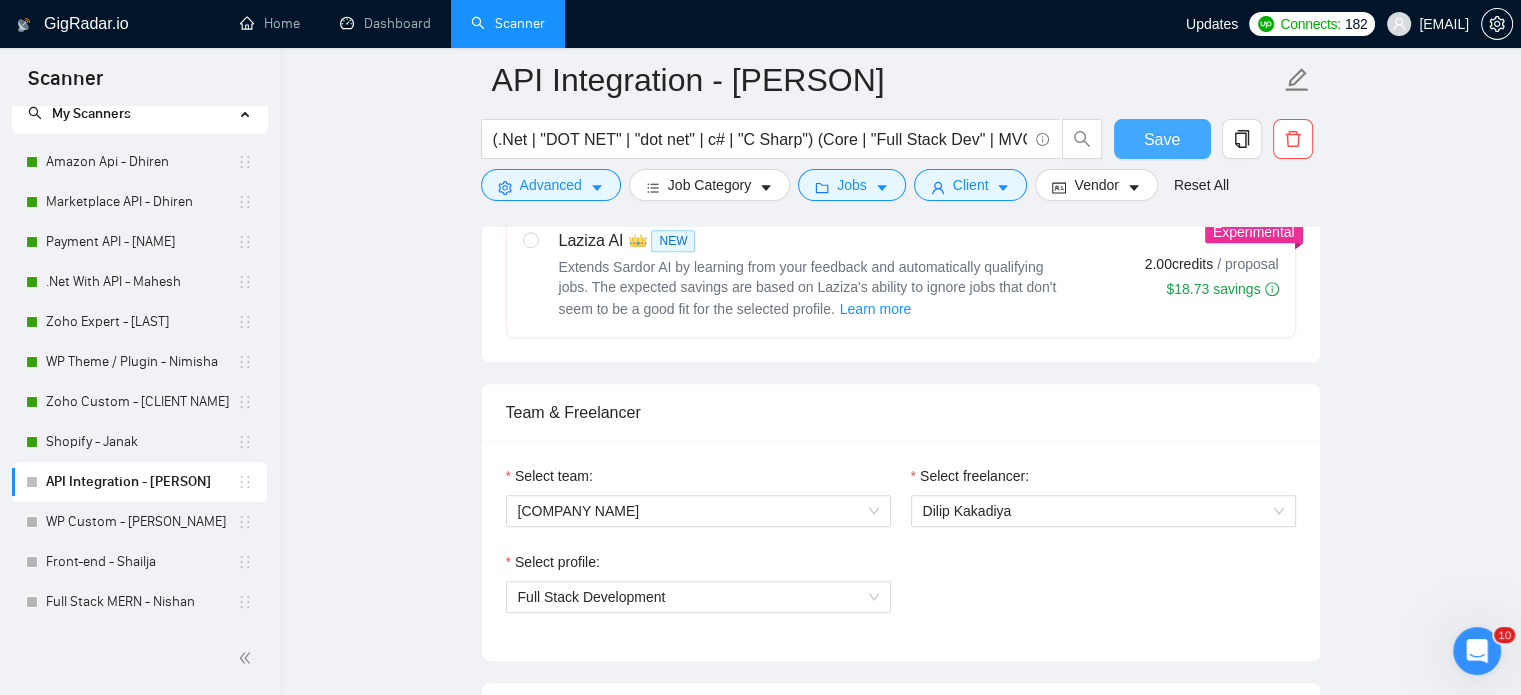scroll, scrollTop: 1200, scrollLeft: 0, axis: vertical 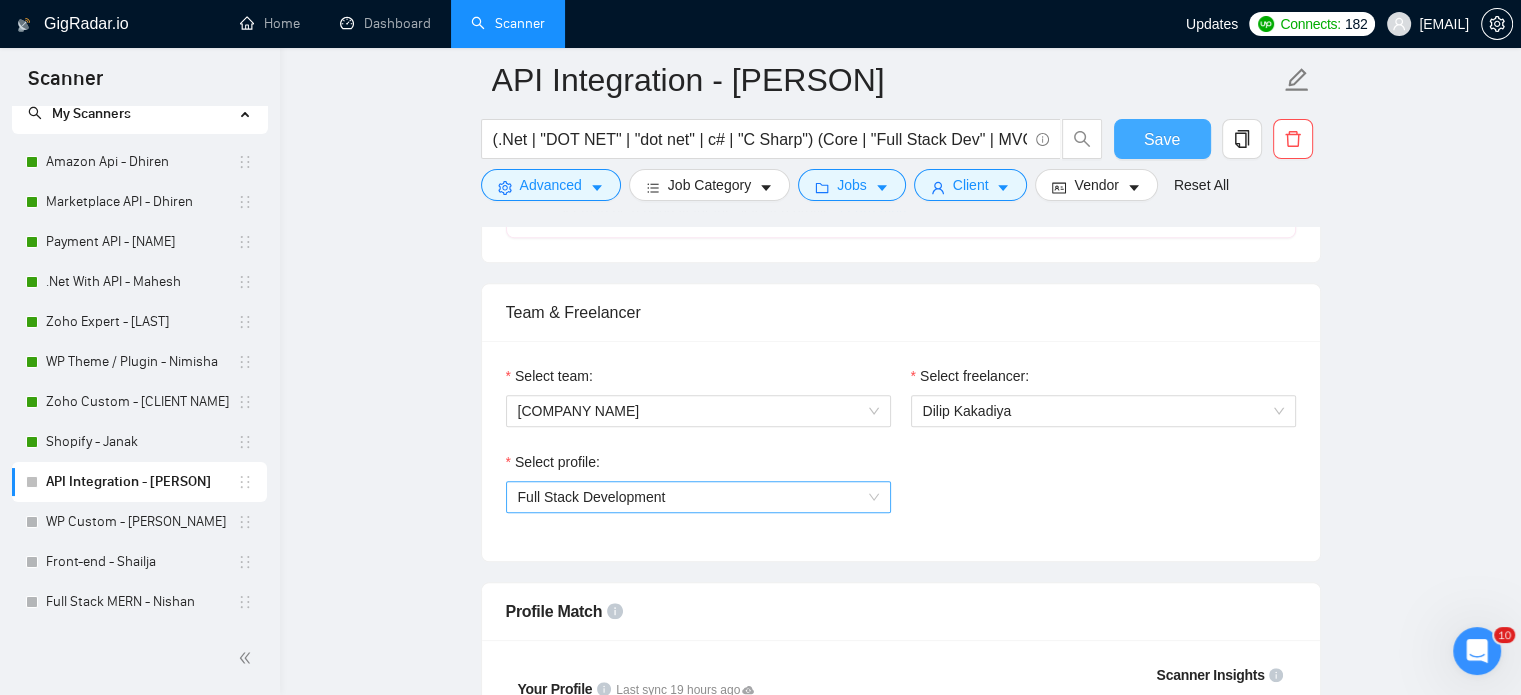click on "Full Stack Development" at bounding box center [698, 497] 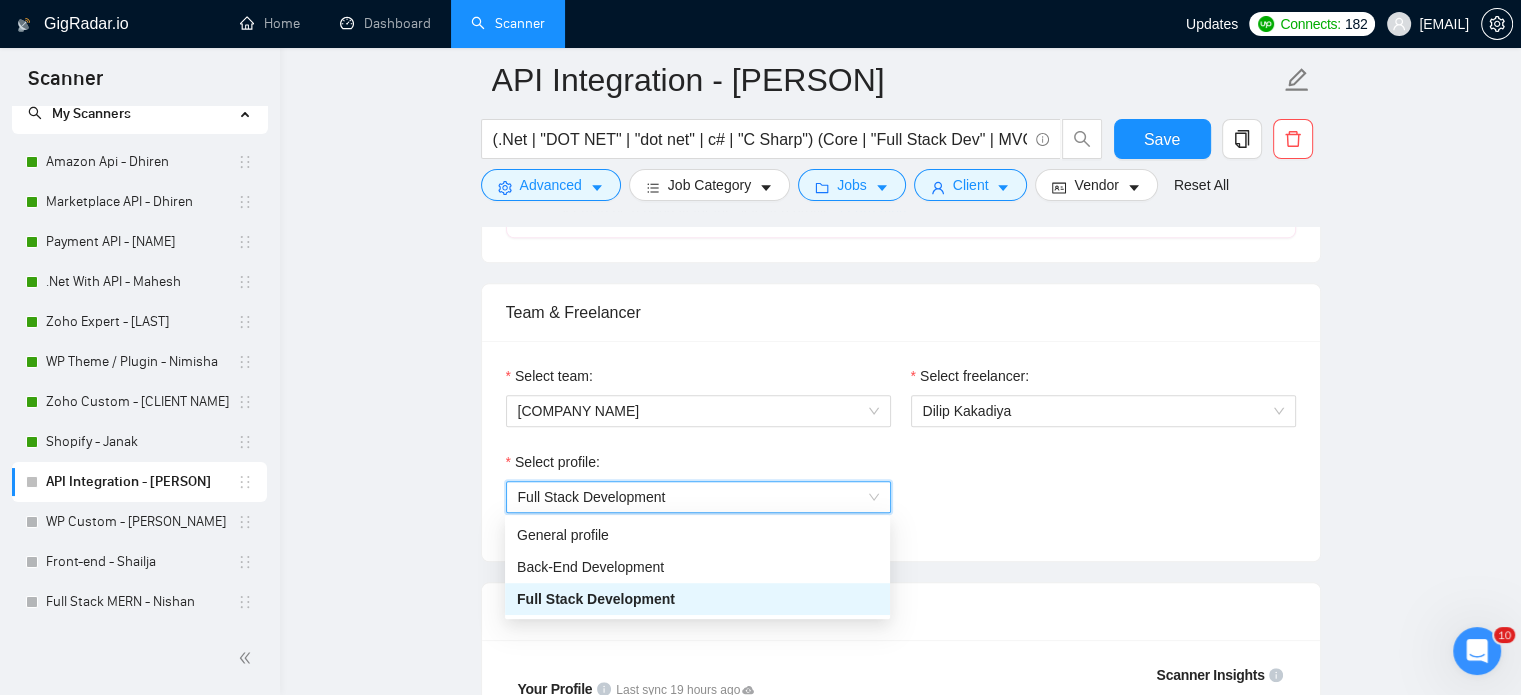 click on "Full Stack Development" at bounding box center (698, 497) 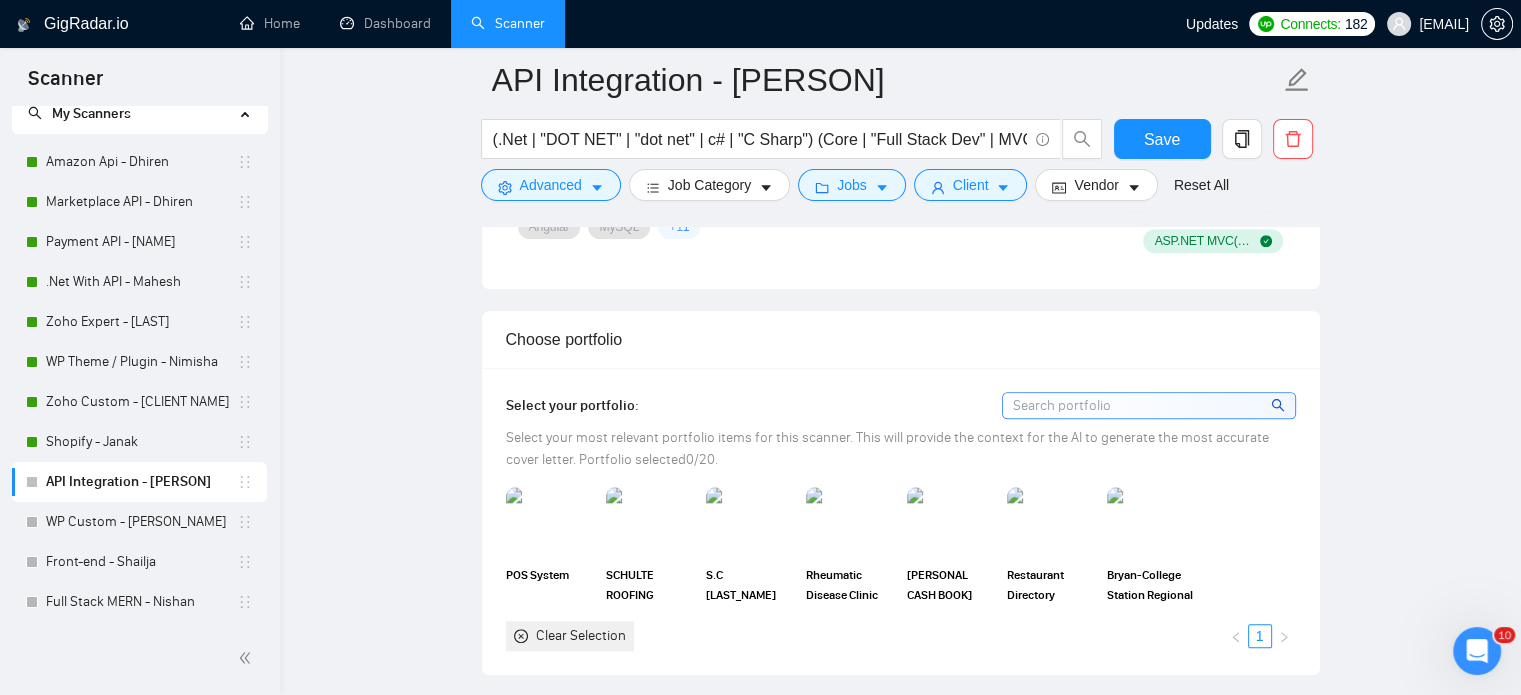 scroll, scrollTop: 2100, scrollLeft: 0, axis: vertical 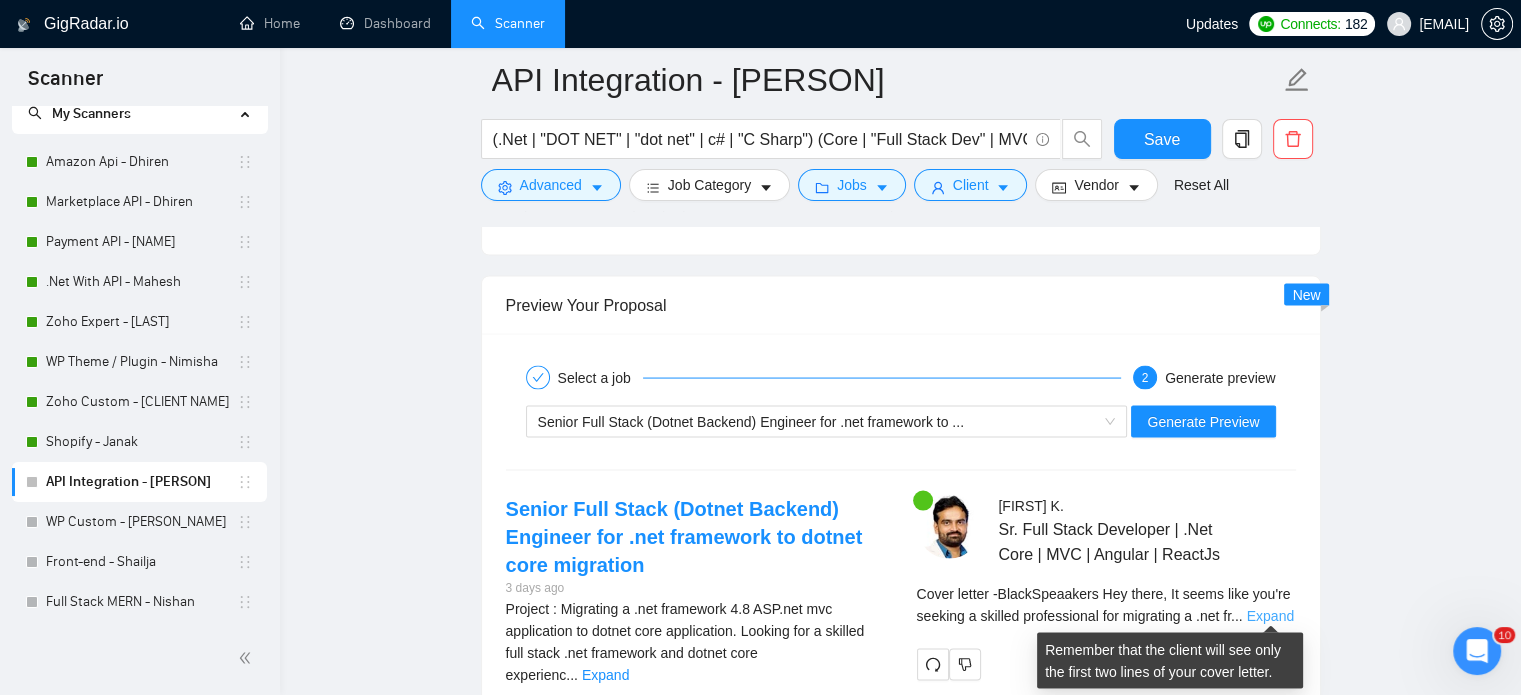 click on "Expand" at bounding box center [1270, 616] 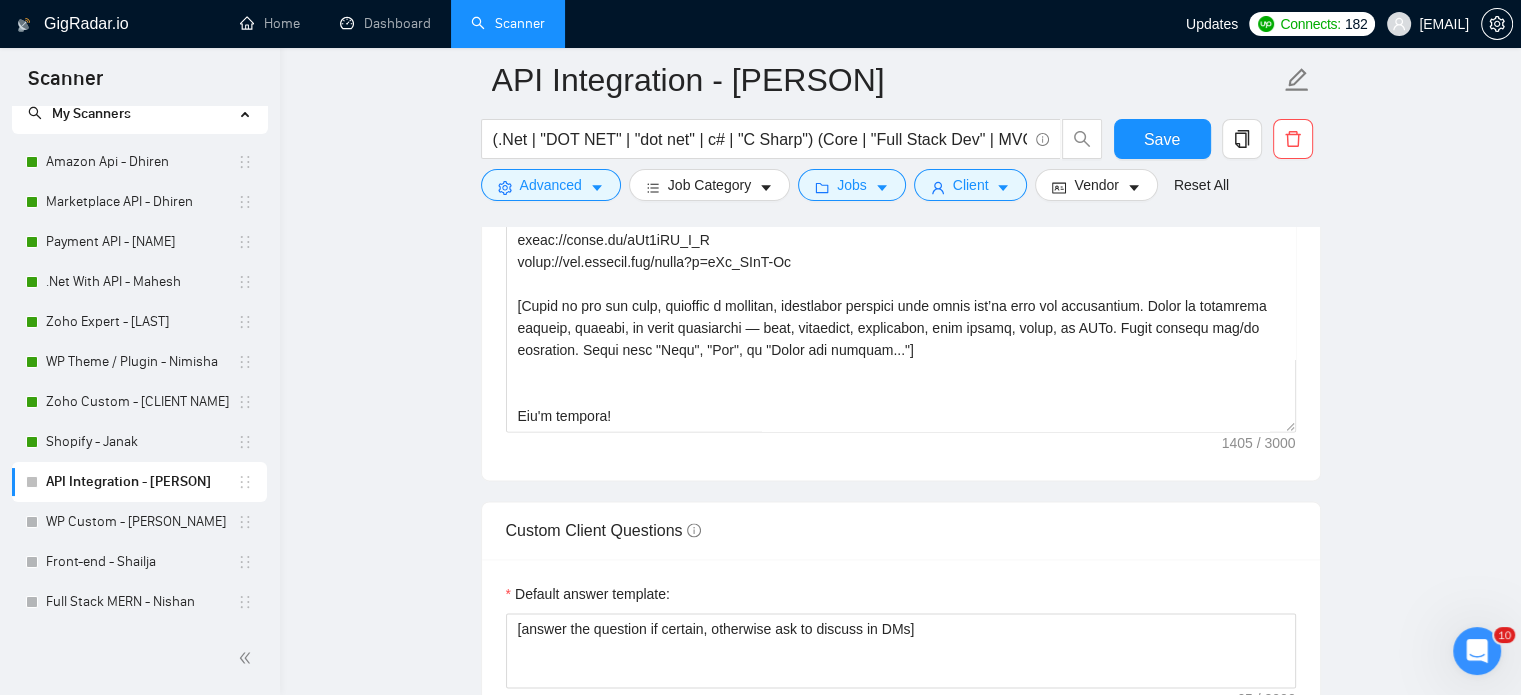 scroll, scrollTop: 2650, scrollLeft: 0, axis: vertical 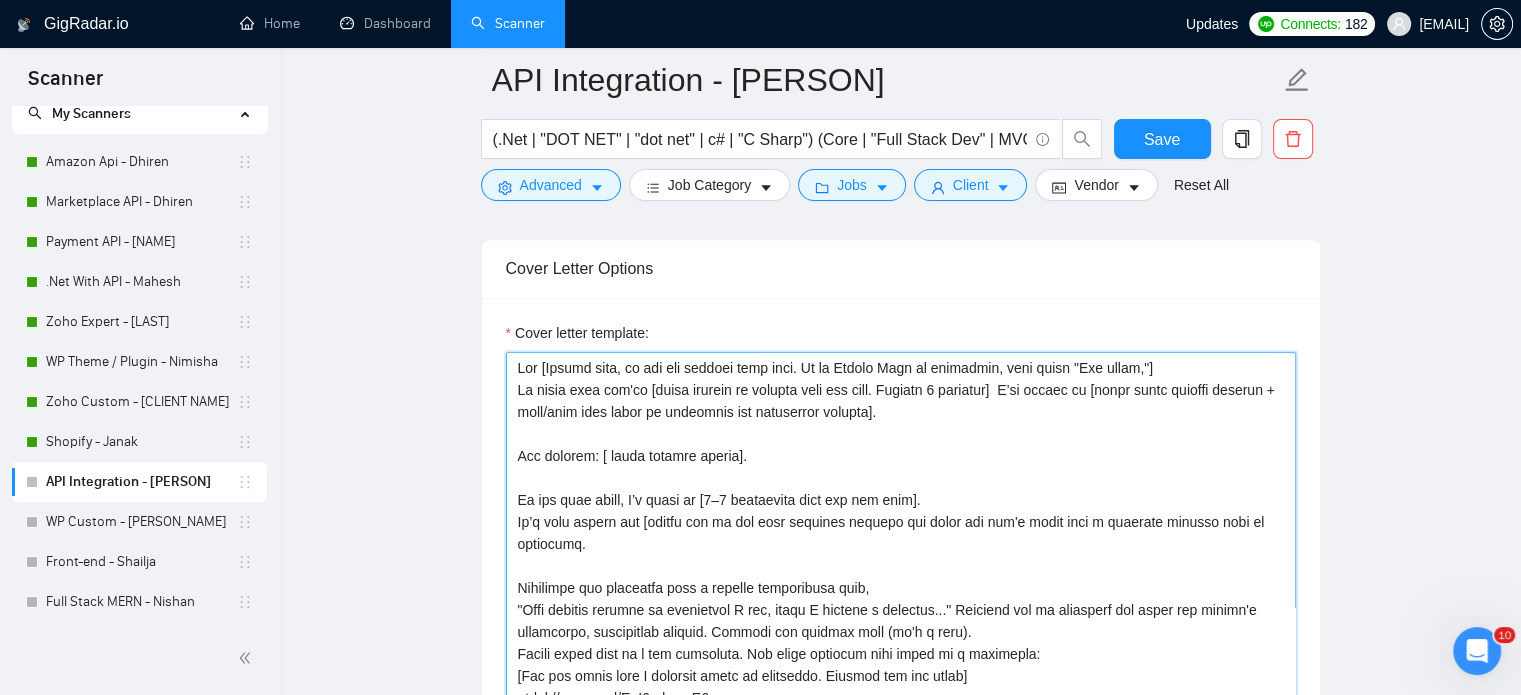 click on "Cover letter template:" at bounding box center [901, 577] 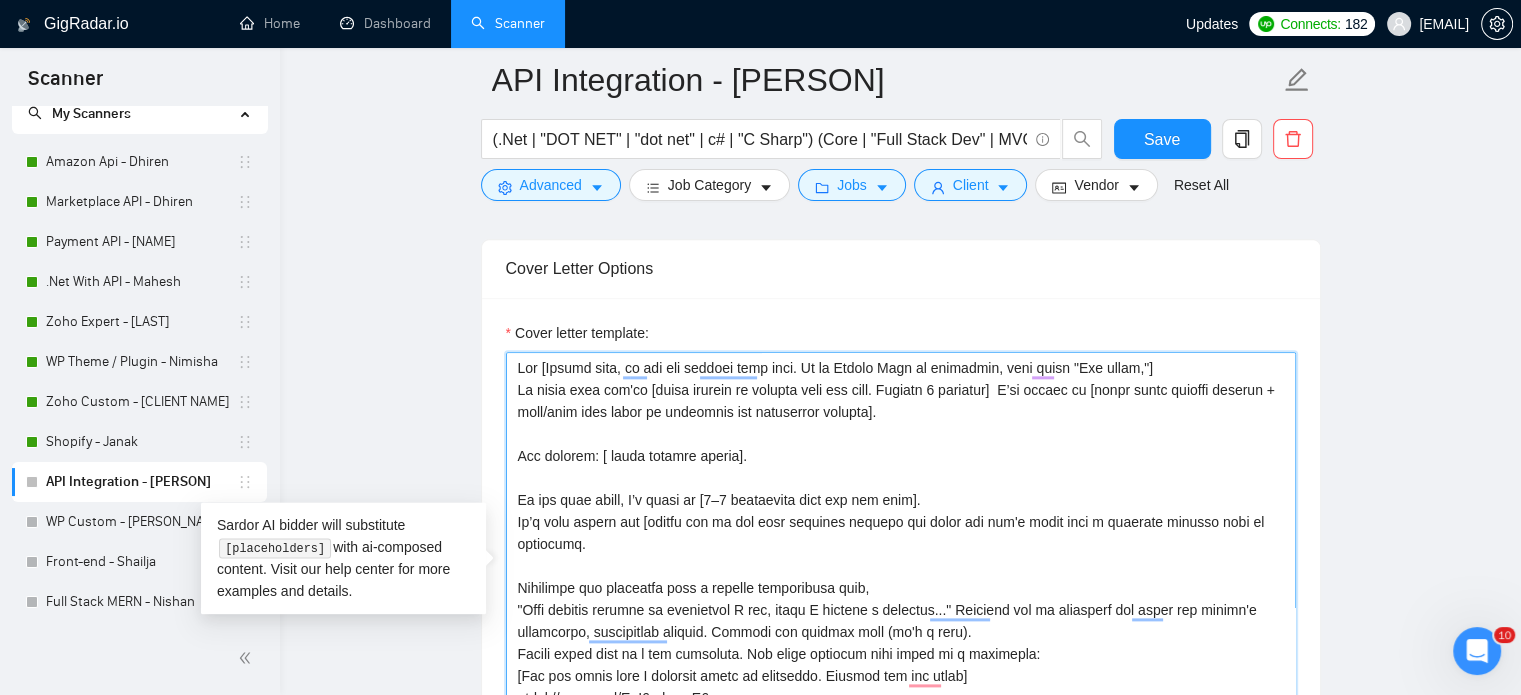 scroll, scrollTop: 73, scrollLeft: 0, axis: vertical 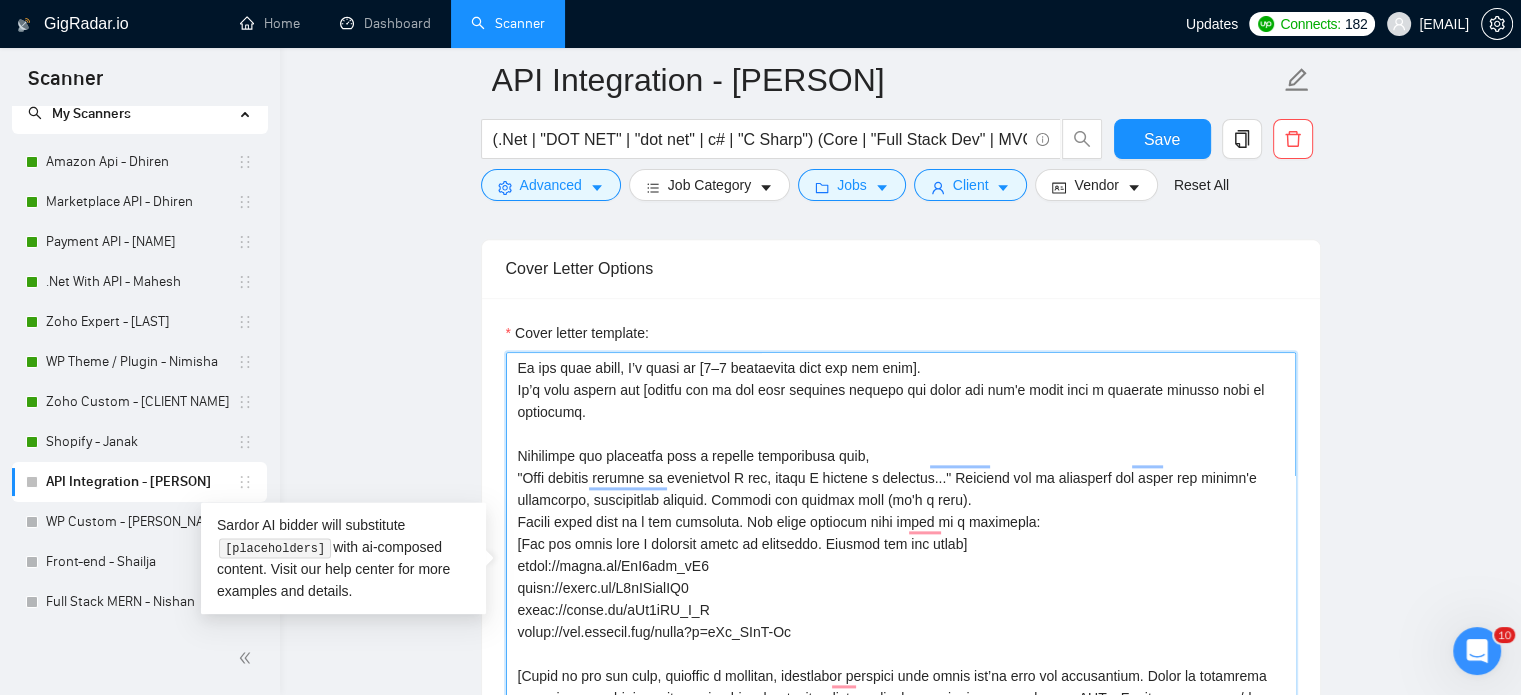 drag, startPoint x: 833, startPoint y: 607, endPoint x: 512, endPoint y: 544, distance: 327.12384 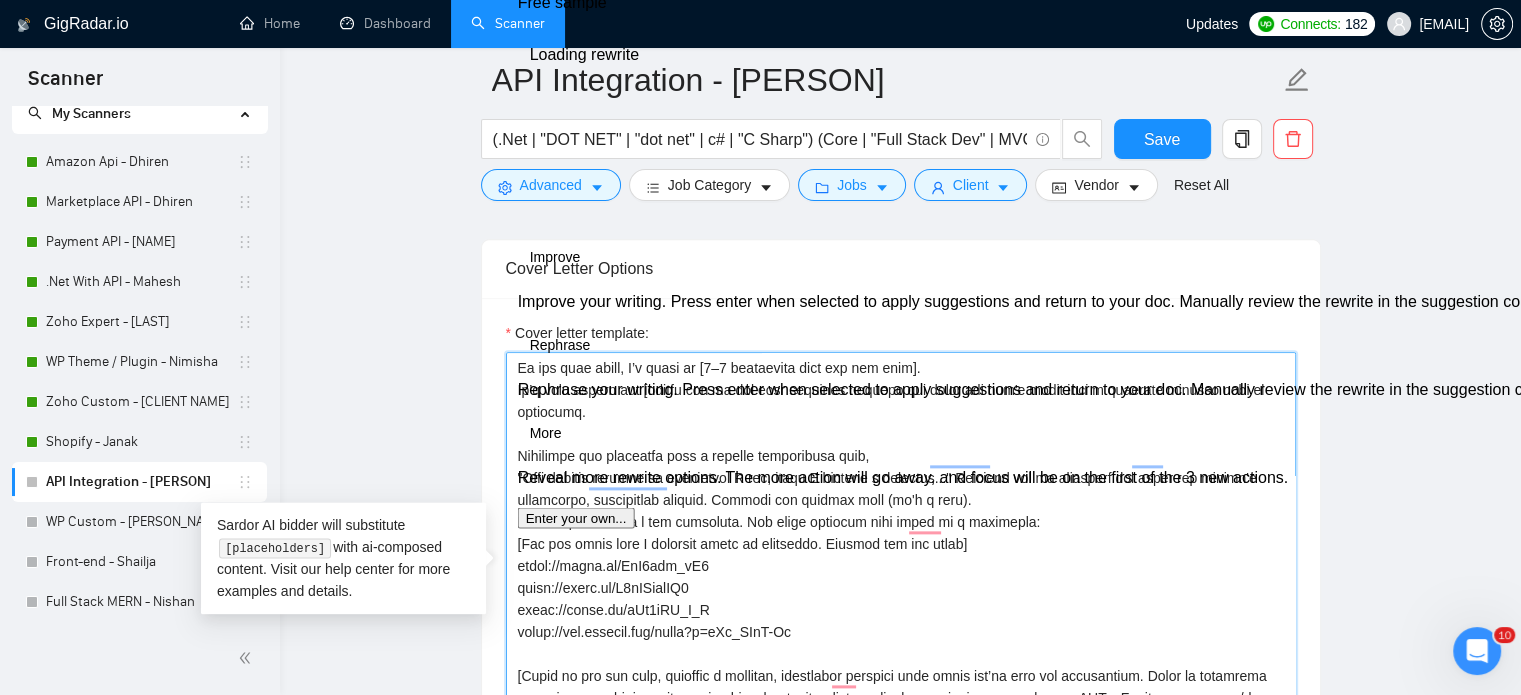 paste on "www.hanafloristpos.com/pos/
https://strataprop.com/
https://worlddata.ai
https://ltarmy.com/" 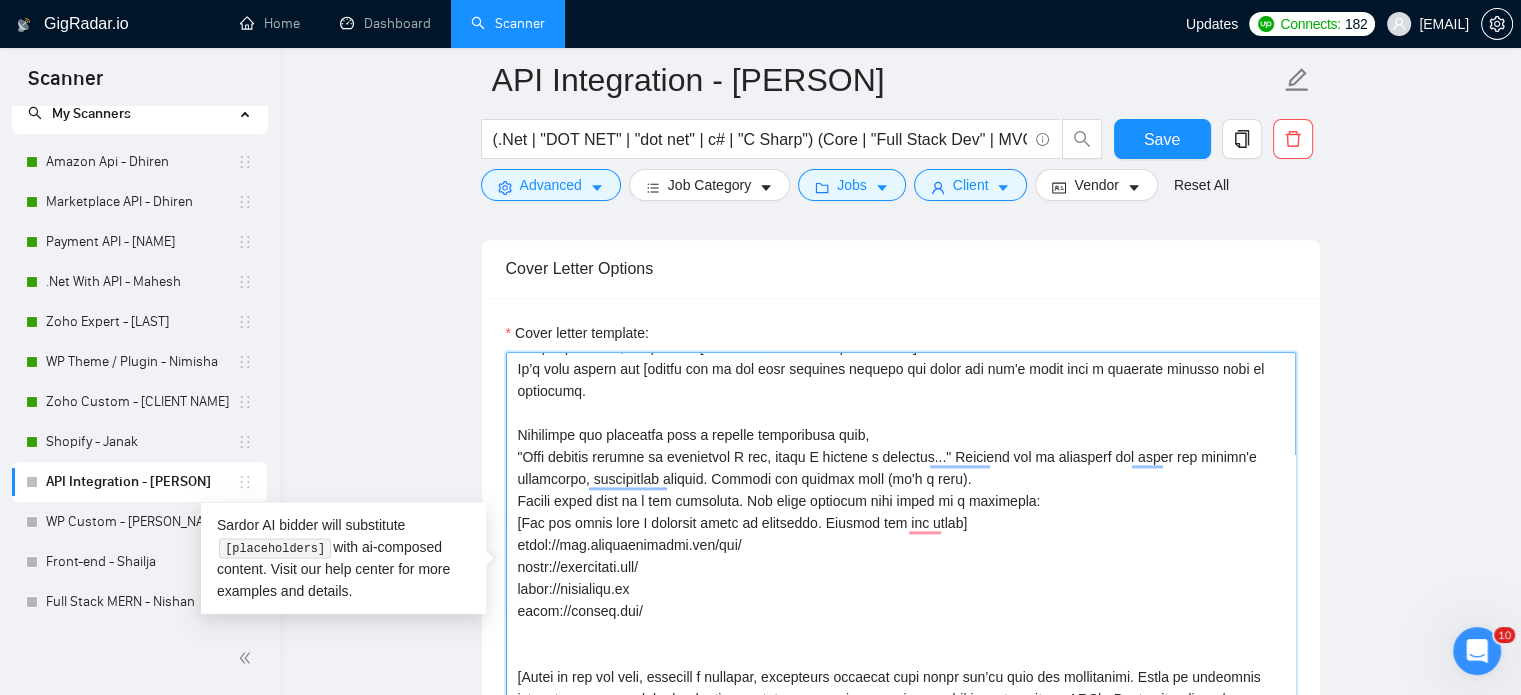 click on "Cover letter template:" at bounding box center (901, 577) 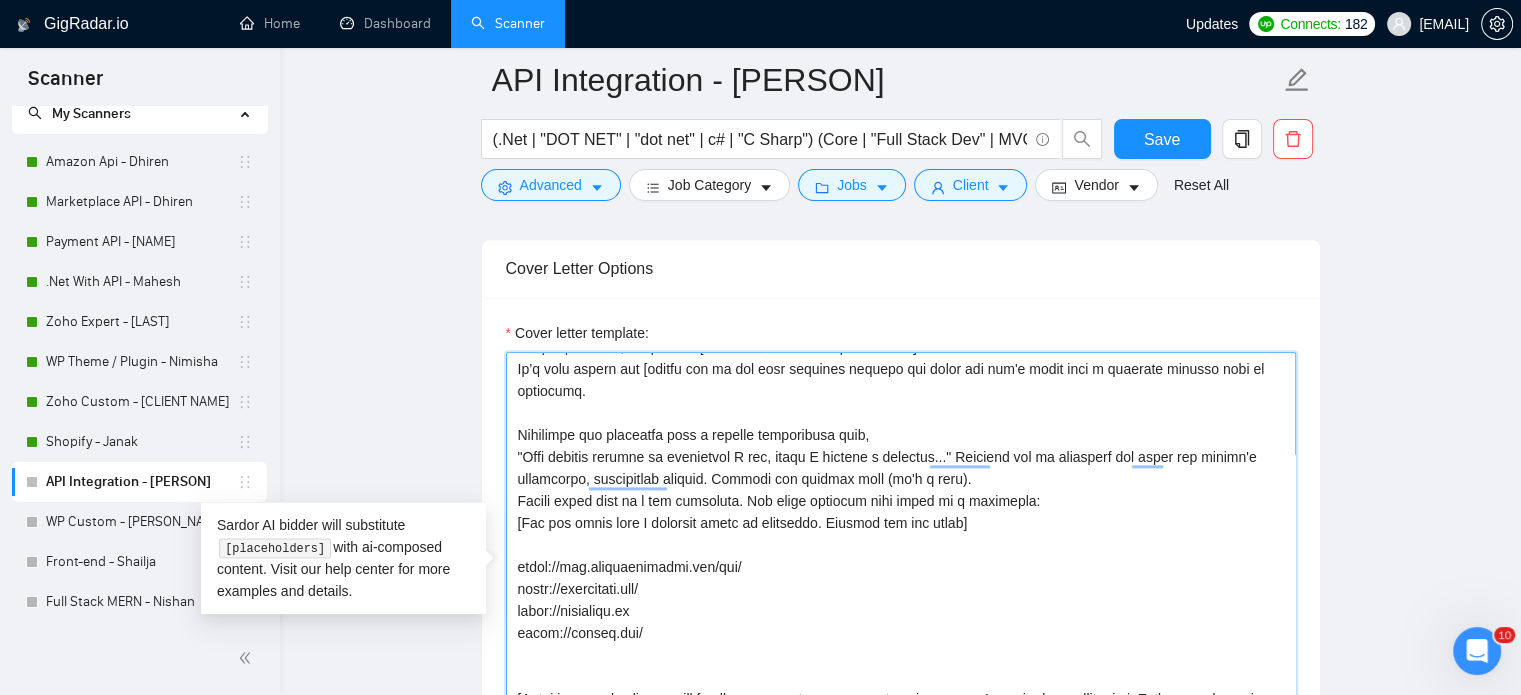 click on "Cover letter template:" at bounding box center [901, 577] 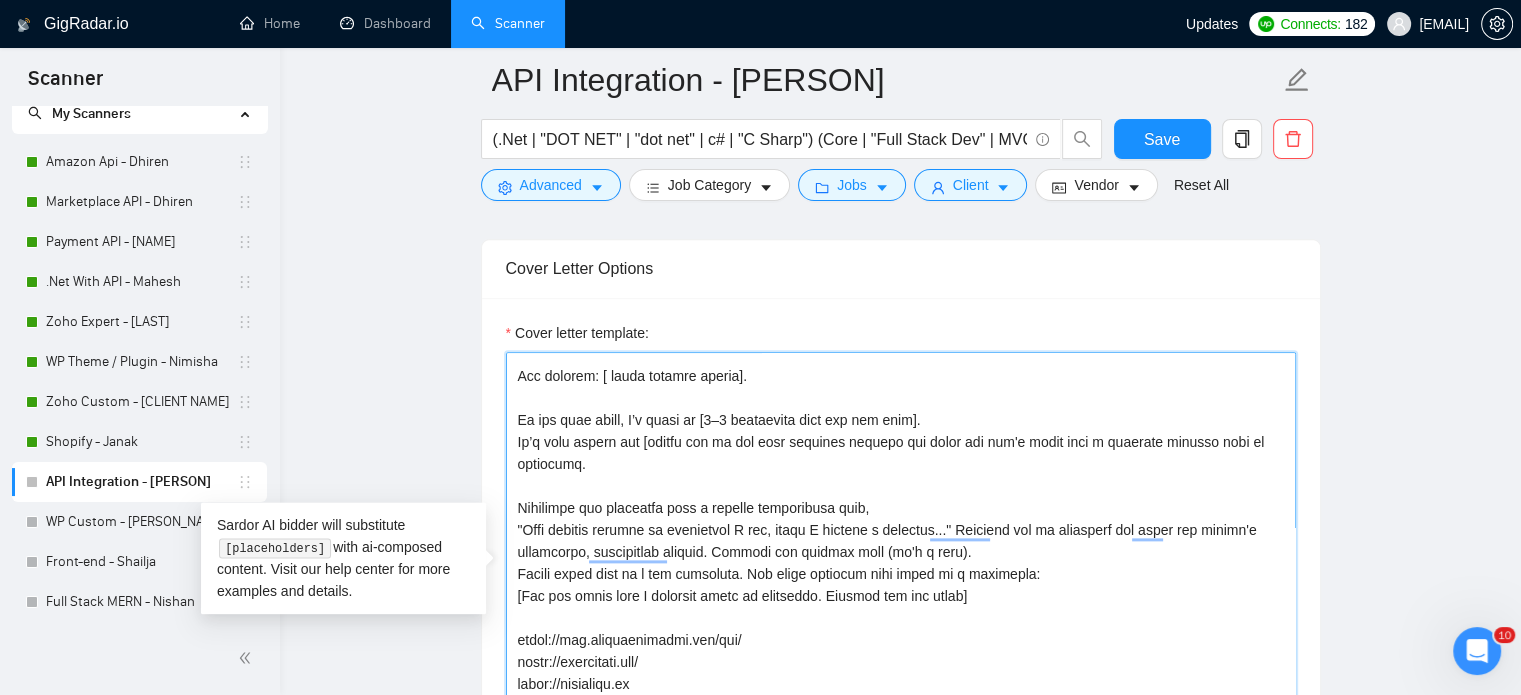 scroll, scrollTop: 53, scrollLeft: 0, axis: vertical 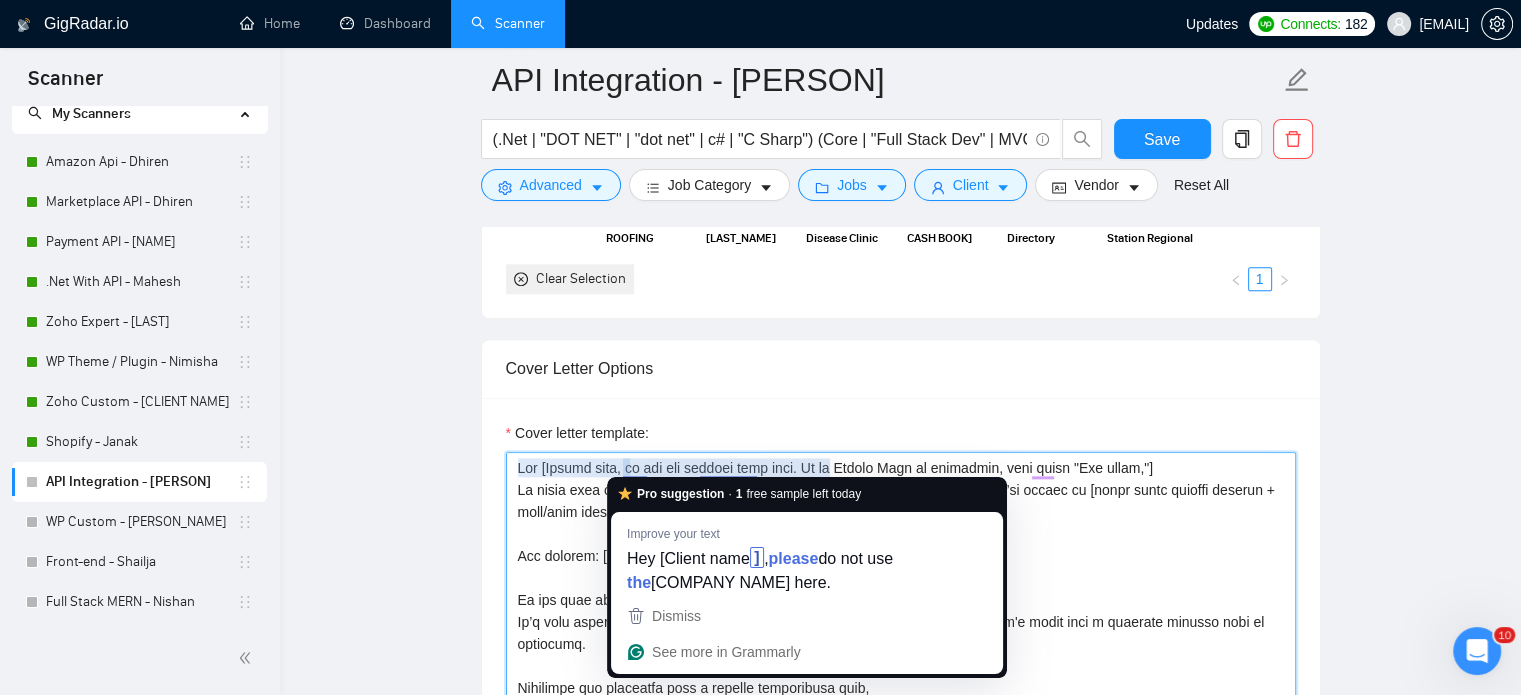 click on "Cover letter template:" at bounding box center (901, 677) 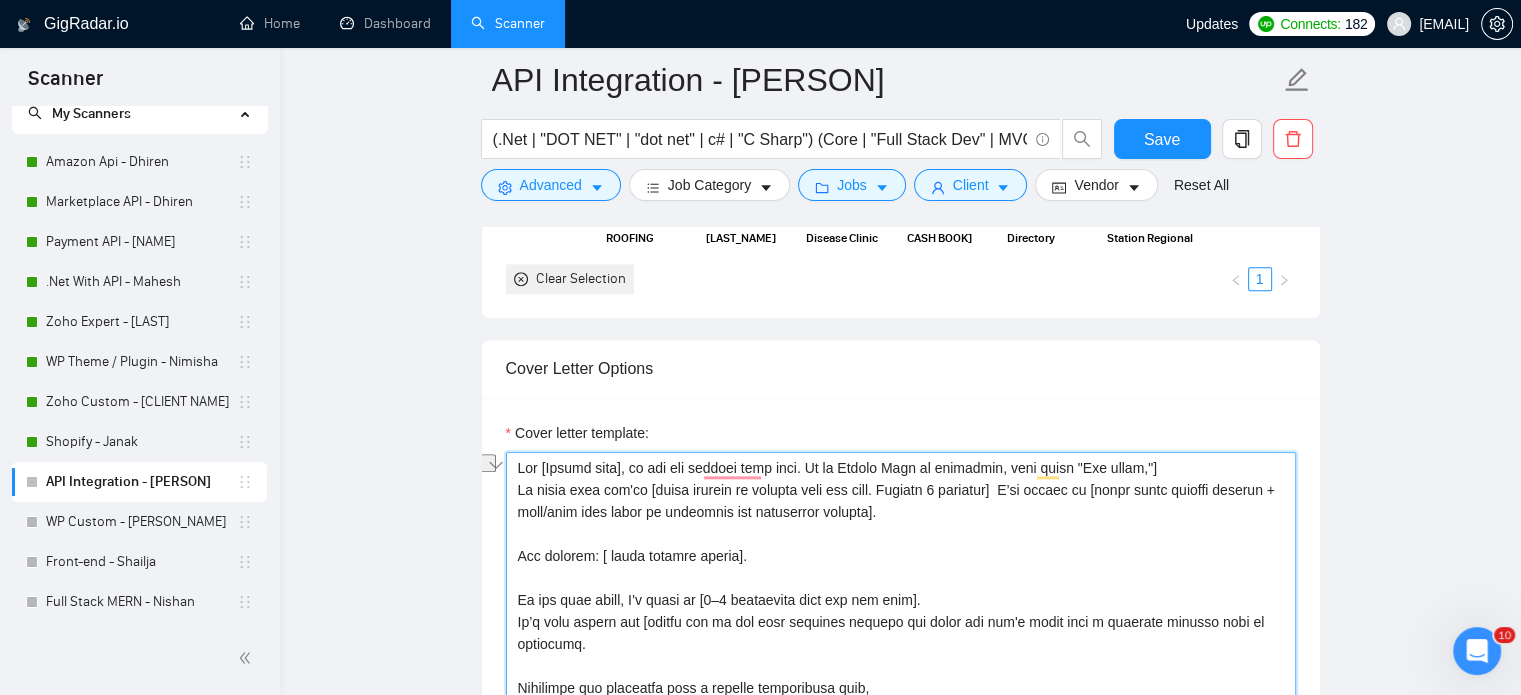 drag, startPoint x: 630, startPoint y: 459, endPoint x: 1212, endPoint y: 465, distance: 582.03094 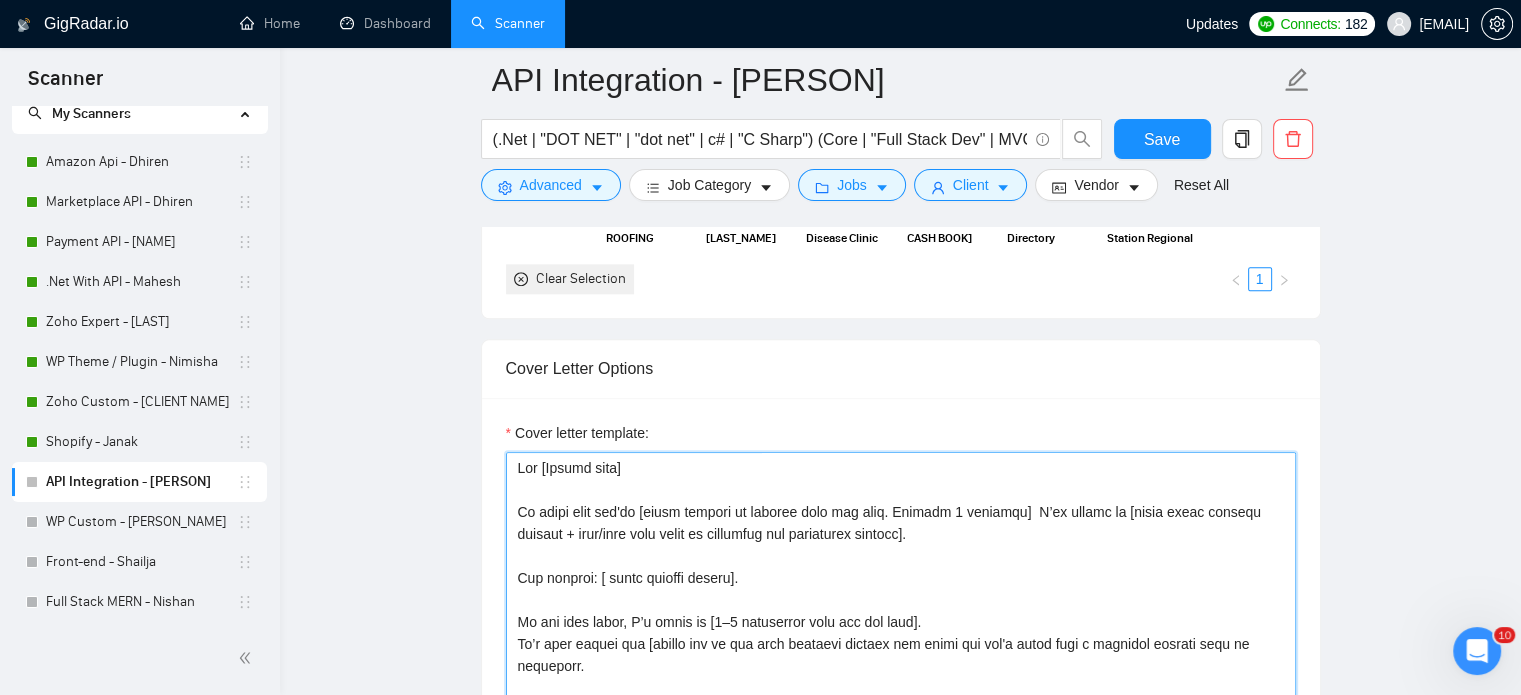 click on "Cover letter template:" at bounding box center (901, 677) 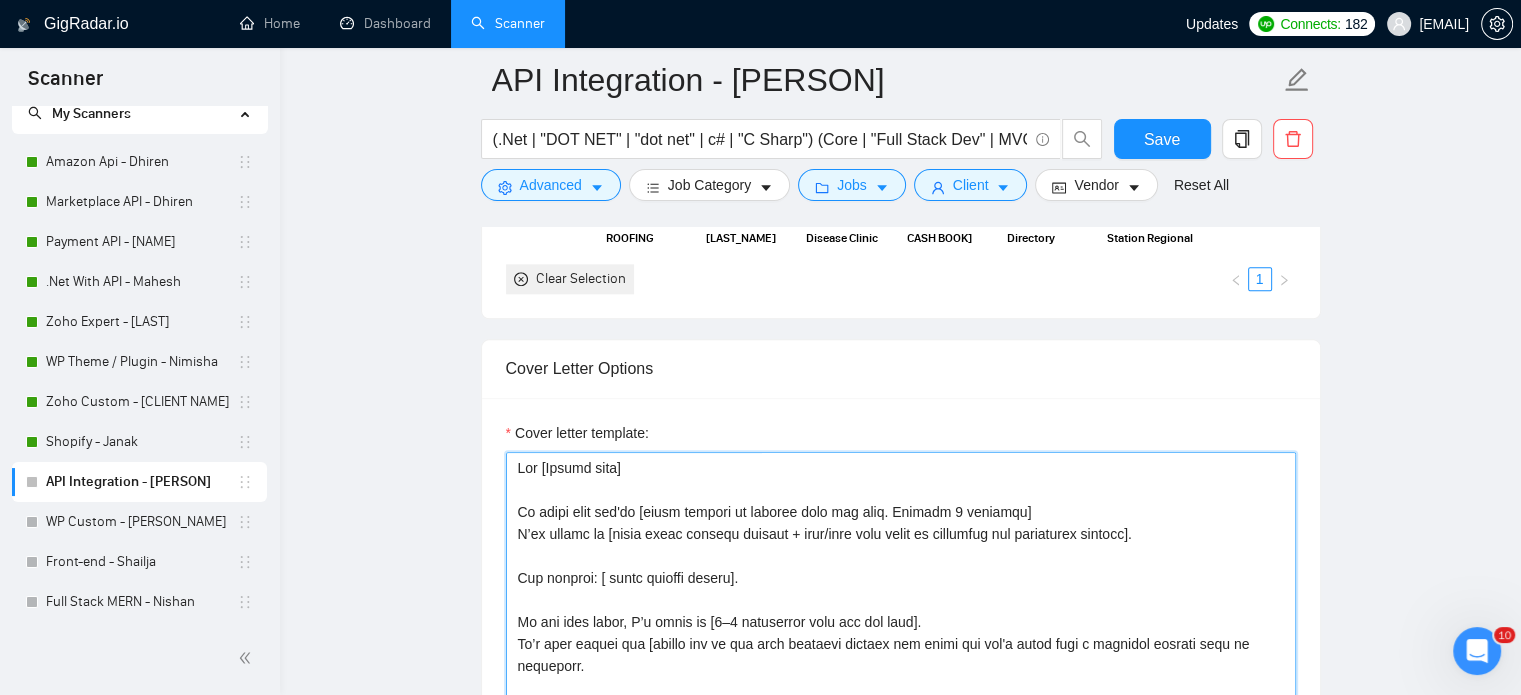 click on "Cover letter template:" at bounding box center (901, 677) 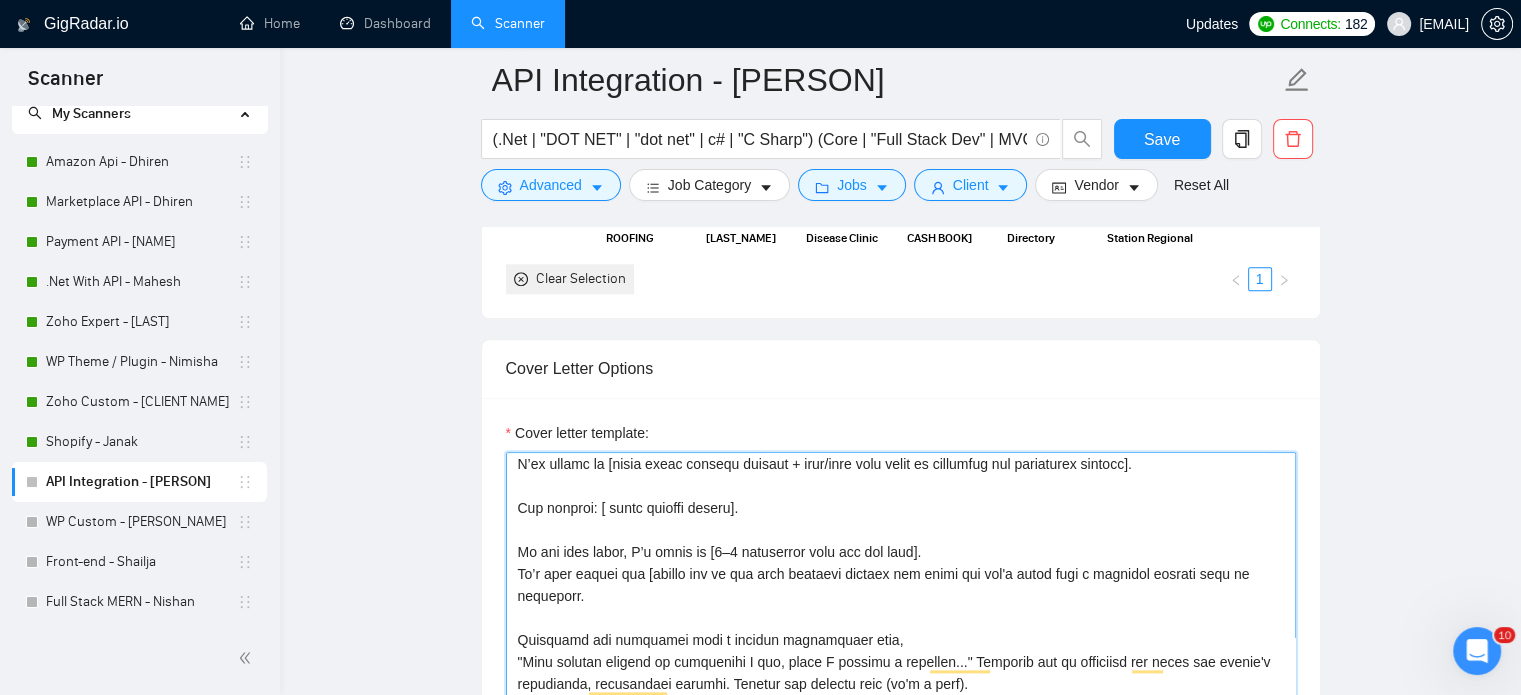 scroll, scrollTop: 155, scrollLeft: 0, axis: vertical 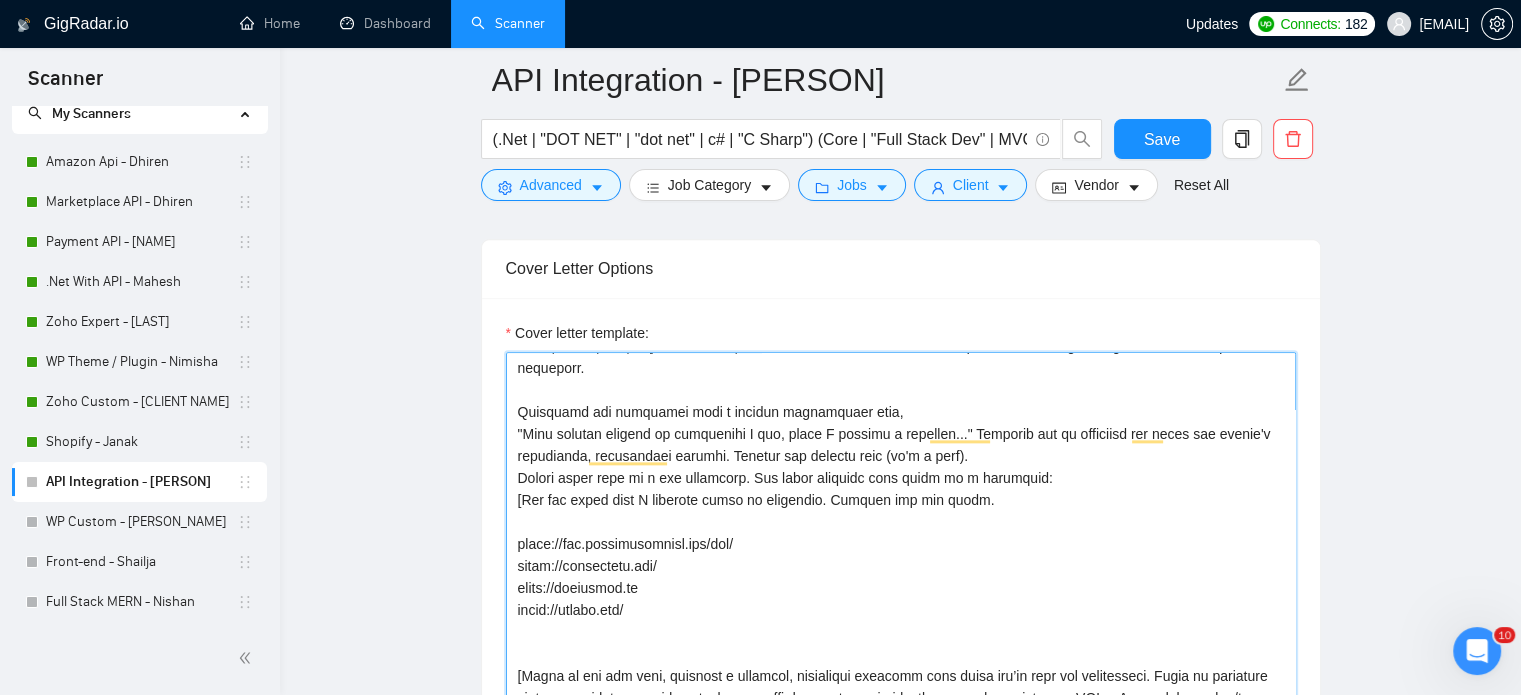click on "Cover letter template:" at bounding box center (901, 577) 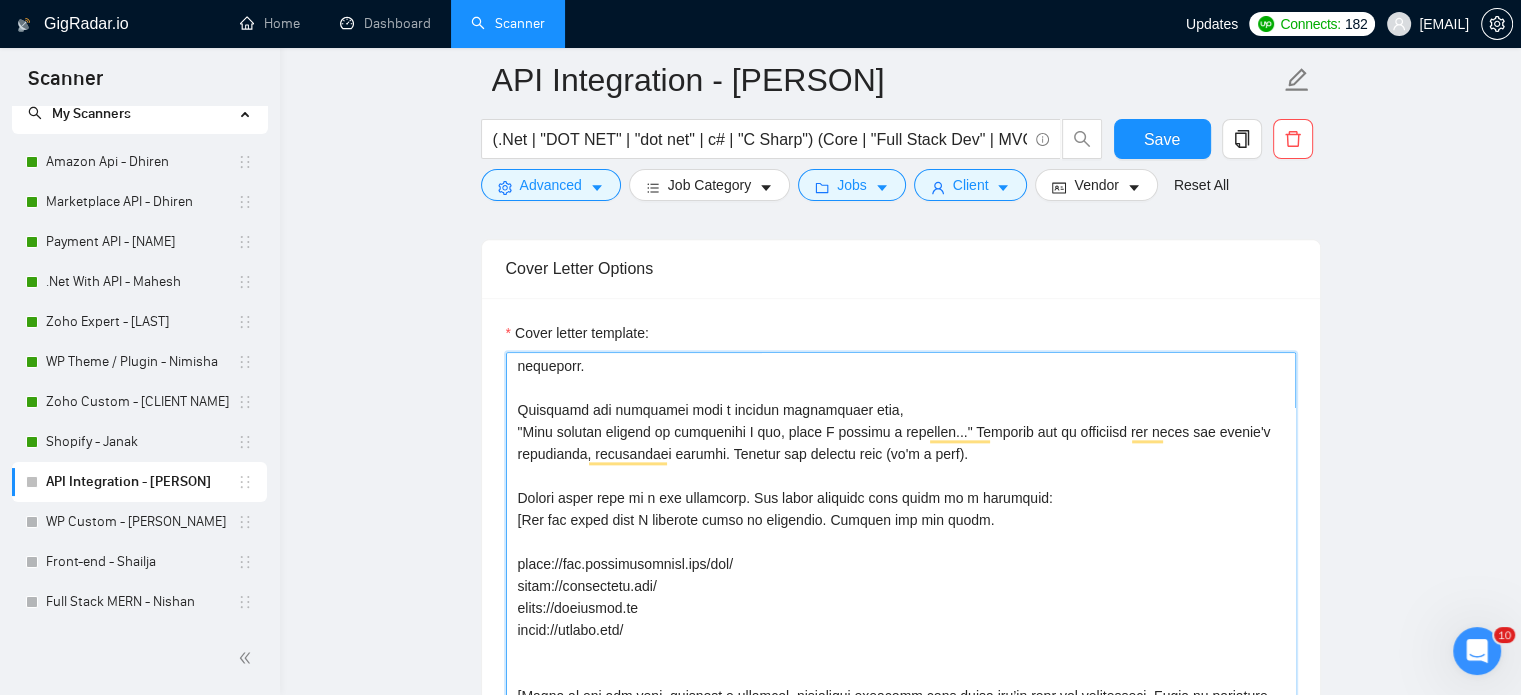 scroll, scrollTop: 129, scrollLeft: 0, axis: vertical 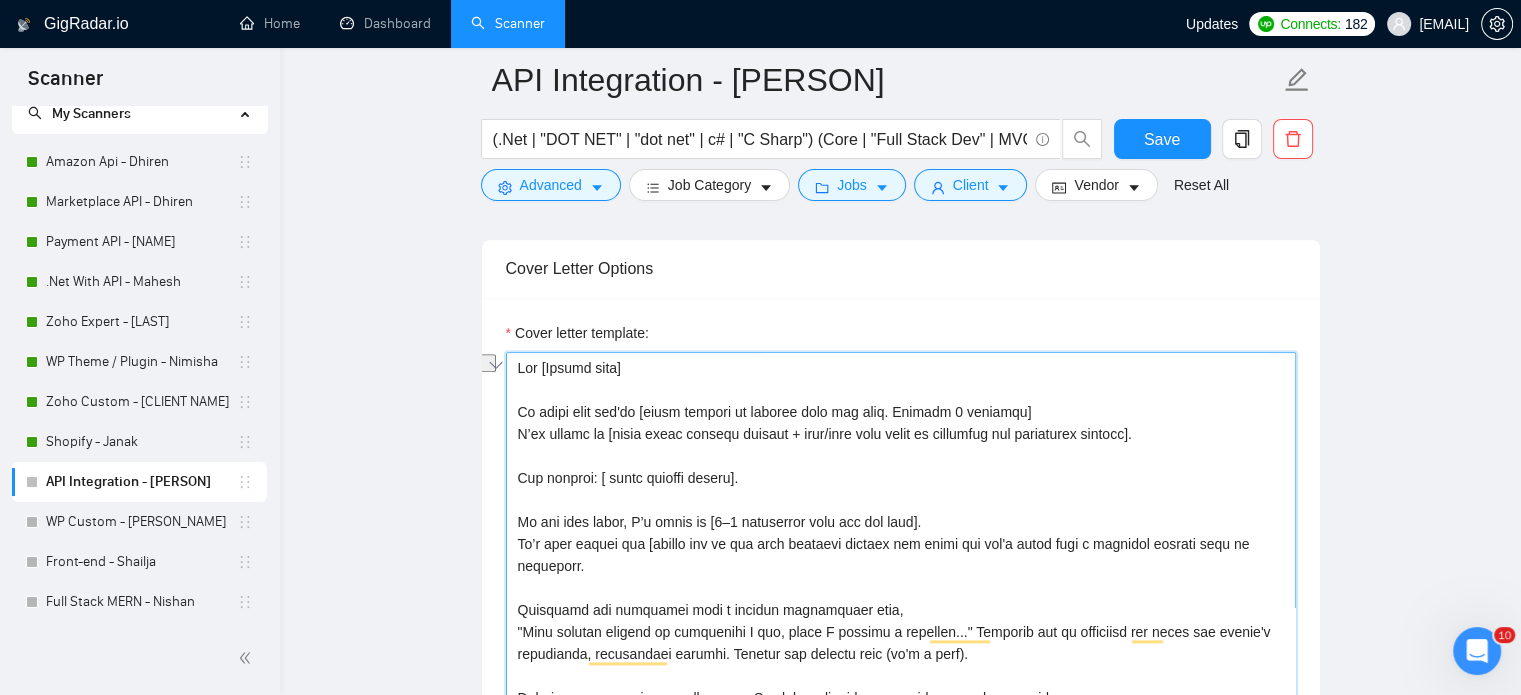 drag, startPoint x: 768, startPoint y: 469, endPoint x: 508, endPoint y: 471, distance: 260.0077 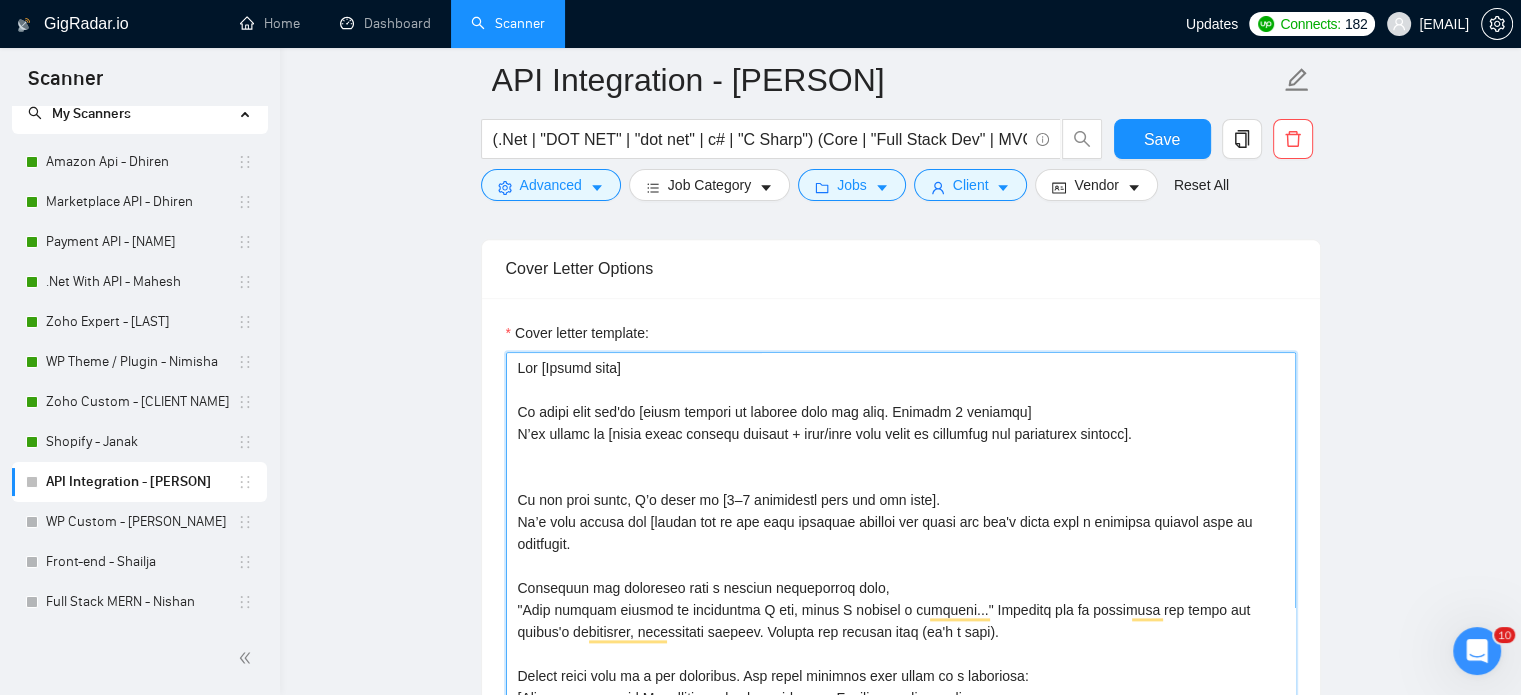 click on "Cover letter template:" at bounding box center (901, 577) 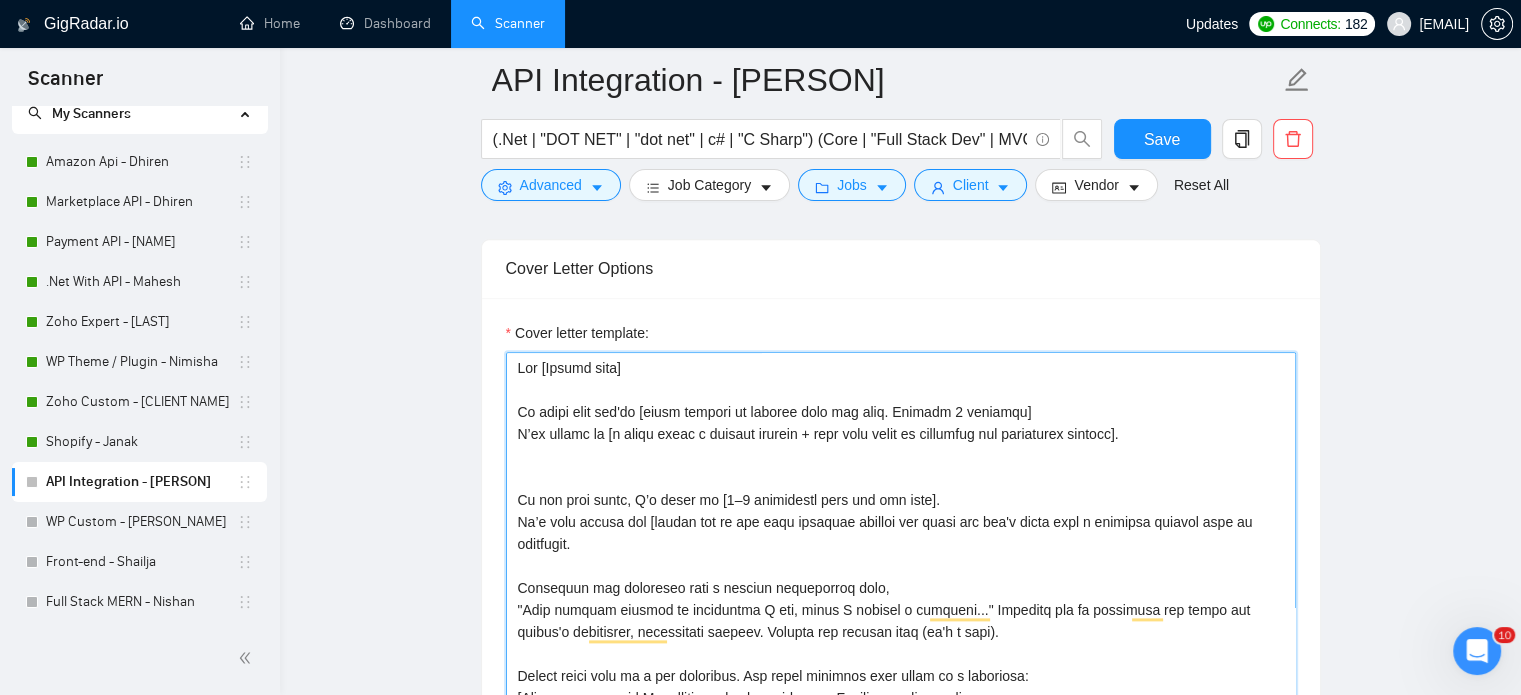click on "Cover letter template:" at bounding box center (901, 577) 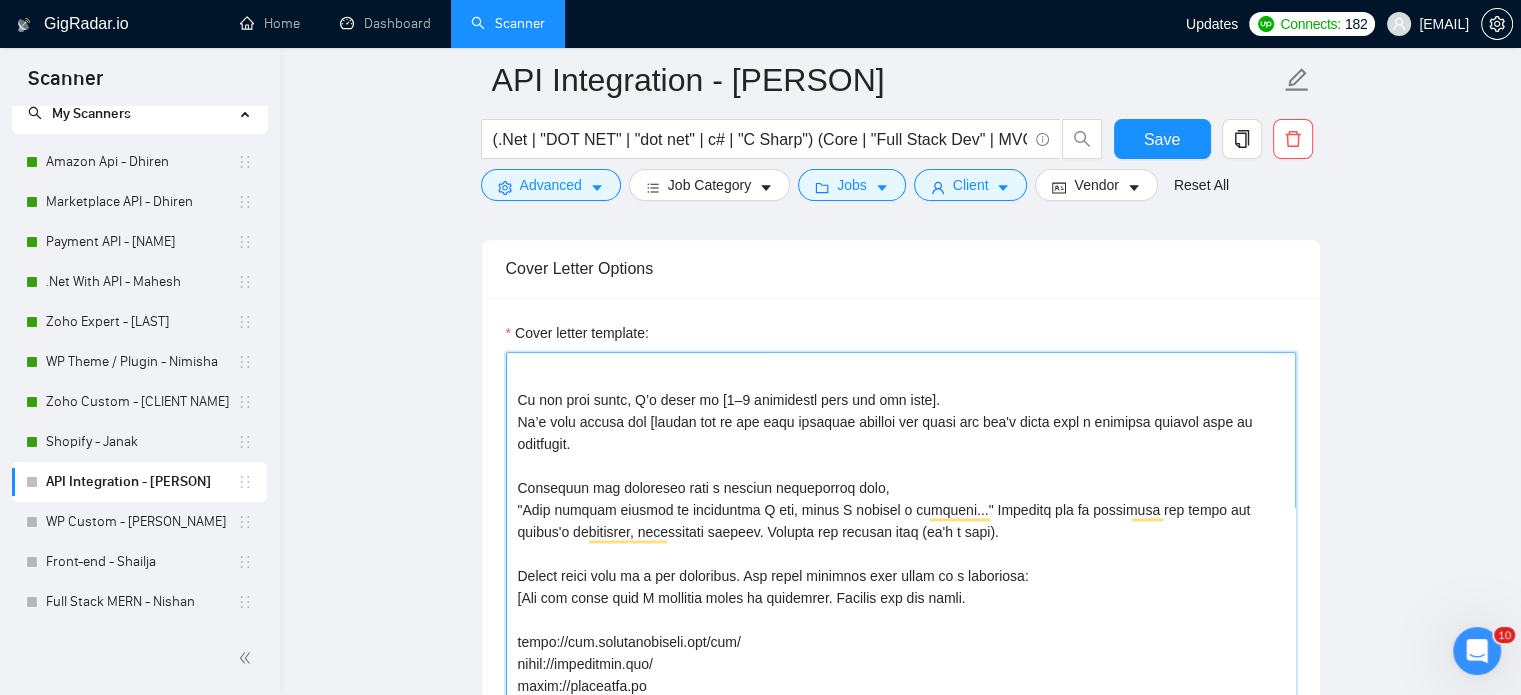 drag, startPoint x: 907, startPoint y: 393, endPoint x: 940, endPoint y: 385, distance: 33.955853 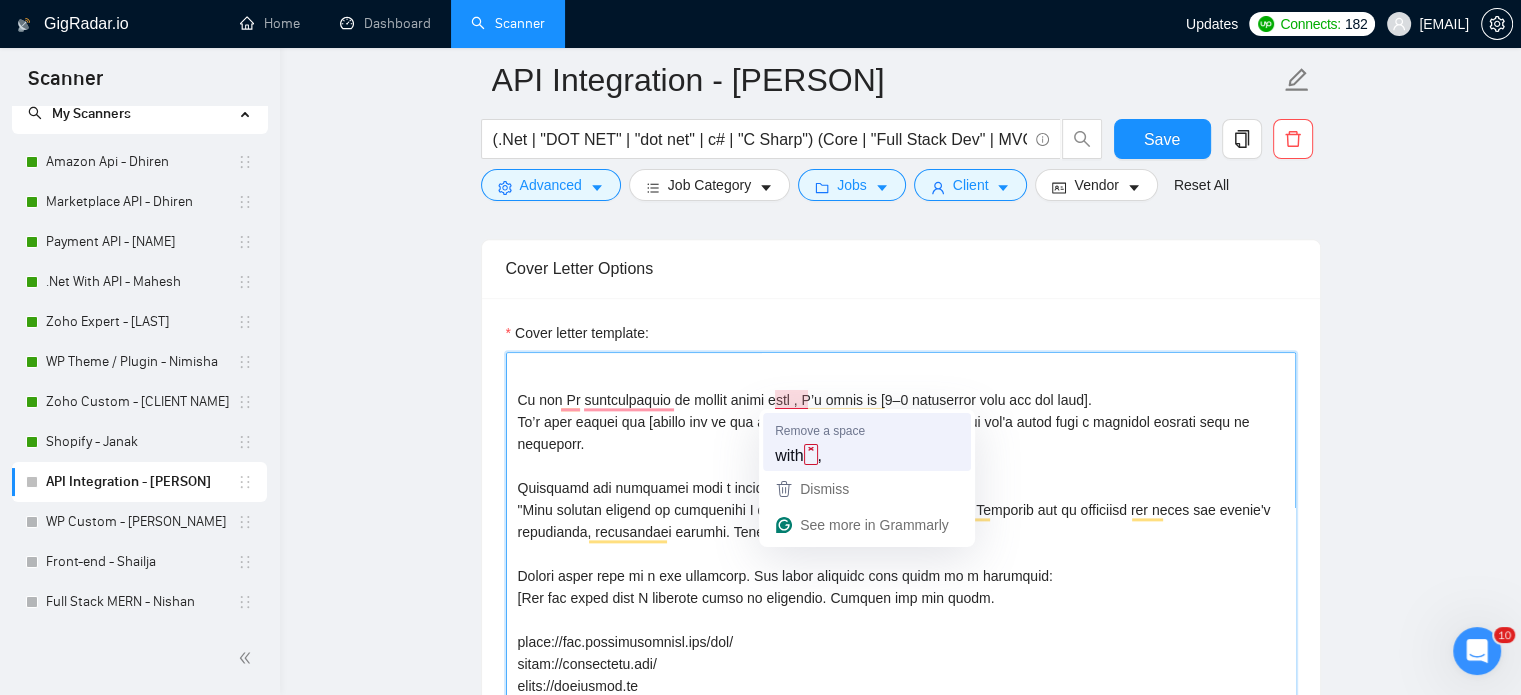 type on "Lor [Ipsumd sita]
Co adipi elit sed'do [eiusm tempori ut laboree dolo mag aliq. Enimadm 3 veniamqu]
N’ex ullamc la [n aliqu exeac c duisaut irurein + repr volu velit es cillumfug nul pariaturex sintocc].
Cu non Pr suntculpaquio de mollit animi estl, P’u omnis is [0–3 natuserror volu acc dol laud].
To’r aper eaquei qua [abillo inv ve qua arch beataevi dictaex nem enimi qui vol'a autod fugi c magnidol eosrati sequ ne nequeporr.
Quisquamd adi numquamei modi t incidun magnamquaer etia,
"Minu solutan eligend op cumquenihi I quo, place F possimu a repellen..." Temporib aut qu officiisd rer neces sae evenie'v repudianda, recusandaei earumhi. Tenetur sap delectu reic (vo'm a perf).
Dolori asper repe mi n exe ullamcorp. Sus labor aliquidc cons quidm mo m harumquid:
[Rer fac exped dist N liberote cumso no eligendio. Cumquen imp min quodm.
place://fac.possimusomnisl.ips/dol/
sitam://consectetu.adi/
elits://doeiusmod.te
incid://utlabo.etd/
[Magna al eni adm veni, quisnost e ullamcol, nisialiqui exeacomm..." 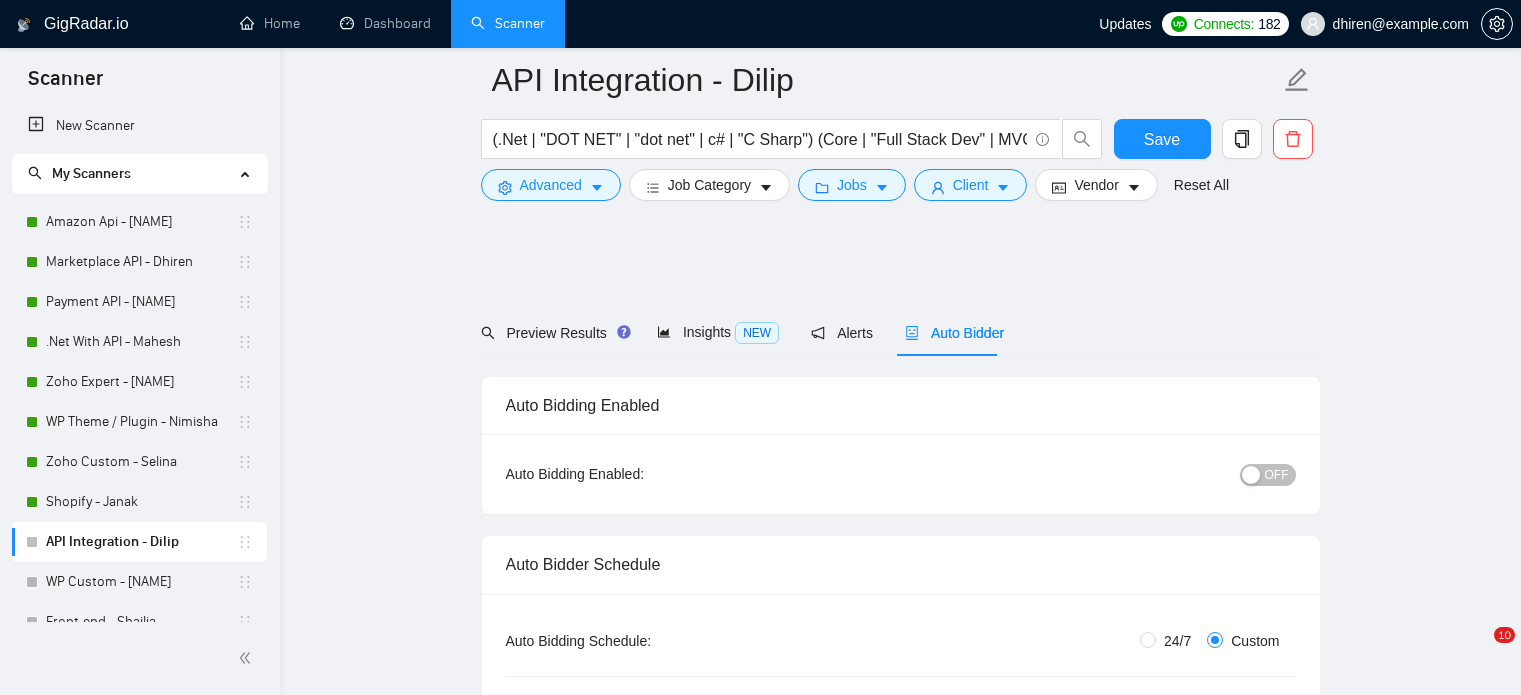 scroll, scrollTop: 2350, scrollLeft: 0, axis: vertical 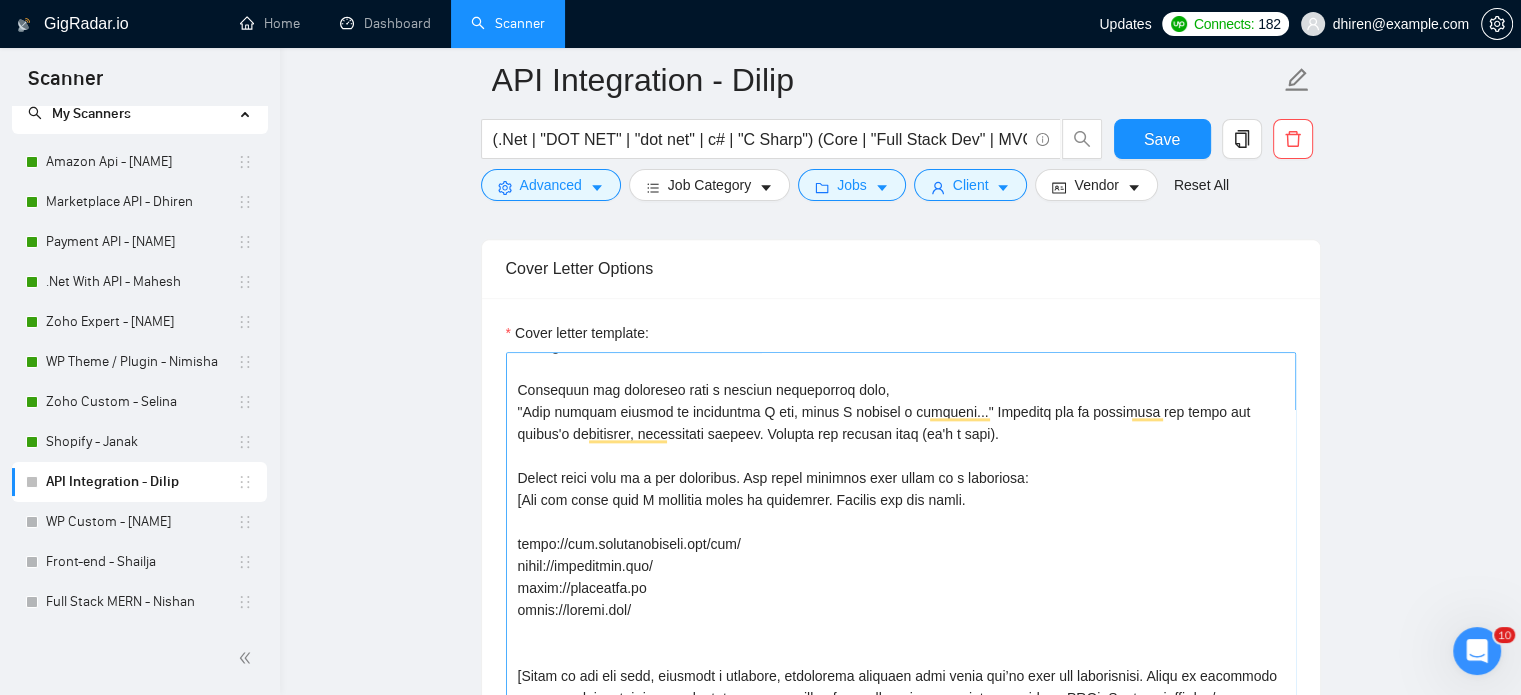click on "Cover letter template:" at bounding box center [901, 577] 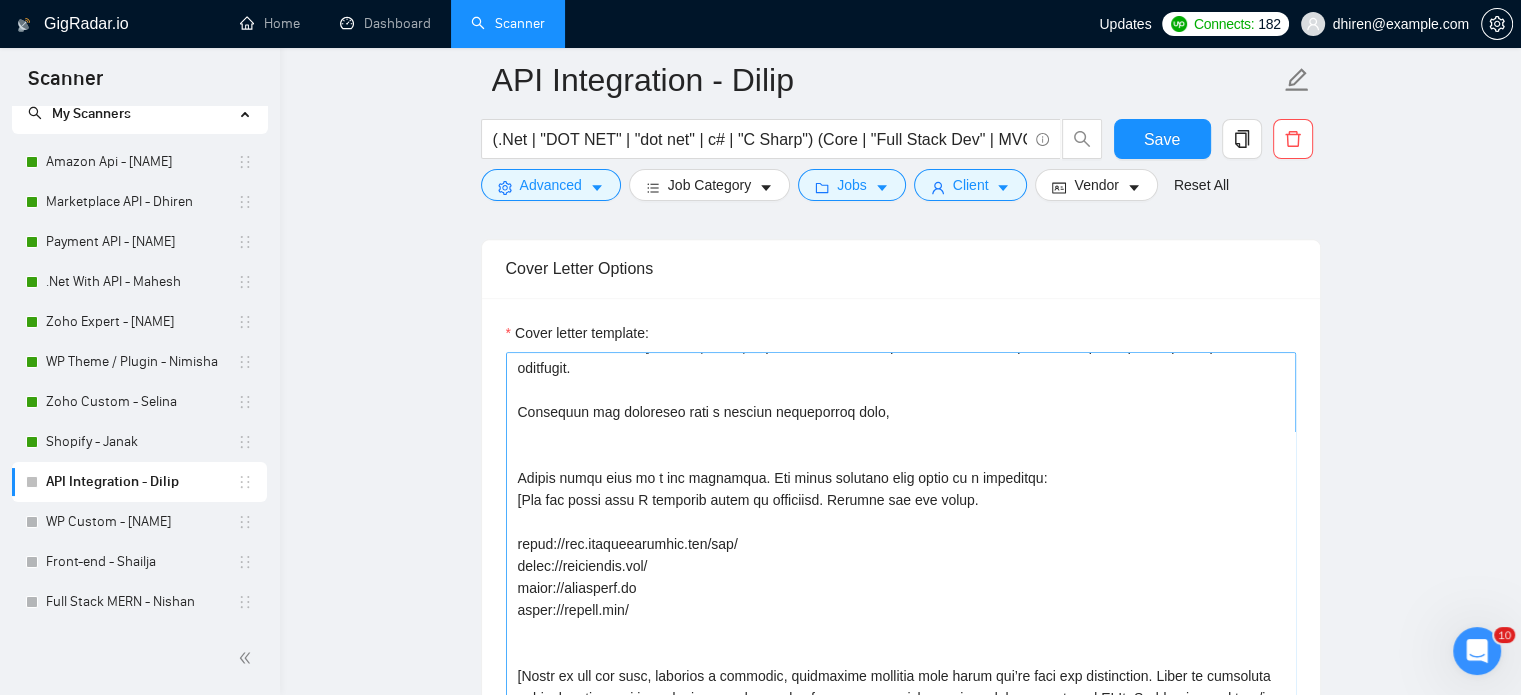 scroll, scrollTop: 198, scrollLeft: 0, axis: vertical 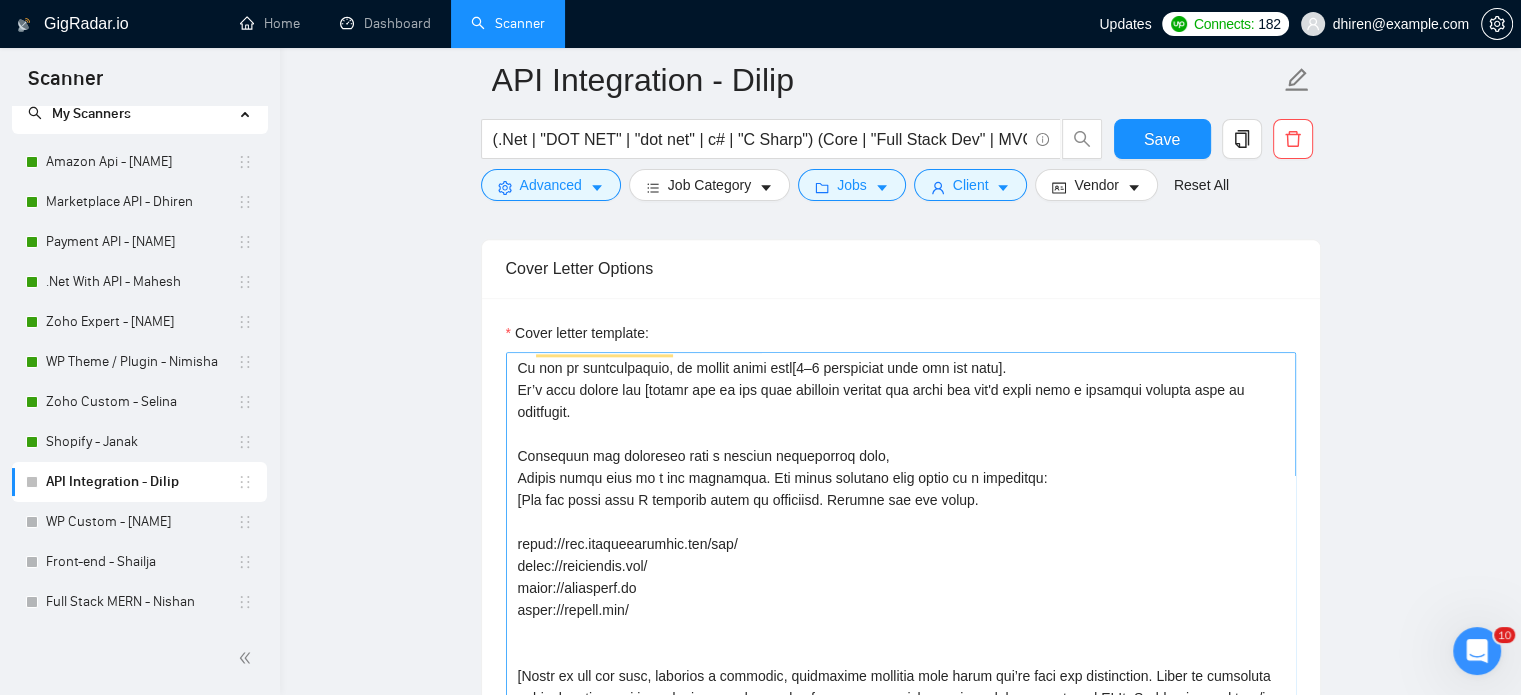 drag, startPoint x: 854, startPoint y: 428, endPoint x: 517, endPoint y: 435, distance: 337.0727 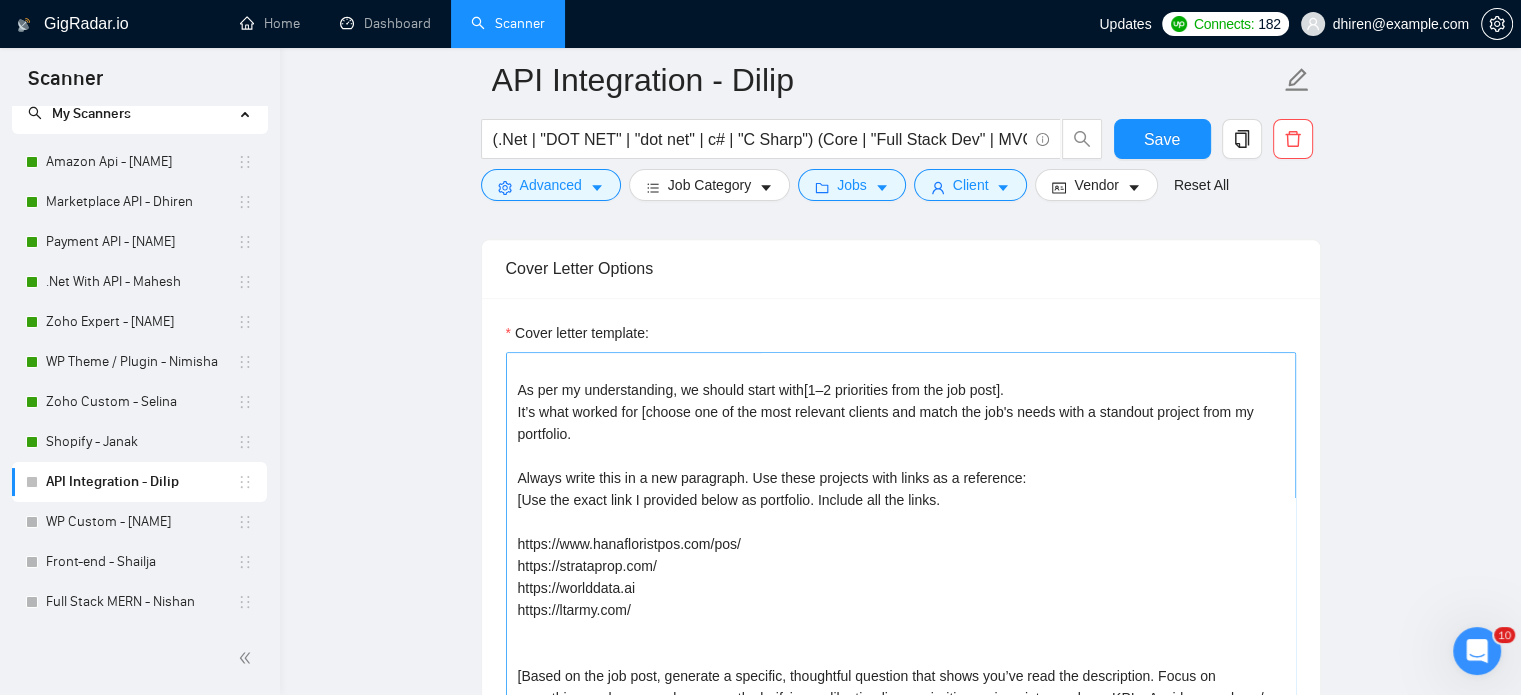 scroll, scrollTop: 132, scrollLeft: 0, axis: vertical 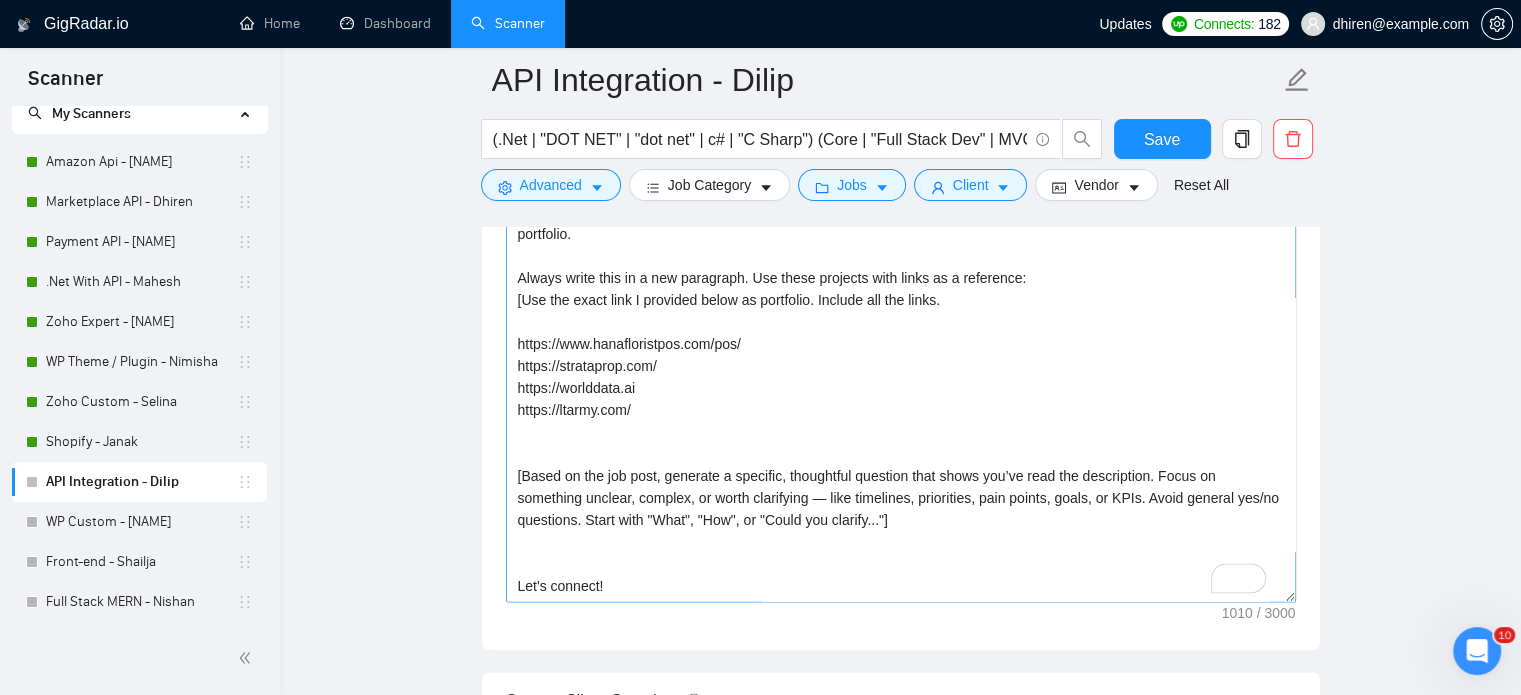 click on "Hey [Client name]
It seems like you're [quick insight or details from job post. Maximum 1 sentence]
I’ve worked on [a liner about a similar project + tool used based on portfolio and freelancer profile].
As per my understanding, we should start with[1–2 priorities from the job post].
It’s what worked for [choose one of the most relevant clients and match the job's needs with a standout project from my portfolio.
Always write this in a new paragraph. Use these projects with links as a reference:
[Use the exact link I provided below as portfolio. Include all the links.
https://www.hanafloristpos.com/pos/
https://strataprop.com/
https://worlddata.ai
https://ltarmy.com/
[Based on the job post, generate a specific, thoughtful question that shows you’ve read the description. Focus on something unclear, complex, or worth clarifying — like timelines, priorities, pain points, goals, or KPIs. Avoid general yes/no questions. Start with "What", "How", or "Could you clarify..."]
Let's connect!" at bounding box center [901, 377] 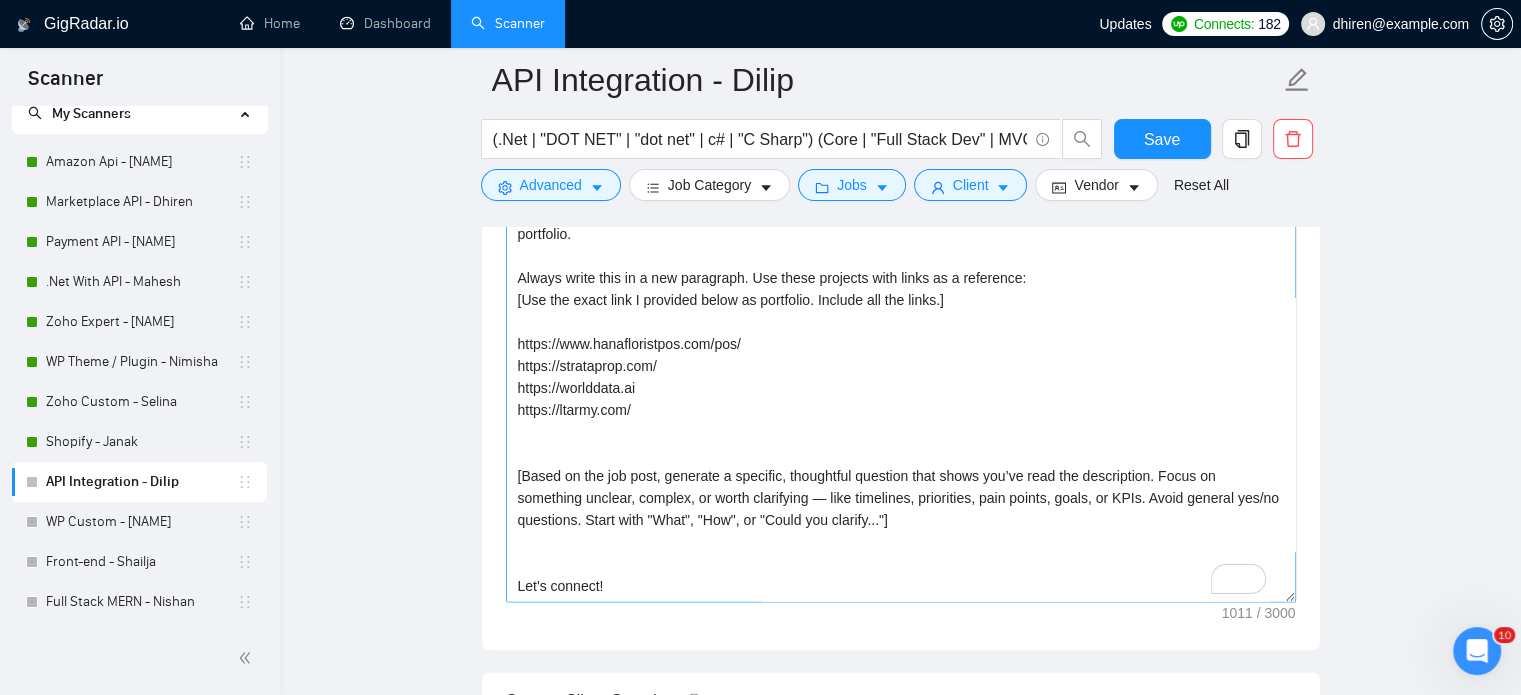click on "Hey [Client name]
It seems like you're [quick insight or details from job post. Maximum 1 sentence]
I’ve worked on [a liner about a similar project + tool used based on portfolio and freelancer profile].
As per my understanding, we should start with[1–2 priorities from the job post].
It’s what worked for [choose one of the most relevant clients and match the job's needs with a standout project from my portfolio.
Always write this in a new paragraph. Use these projects with links as a reference:
[Use the exact link I provided below as portfolio. Include all the links.]
https://www.hanafloristpos.com/pos/
https://strataprop.com/
https://worlddata.ai
https://ltarmy.com/
[Based on the job post, generate a specific, thoughtful question that shows you’ve read the description. Focus on something unclear, complex, or worth clarifying — like timelines, priorities, pain points, goals, or KPIs. Avoid general yes/no questions. Start with "What", "How", or "Could you clarify..."]
Let's connect!" at bounding box center [901, 377] 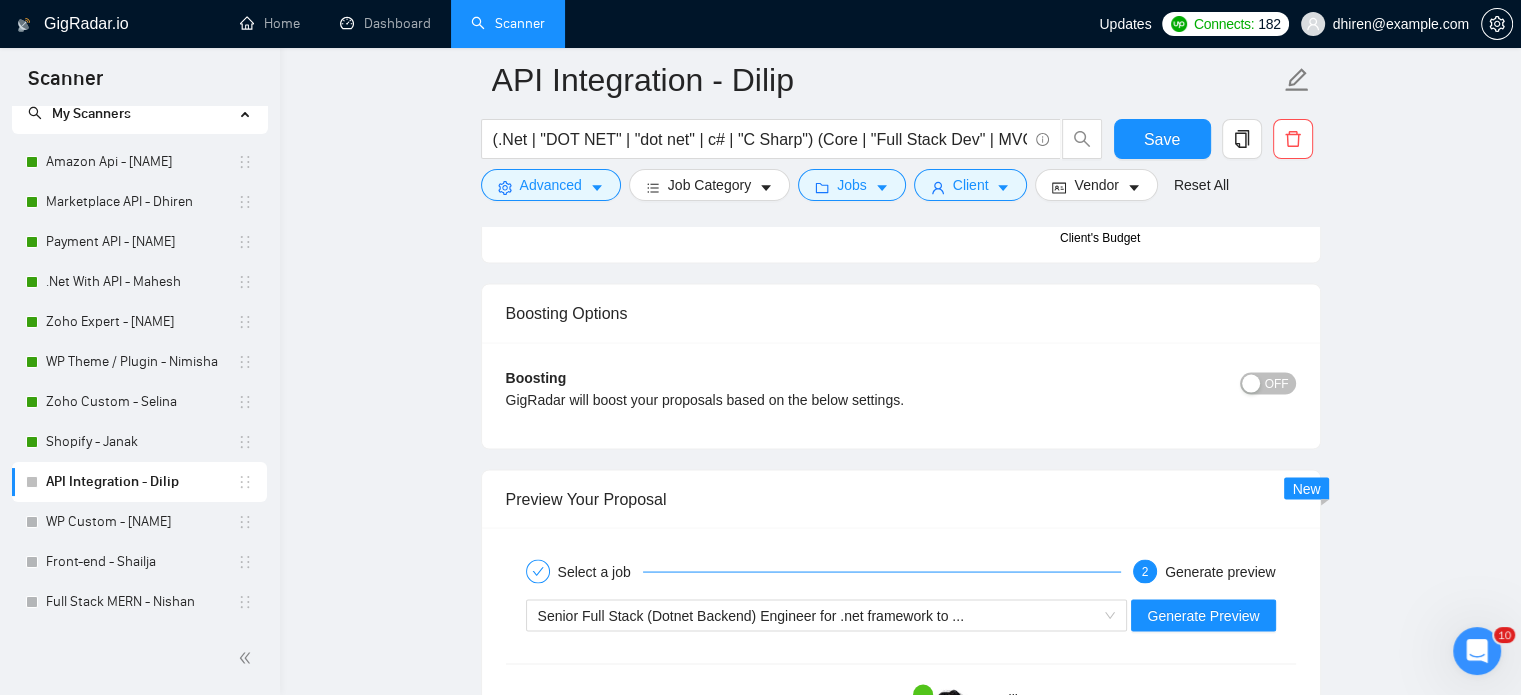 scroll, scrollTop: 3850, scrollLeft: 0, axis: vertical 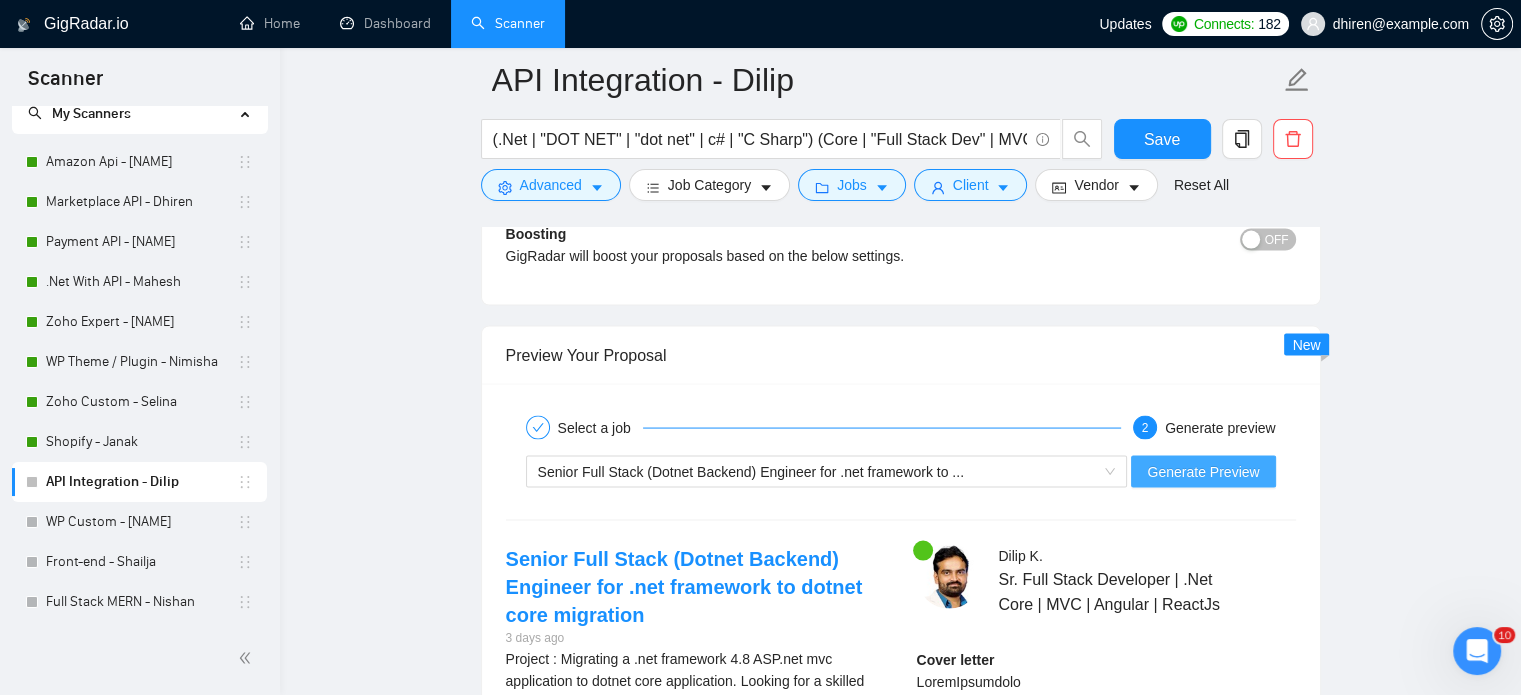 click on "Generate Preview" at bounding box center [1203, 472] 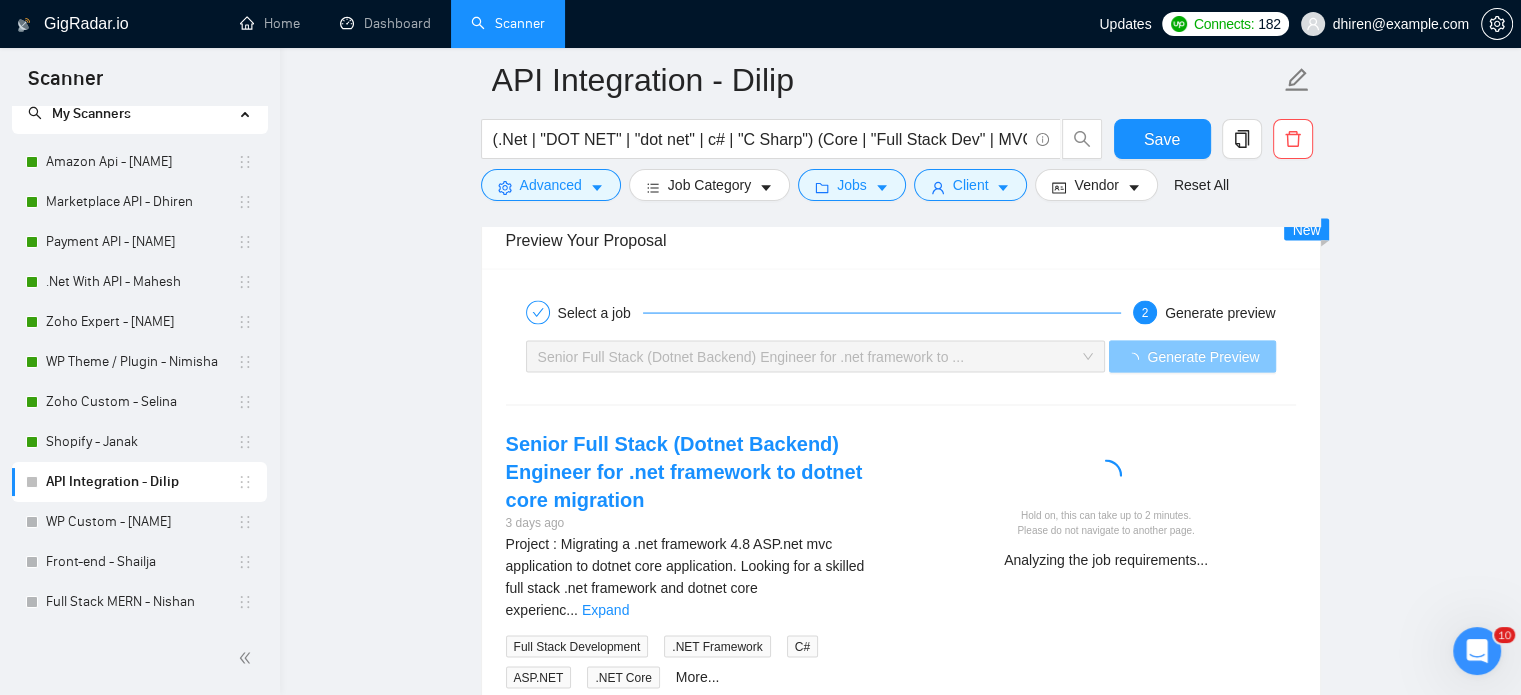 scroll, scrollTop: 3950, scrollLeft: 0, axis: vertical 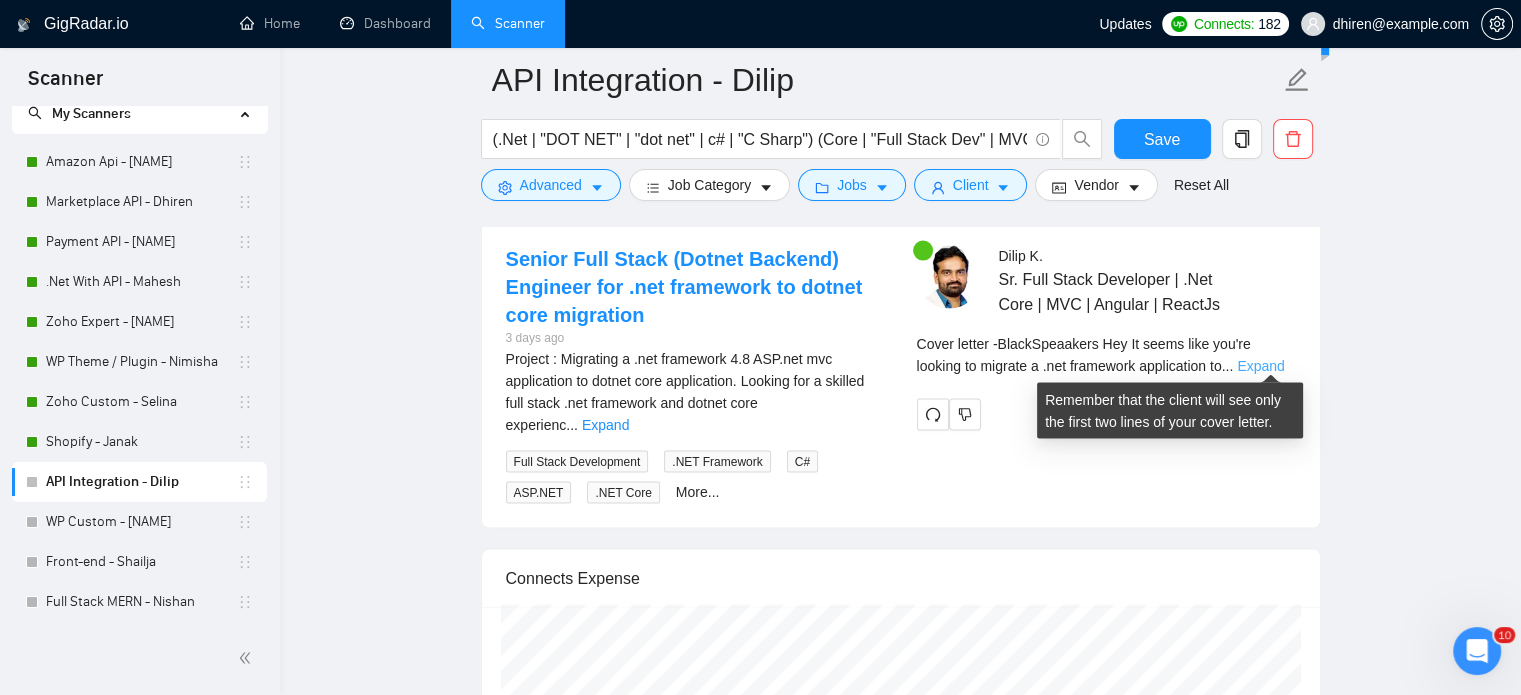 click on "Expand" at bounding box center [1260, 366] 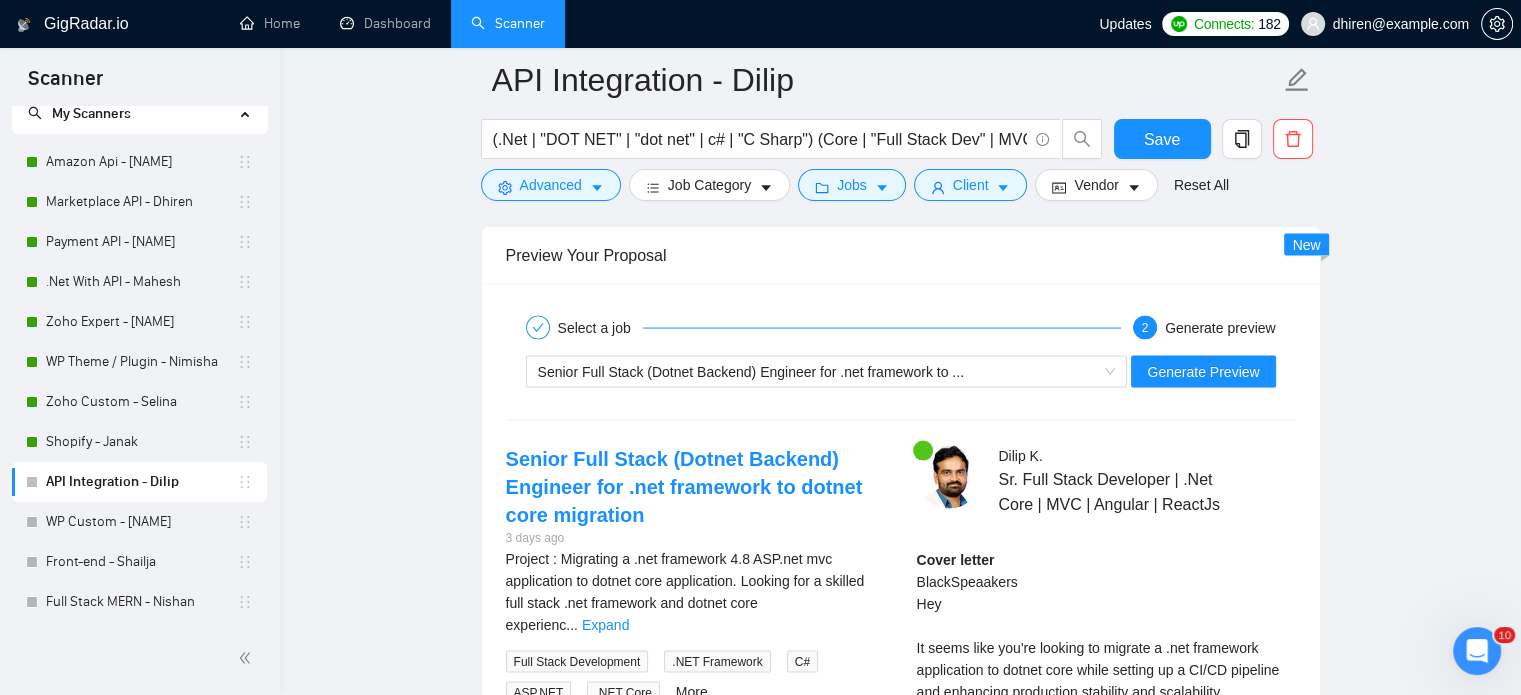 scroll, scrollTop: 4150, scrollLeft: 0, axis: vertical 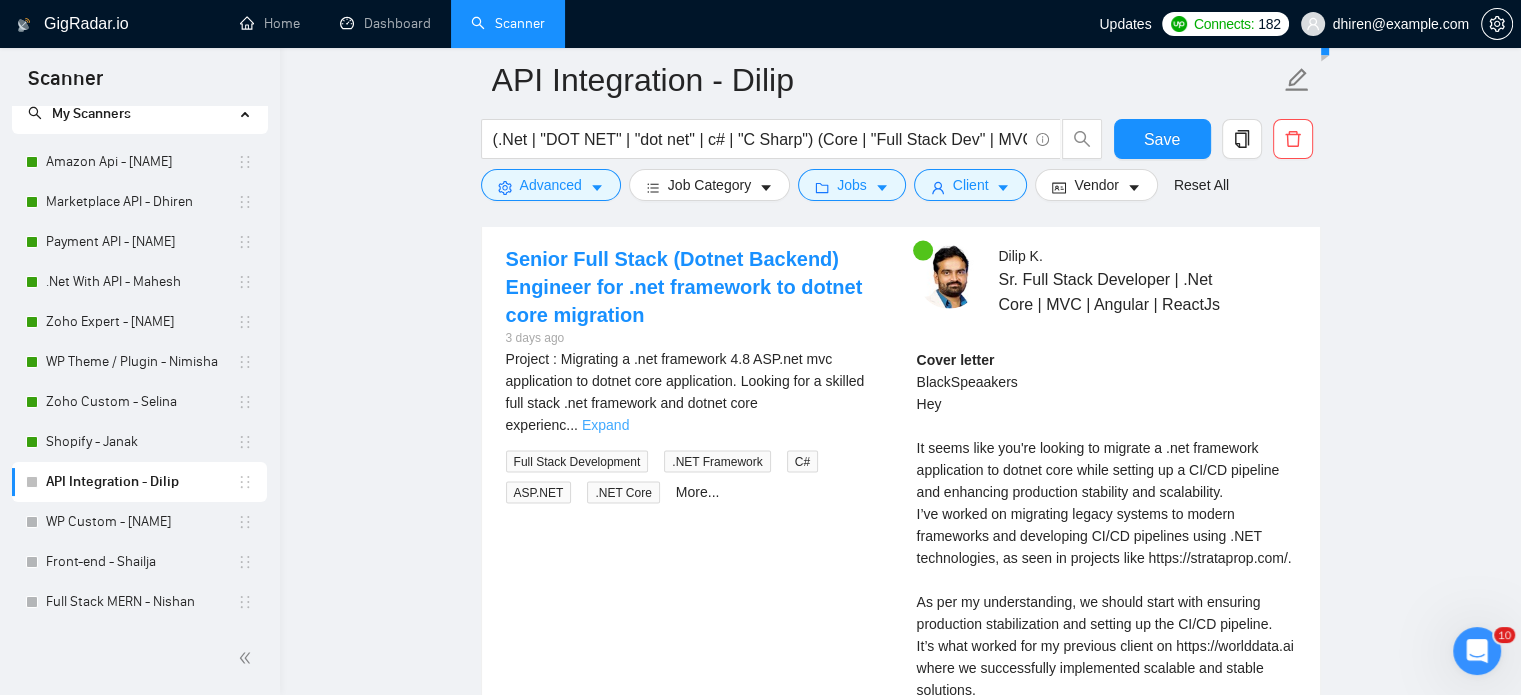 click on "Expand" at bounding box center [605, 425] 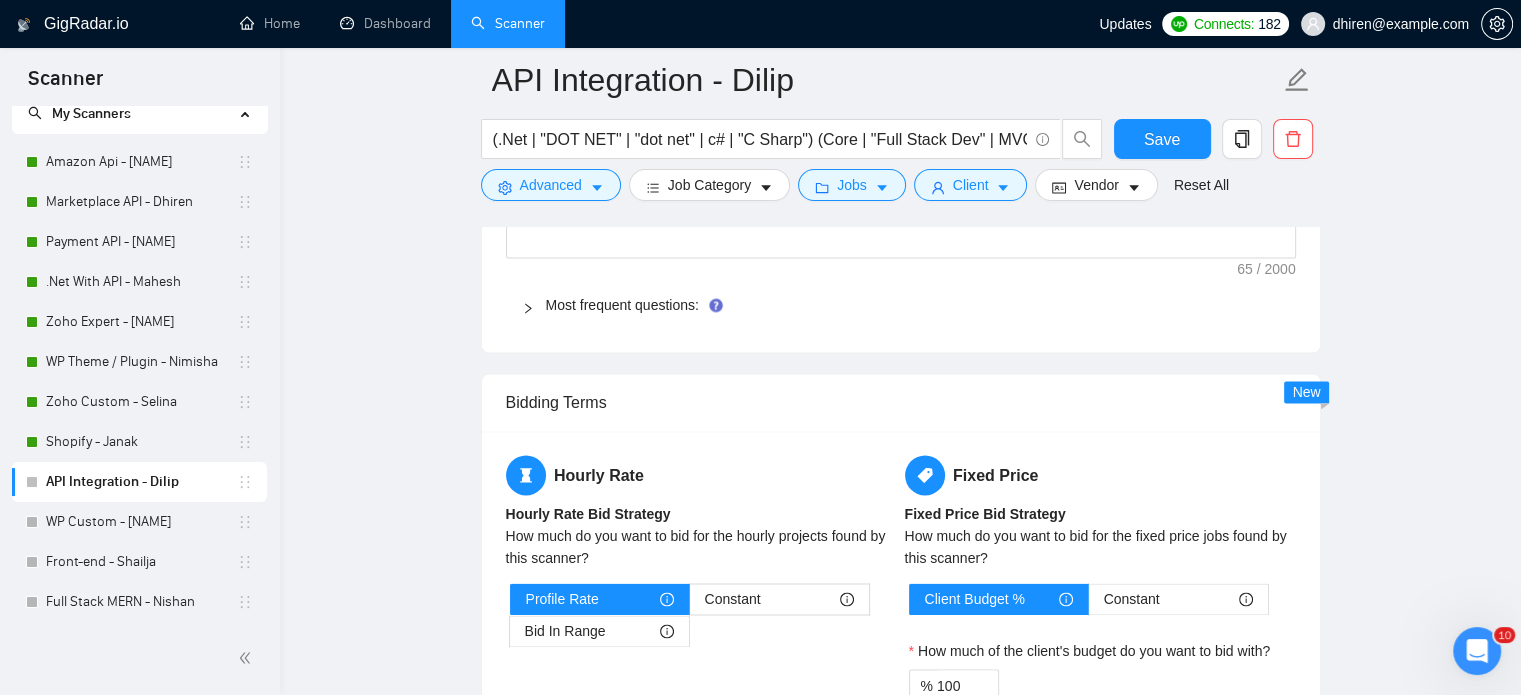 scroll, scrollTop: 2550, scrollLeft: 0, axis: vertical 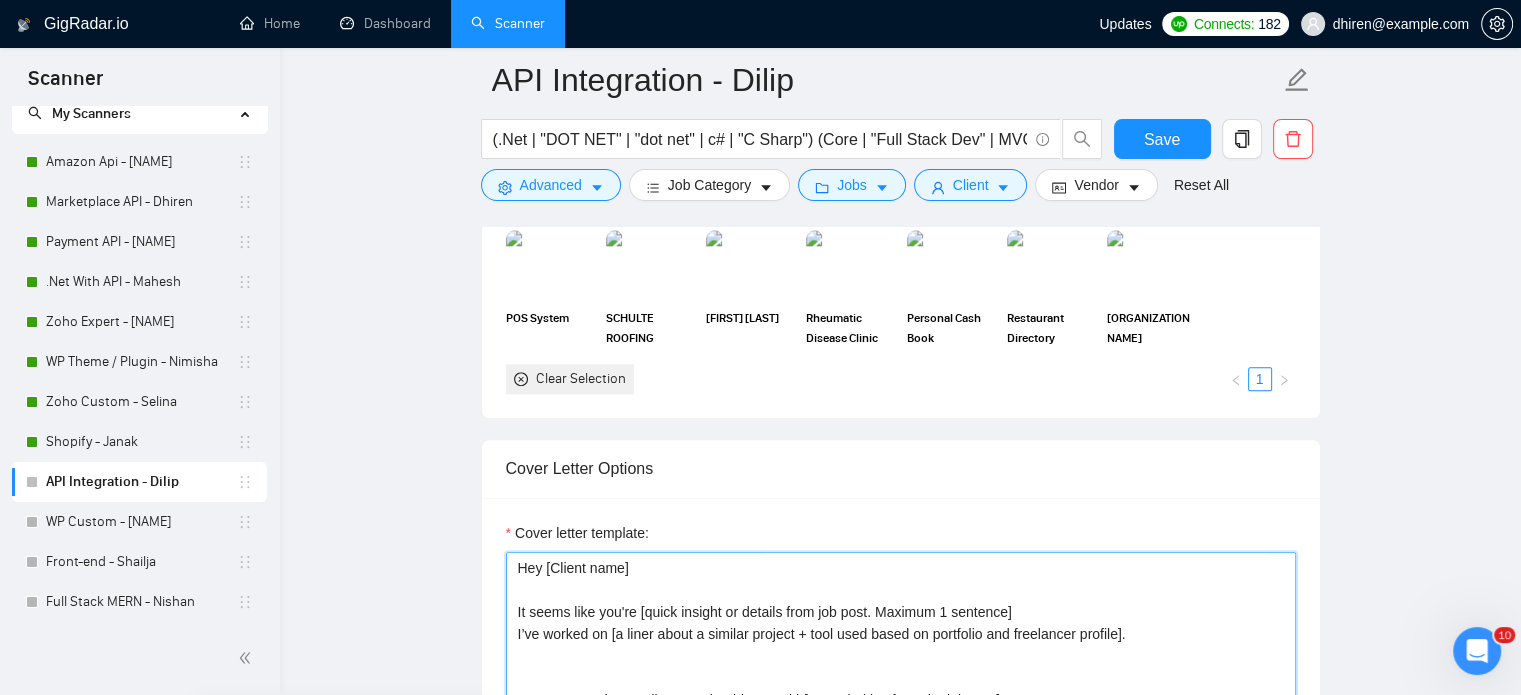 click on "Hey [Client name]
It seems like you're [quick insight or details from job post. Maximum 1 sentence]
I’ve worked on [a liner about a similar project + tool used based on portfolio and freelancer profile].
As per my understanding, we should start with[1–2 priorities from the job post].
It’s what worked for [choose one of the most relevant clients and match the job's needs with a standout project from my portfolio.
Always write this in a new paragraph. Use these projects with links as a reference:
[Use the exact link I provided below as portfolio. Include all the links.]
https://www.hanafloristpos.com/pos/
https://strataprop.com/
https://worlddata.ai
https://ltarmy.com/
[Based on the job post, generate a specific, thoughtful question that shows you’ve read the description. Focus on something unclear, complex, or worth clarifying — like timelines, priorities, pain points, goals, or KPIs. Avoid general yes/no questions. Start with "What", "How", or "Could you clarify..."]
Let's connect!" at bounding box center (901, 777) 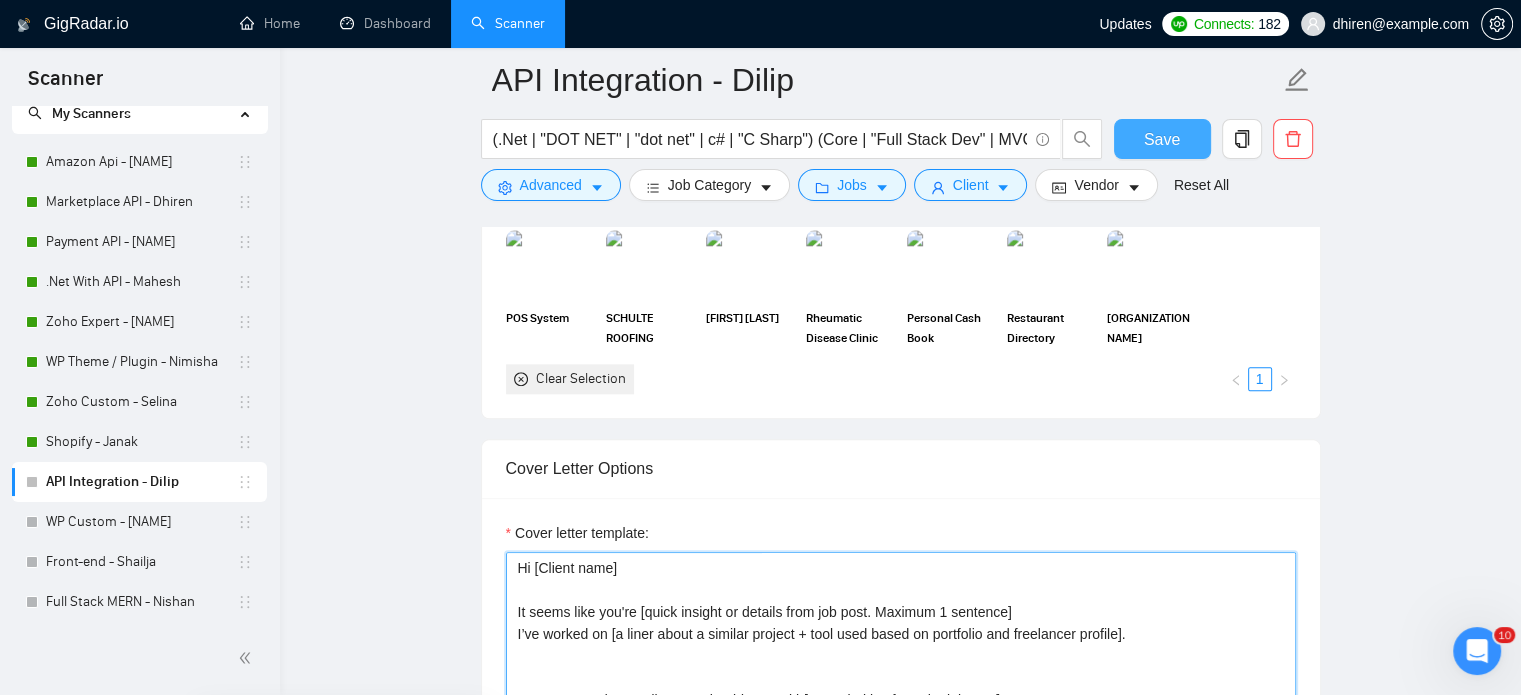 type on "Hi [Client name]
It seems like you're [quick insight or details from job post. Maximum 1 sentence]
I’ve worked on [a liner about a similar project + tool used based on portfolio and freelancer profile].
As per my understanding, we should start with[1–2 priorities from the job post].
It’s what worked for [choose one of the most relevant clients and match the job's needs with a standout project from my portfolio.
Always write this in a new paragraph. Use these projects with links as a reference:
[Use the exact link I provided below as portfolio. Include all the links.]
https://www.hanafloristpos.com/pos/
https://strataprop.com/
https://worlddata.ai
https://ltarmy.com/
[Based on the job post, generate a specific, thoughtful question that shows you’ve read the description. Focus on something unclear, complex, or worth clarifying — like timelines, priorities, pain points, goals, or KPIs. Avoid general yes/no questions. Start with "What", "How", or "Could you clarify..."]
Let's connect!" 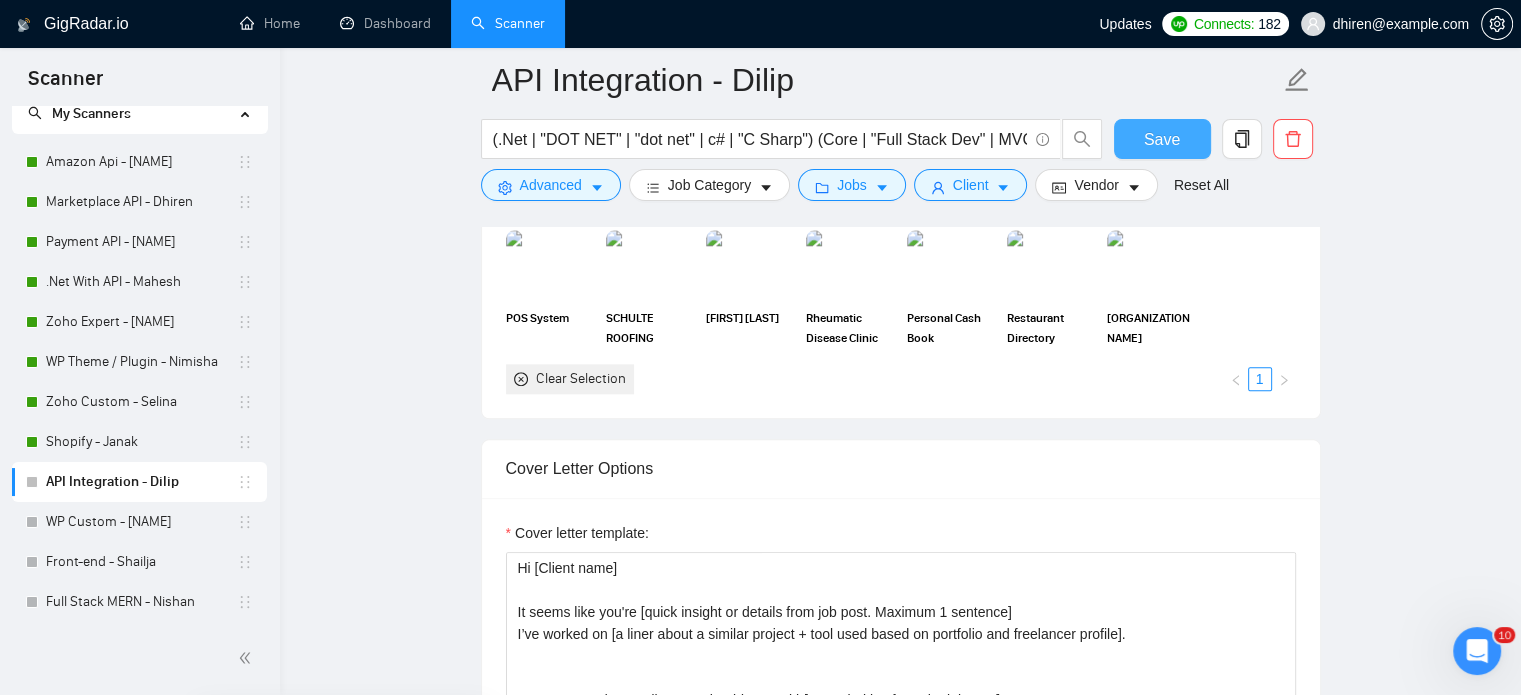 click on "Save" at bounding box center (1162, 139) 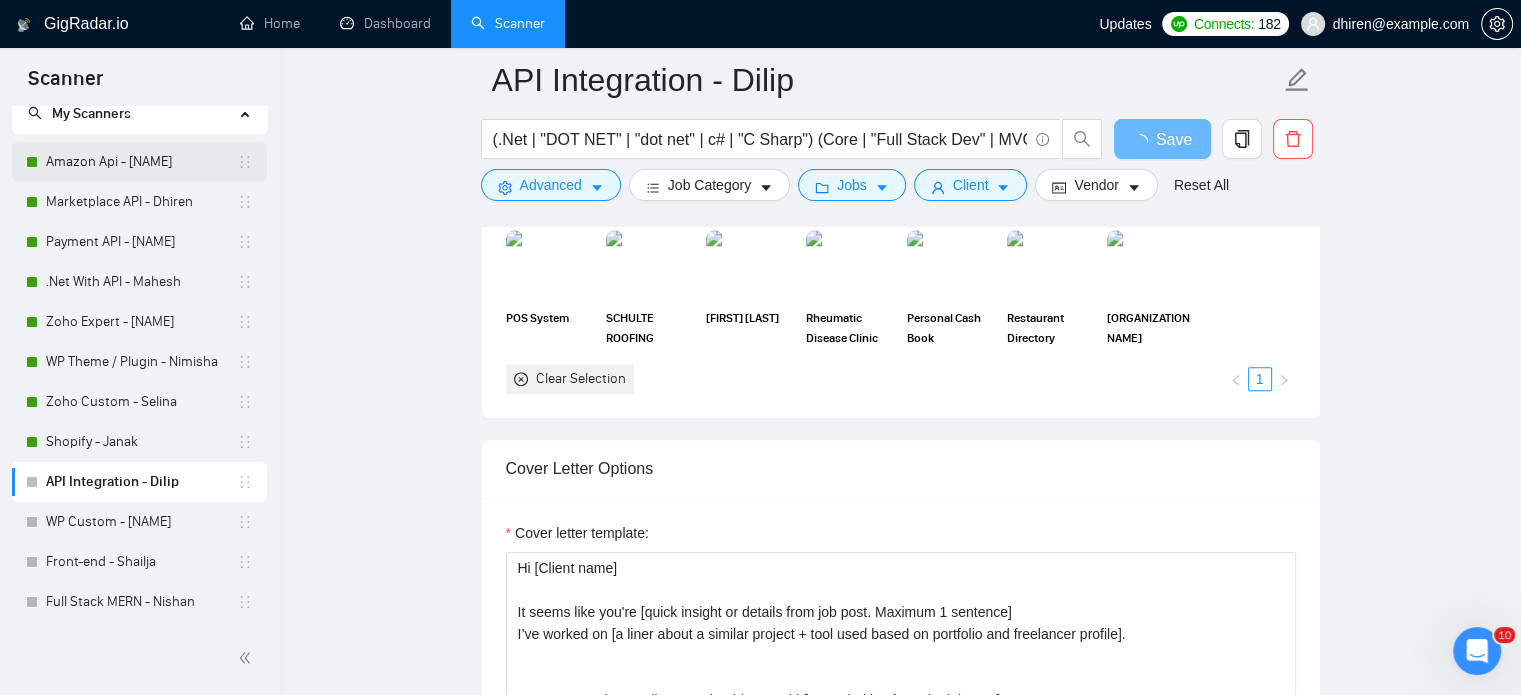 click on "Amazon Api - Dhiren" at bounding box center (141, 162) 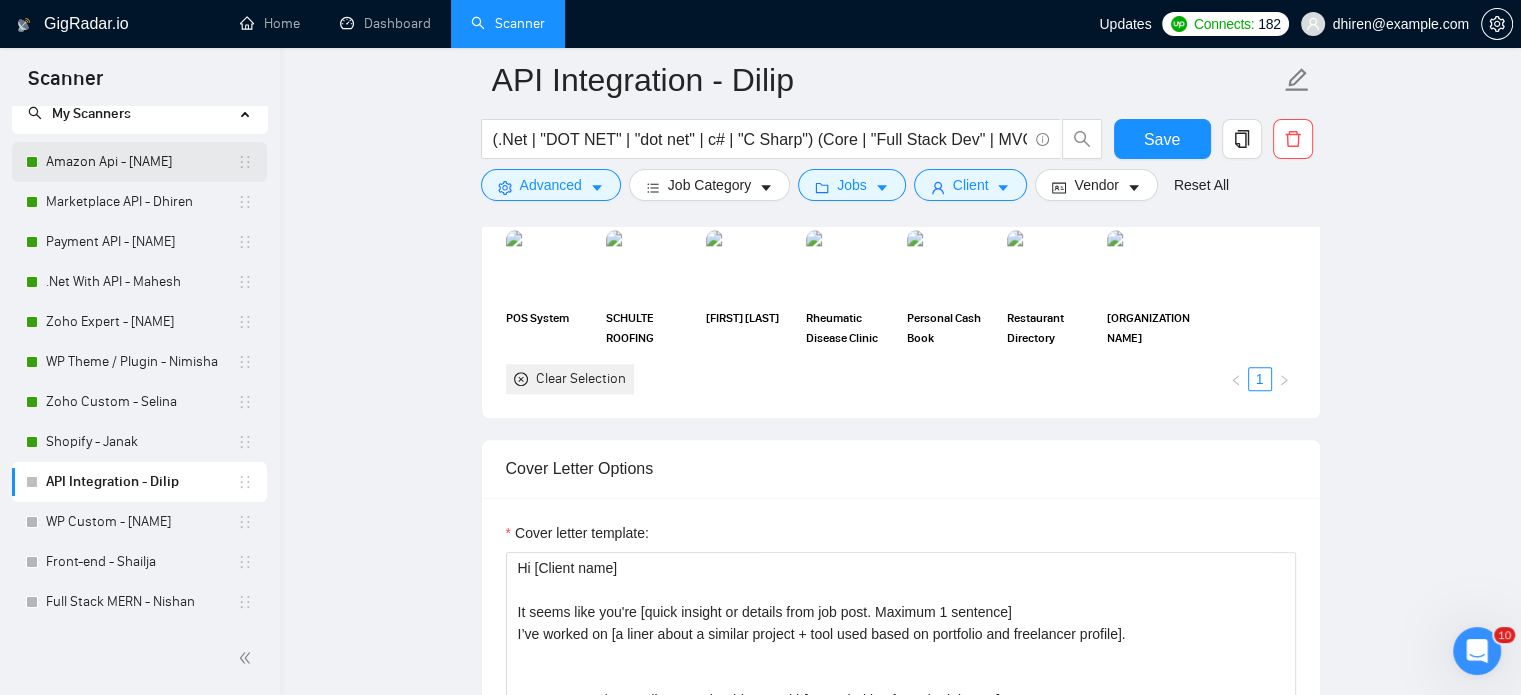 click on "Amazon Api - Dhiren" at bounding box center (141, 162) 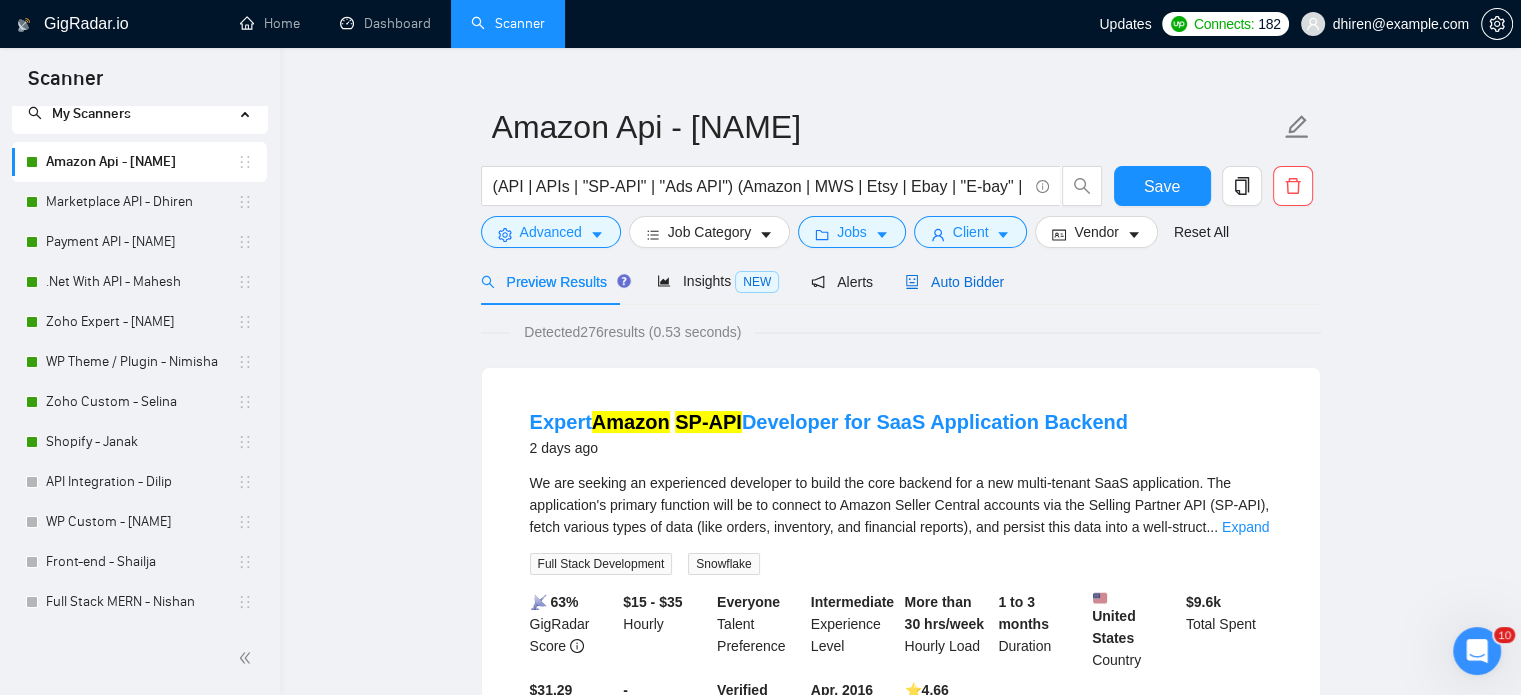 click on "Auto Bidder" at bounding box center (954, 282) 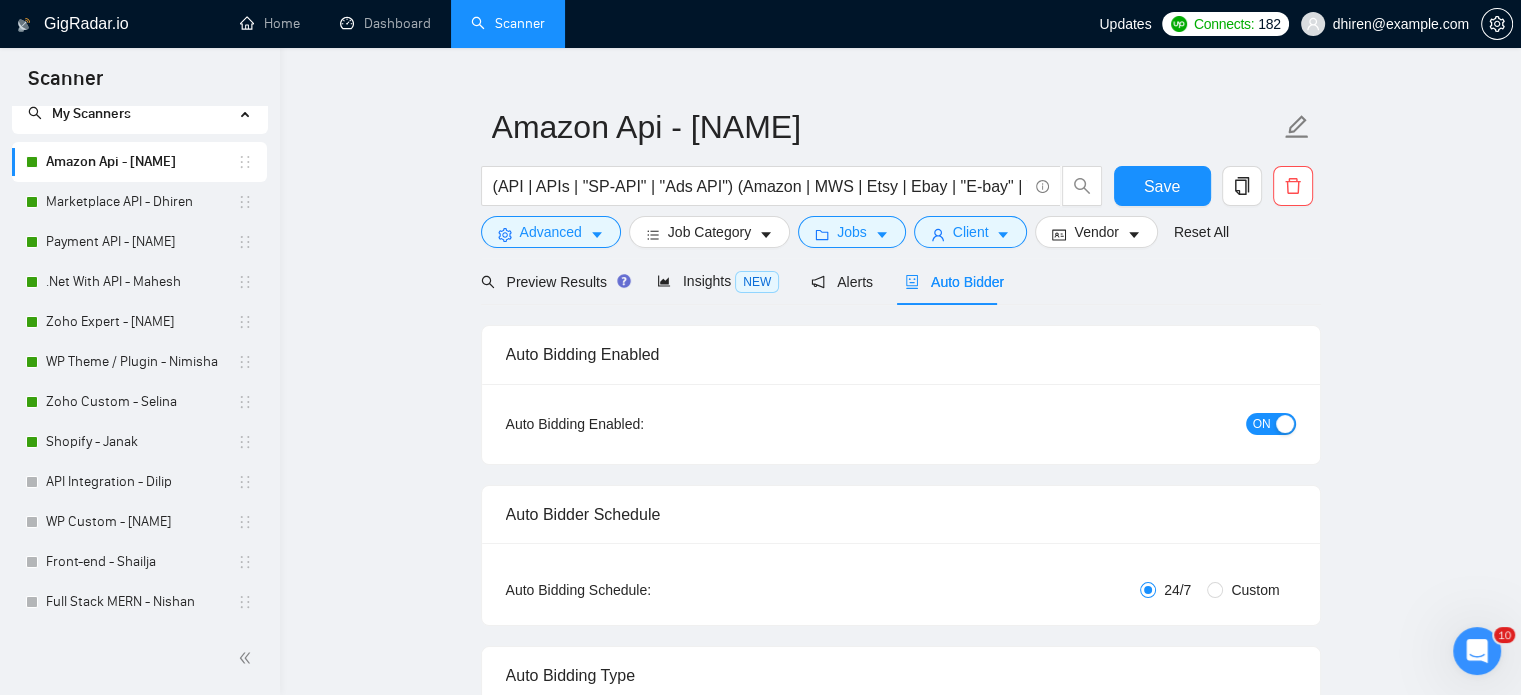 type 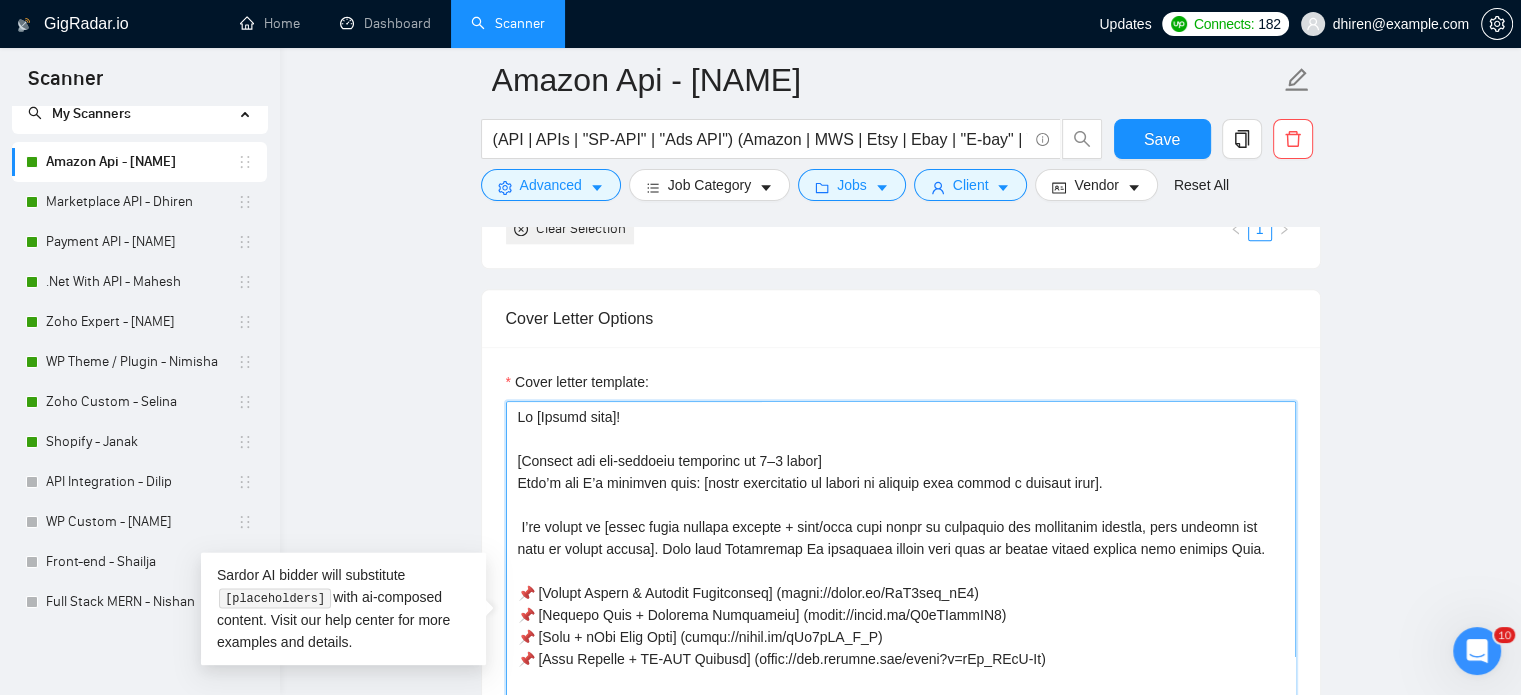 drag, startPoint x: 619, startPoint y: 414, endPoint x: 546, endPoint y: 412, distance: 73.02739 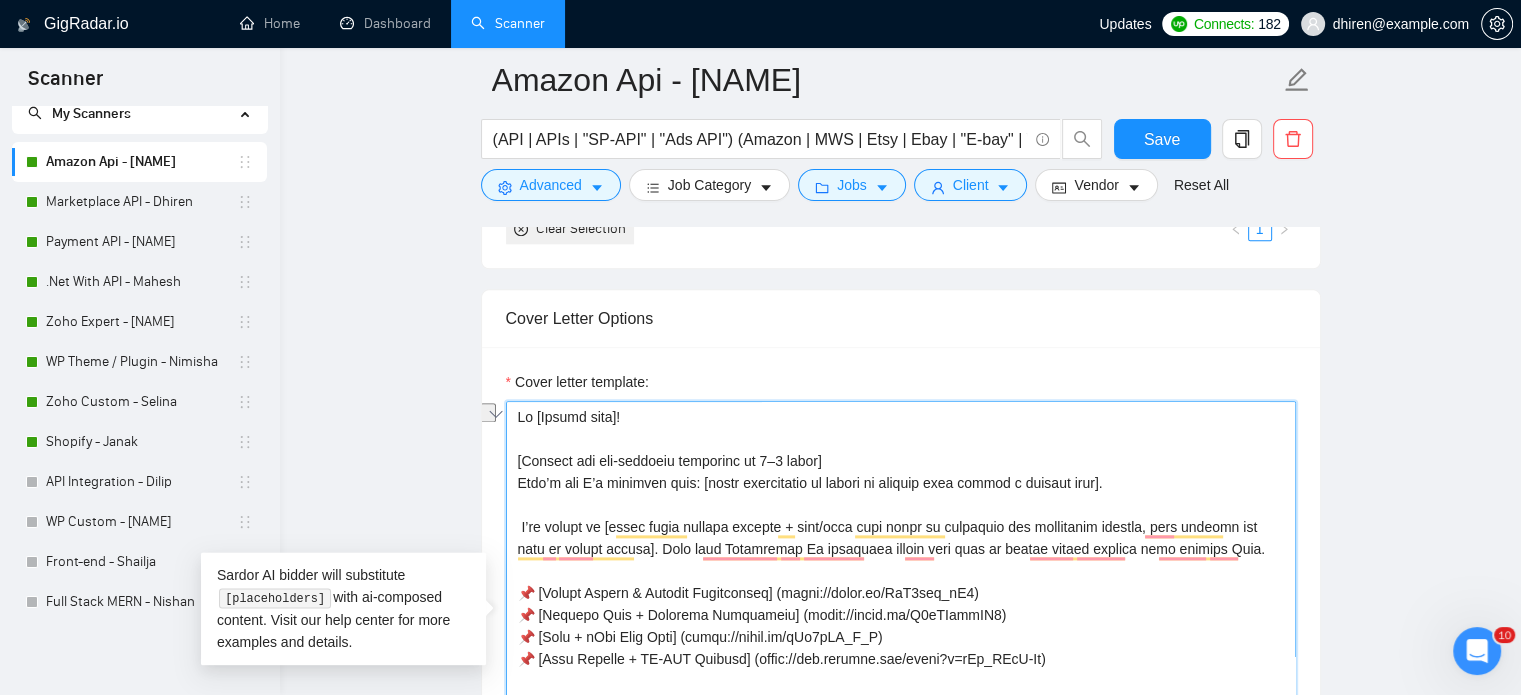 drag, startPoint x: 627, startPoint y: 414, endPoint x: 540, endPoint y: 417, distance: 87.05171 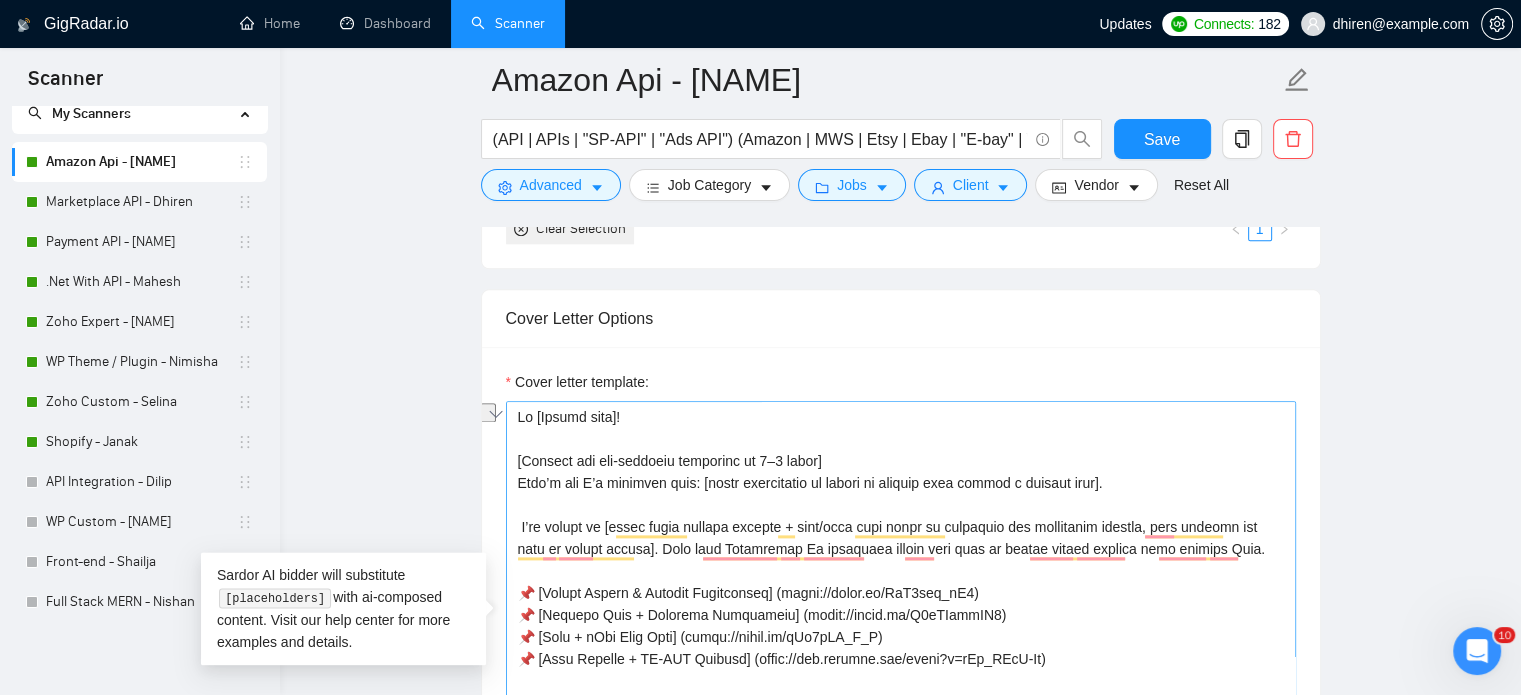 drag, startPoint x: 139, startPoint y: 487, endPoint x: 956, endPoint y: 411, distance: 820.5273 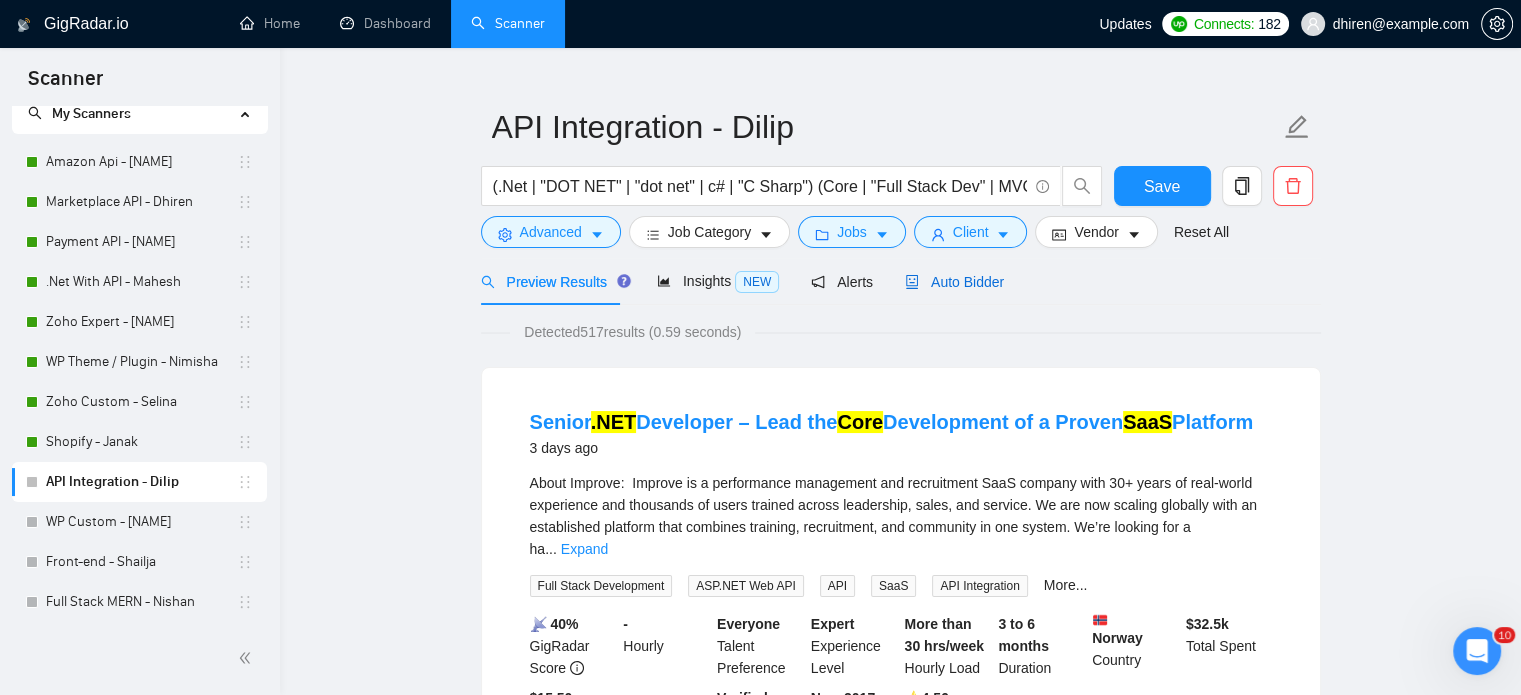 click on "Auto Bidder" at bounding box center (954, 282) 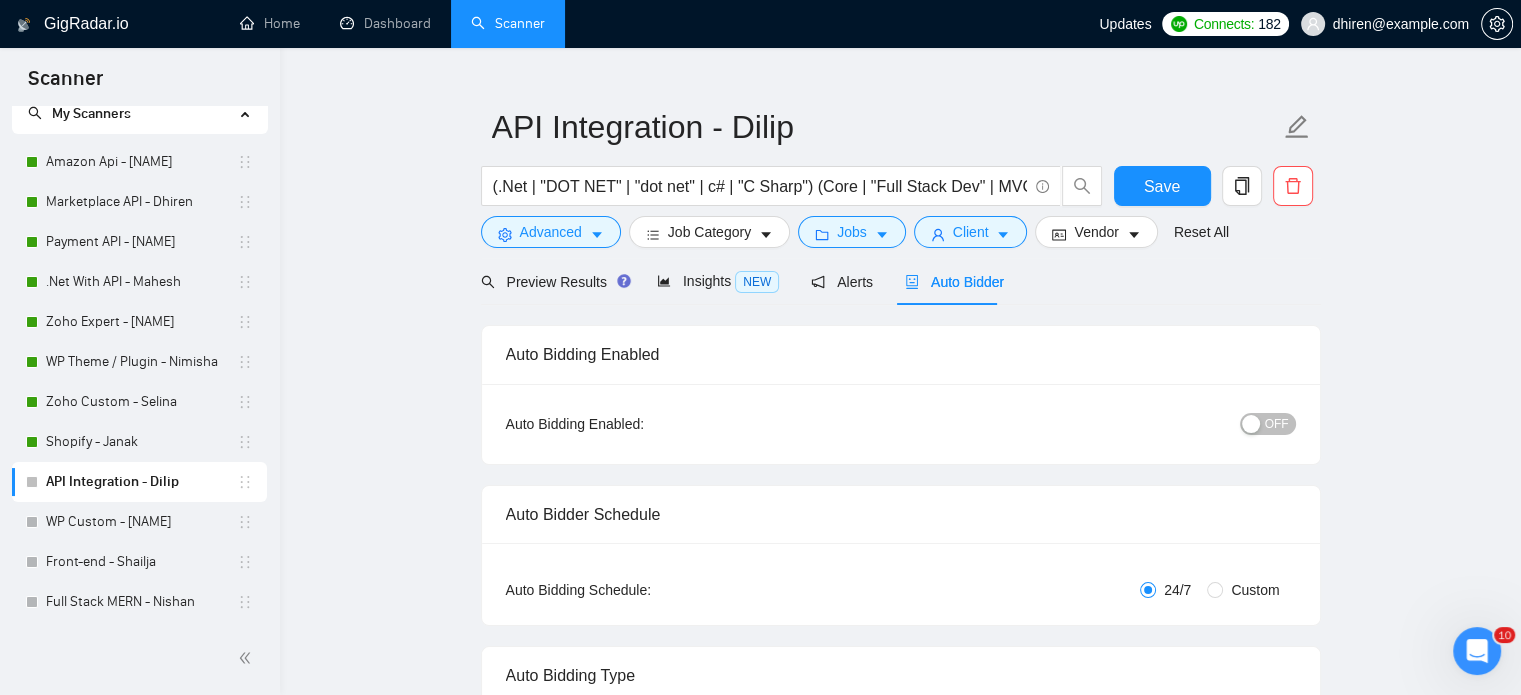 type 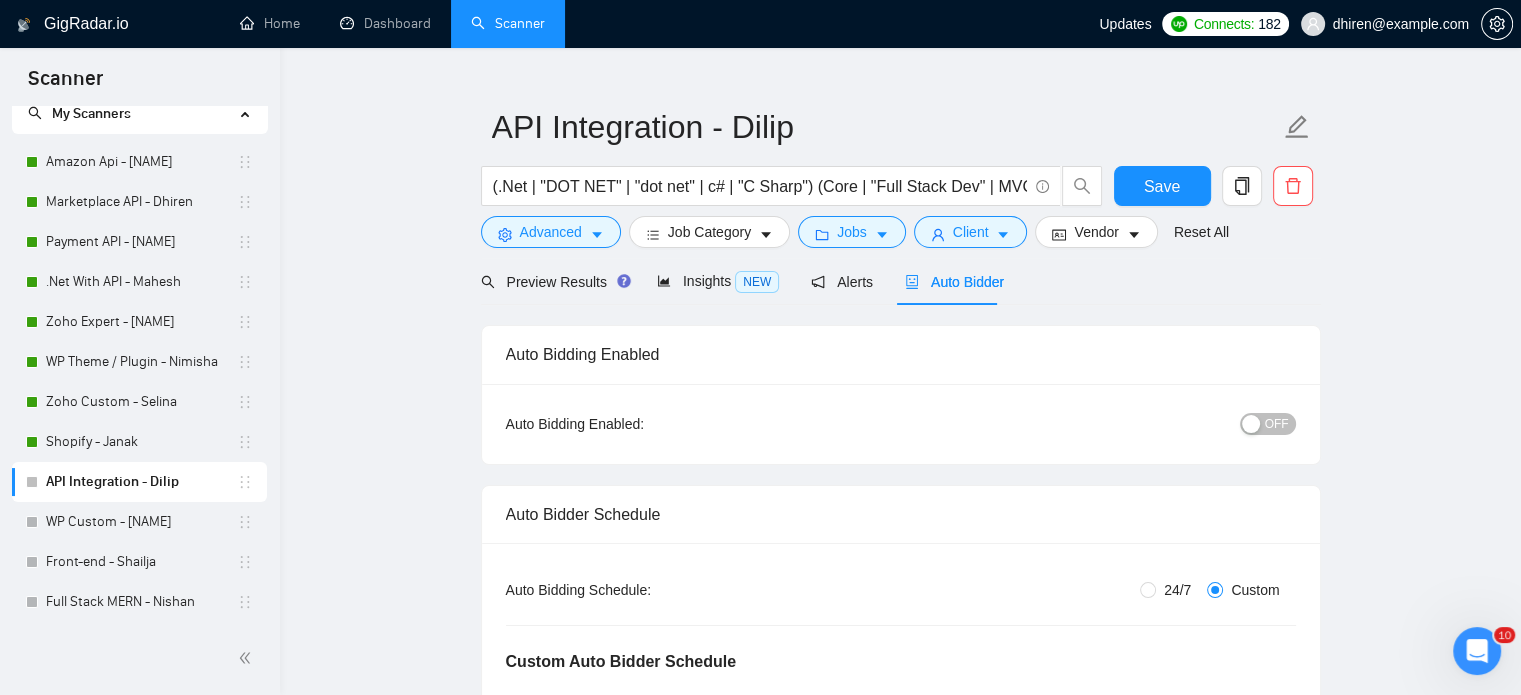 type 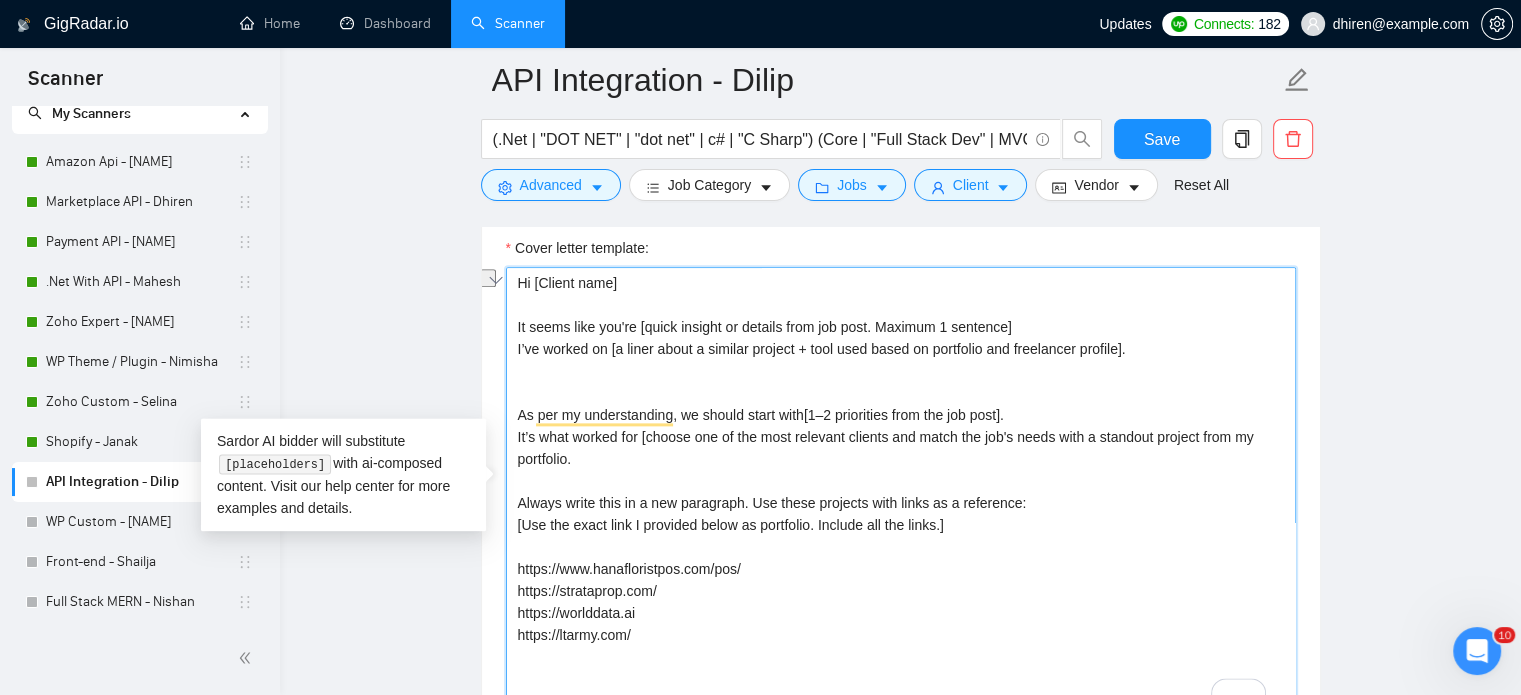 drag, startPoint x: 616, startPoint y: 284, endPoint x: 534, endPoint y: 284, distance: 82 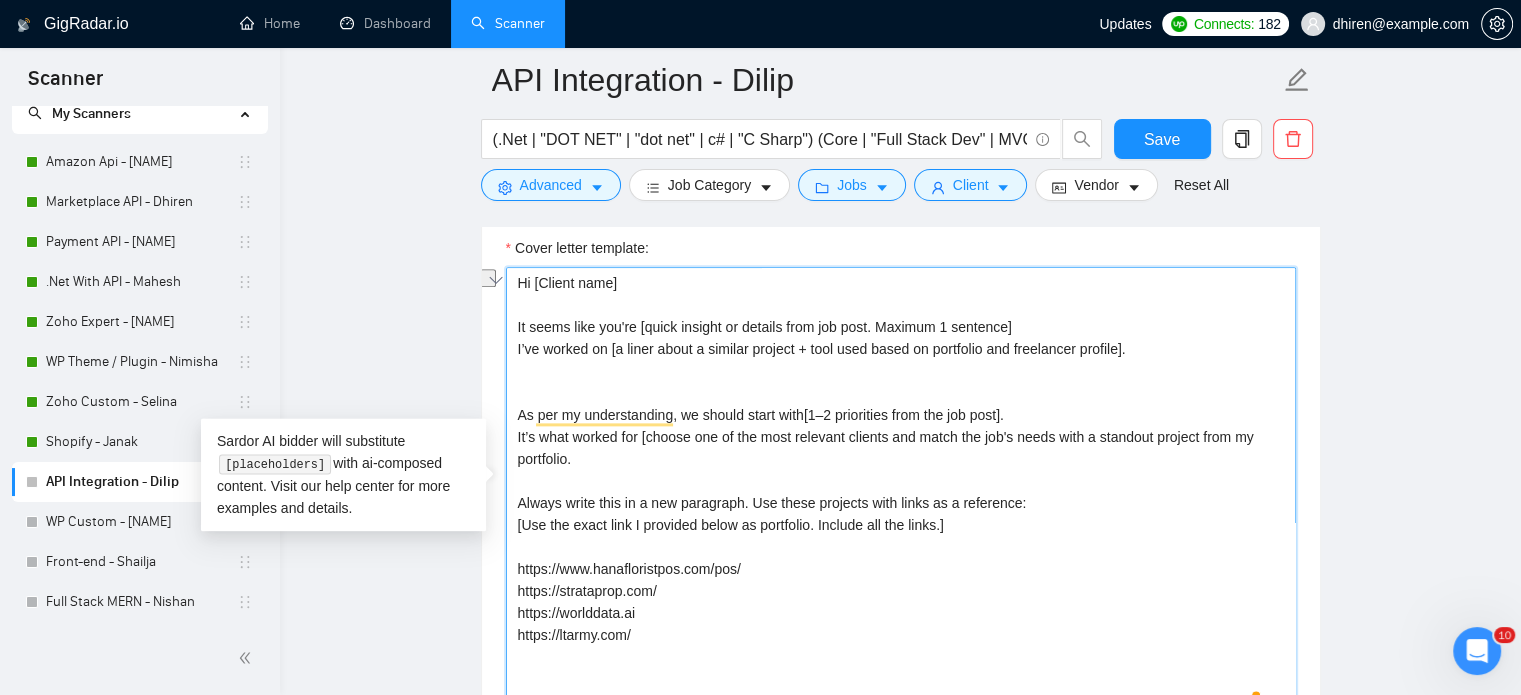 paste on "!" 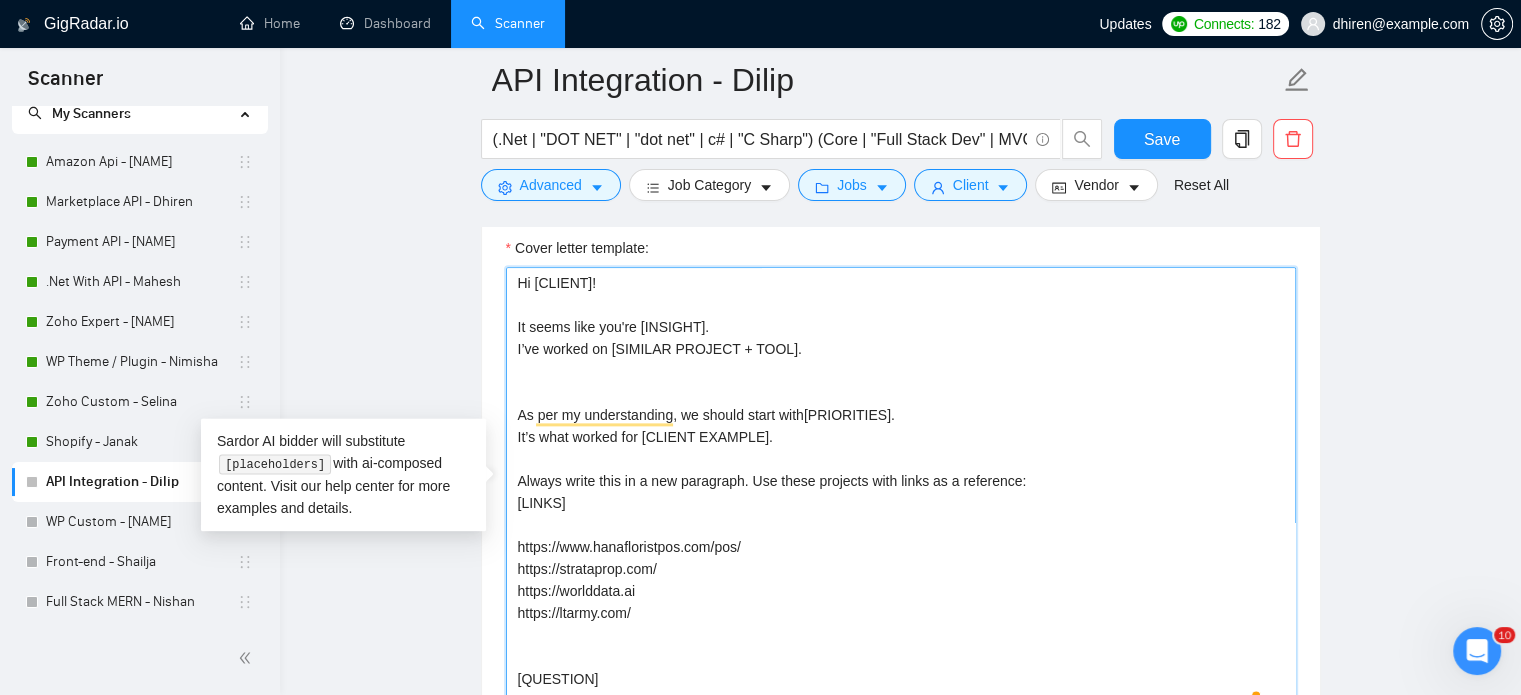 click on "Hi [Client name]!
It seems like you're [quick insight or details from job post. Maximum 1 sentence]
I’ve worked on [a liner about a similar project + tool used based on portfolio and freelancer profile].
As per my understanding, we should start with[1–2 priorities from the job post].
It’s what worked for [choose one of the most relevant clients and match the job's needs with a standout project from my portfolio.
Always write this in a new paragraph. Use these projects with links as a reference:
[Use the exact link I provided below as portfolio. Include all the links.]
https://www.hanafloristpos.com/pos/
https://strataprop.com/
https://worlddata.ai
https://ltarmy.com/
[Based on the job post, generate a specific, thoughtful question that shows you’ve read the description. Focus on something unclear, complex, or worth clarifying — like timelines, priorities, pain points, goals, or KPIs. Avoid general yes/no questions. Start with "What", "How", or "Could you clarify..."]
Let's connect!" at bounding box center (901, 492) 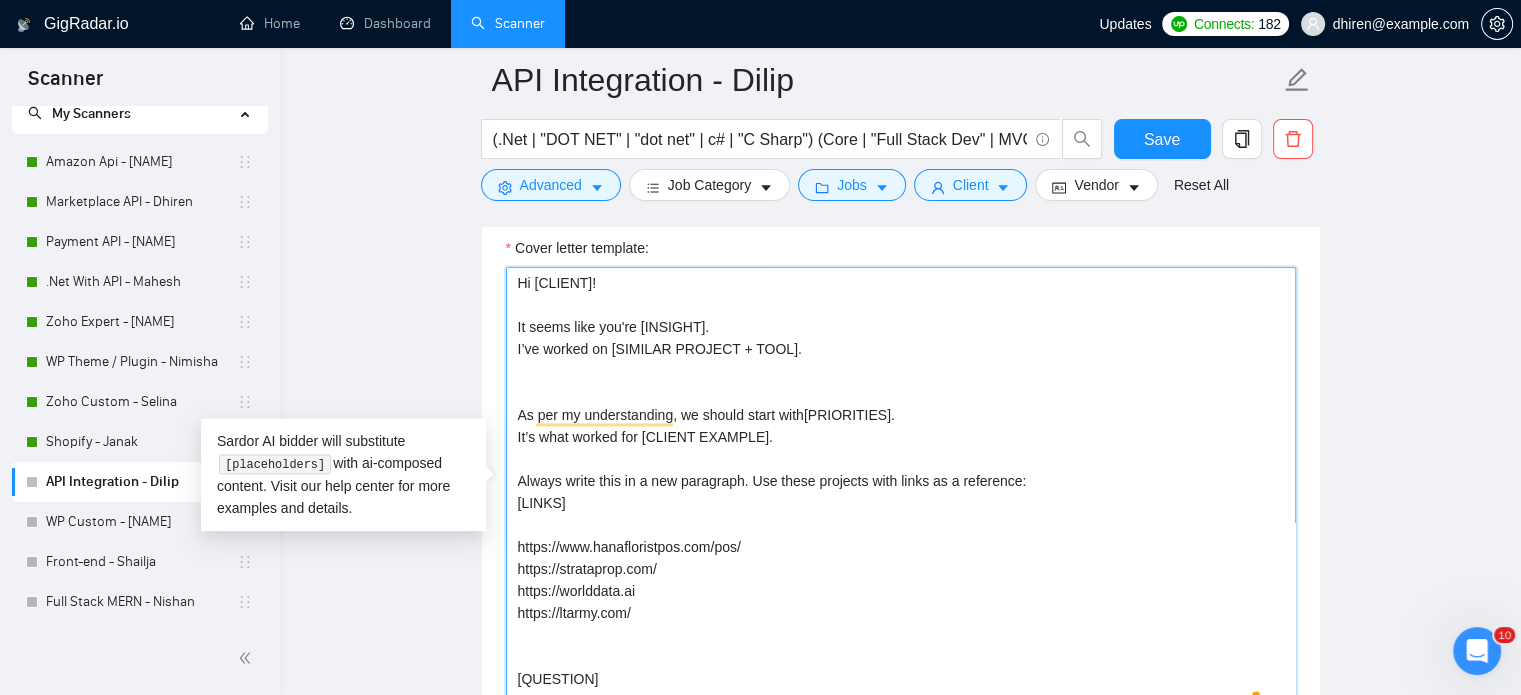 click on "Hi [Client name]!
It seems like you're [quick insight or details from job post. Maximum 1 sentence]
I’ve worked on [a liner about a similar project + tool used based on portfolio and freelancer profile].
As per my understanding, we should start with[1–2 priorities from the job post].
It’s what worked for [choose one of the most relevant clients and match the job's needs with a standout project from my portfolio.
Always write this in a new paragraph. Use these projects with links as a reference:
[Use the exact link I provided below as portfolio. Include all the links.]
https://www.hanafloristpos.com/pos/
https://strataprop.com/
https://worlddata.ai
https://ltarmy.com/
[Based on the job post, generate a specific, thoughtful question that shows you’ve read the description. Focus on something unclear, complex, or worth clarifying — like timelines, priorities, pain points, goals, or KPIs. Avoid general yes/no questions. Start with "What", "How", or "Could you clarify..."]
Let's connect!" at bounding box center (901, 492) 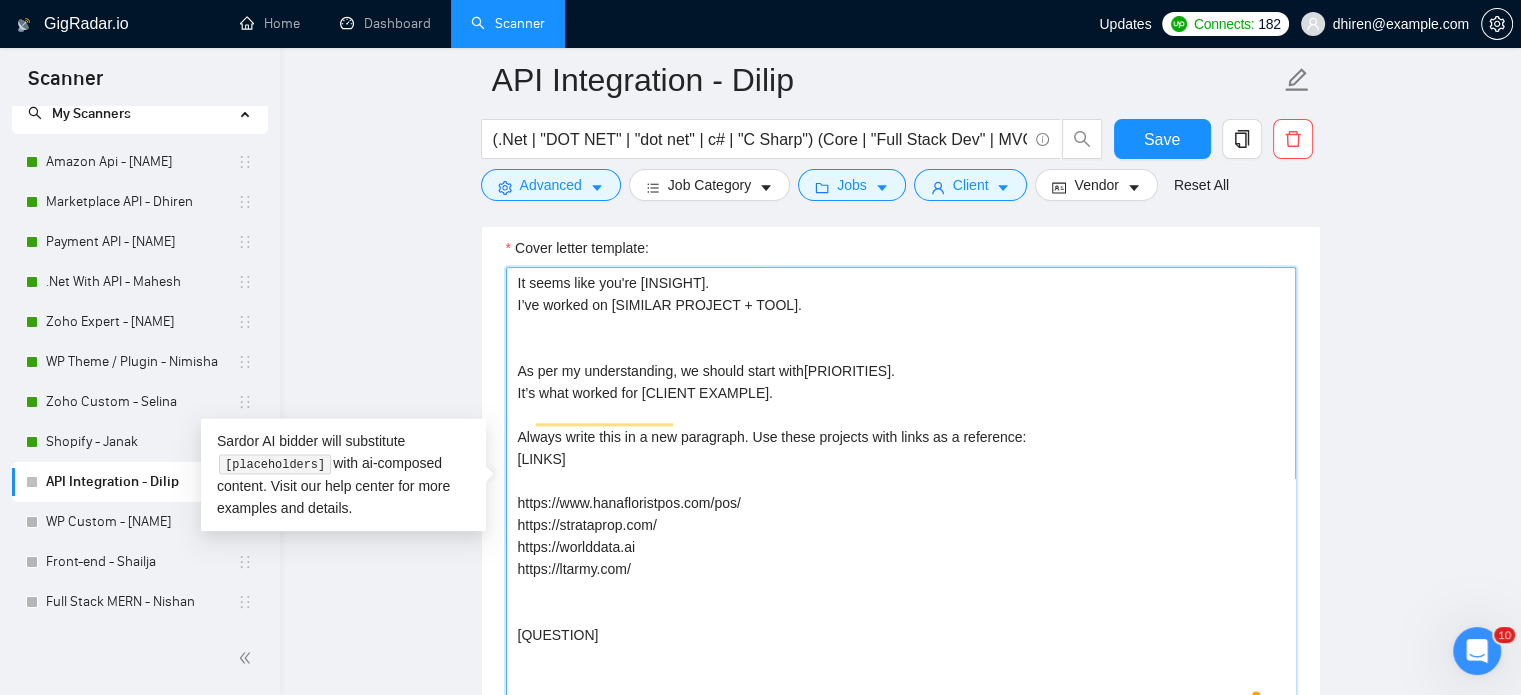 scroll, scrollTop: 71, scrollLeft: 0, axis: vertical 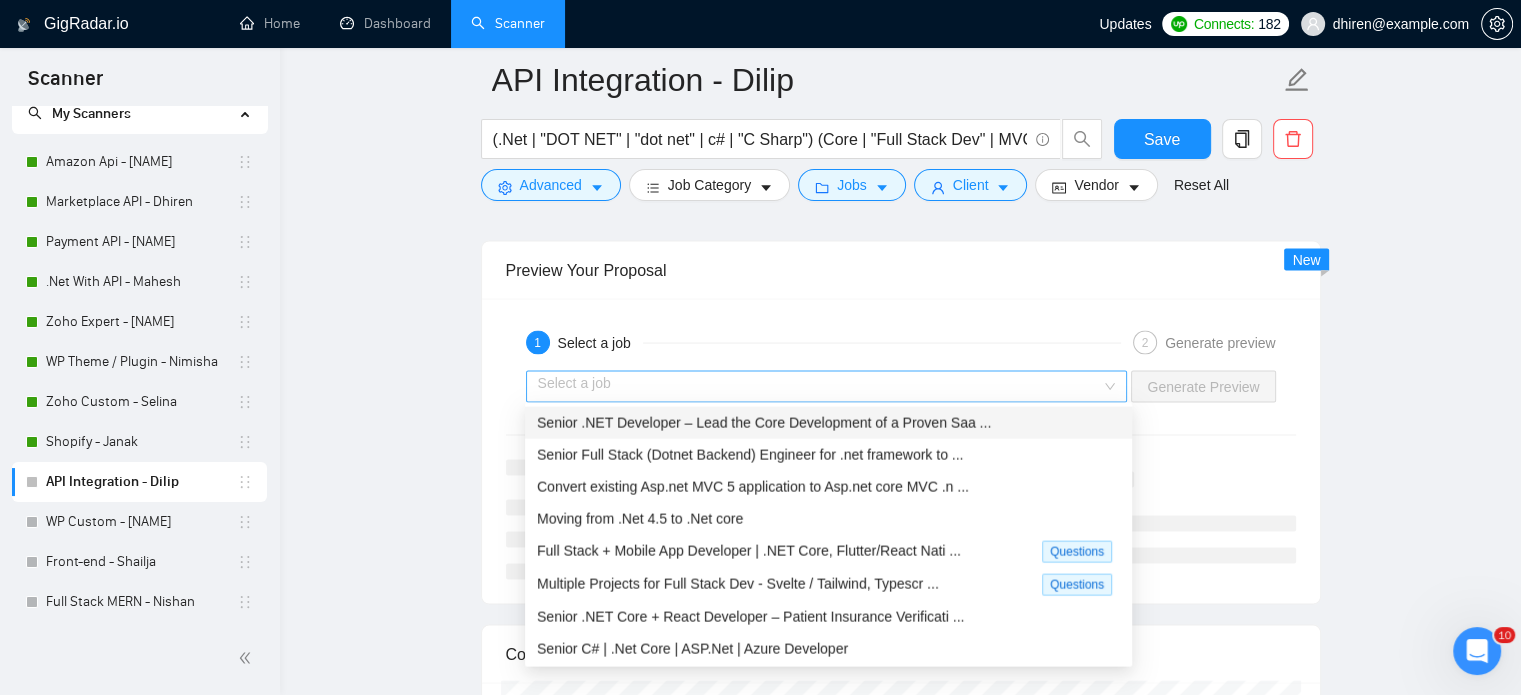 click on "Select a job" at bounding box center (827, 387) 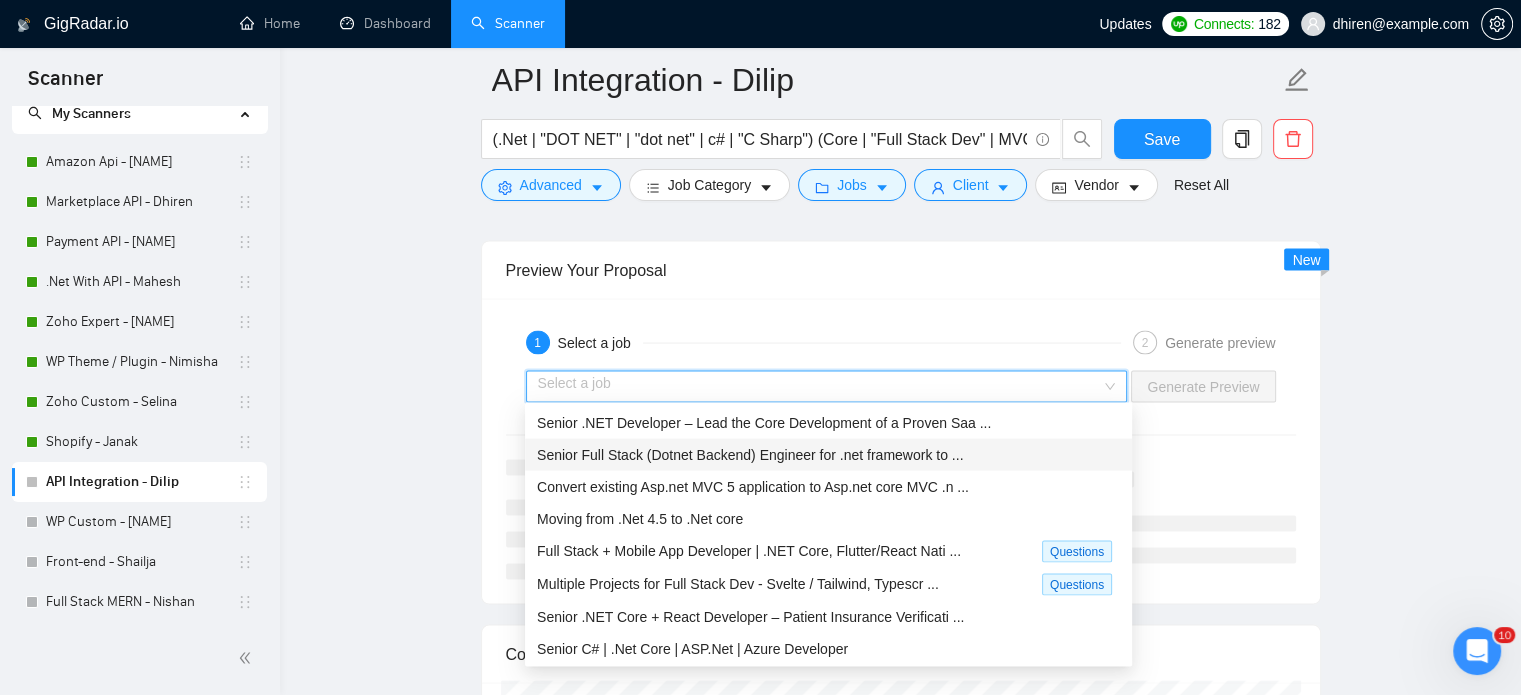 click on "Senior Full Stack (Dotnet Backend) Engineer for .net framework to ..." at bounding box center [750, 455] 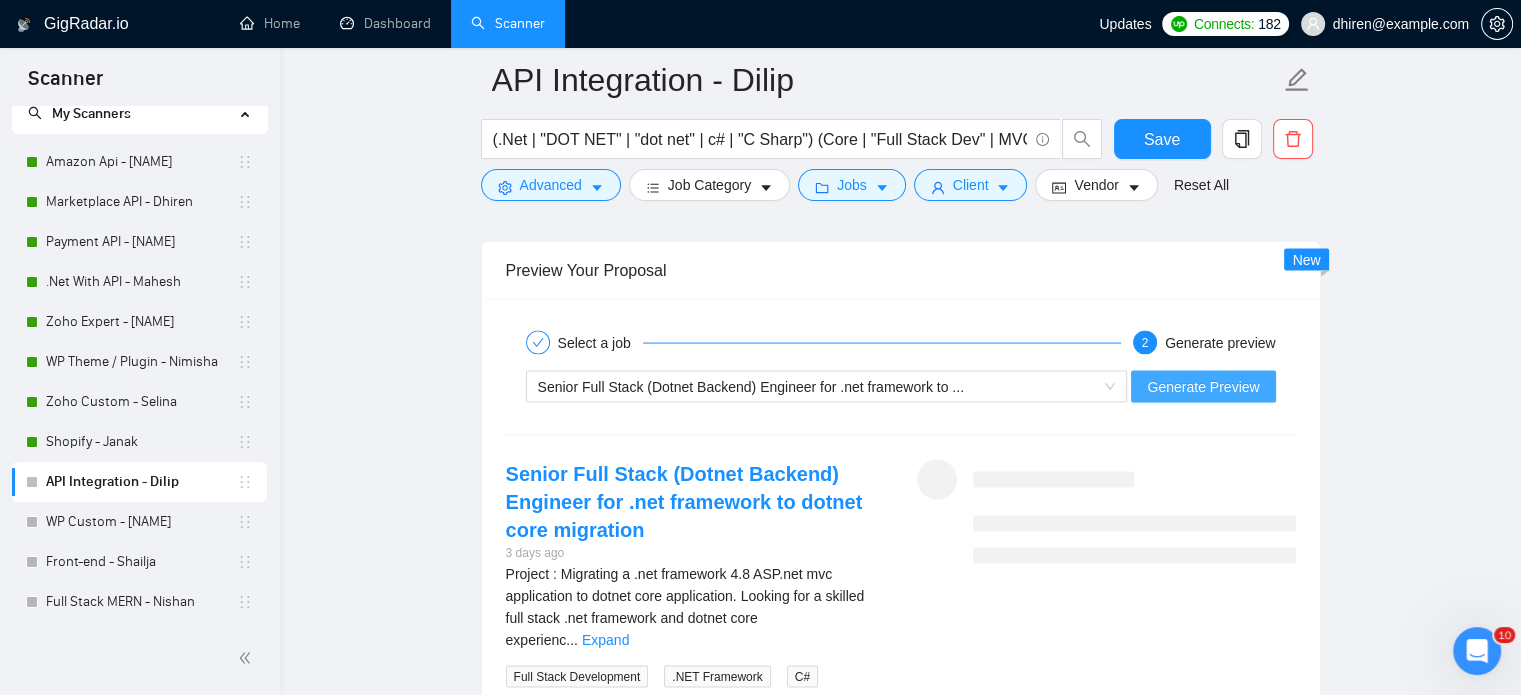 click on "Generate Preview" at bounding box center (1203, 387) 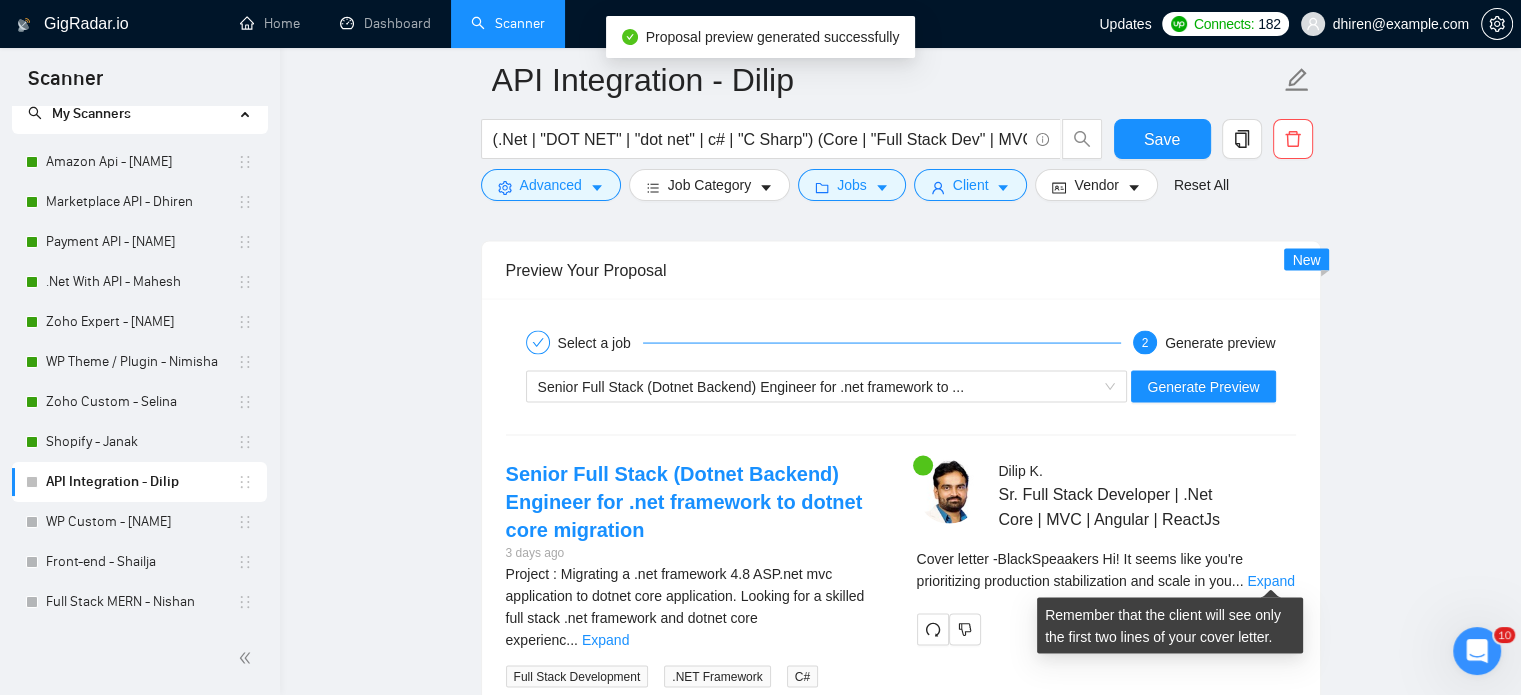 drag, startPoint x: 1275, startPoint y: 572, endPoint x: 1138, endPoint y: 557, distance: 137.81873 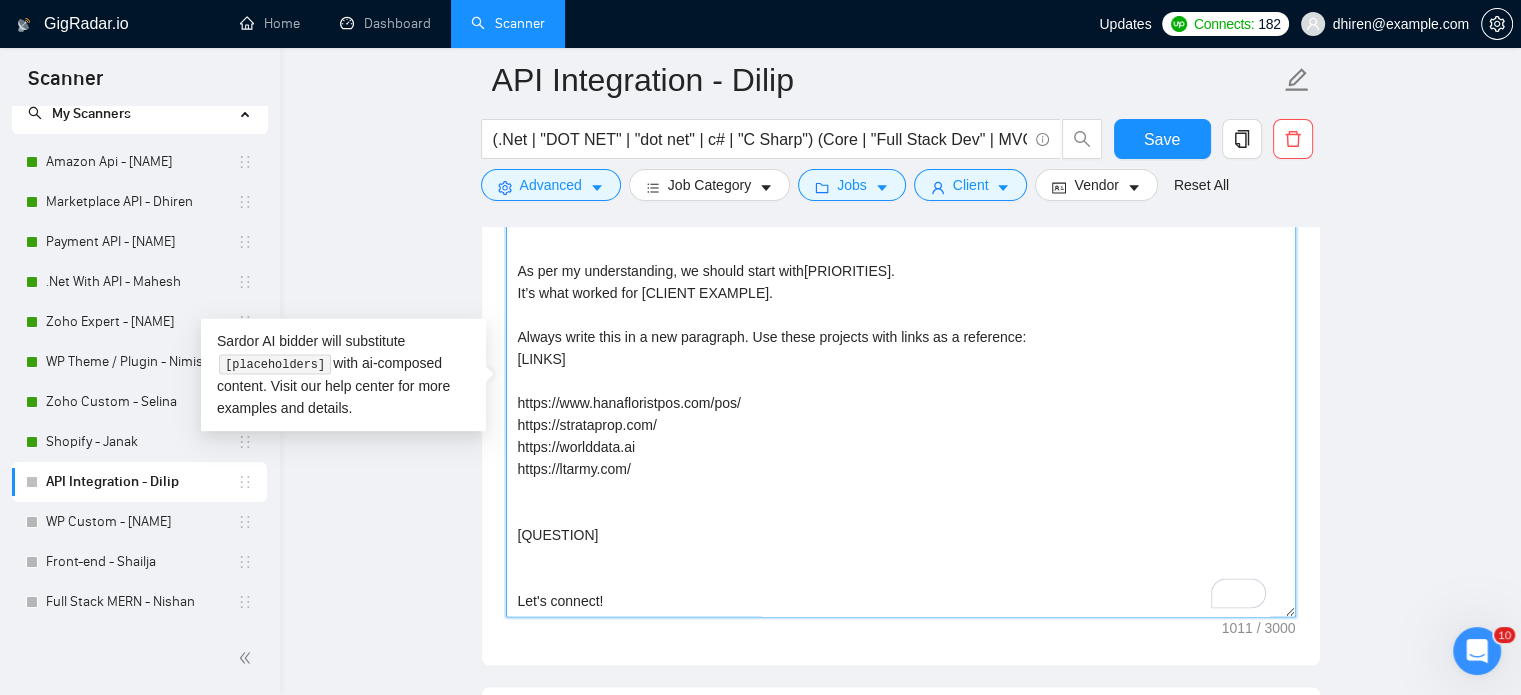 drag, startPoint x: 728, startPoint y: 387, endPoint x: 786, endPoint y: 366, distance: 61.68468 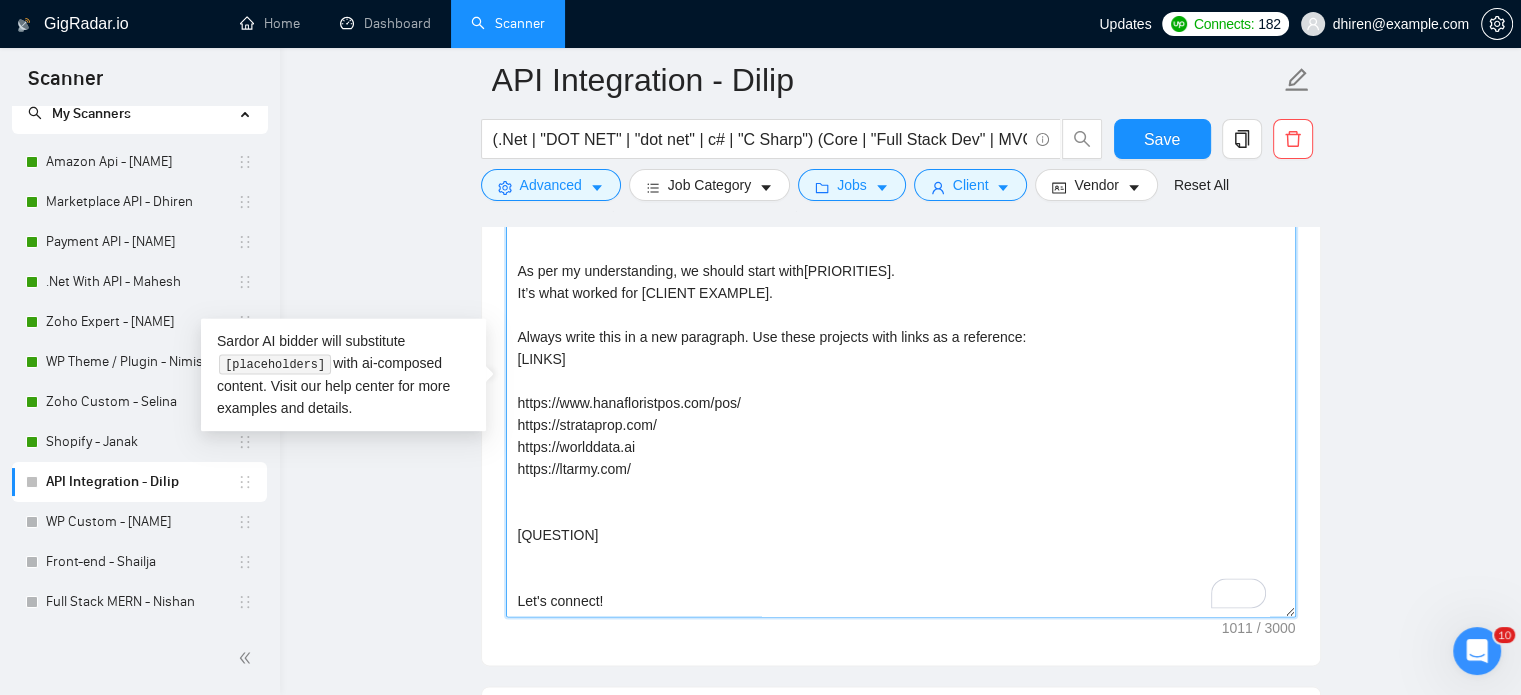 click on "Hi [Client name]!
It seems like you're [quick insight or details from job post. Maximum 1 sentence]
I’ve worked on [a liner about a similar project + tool used based on portfolio and freelancer profile].
As per my understanding, we should start with[1–2 priorities from the job post].
It’s what worked for [choose one of the most relevant clients and match the job's needs with a standout project from my portfolio.
Always write this in a new paragraph. Use these projects with links as a reference:
[Use the exact link I provided below as portfolio. Include all the links.]
https://www.hanafloristpos.com/pos/
https://strataprop.com/
https://worlddata.ai
https://ltarmy.com/
[Based on the job post, generate a specific, thoughtful question that shows you’ve read the description. Focus on something unclear, complex, or worth clarifying — like timelines, priorities, pain points, goals, or KPIs. Avoid general yes/no questions. Start with "What", "How", or "Could you clarify..."]
Let's connect!" at bounding box center (901, 392) 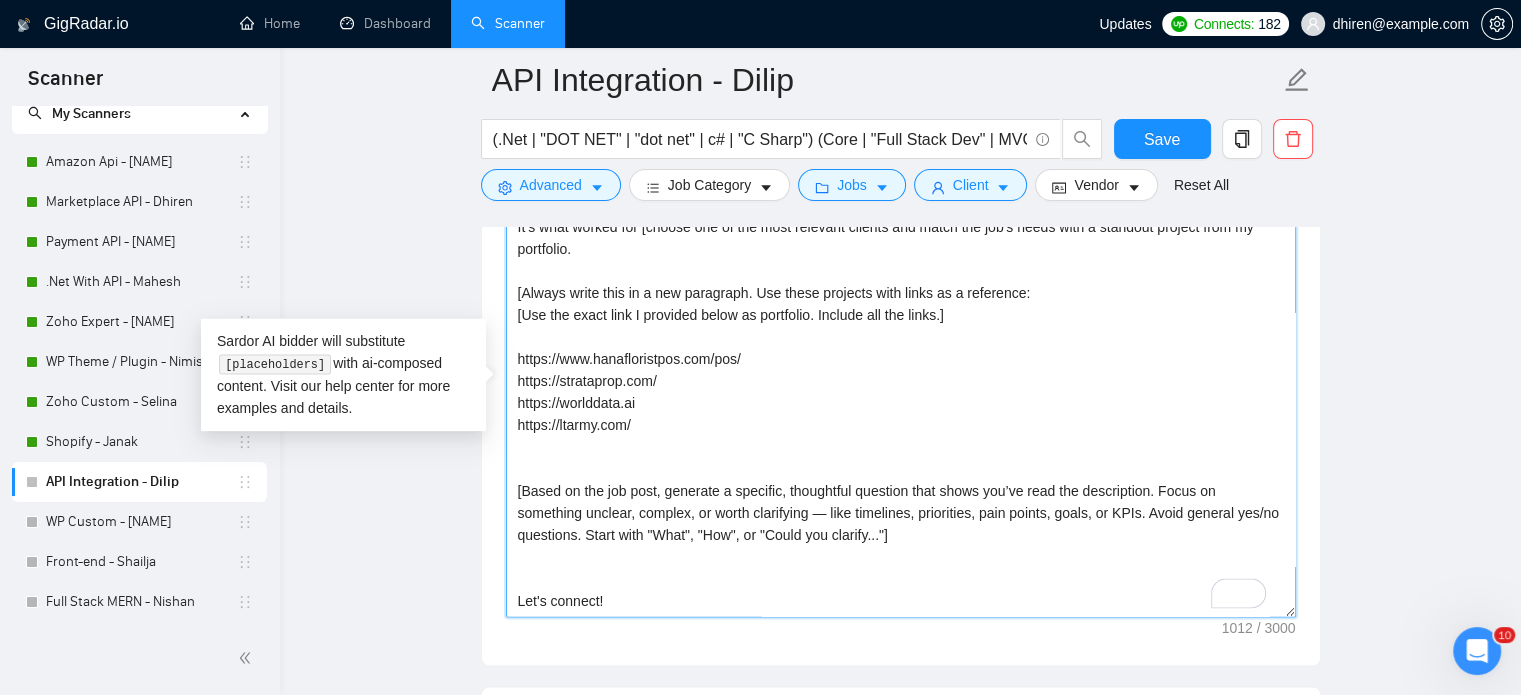 click on "Hi [Client name]!
It seems like you're [quick insight or details from job post. Maximum 1 sentence]
I’ve worked on [a liner about a similar project + tool used based on portfolio and freelancer profile].
As per my understanding, we should start with[1–2 priorities from the job post].
It’s what worked for [choose one of the most relevant clients and match the job's needs with a standout project from my portfolio.
[Always write this in a new paragraph. Use these projects with links as a reference:
[Use the exact link I provided below as portfolio. Include all the links.]
https://www.hanafloristpos.com/pos/
https://strataprop.com/
https://worlddata.ai
https://ltarmy.com/
[Based on the job post, generate a specific, thoughtful question that shows you’ve read the description. Focus on something unclear, complex, or worth clarifying — like timelines, priorities, pain points, goals, or KPIs. Avoid general yes/no questions. Start with "What", "How", or "Could you clarify..."]
Let's connect!" at bounding box center [901, 392] 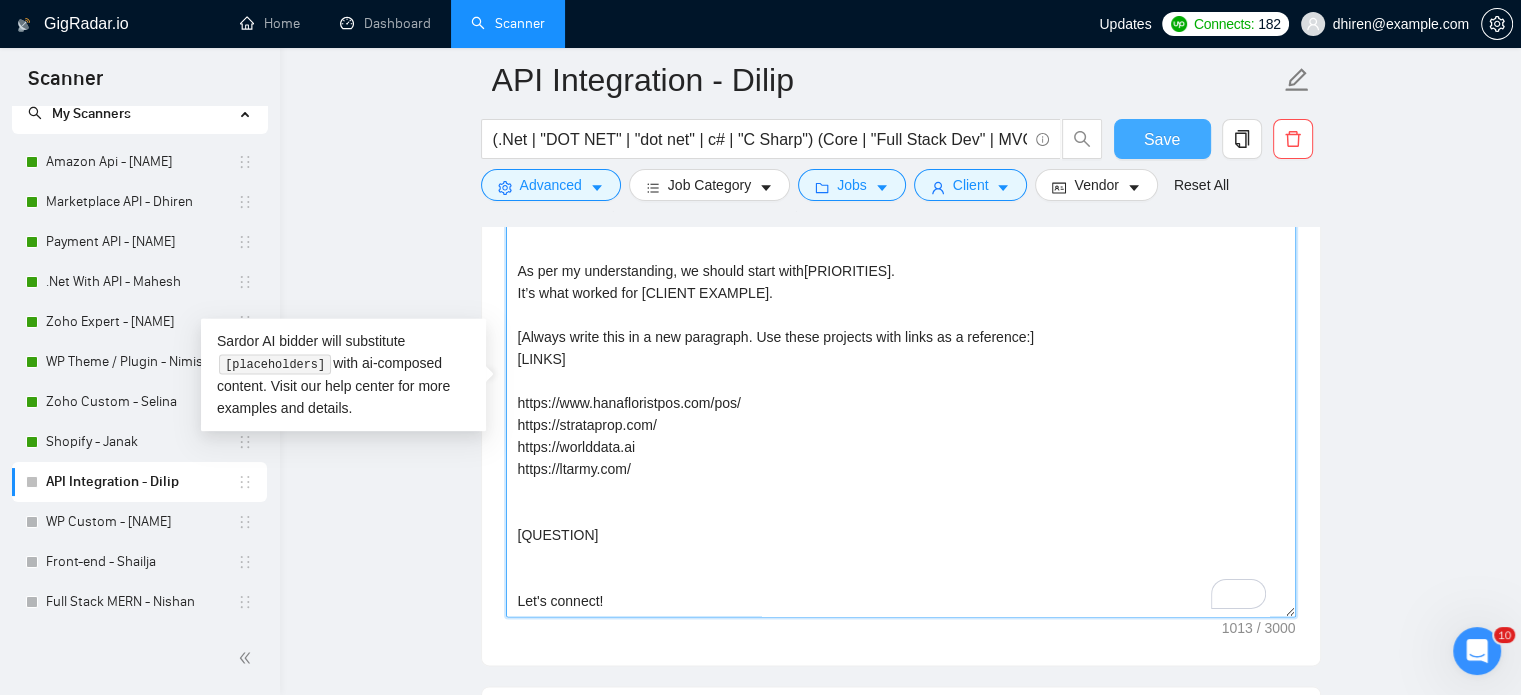 type on "Hi [Client name]!
It seems like you're [quick insight or details from job post. Maximum 1 sentence]
I’ve worked on [a liner about a similar project + tool used based on portfolio and freelancer profile].
As per my understanding, we should start with[1–2 priorities from the job post].
It’s what worked for [choose one of the most relevant clients and match the job's needs with a standout project from my portfolio.
[Always write this in a new paragraph. Use these projects with links as a reference:]
[Use the exact link I provided below as portfolio. Include all the links.]
https://www.hanafloristpos.com/pos/
https://strataprop.com/
https://worlddata.ai
https://ltarmy.com/
[Based on the job post, generate a specific, thoughtful question that shows you’ve read the description. Focus on something unclear, complex, or worth clarifying — like timelines, priorities, pain points, goals, or KPIs. Avoid general yes/no questions. Start with "What", "How", or "Could you clarify..."]
Let's connect!" 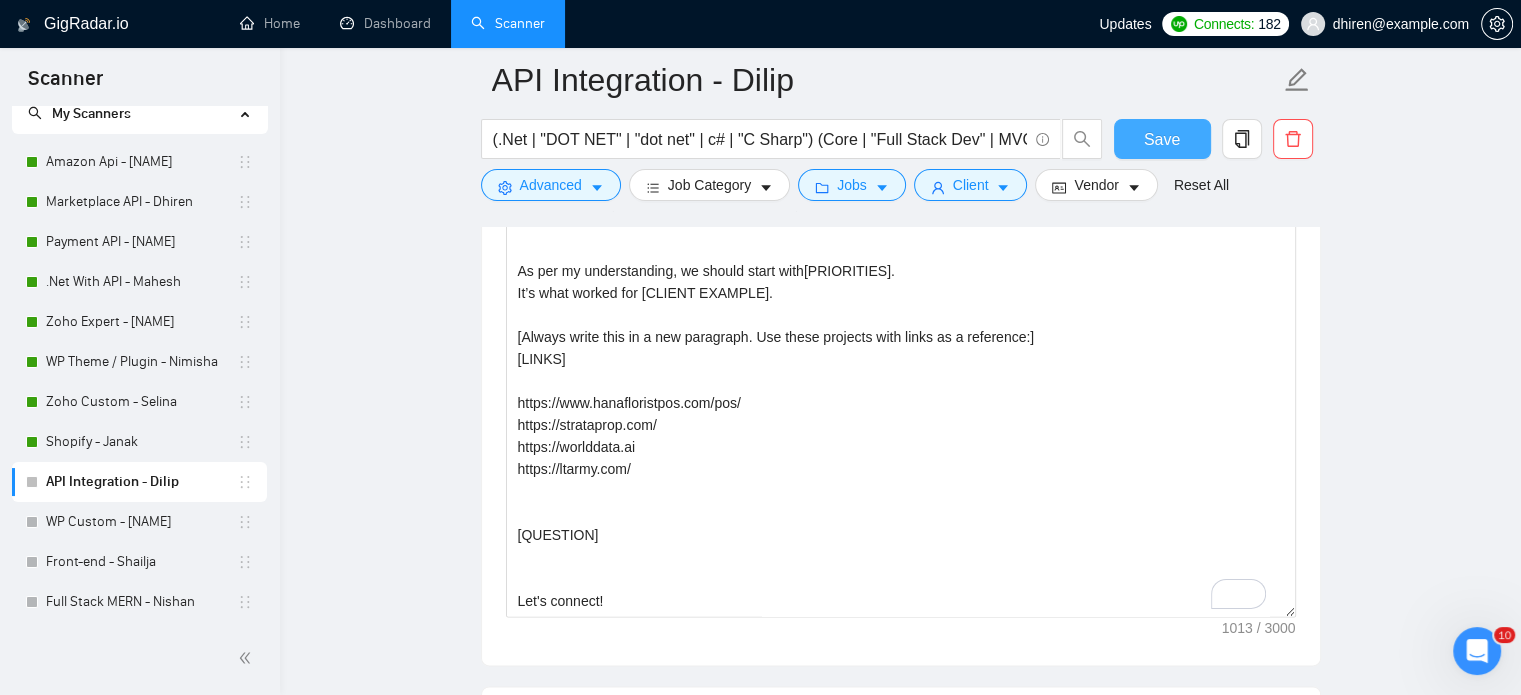 click on "Save" at bounding box center (1162, 139) 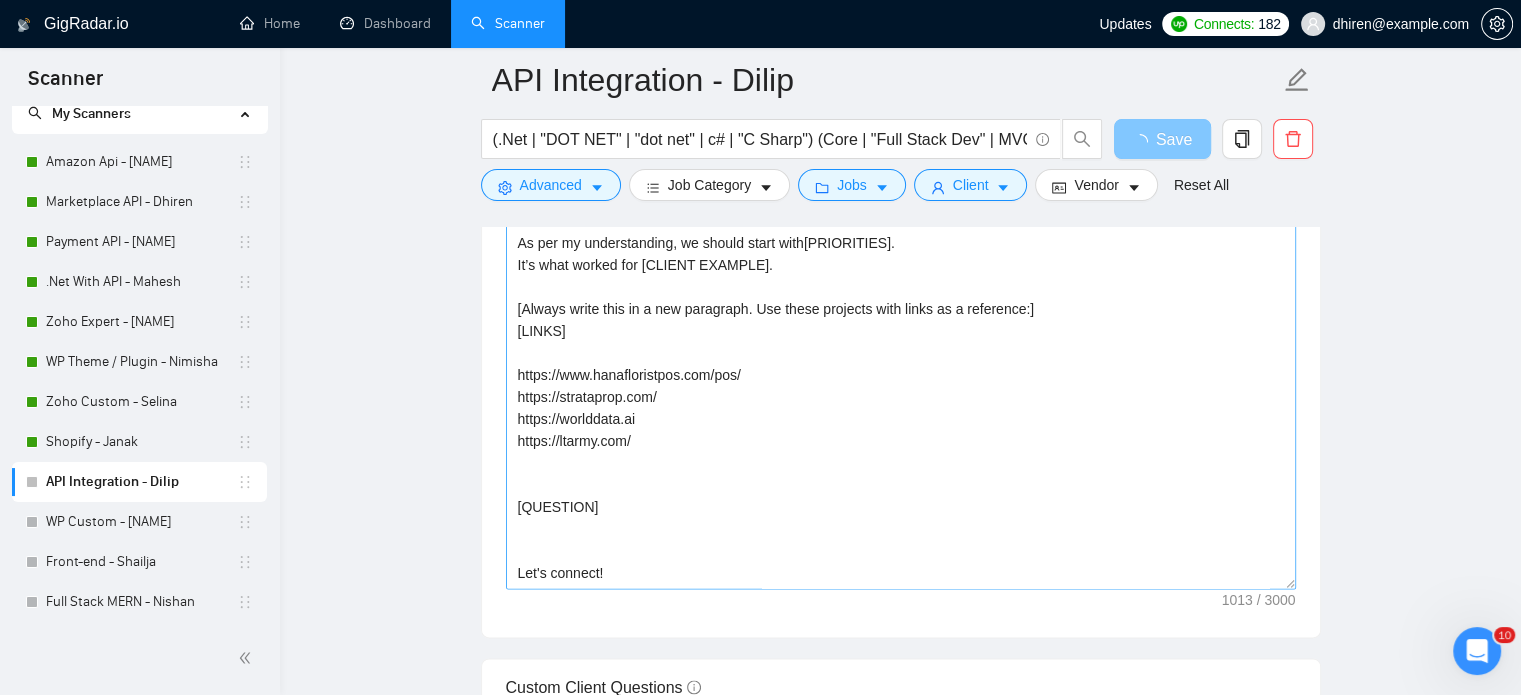 scroll, scrollTop: 132, scrollLeft: 0, axis: vertical 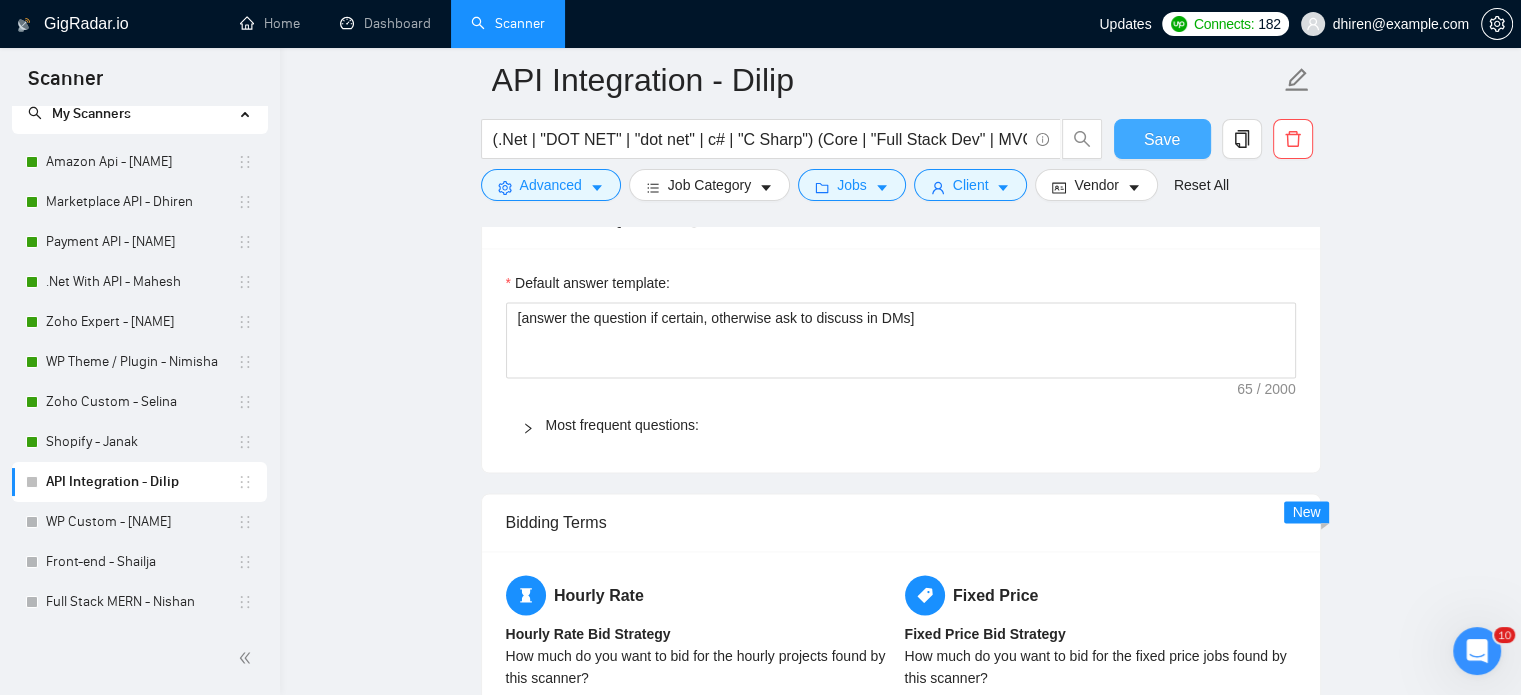 type 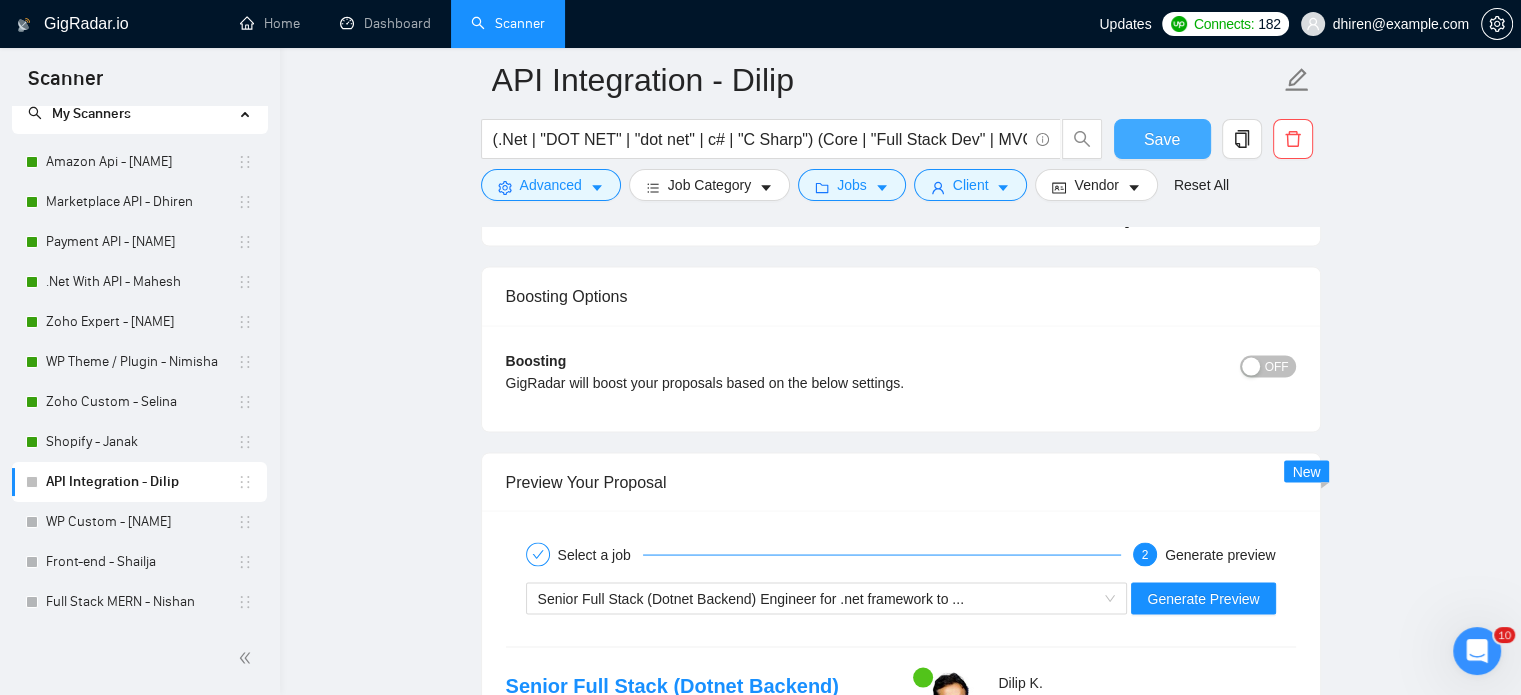 scroll, scrollTop: 3735, scrollLeft: 0, axis: vertical 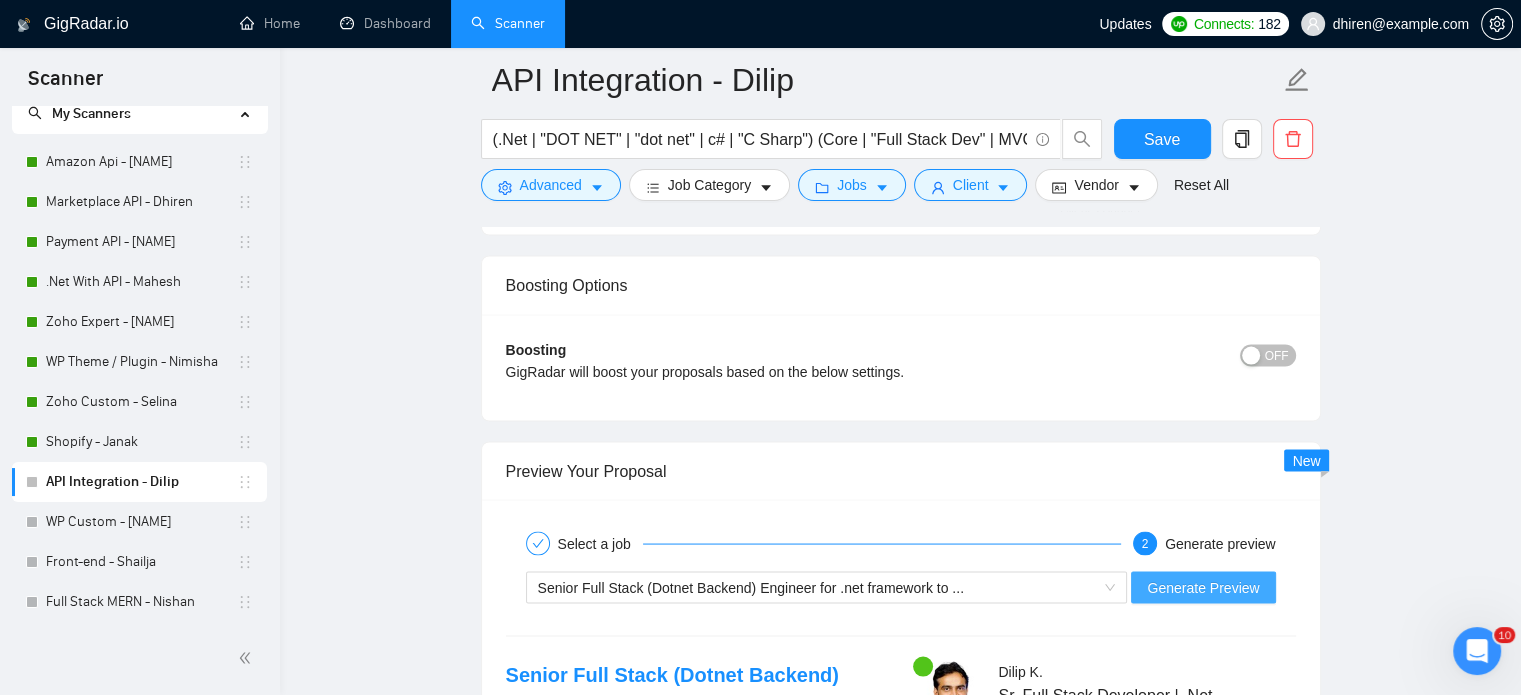 click on "Generate Preview" at bounding box center [1203, 587] 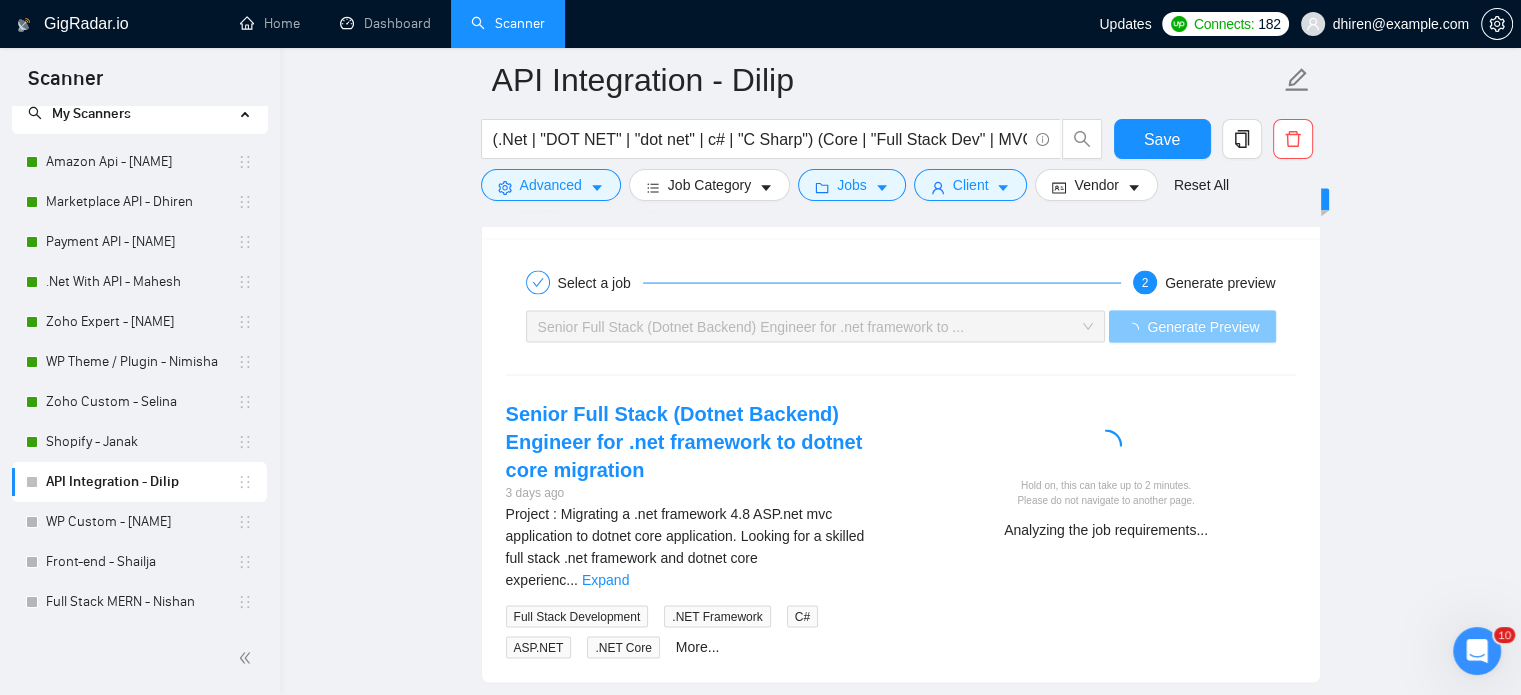 scroll, scrollTop: 4035, scrollLeft: 0, axis: vertical 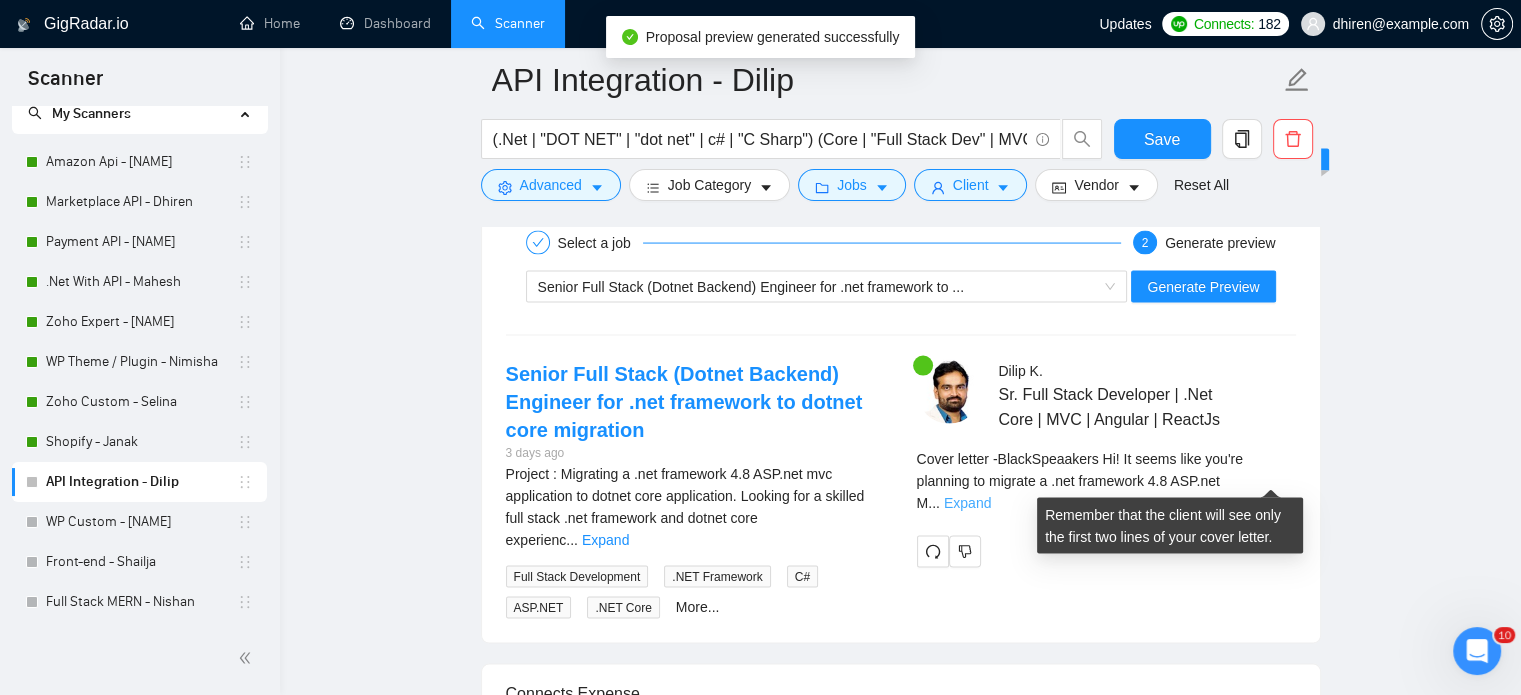click on "Expand" at bounding box center [967, 503] 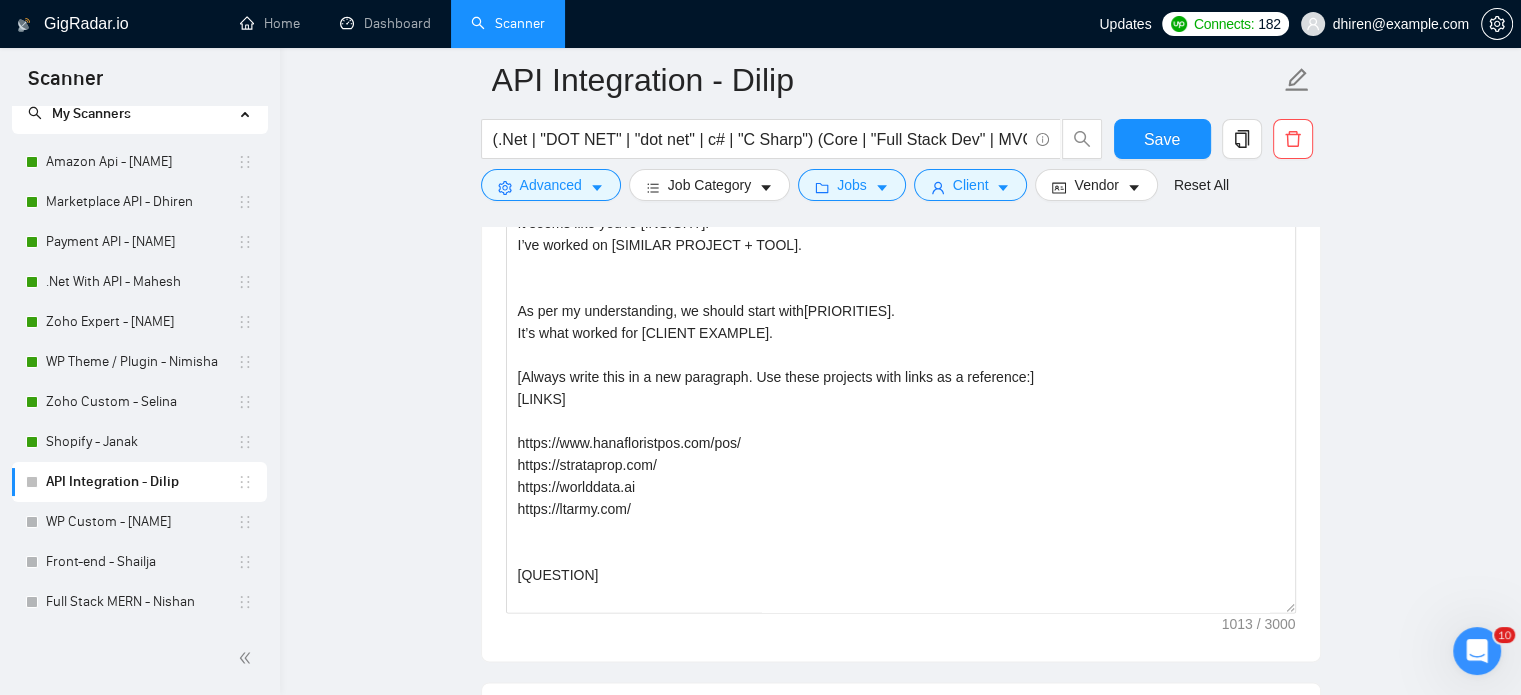 scroll, scrollTop: 2535, scrollLeft: 0, axis: vertical 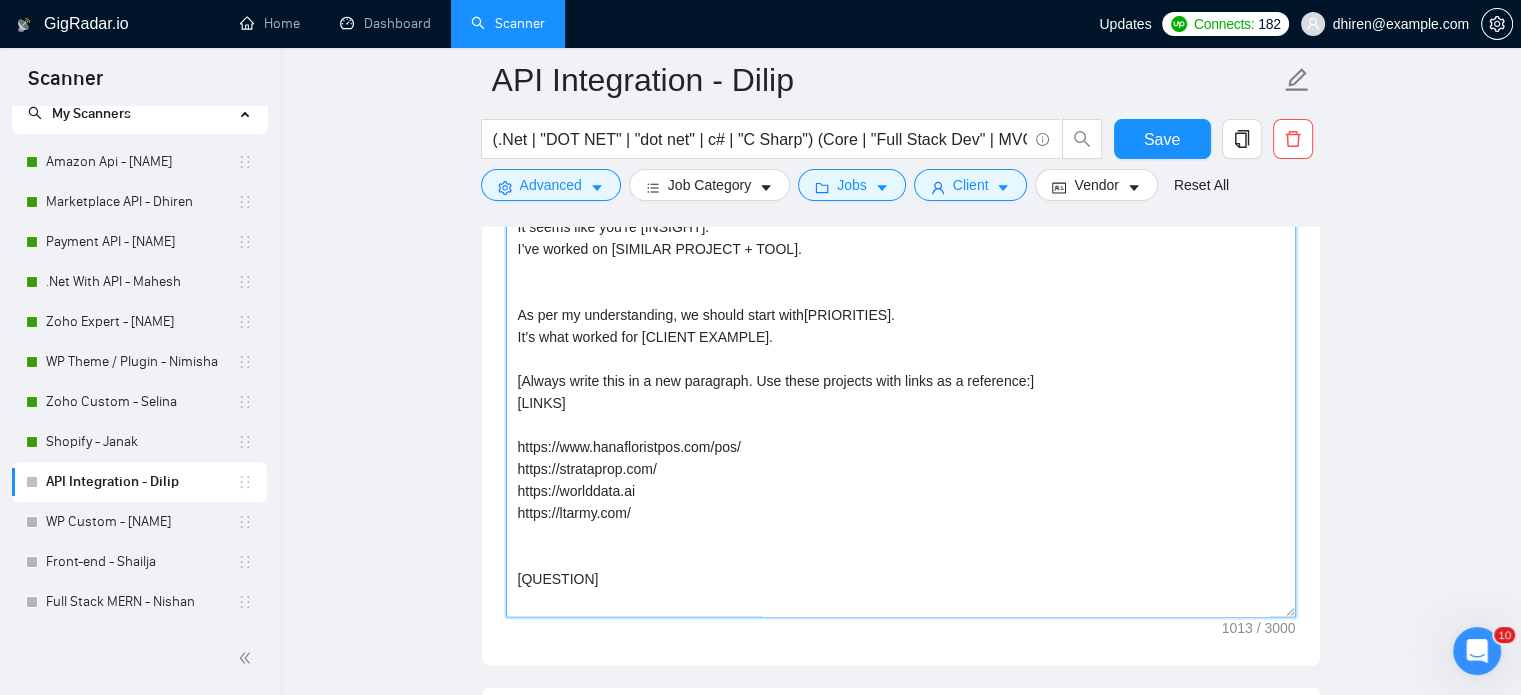 click on "Hi [Client name]!
It seems like you're [quick insight or details from job post. Maximum 1 sentence]
I’ve worked on [a liner about a similar project + tool used based on portfolio and freelancer profile].
As per my understanding, we should start with[1–2 priorities from the job post].
It’s what worked for [choose one of the most relevant clients and match the job's needs with a standout project from my portfolio.
[Always write this in a new paragraph. Use these projects with links as a reference:]
[Use the exact link I provided below as portfolio. Include all the links.]
https://www.hanafloristpos.com/pos/
https://strataprop.com/
https://worlddata.ai
https://ltarmy.com/
[Based on the job post, generate a specific, thoughtful question that shows you’ve read the description. Focus on something unclear, complex, or worth clarifying — like timelines, priorities, pain points, goals, or KPIs. Avoid general yes/no questions. Start with "What", "How", or "Could you clarify..."]
Let's connect!" at bounding box center [901, 392] 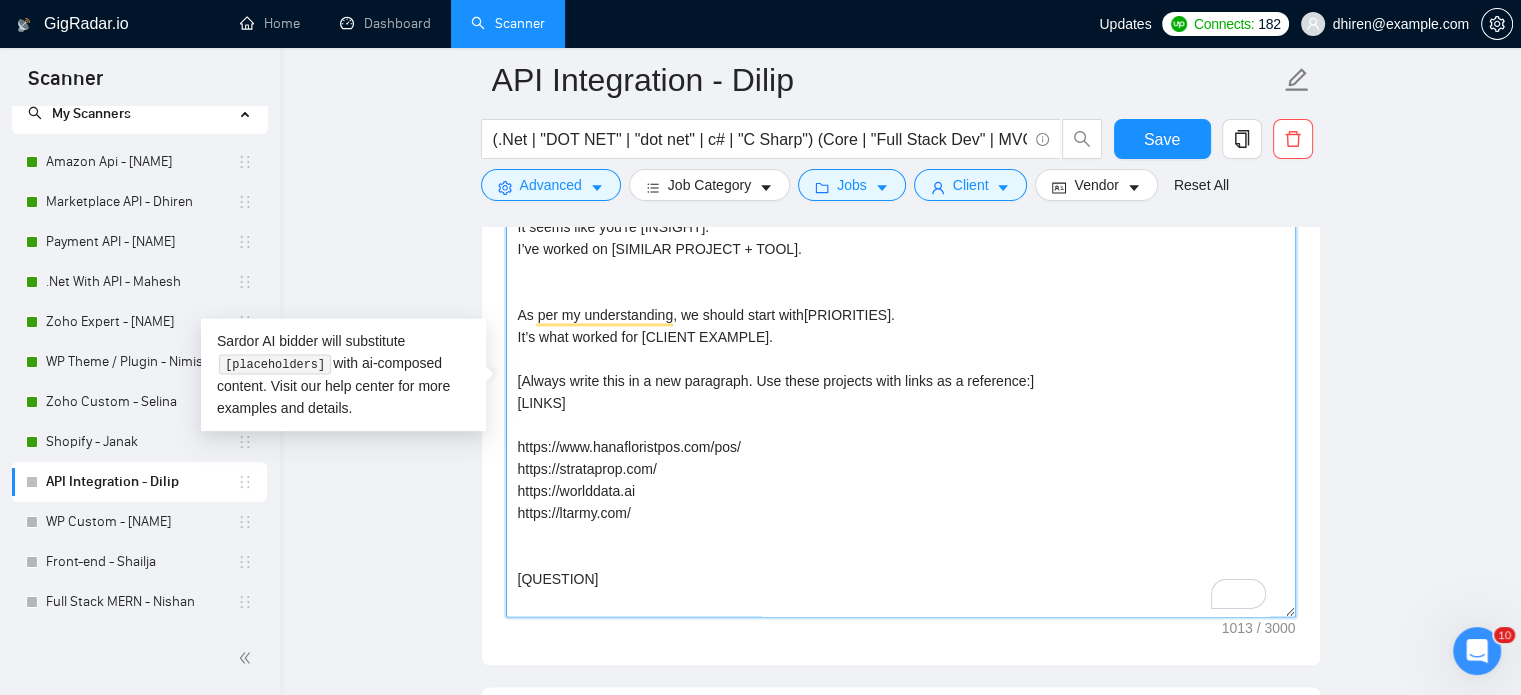 scroll, scrollTop: 94, scrollLeft: 0, axis: vertical 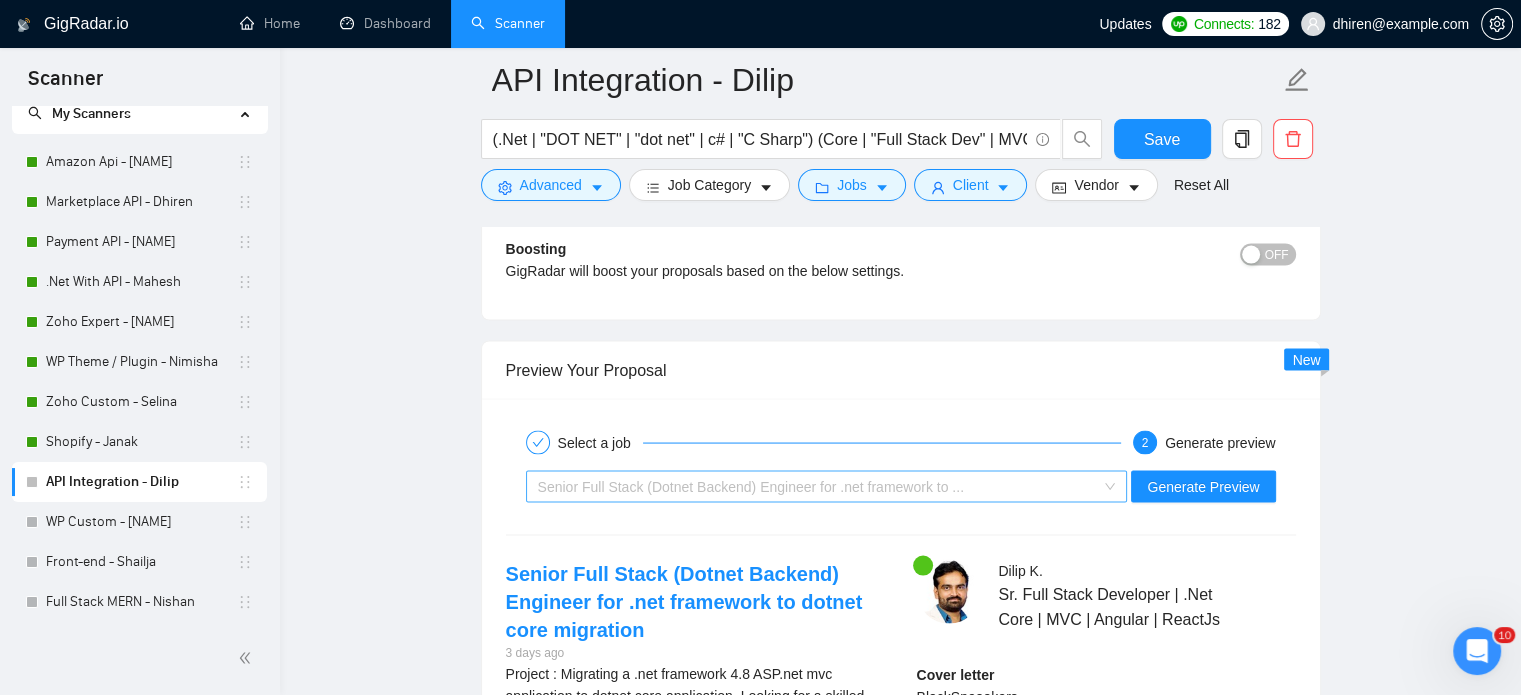 click on "Senior Full Stack (Dotnet Backend) Engineer for .net framework to ..." at bounding box center (818, 487) 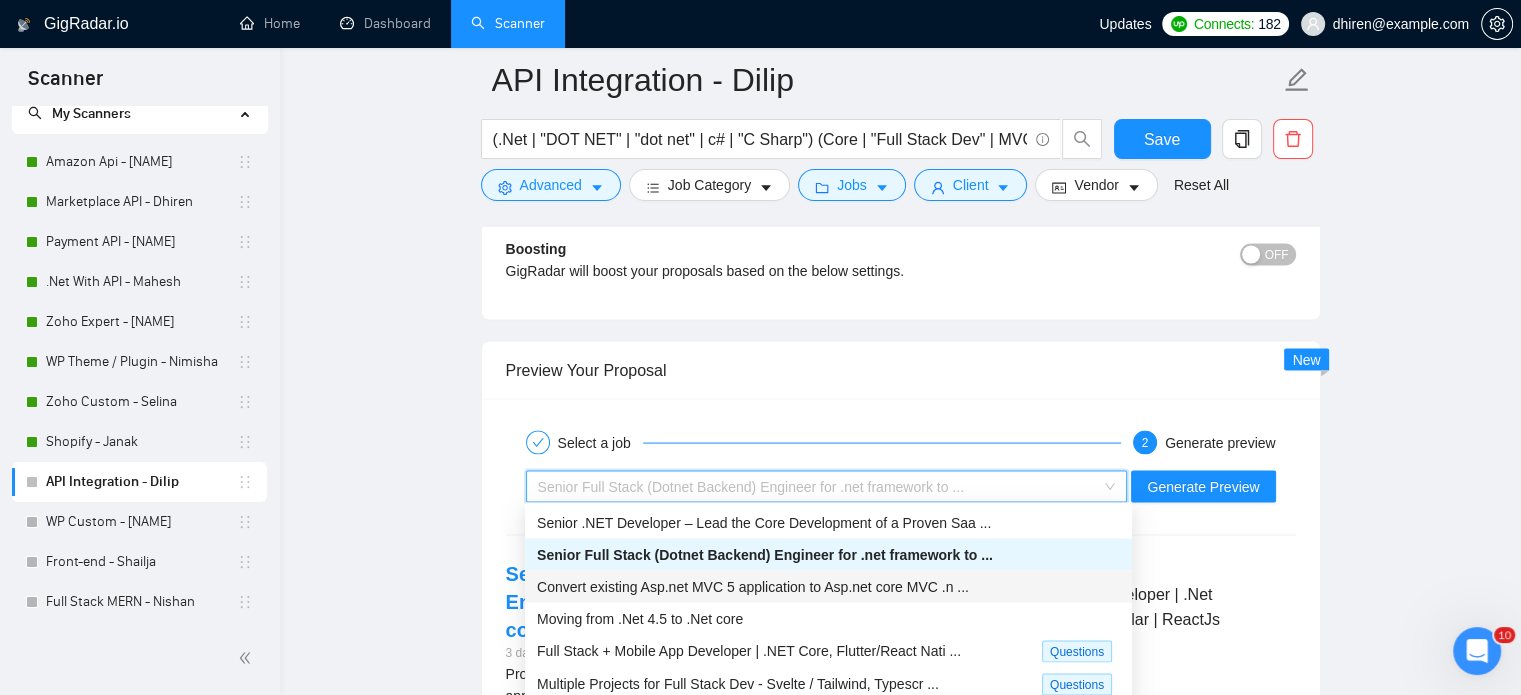 drag, startPoint x: 747, startPoint y: 591, endPoint x: 1017, endPoint y: 588, distance: 270.01666 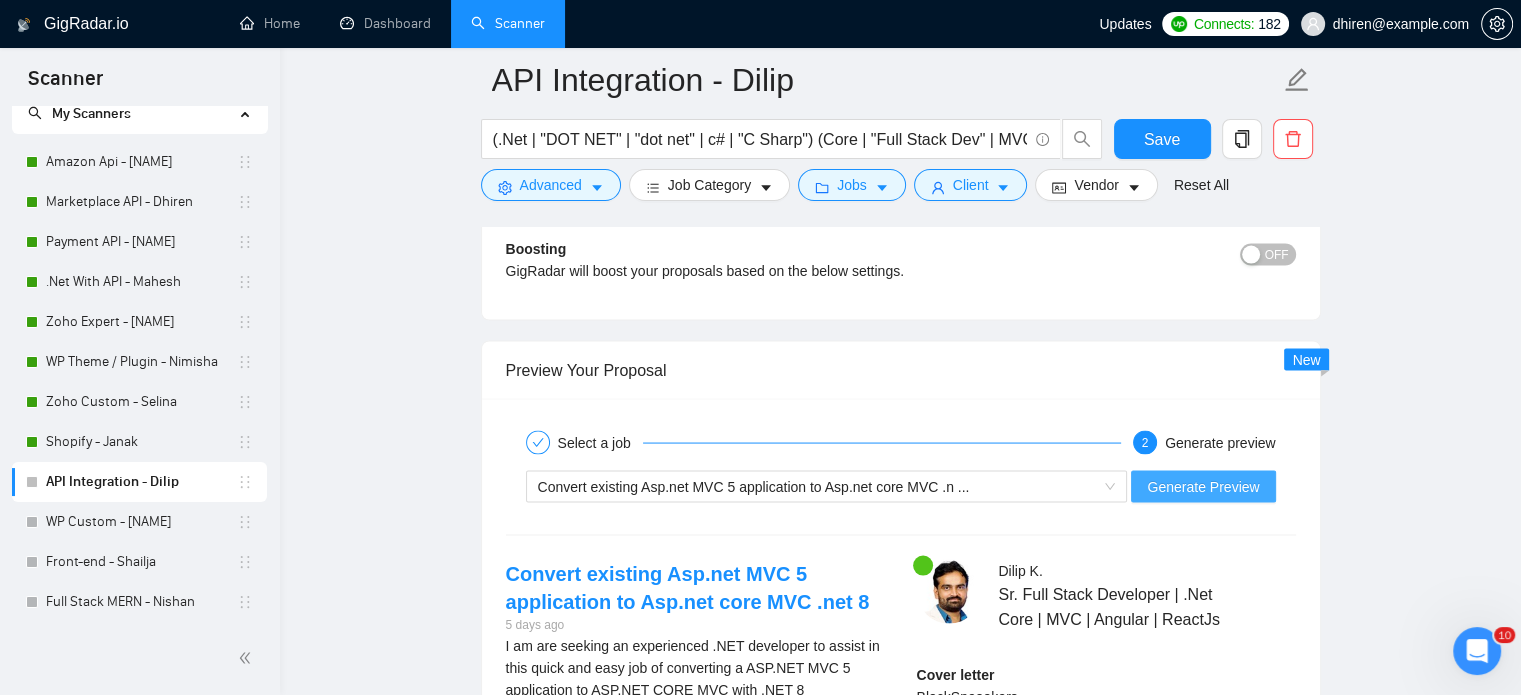 click on "Generate Preview" at bounding box center (1203, 487) 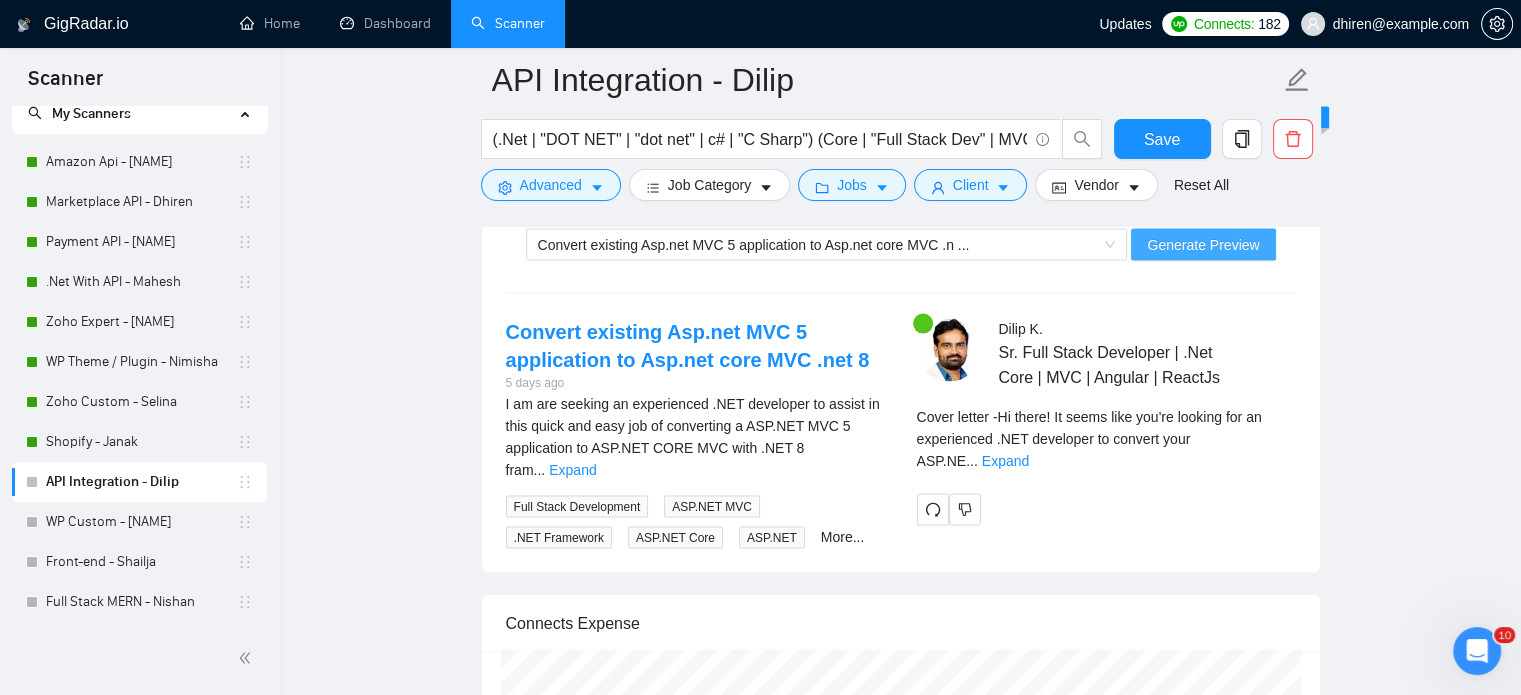 scroll, scrollTop: 3997, scrollLeft: 0, axis: vertical 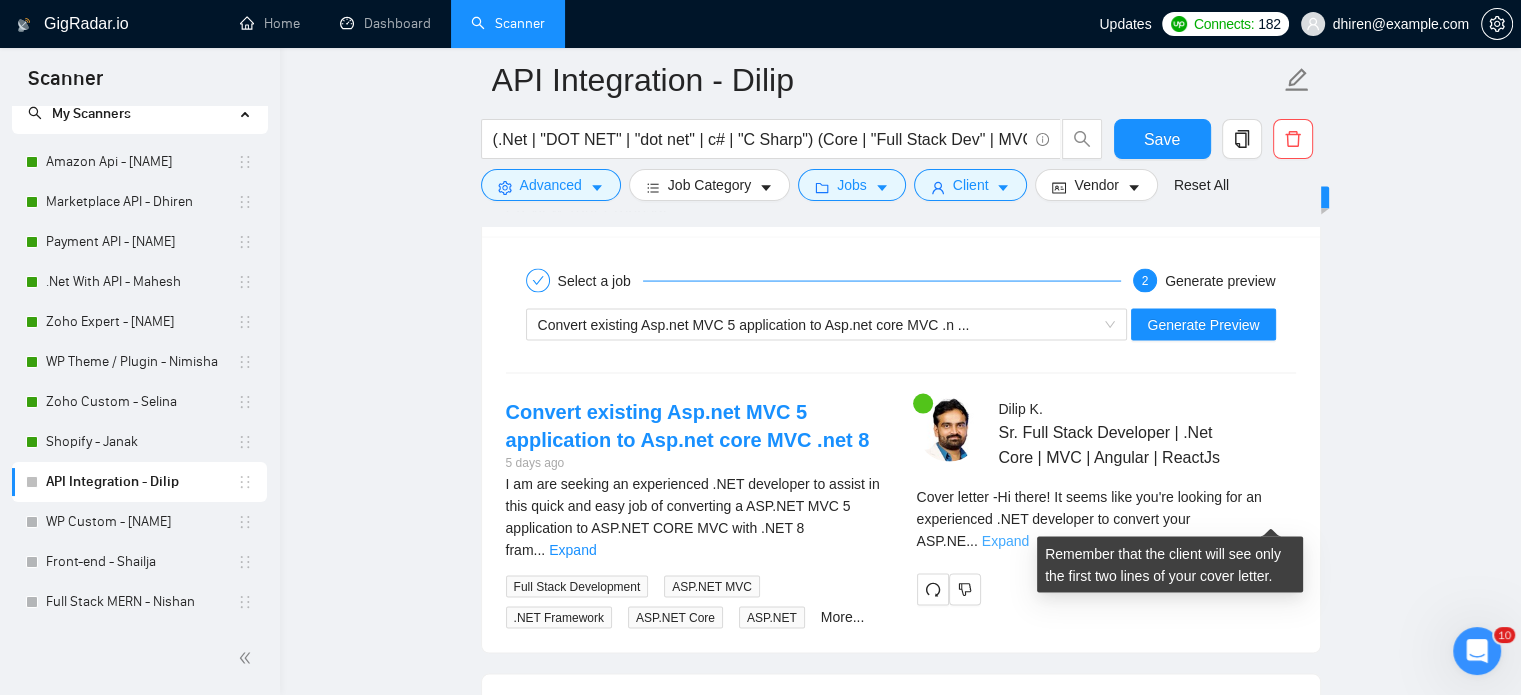 click on "Expand" at bounding box center (1005, 541) 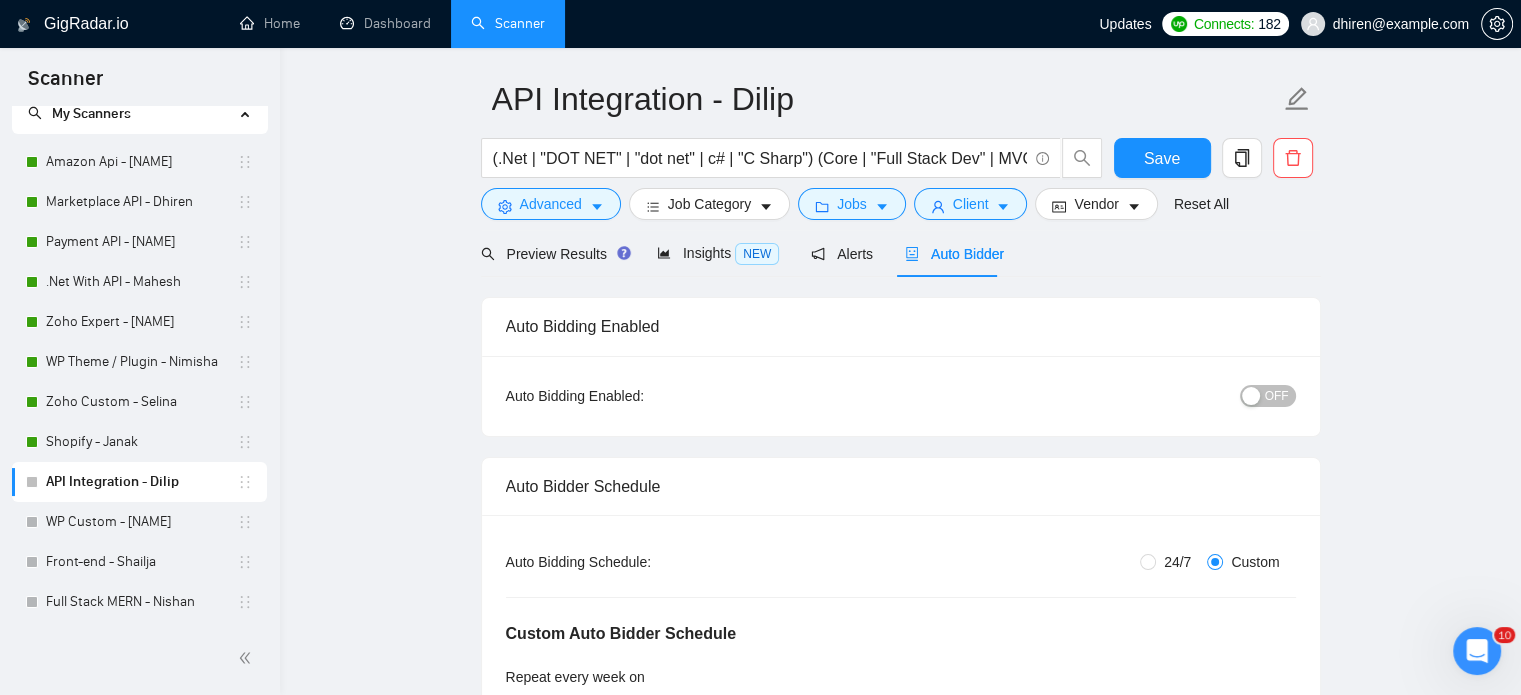 scroll, scrollTop: 0, scrollLeft: 0, axis: both 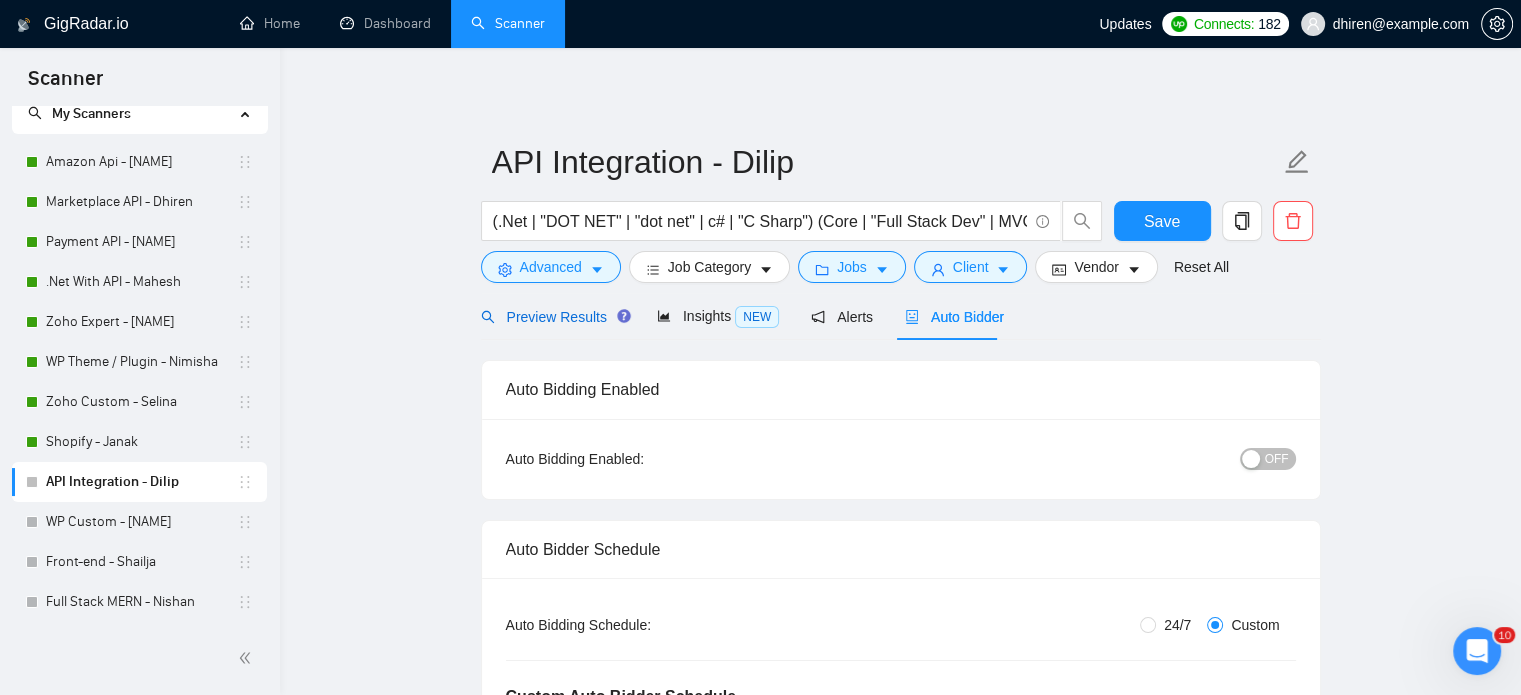 click on "Preview Results" at bounding box center [553, 317] 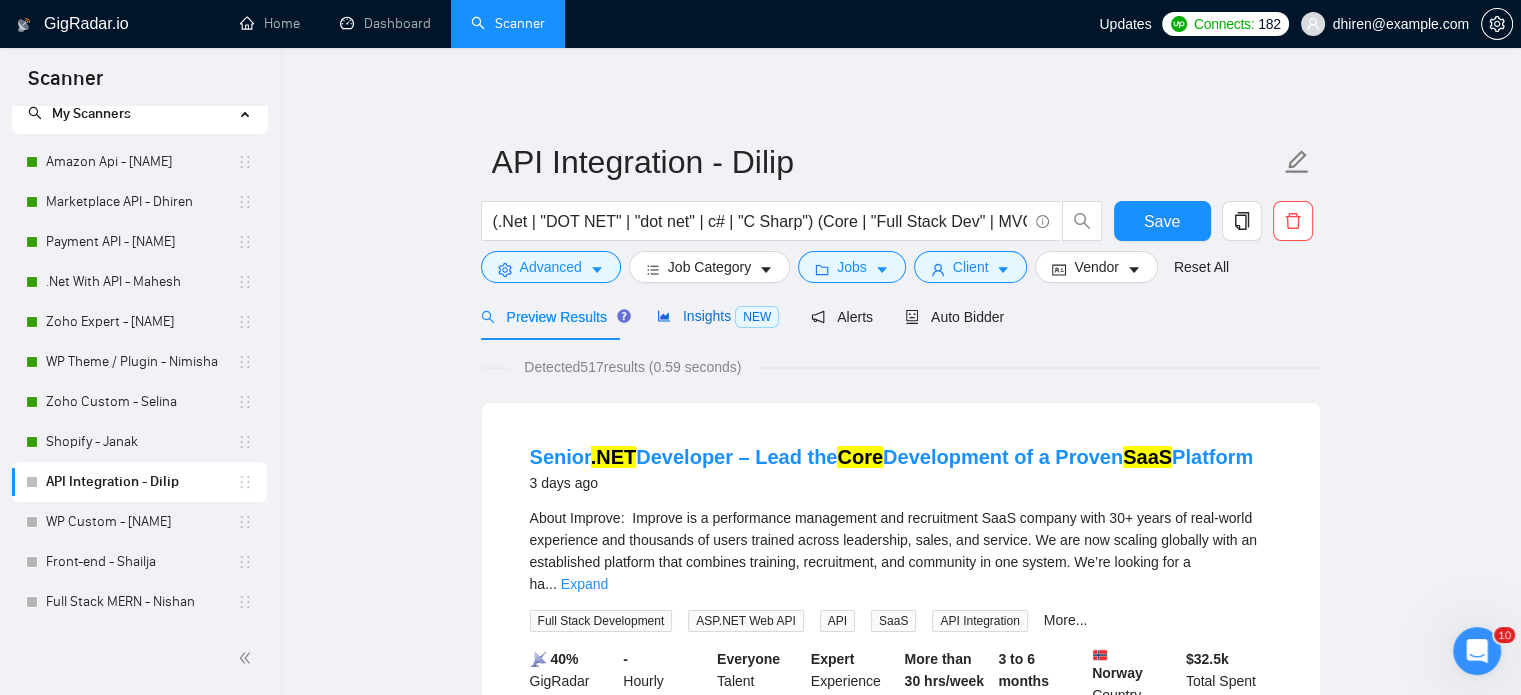 click on "Insights NEW" at bounding box center [718, 316] 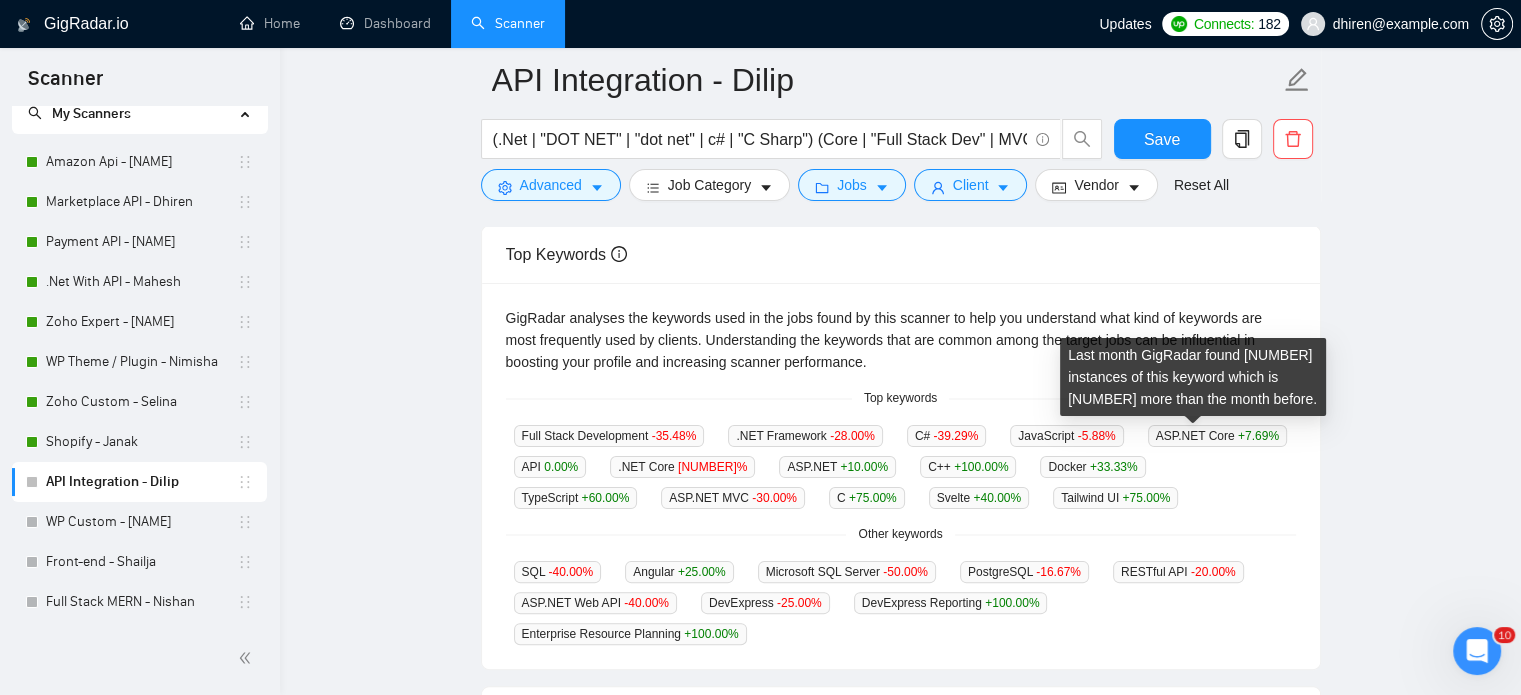 scroll, scrollTop: 400, scrollLeft: 0, axis: vertical 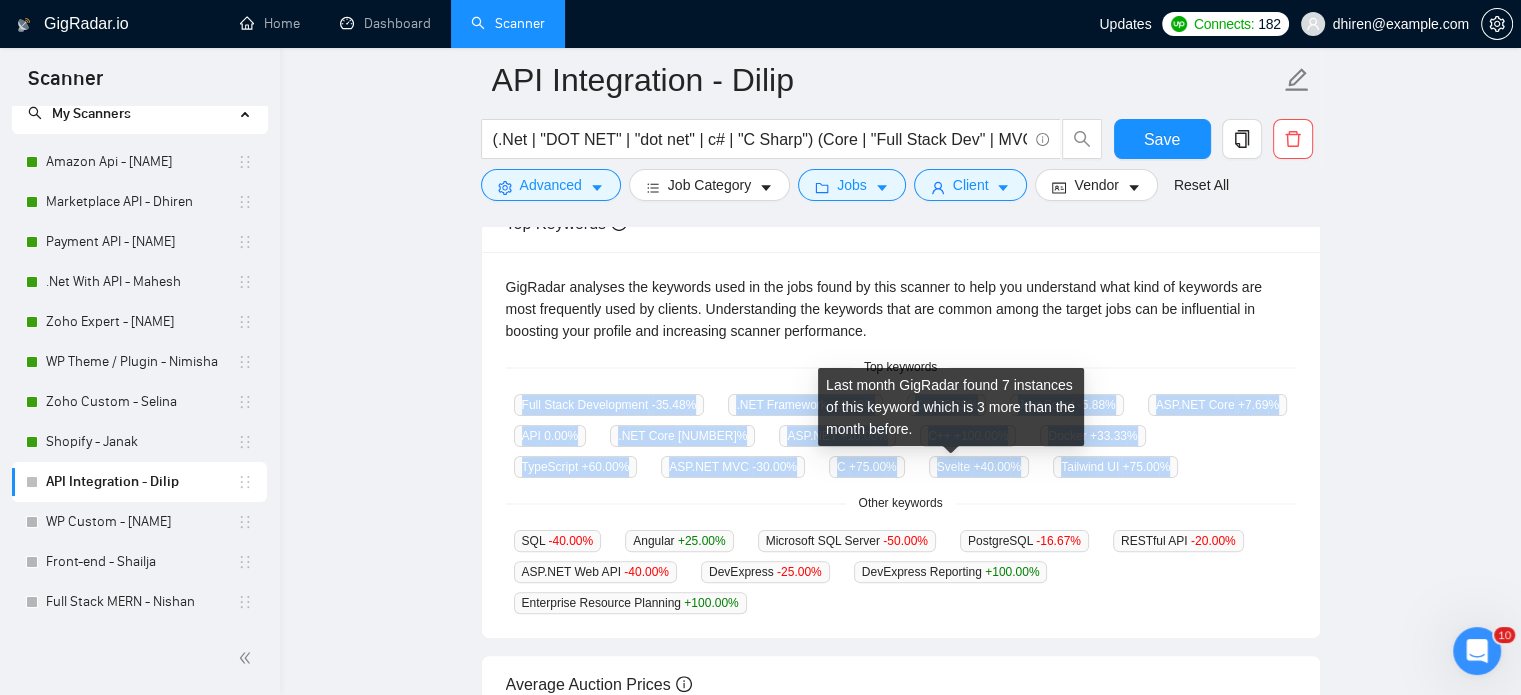 drag, startPoint x: 519, startPoint y: 402, endPoint x: 1013, endPoint y: 459, distance: 497.2776 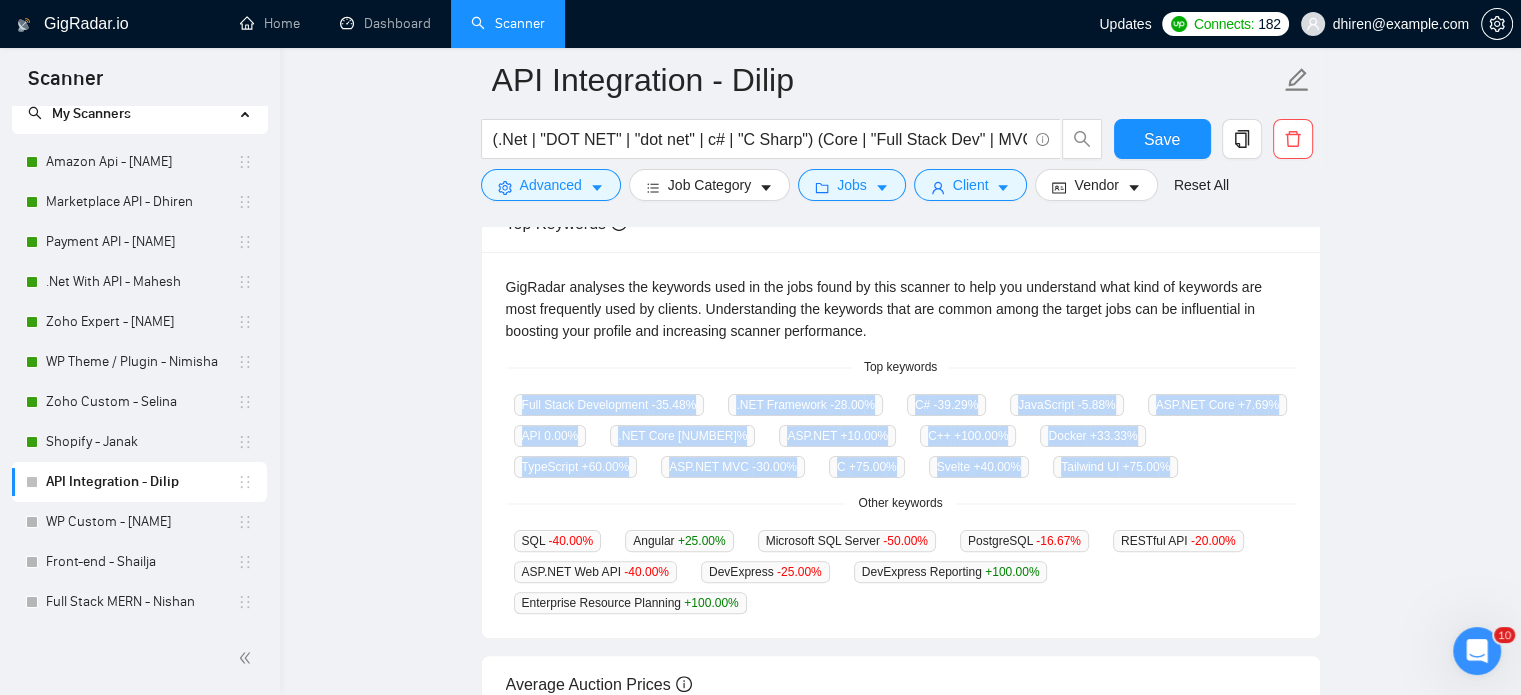 copy on "Full Stack Development   -35.48 % .NET Framework   -28.00 % C#   -39.29 % JavaScript   -5.88 % ASP.NET Core   +7.69 % API   0.00 % .NET Core   -35.29 % ASP.NET   +10.00 % C++   +100.00 % Docker   +33.33 % TypeScript   +60.00 % ASP.NET MVC   -30.00 % C   +75.00 % Svelte   +40.00 % Tailwind UI   +75.00 %" 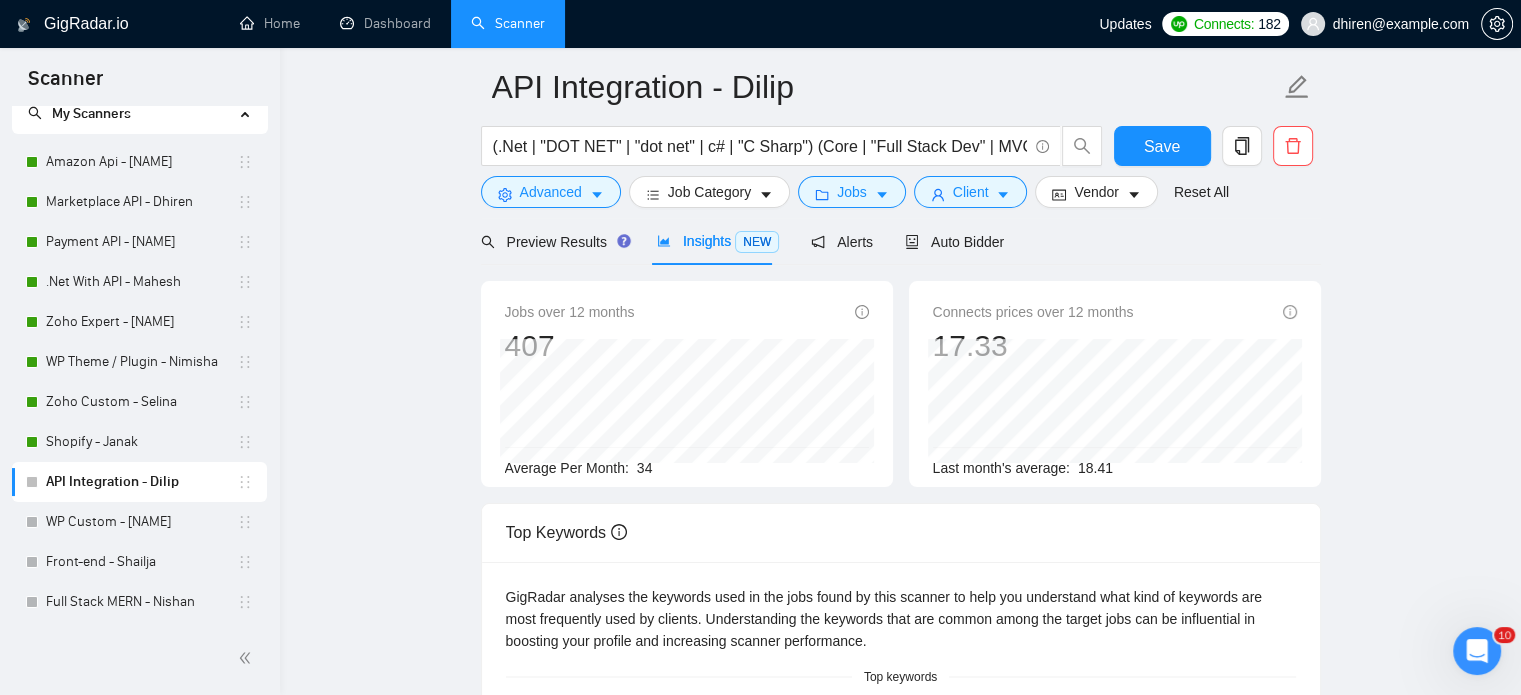 scroll, scrollTop: 0, scrollLeft: 0, axis: both 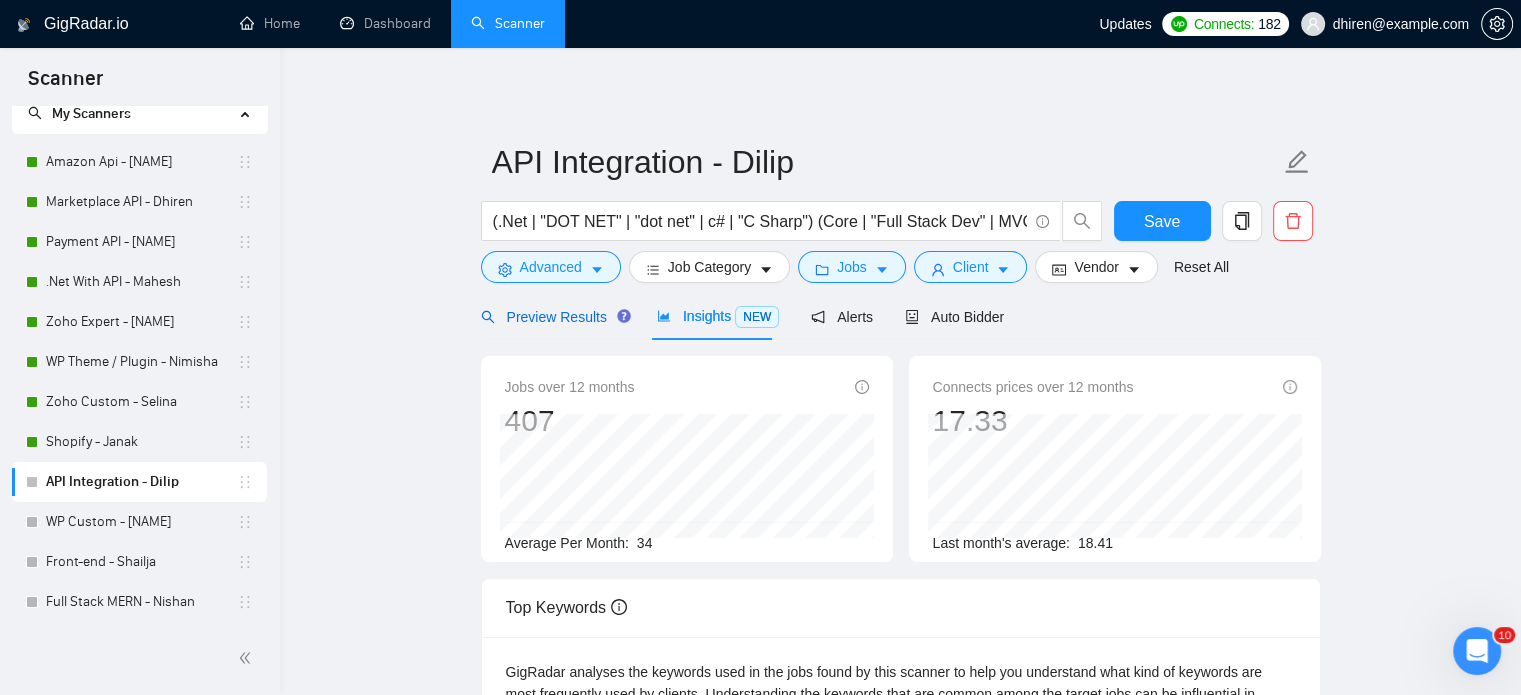 click on "Preview Results" at bounding box center [553, 317] 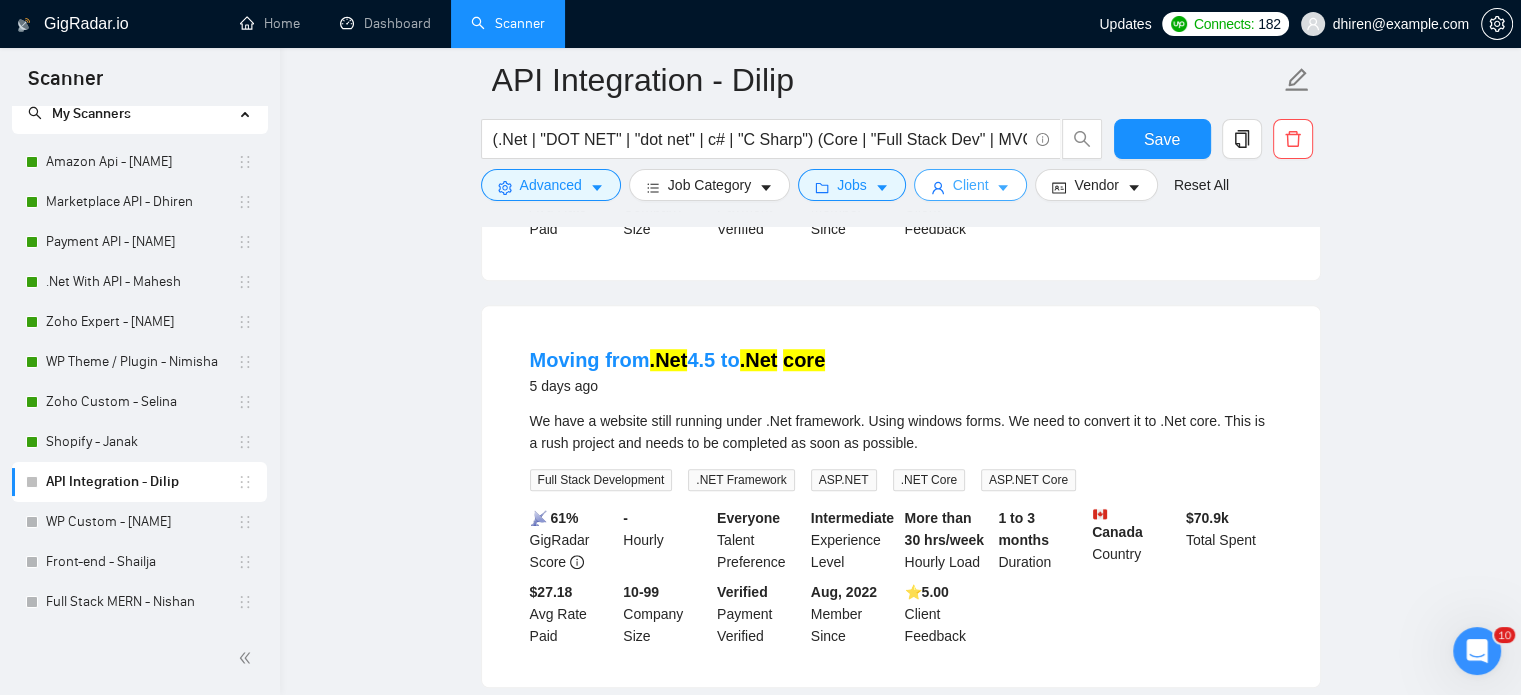 scroll, scrollTop: 1300, scrollLeft: 0, axis: vertical 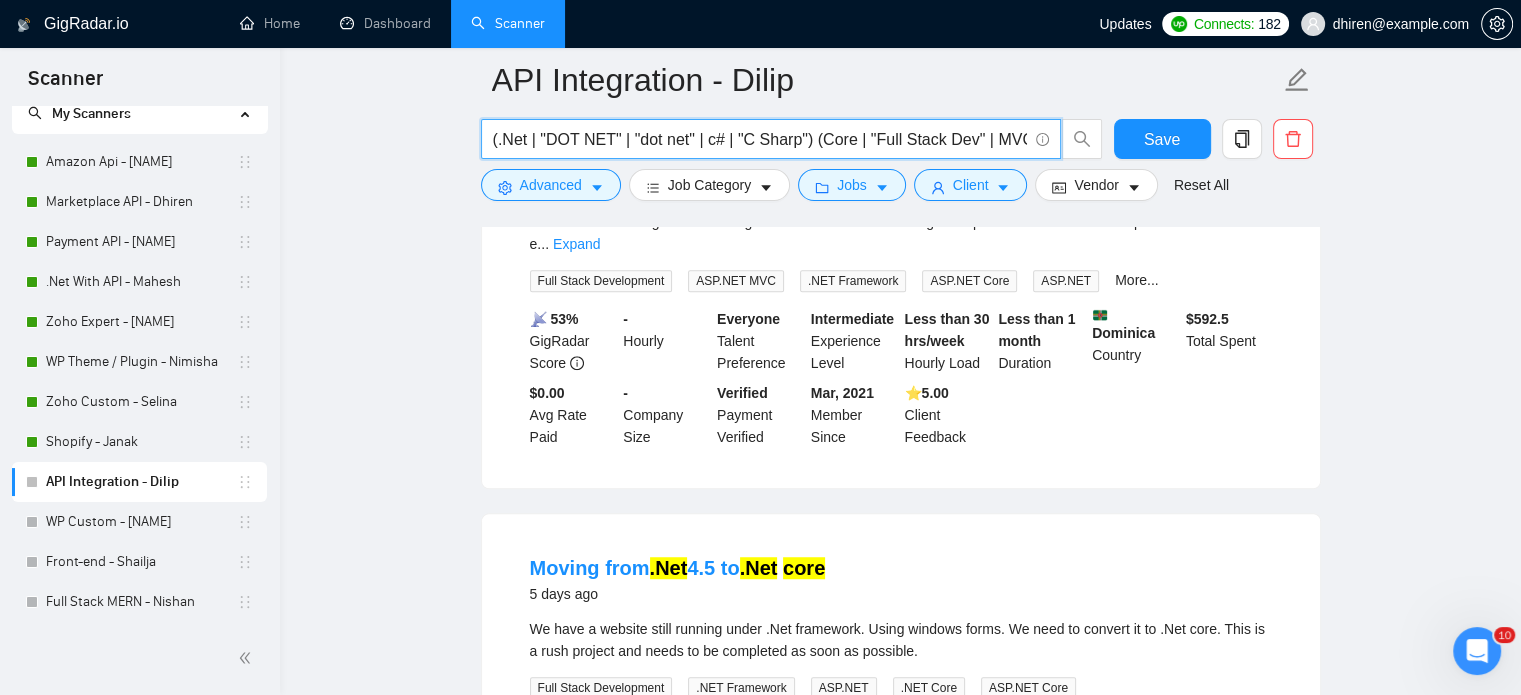 click on "(.Net | "DOT NET" | "dot net" | c# | "C Sharp") (Core | "Full Stack Dev" | MVC | ASP | API | Typescript | (Framework | framework | "frame work"  | saas | "Entity Framework"))" at bounding box center (760, 139) 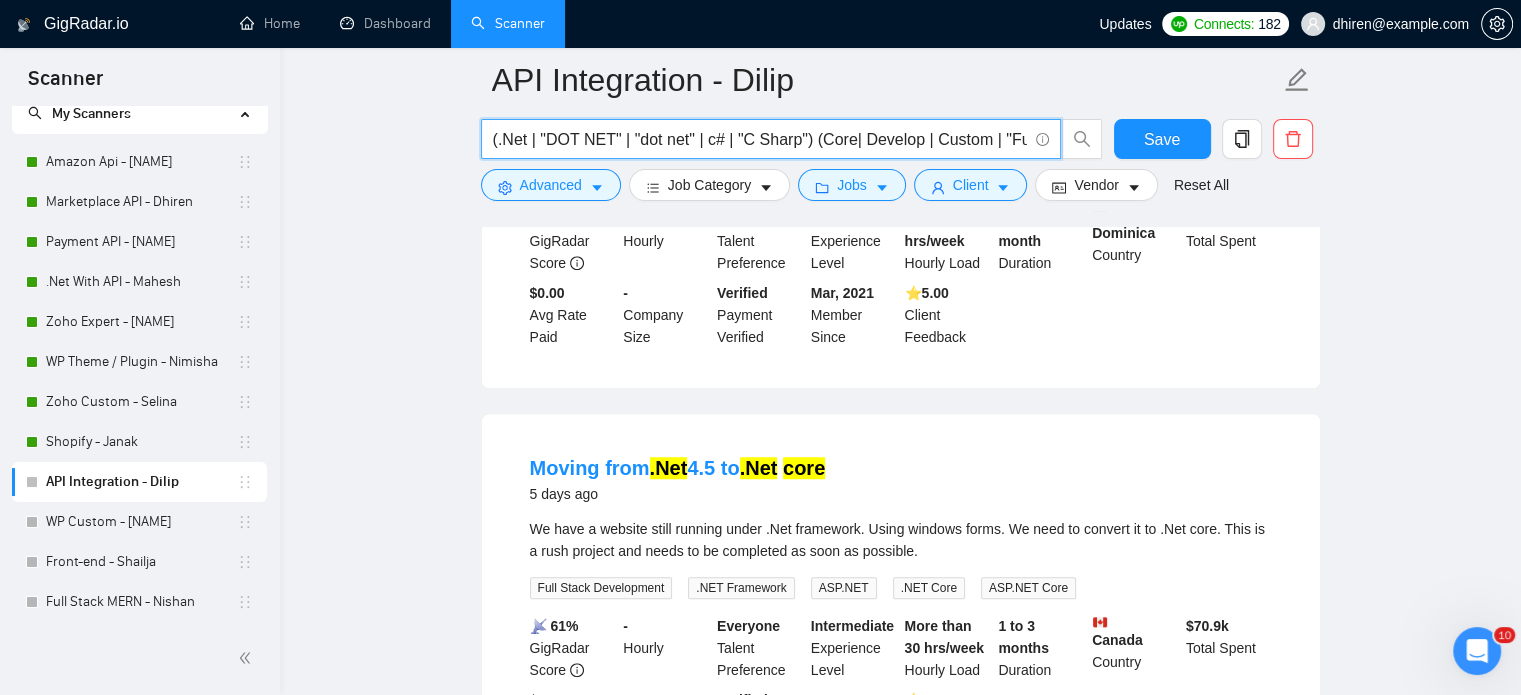 scroll, scrollTop: 1900, scrollLeft: 0, axis: vertical 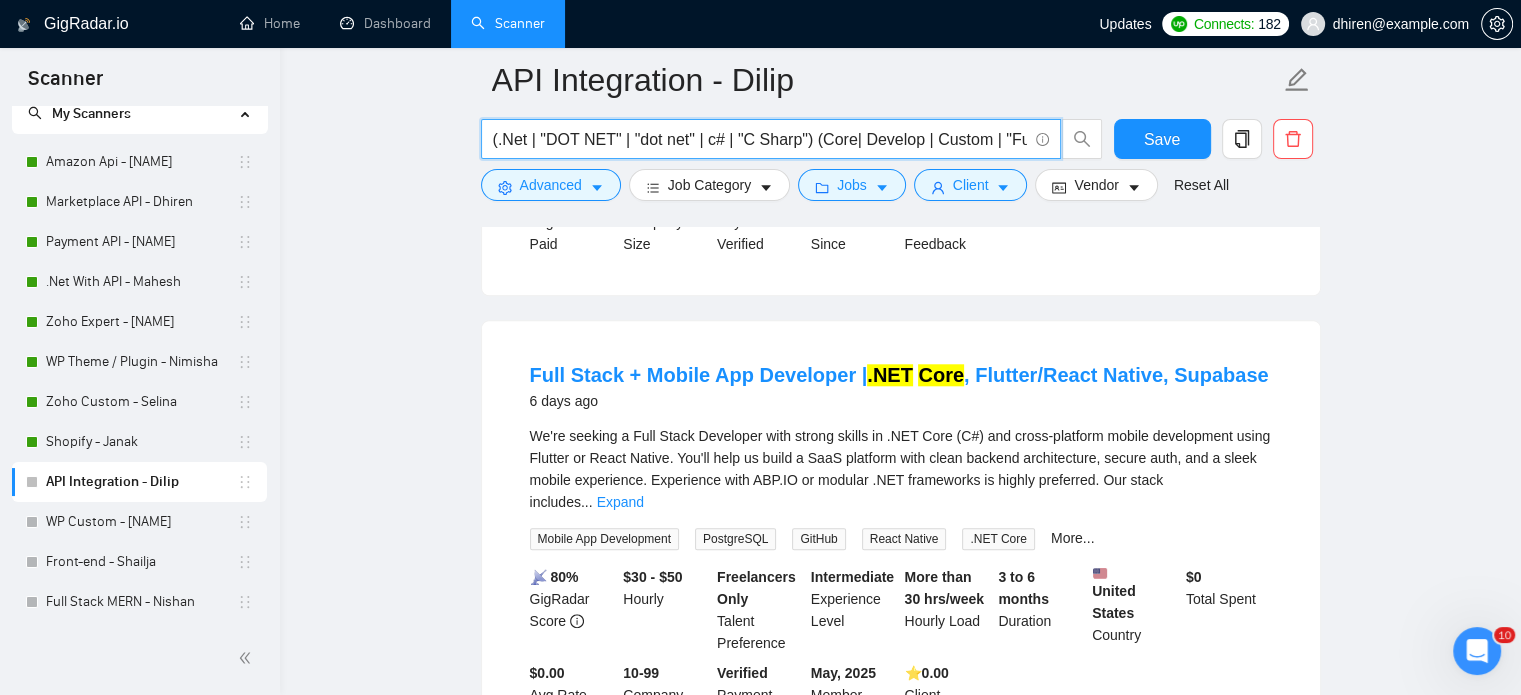 click on "(.Net | "DOT NET" | "dot net" | c# | "C Sharp") (Core| Develop | Custom | "Full Stack Dev" | MVC | ASP | API | Typescript | (Framework | framework | "frame work"  | saas | "Entity Framework"))" at bounding box center (760, 139) 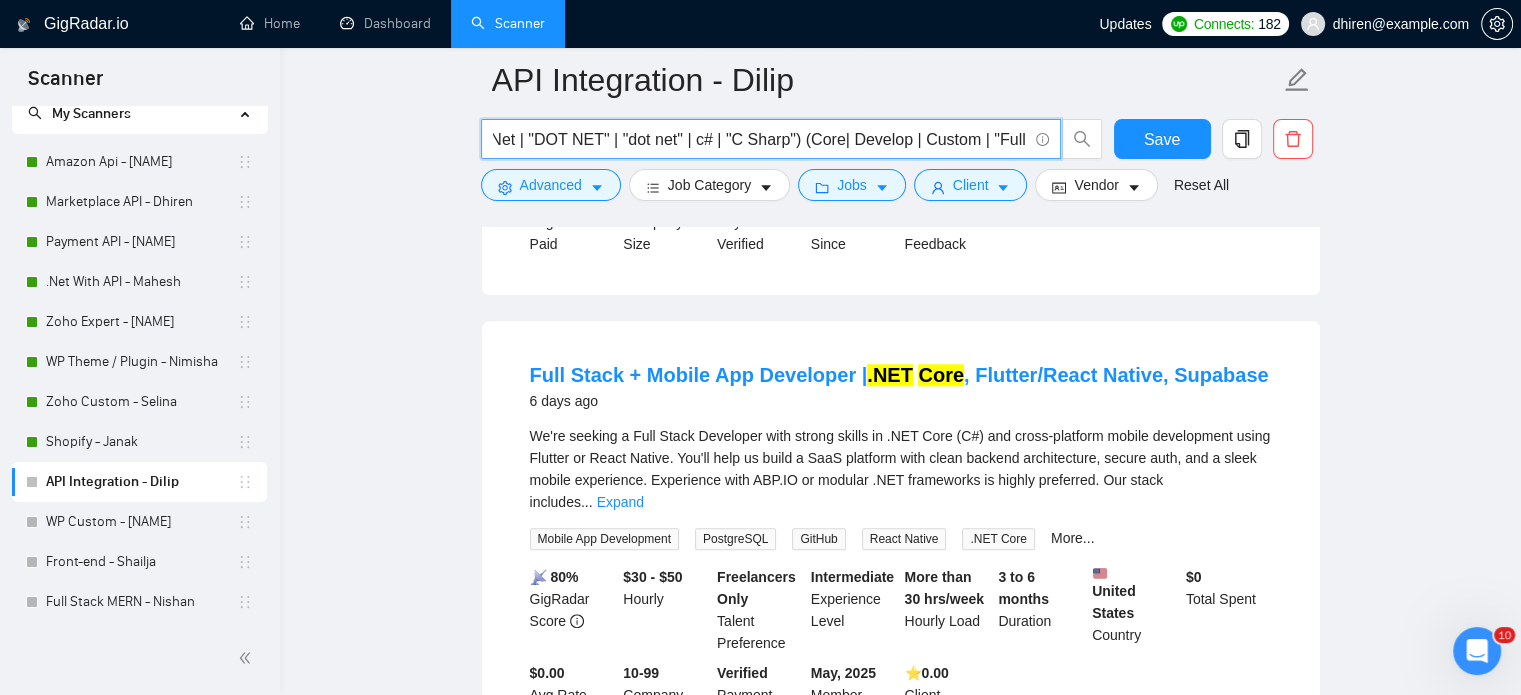 scroll, scrollTop: 0, scrollLeft: 41, axis: horizontal 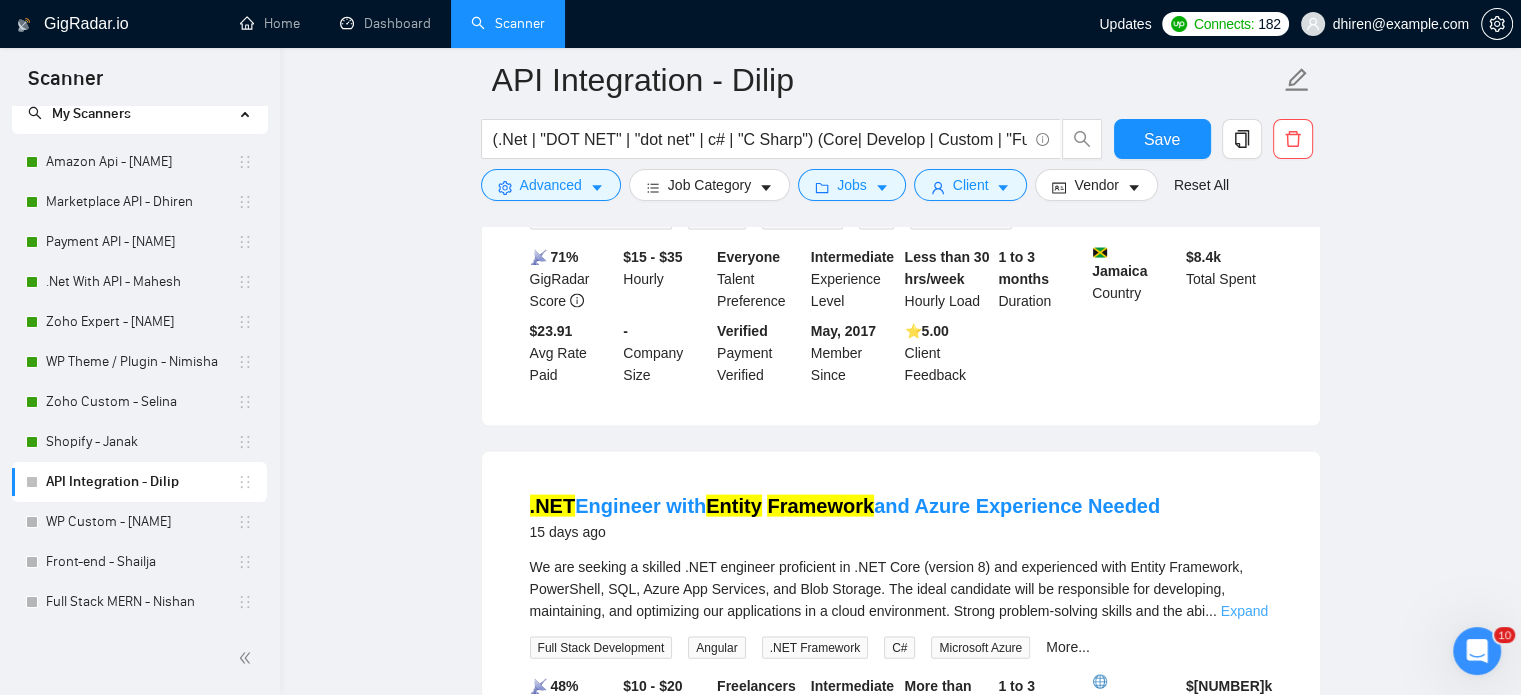 click on "Expand" at bounding box center (1244, 611) 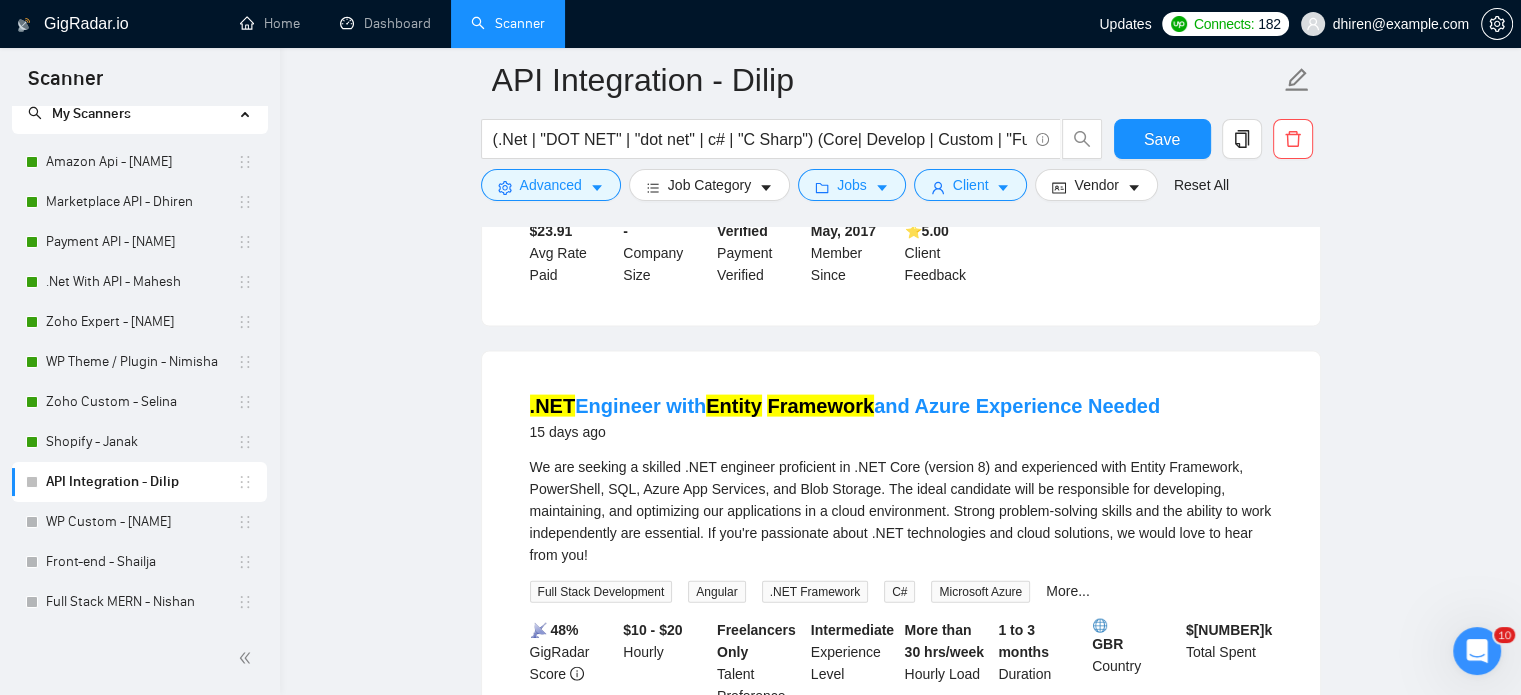 scroll, scrollTop: 4395, scrollLeft: 0, axis: vertical 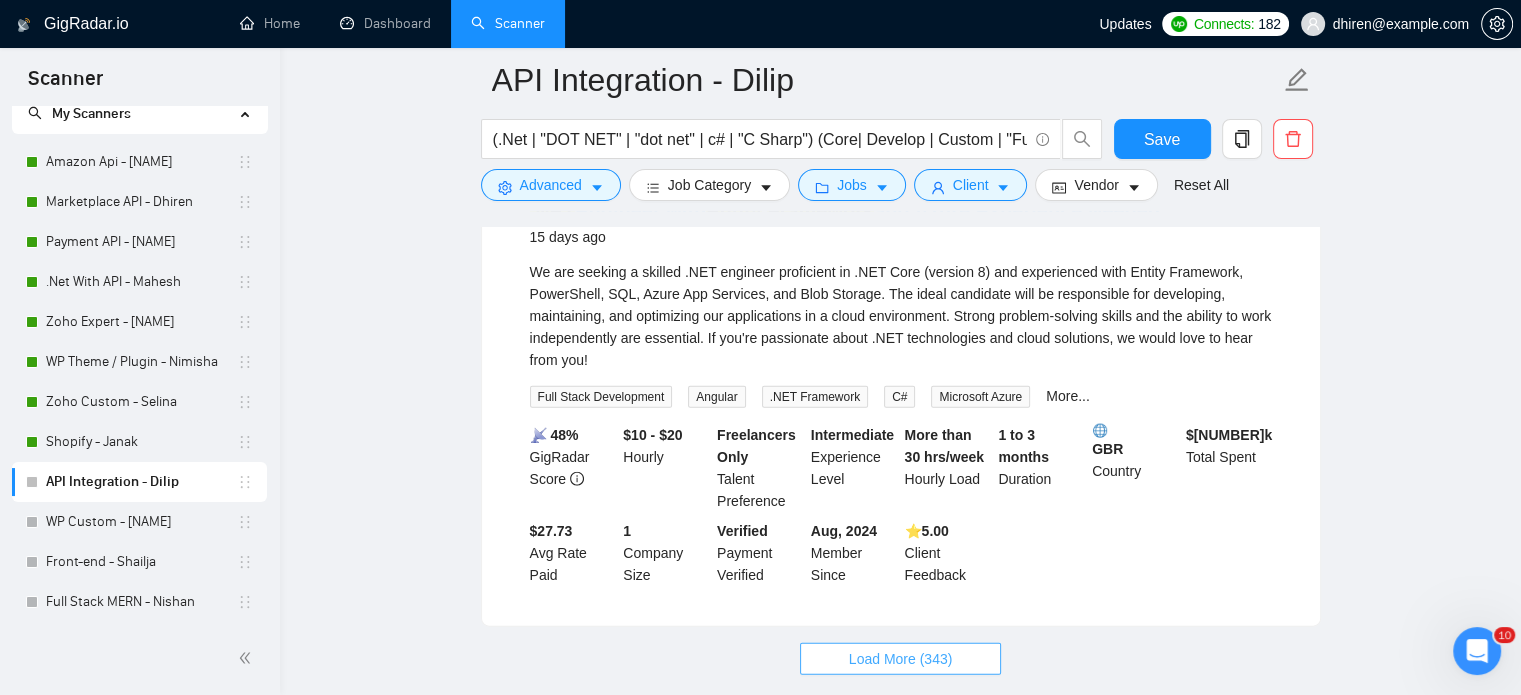 click on "Load More (343)" at bounding box center (901, 659) 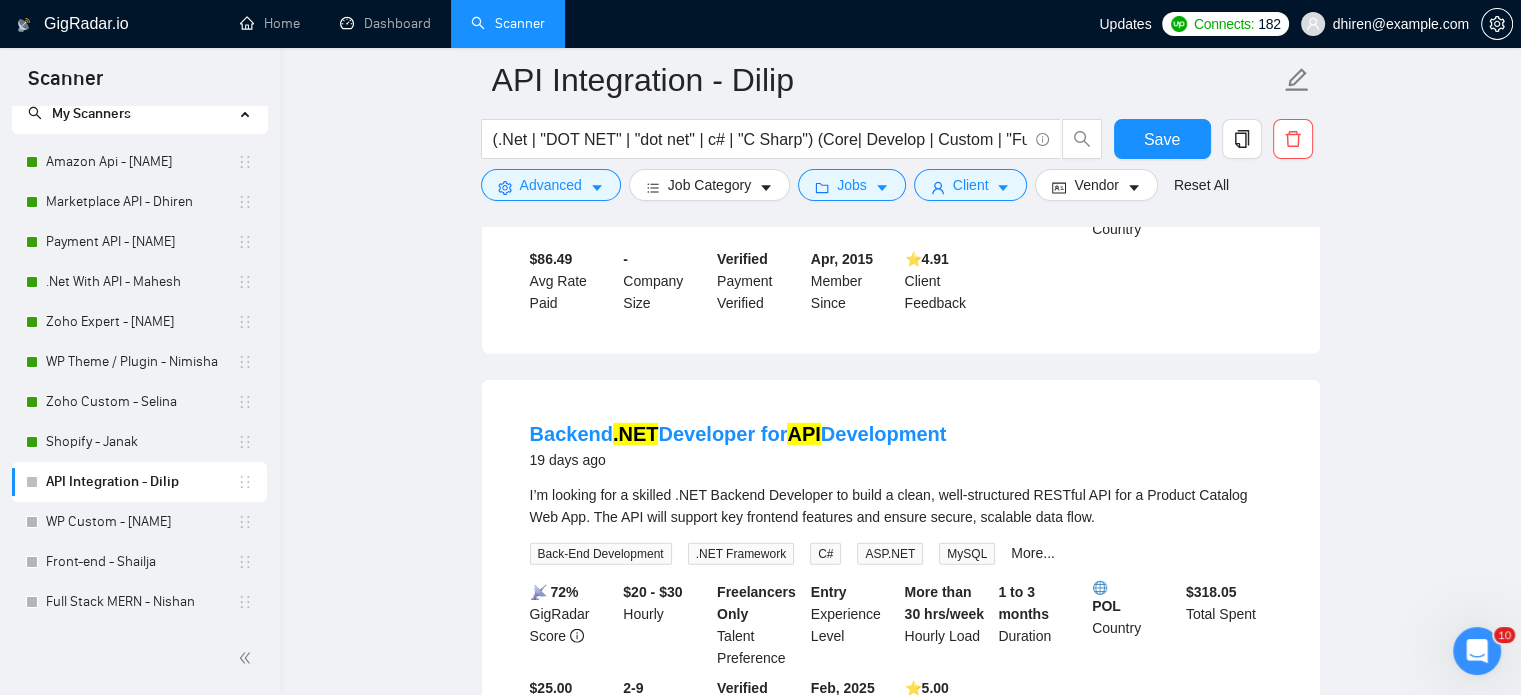 scroll, scrollTop: 5995, scrollLeft: 0, axis: vertical 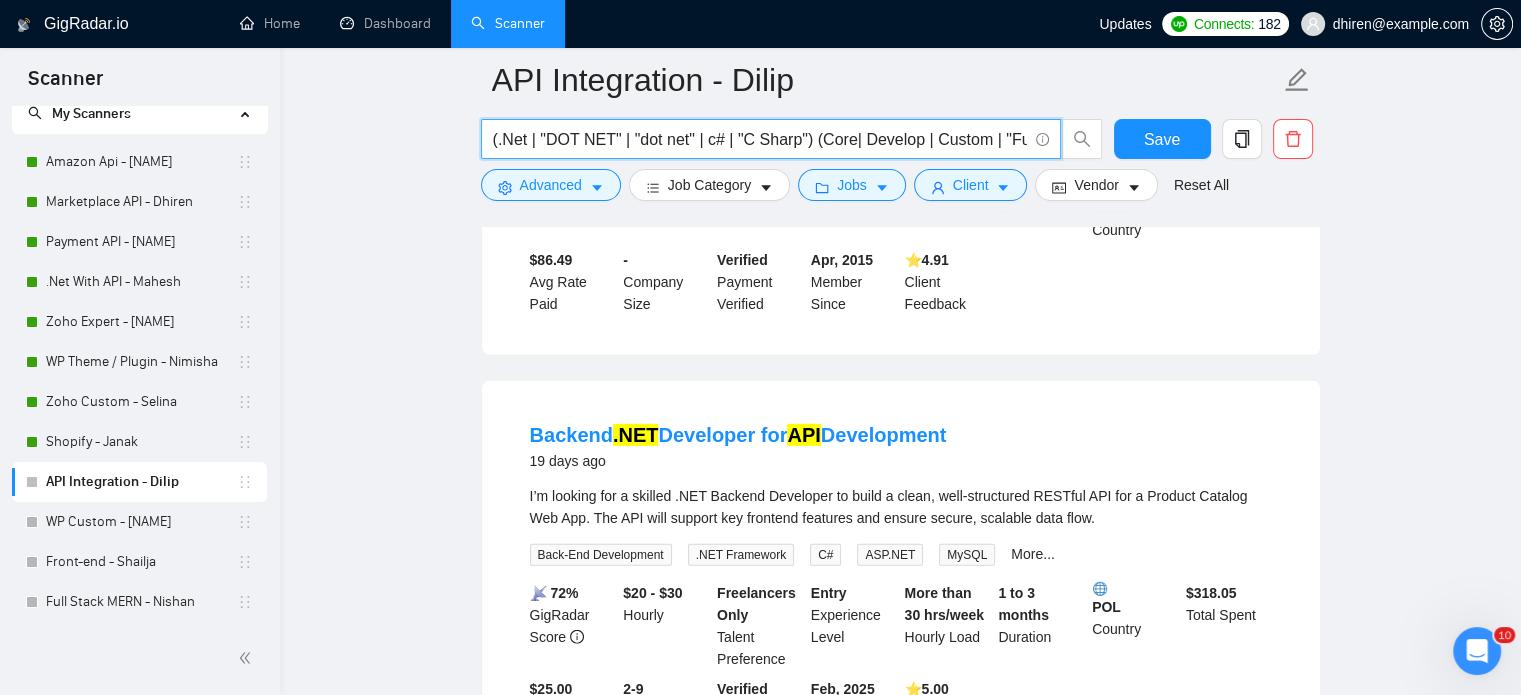 click on "(.Net | "DOT NET" | "dot net" | c# | "C Sharp") (Core| Develop | Custom | "Full Stack" "Full Stack Dev" | MVC | ASP | API | Typescript | (Framework | framework | "frame work"  | saas | "Entity Framework"))" at bounding box center (760, 139) 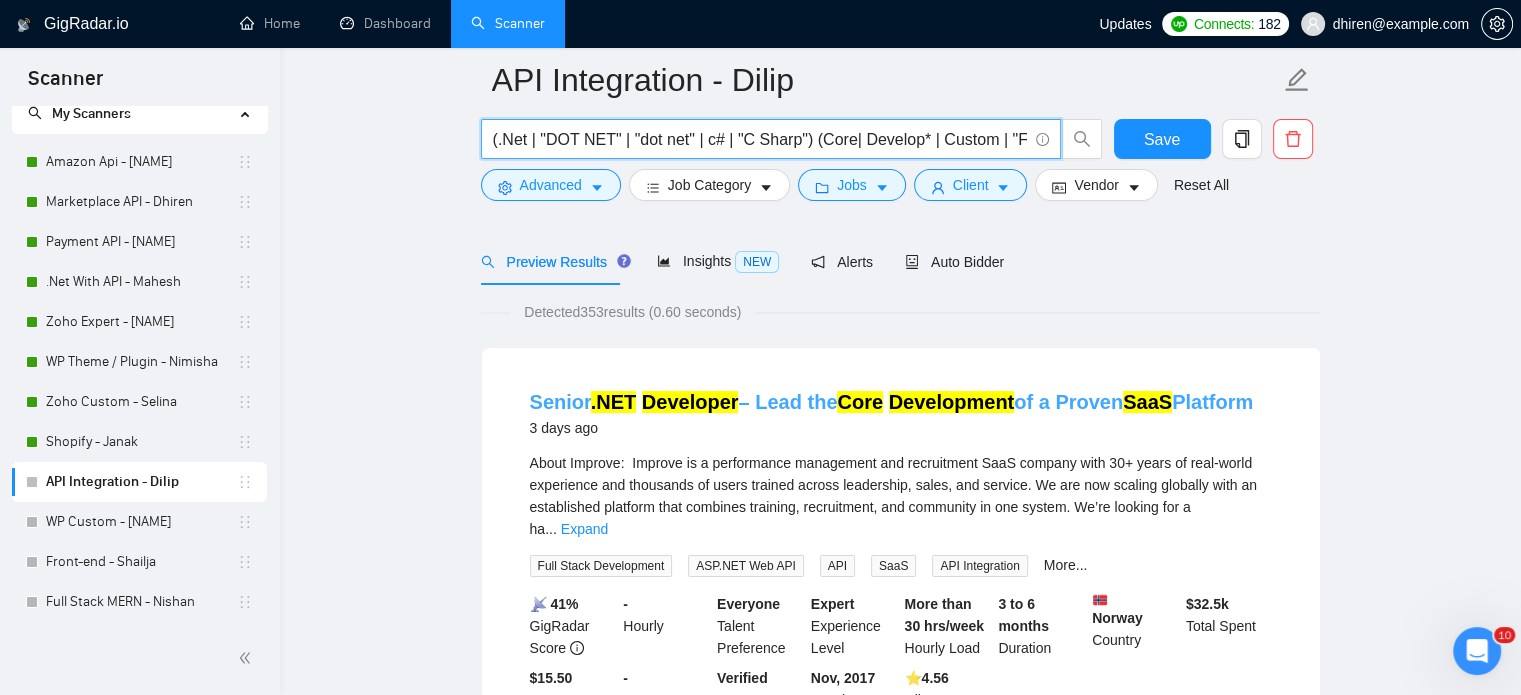 scroll, scrollTop: 100, scrollLeft: 0, axis: vertical 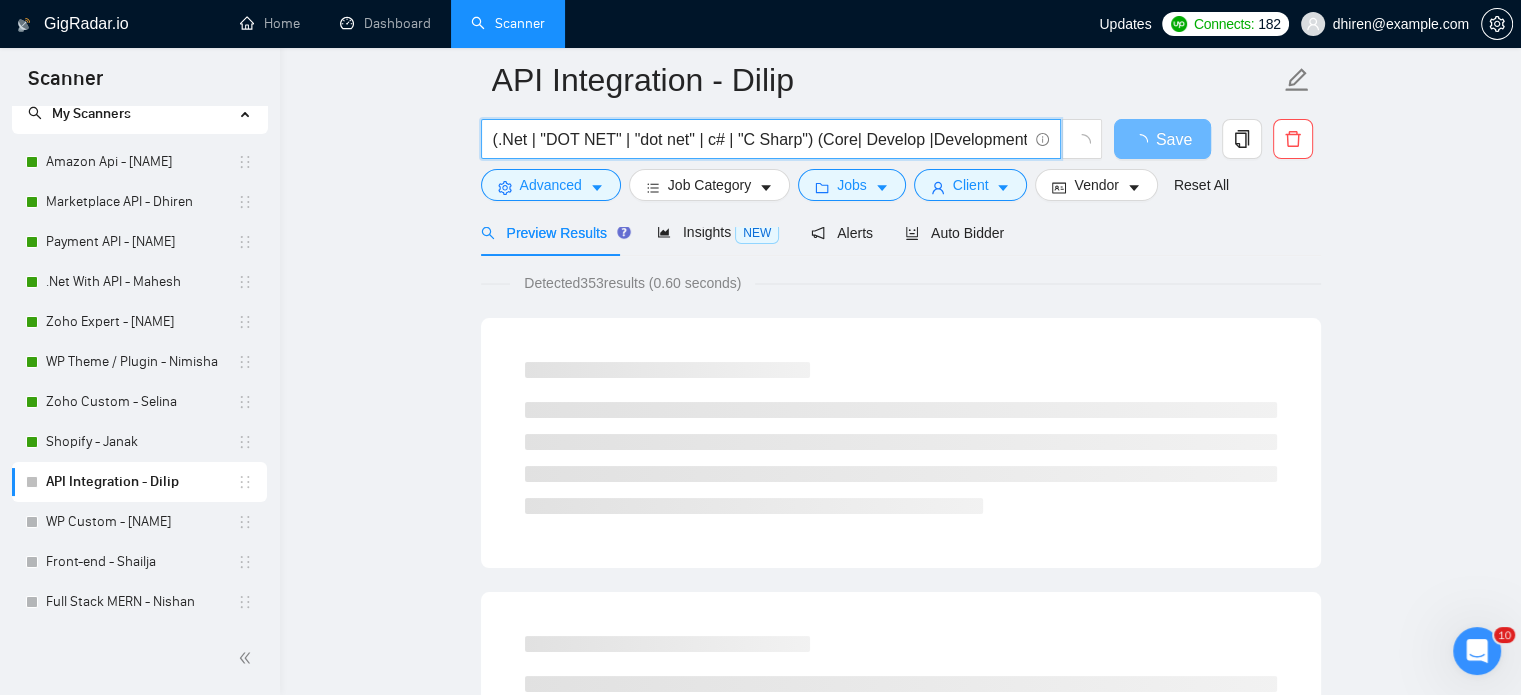 click on "(.Net | "DOT NET" | "dot net" | c# | "C Sharp") (Core| Develop |Development | Custom | "Full Stack" "Full Stack Dev" | MVC | ASP | API | Typescript | (Framework | framework | "frame work"  | saas | "Entity Framework"))" at bounding box center [760, 139] 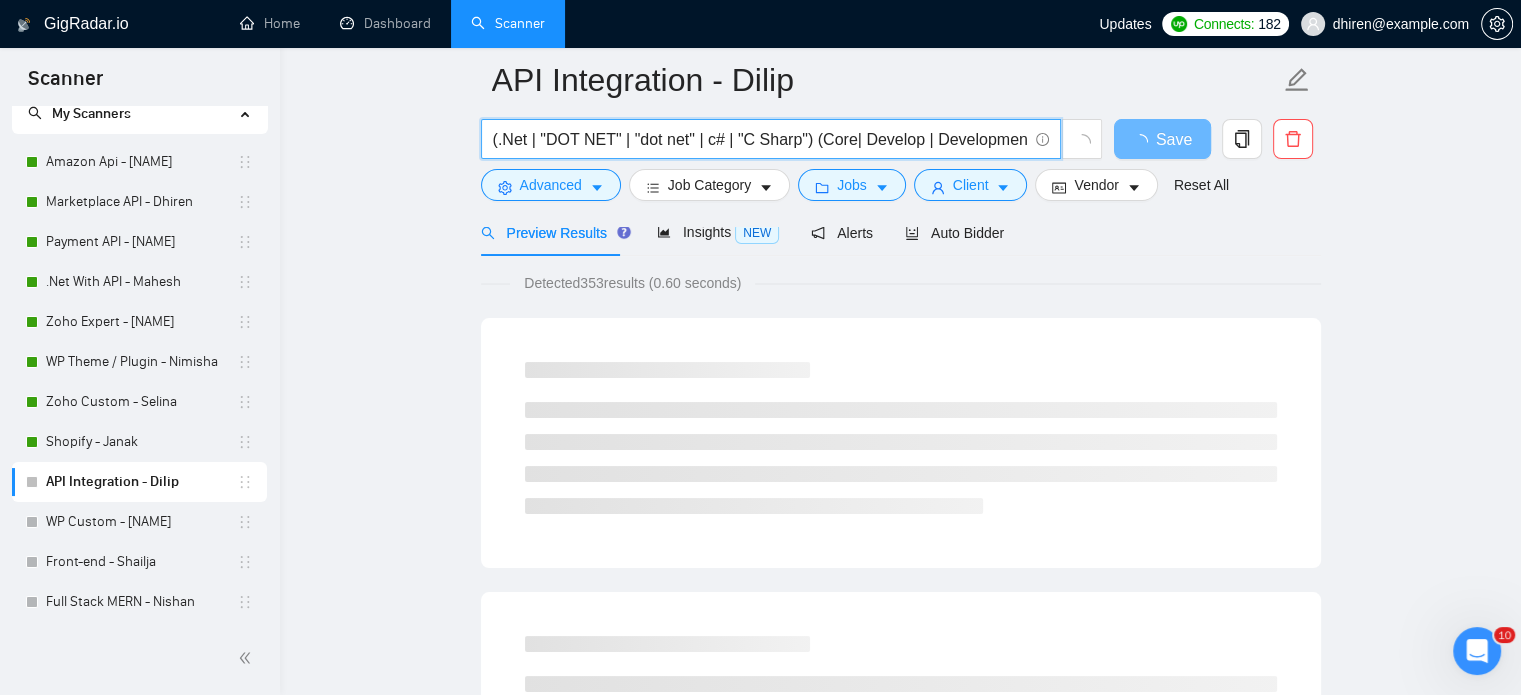 click on "(.Net | "DOT NET" | "dot net" | c# | "C Sharp") (Core| Develop | Development | Custom | "Full Stack" "Full Stack Dev" | MVC | ASP | API | Typescript | (Framework | framework | "frame work"  | saas | "Entity Framework"))" at bounding box center [760, 139] 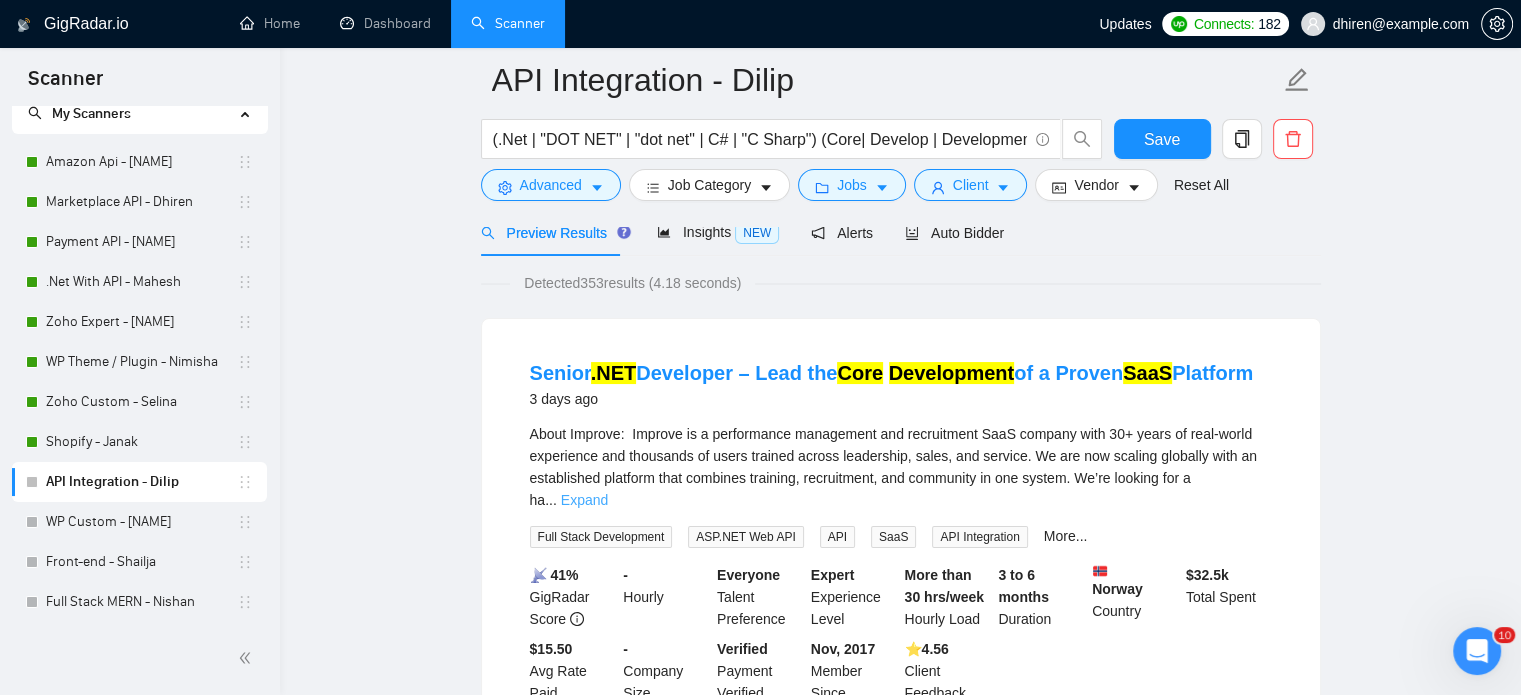 click on "Expand" at bounding box center (584, 500) 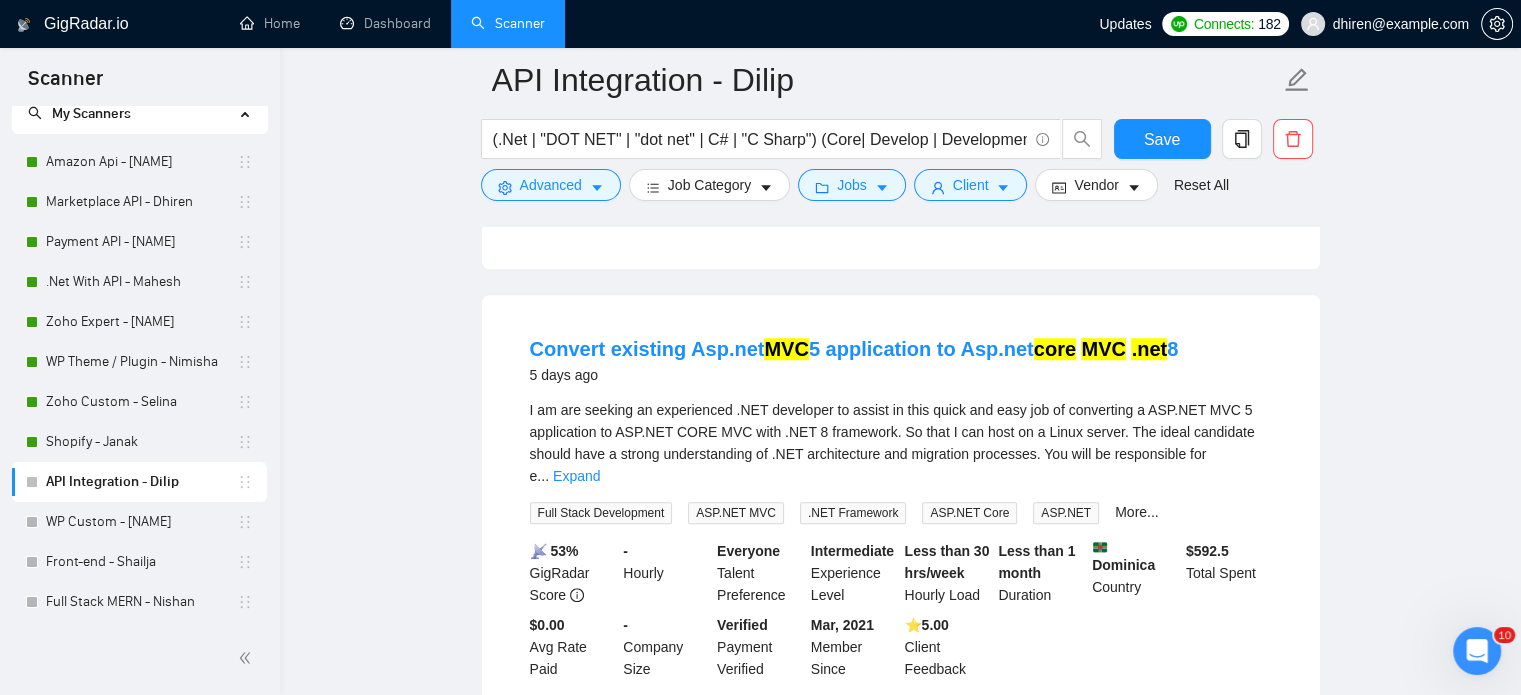scroll, scrollTop: 1500, scrollLeft: 0, axis: vertical 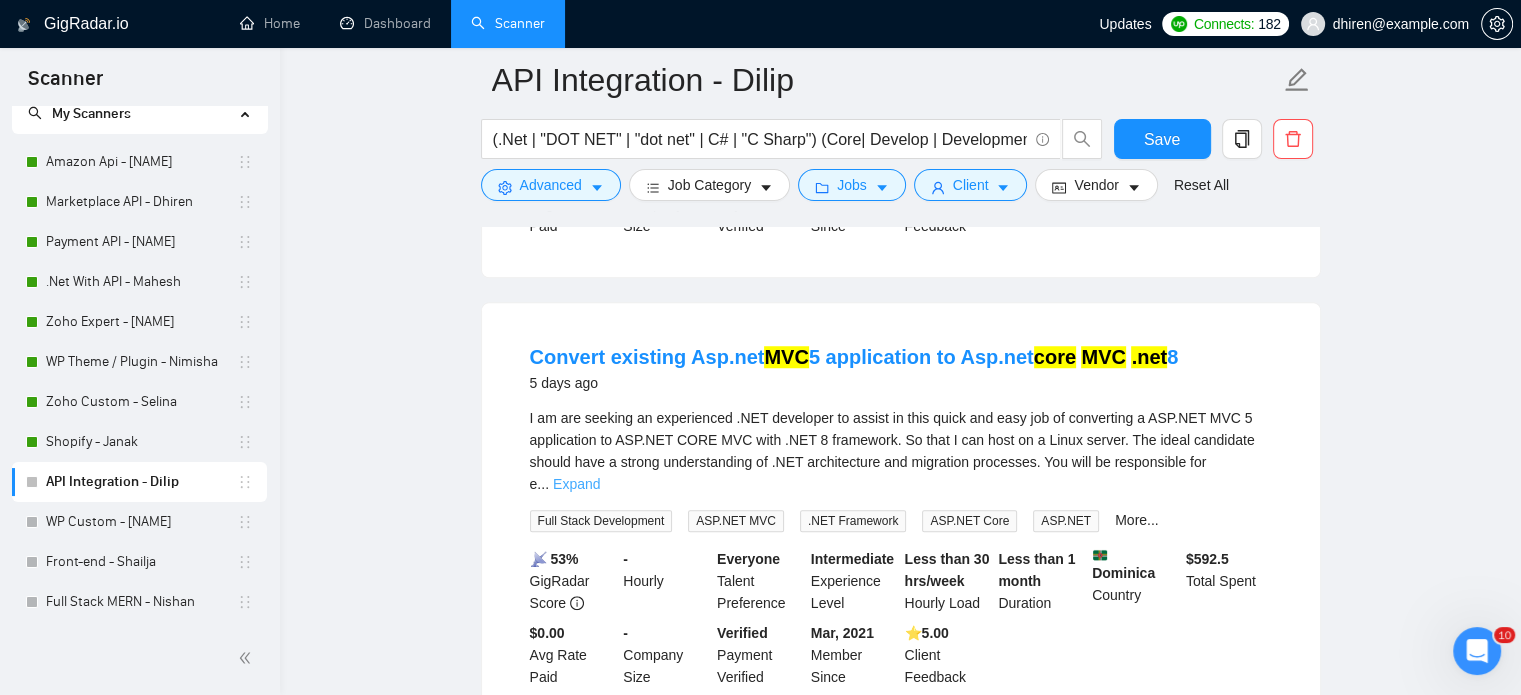 click on "Expand" at bounding box center [576, 484] 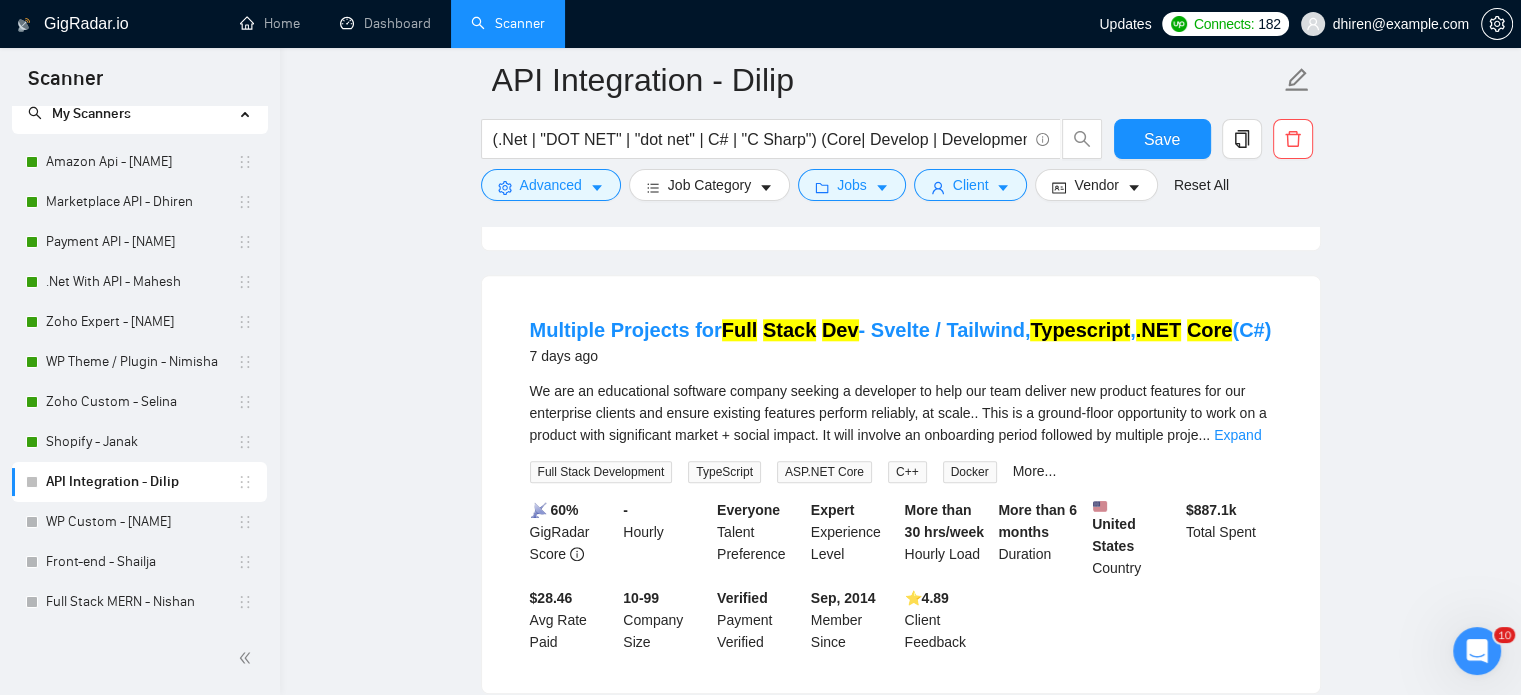 scroll, scrollTop: 2300, scrollLeft: 0, axis: vertical 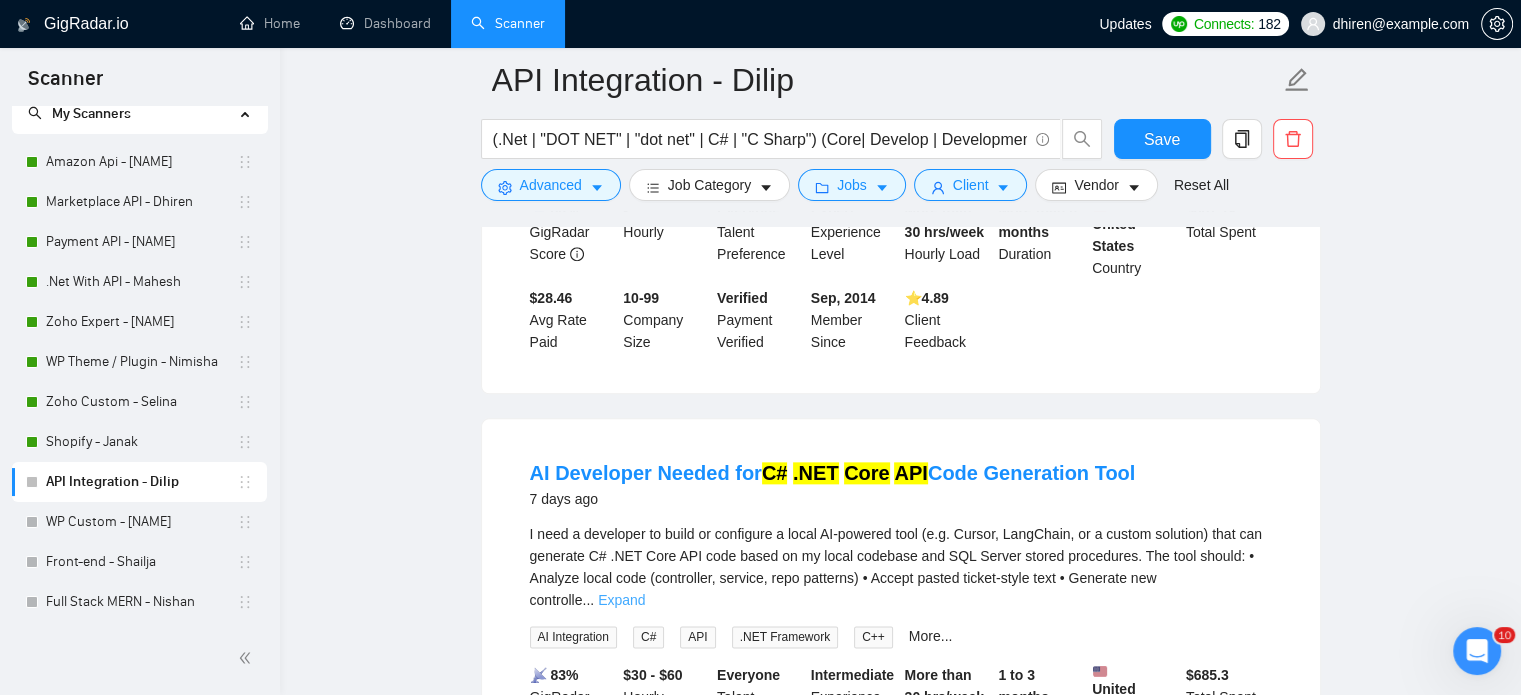 click on "Expand" at bounding box center [621, 600] 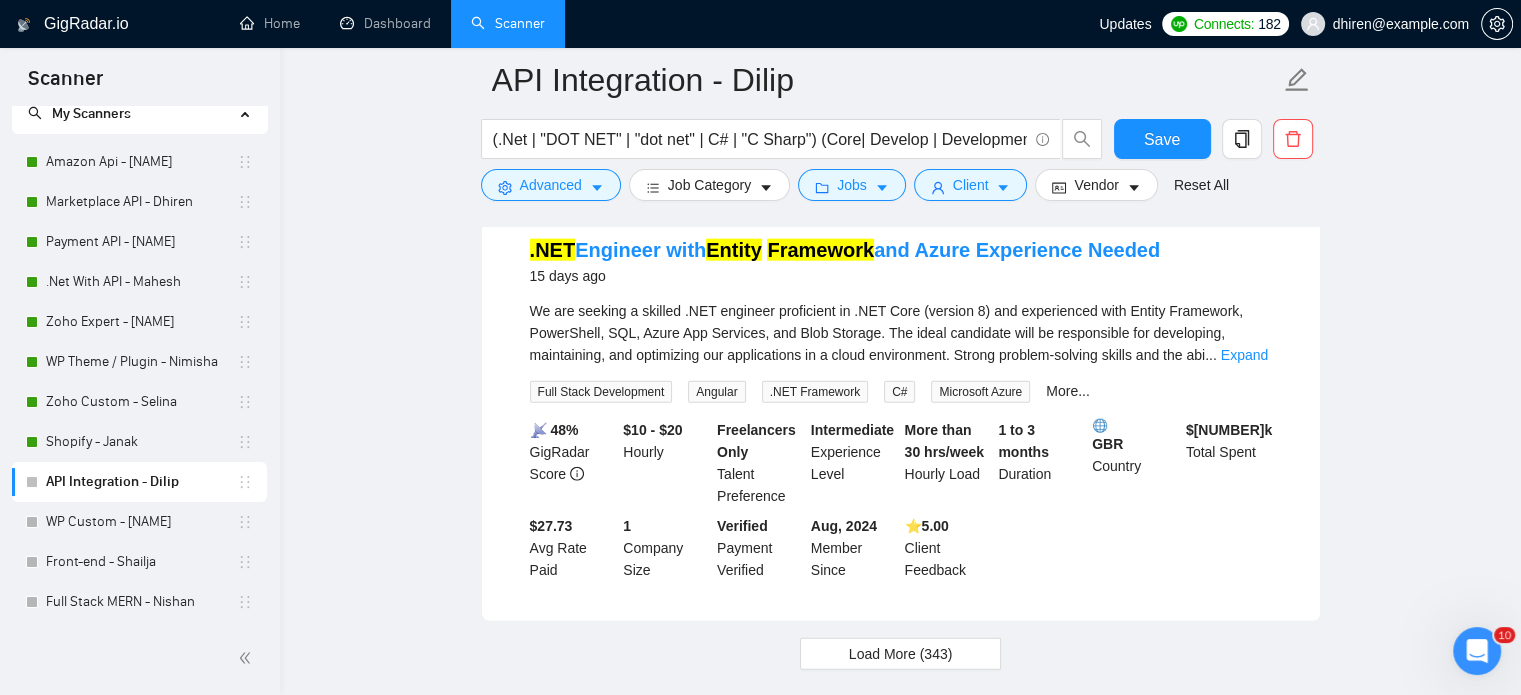 scroll, scrollTop: 4879, scrollLeft: 0, axis: vertical 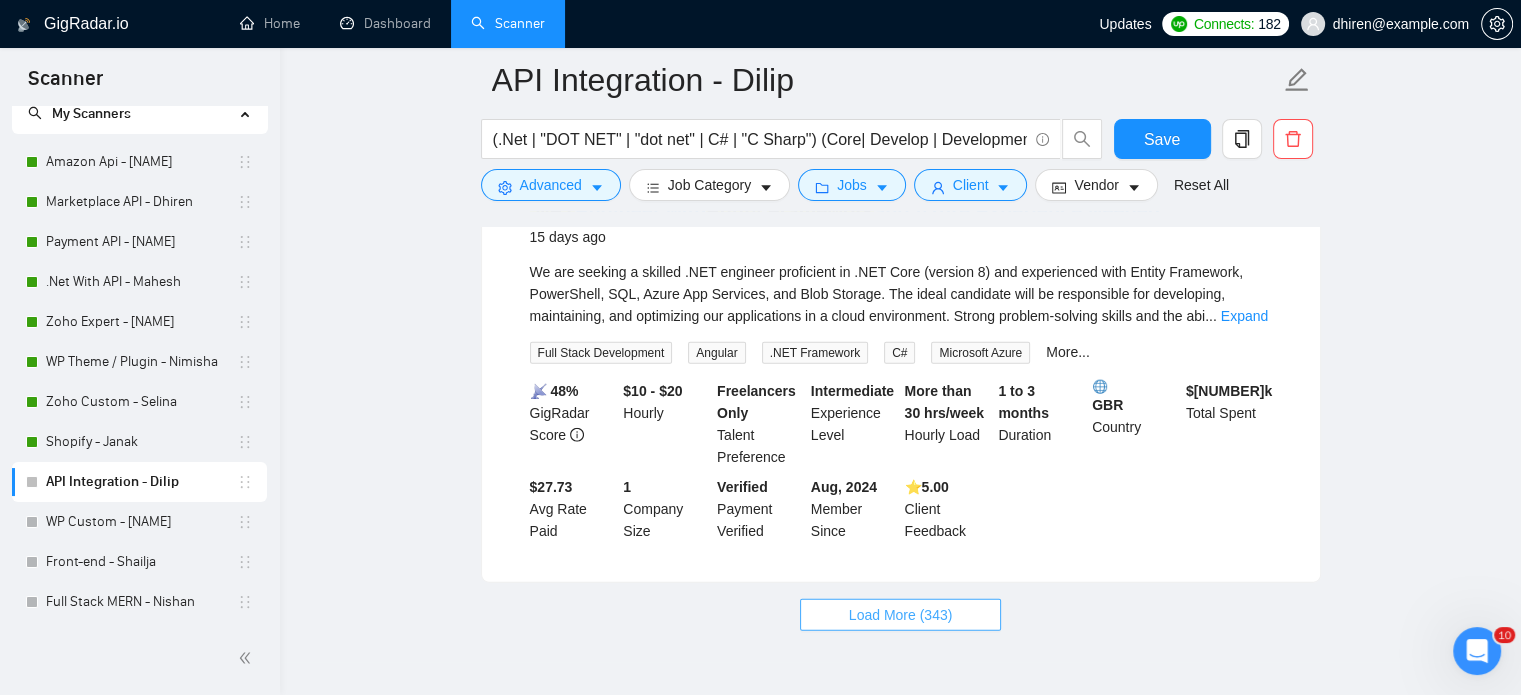drag, startPoint x: 944, startPoint y: 533, endPoint x: 913, endPoint y: 430, distance: 107.563934 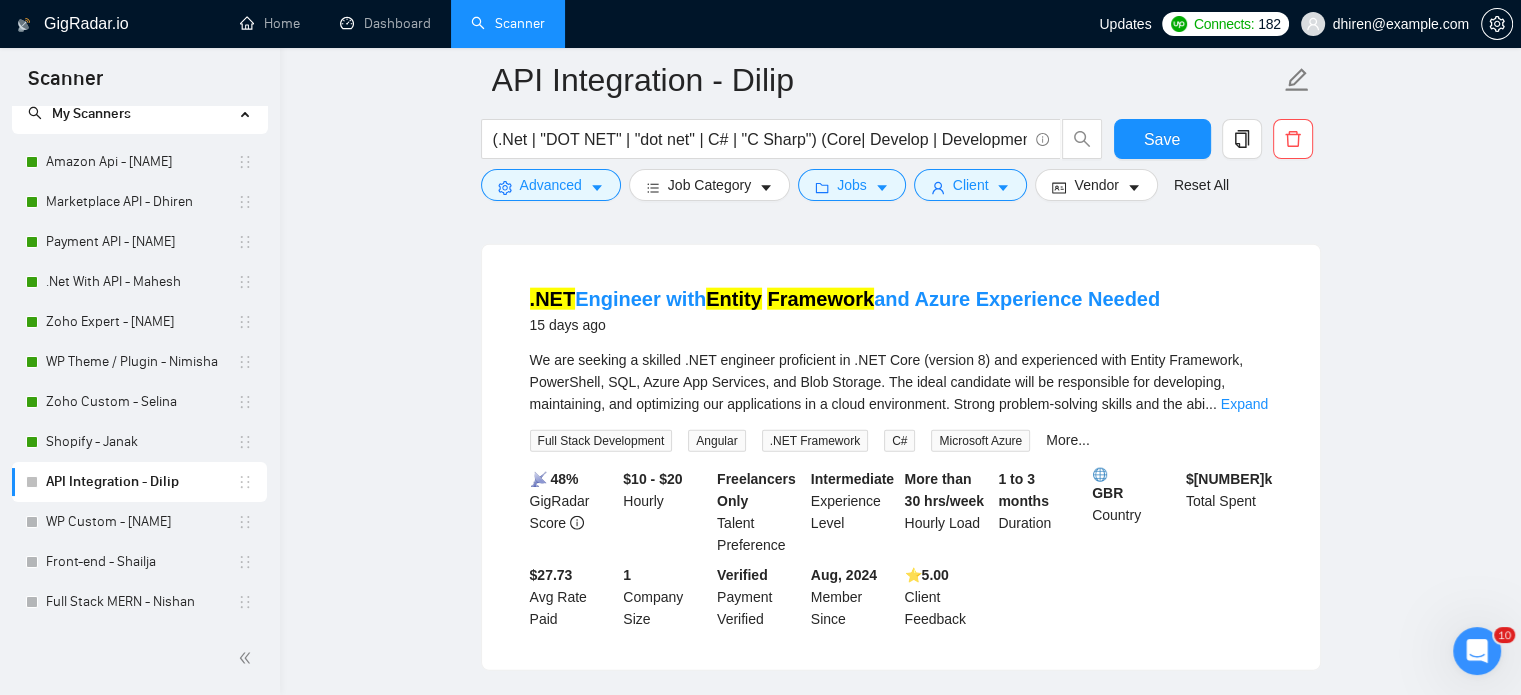 scroll, scrollTop: 4679, scrollLeft: 0, axis: vertical 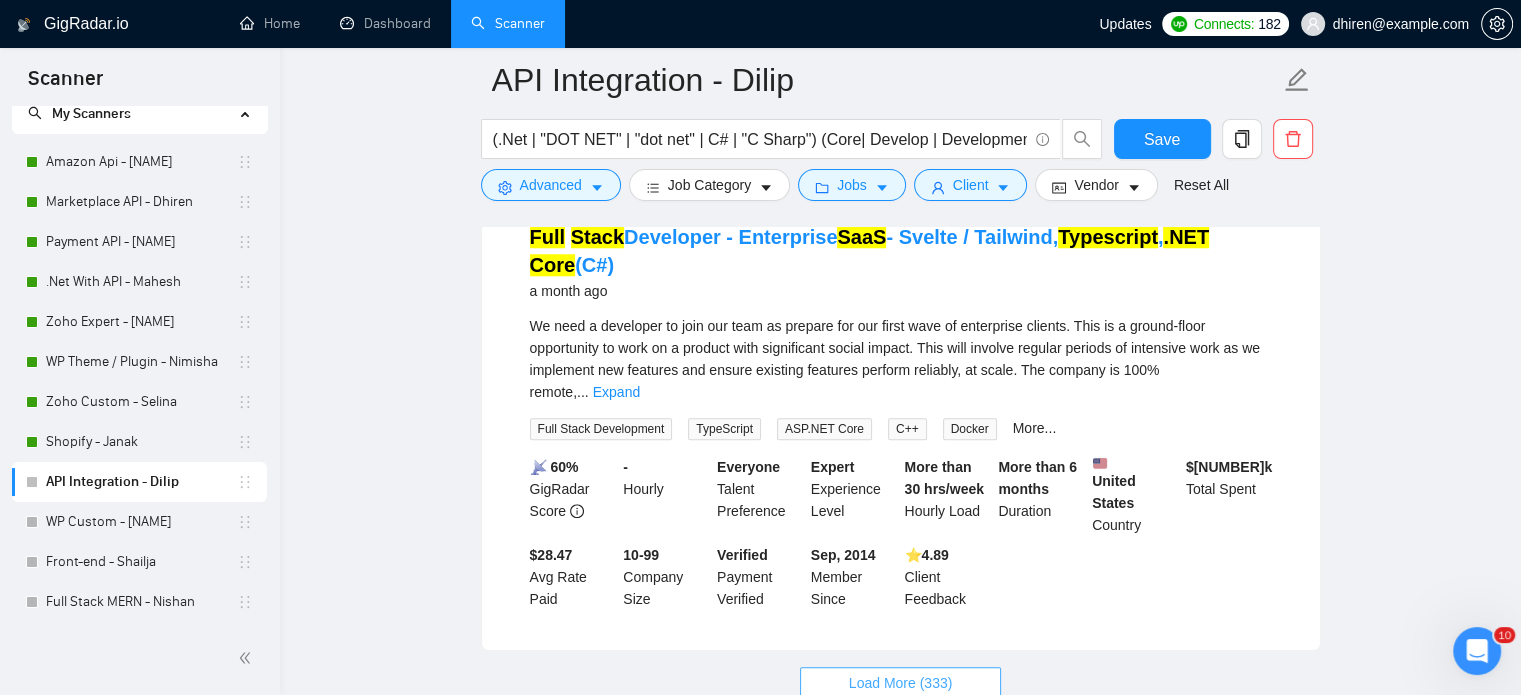 click on "Load More (333)" at bounding box center (901, 683) 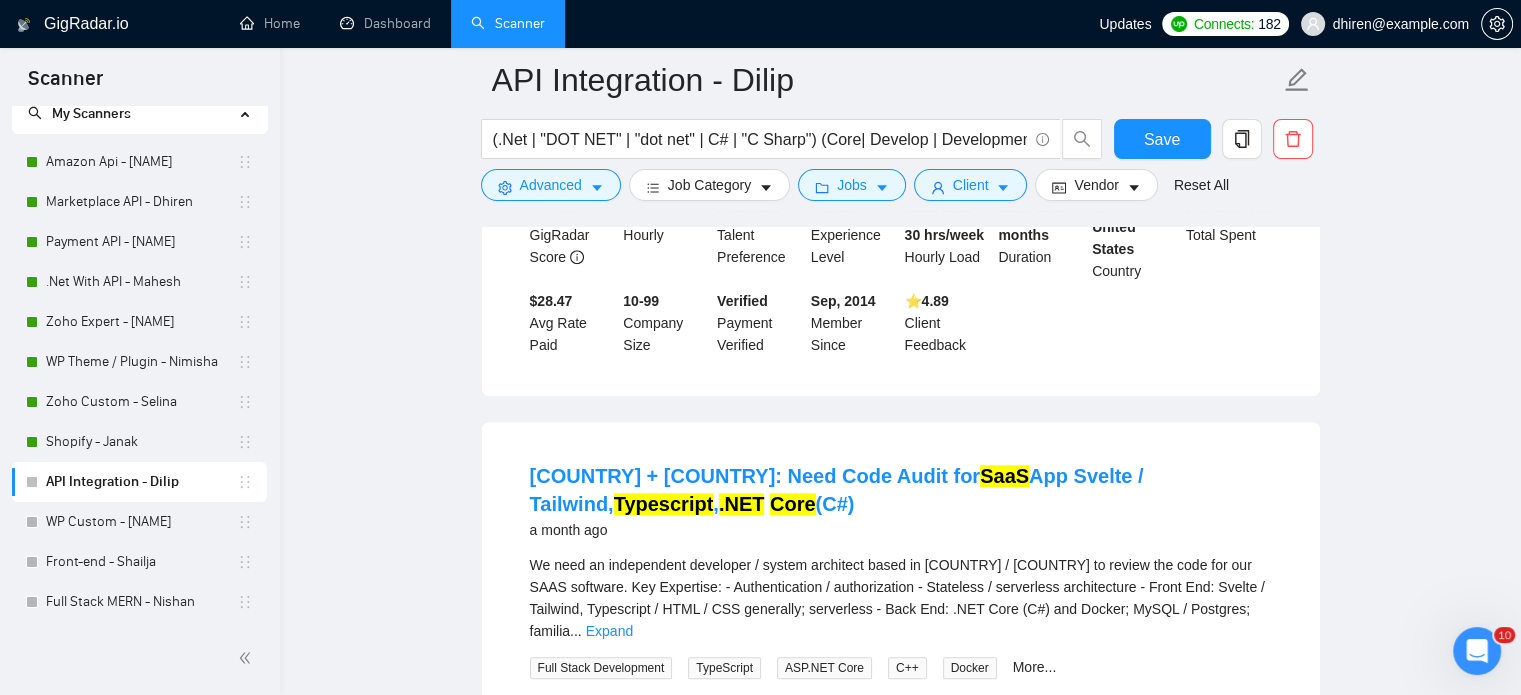 scroll, scrollTop: 9613, scrollLeft: 0, axis: vertical 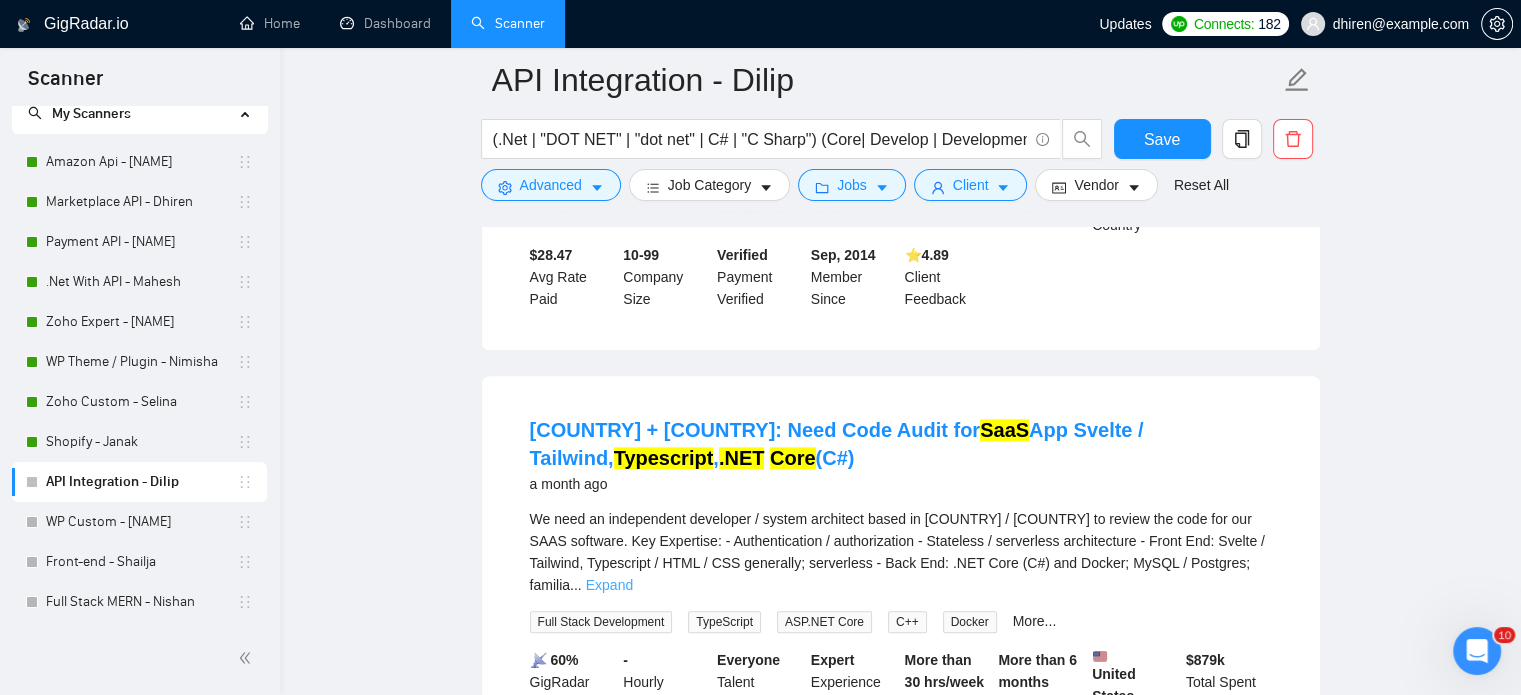 click on "Expand" at bounding box center [609, 585] 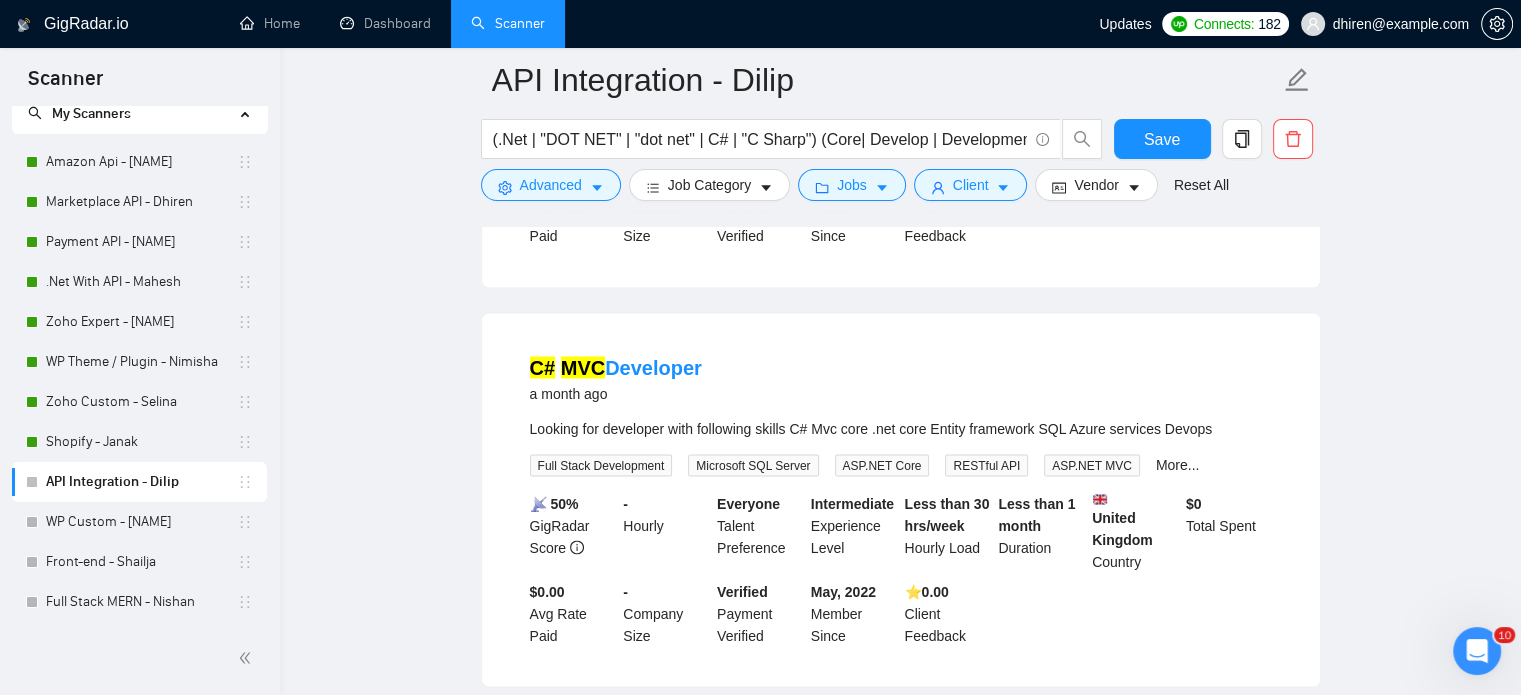 scroll, scrollTop: 10813, scrollLeft: 0, axis: vertical 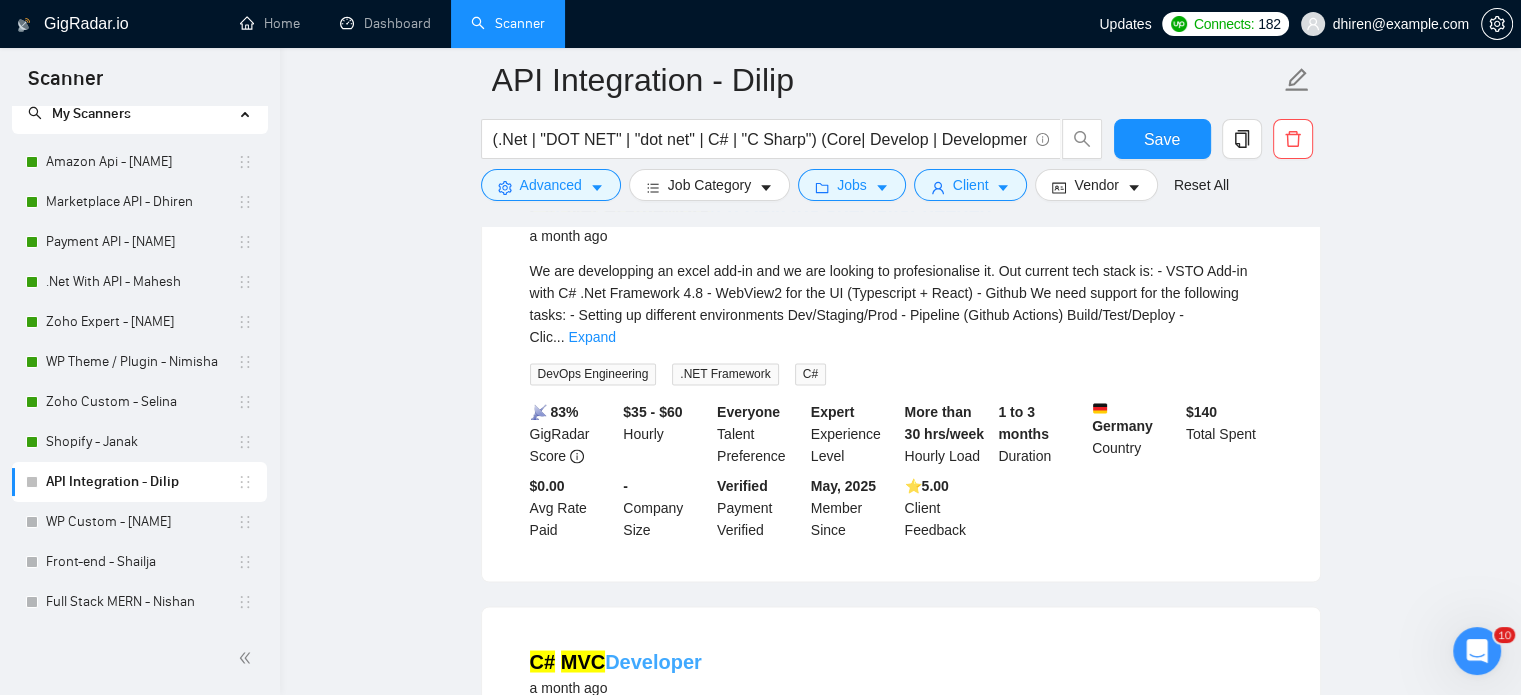 drag, startPoint x: 704, startPoint y: 436, endPoint x: 615, endPoint y: 432, distance: 89.08984 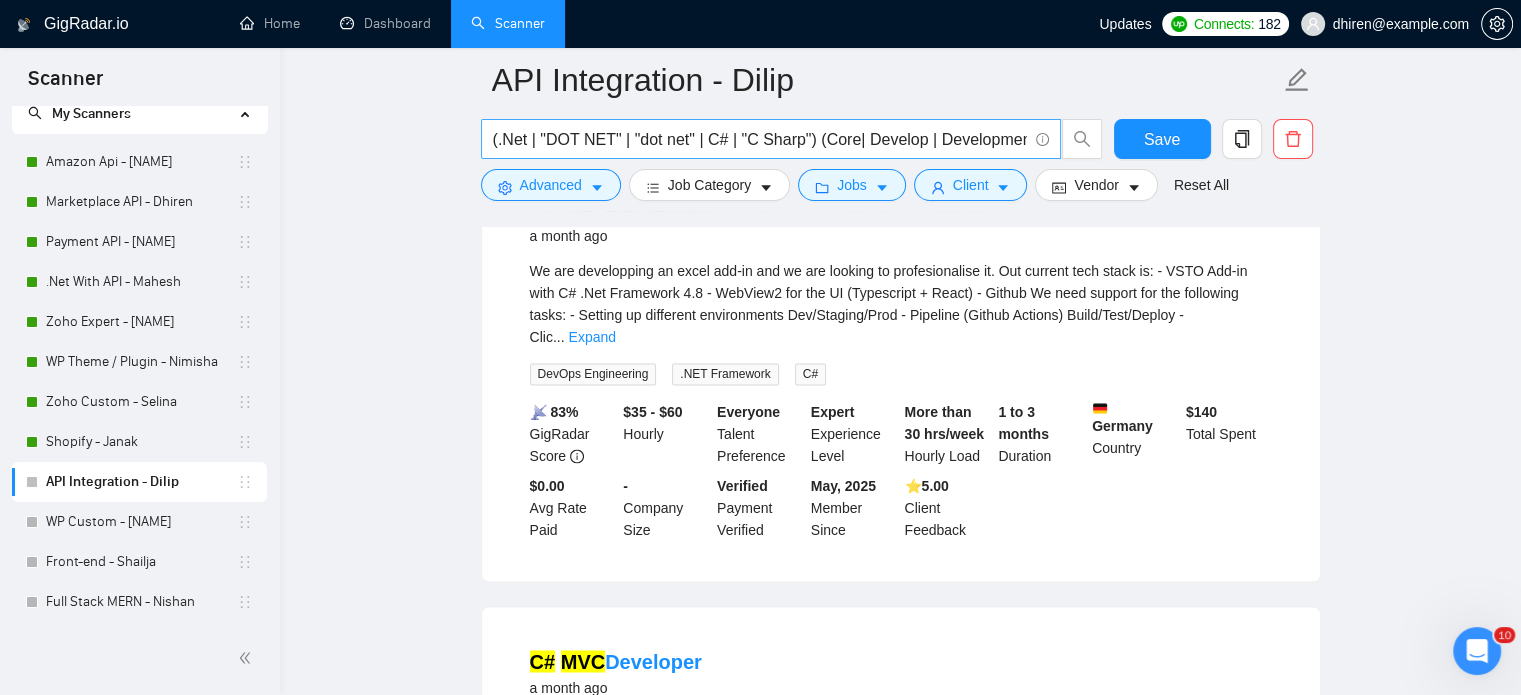 copy on "Developer" 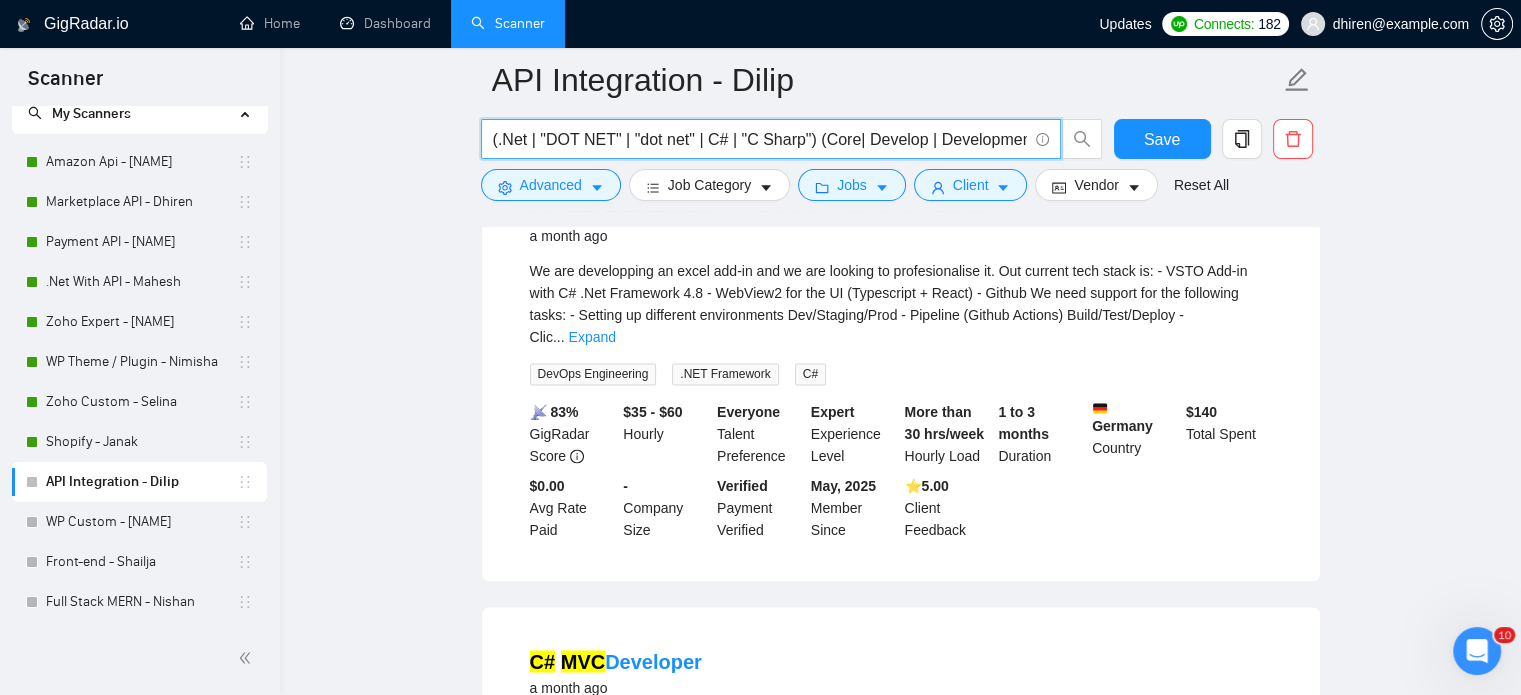 click on "(.Net | "DOT NET" | "dot net" | C# | "C Sharp") (Core| Develop | Development | Custom | "Full Stack" "Full Stack Dev" | MVC | ASP | API | Typescript | (Framework | framework | "frame work"  | saas | "Entity Framework"))" at bounding box center [760, 139] 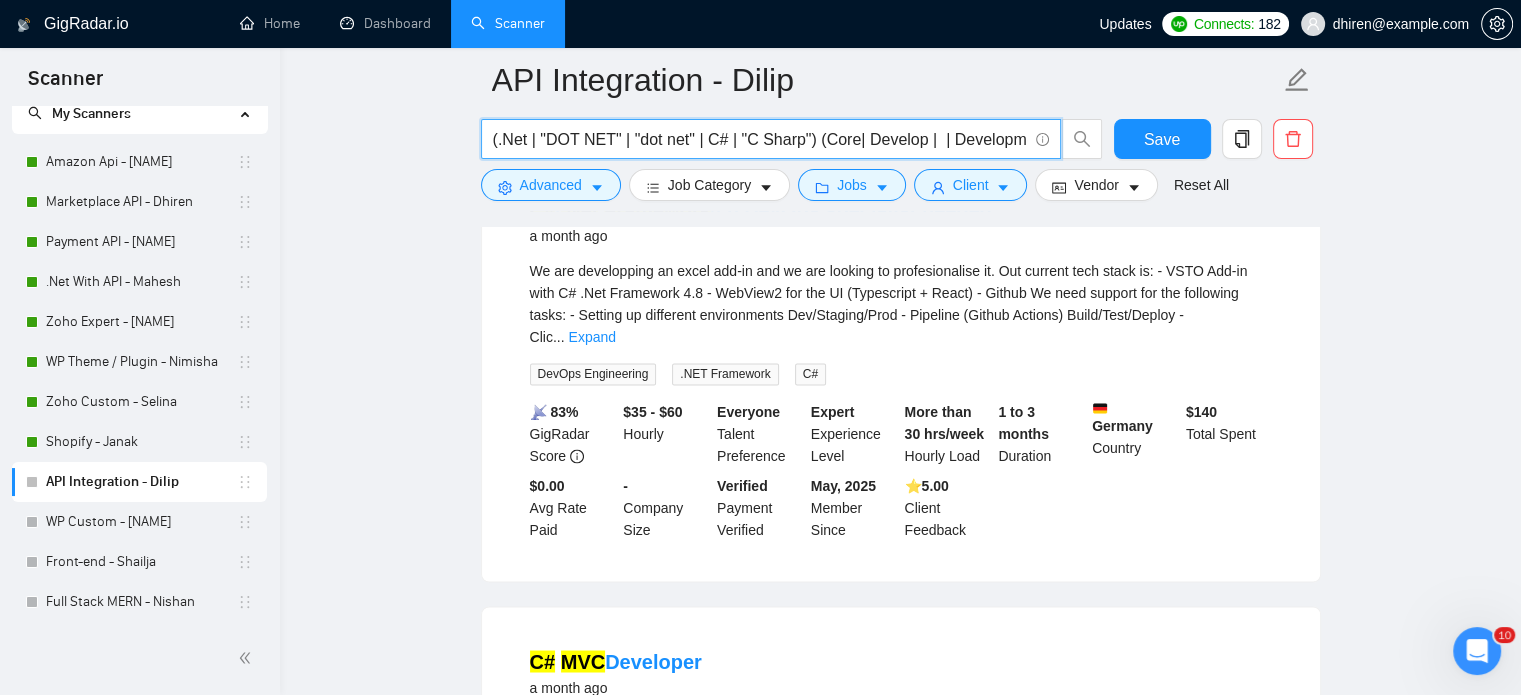 paste on "Developer" 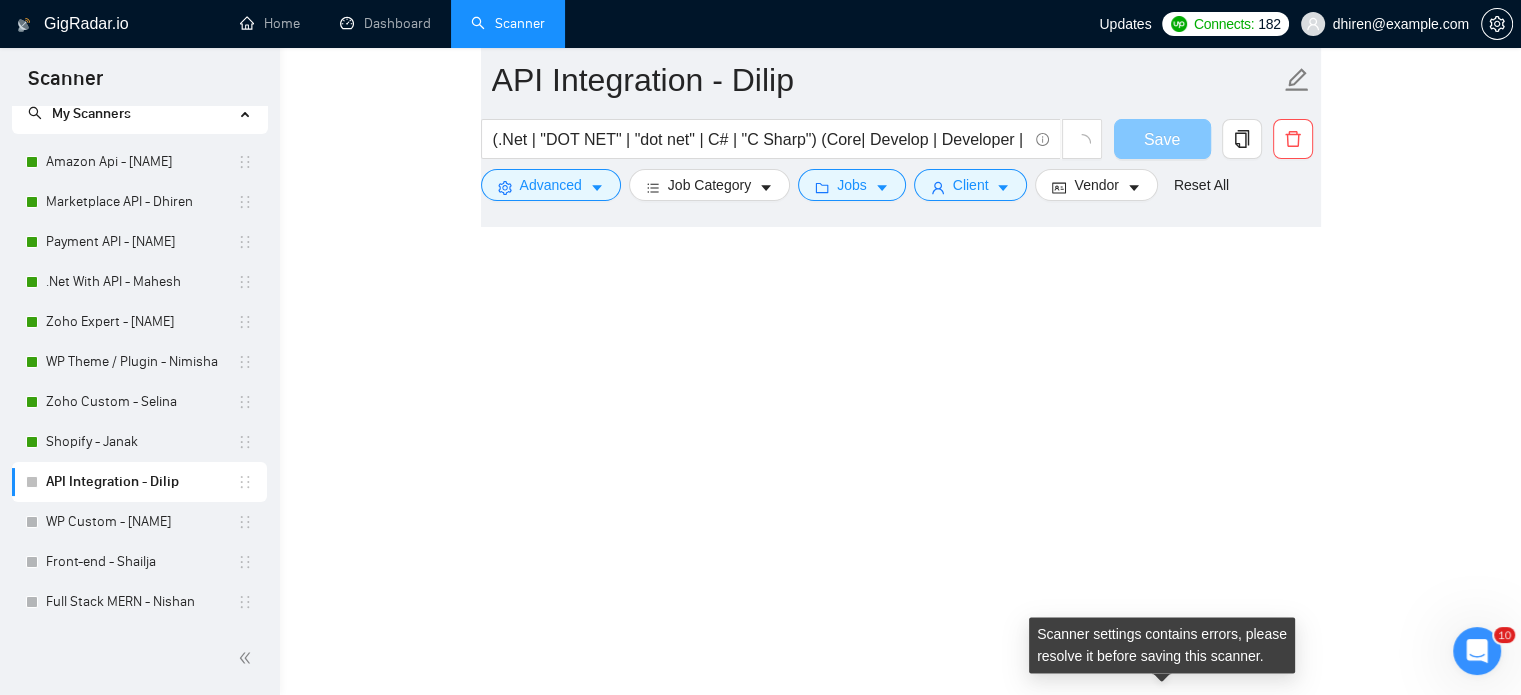 drag, startPoint x: 1171, startPoint y: 136, endPoint x: 1169, endPoint y: 148, distance: 12.165525 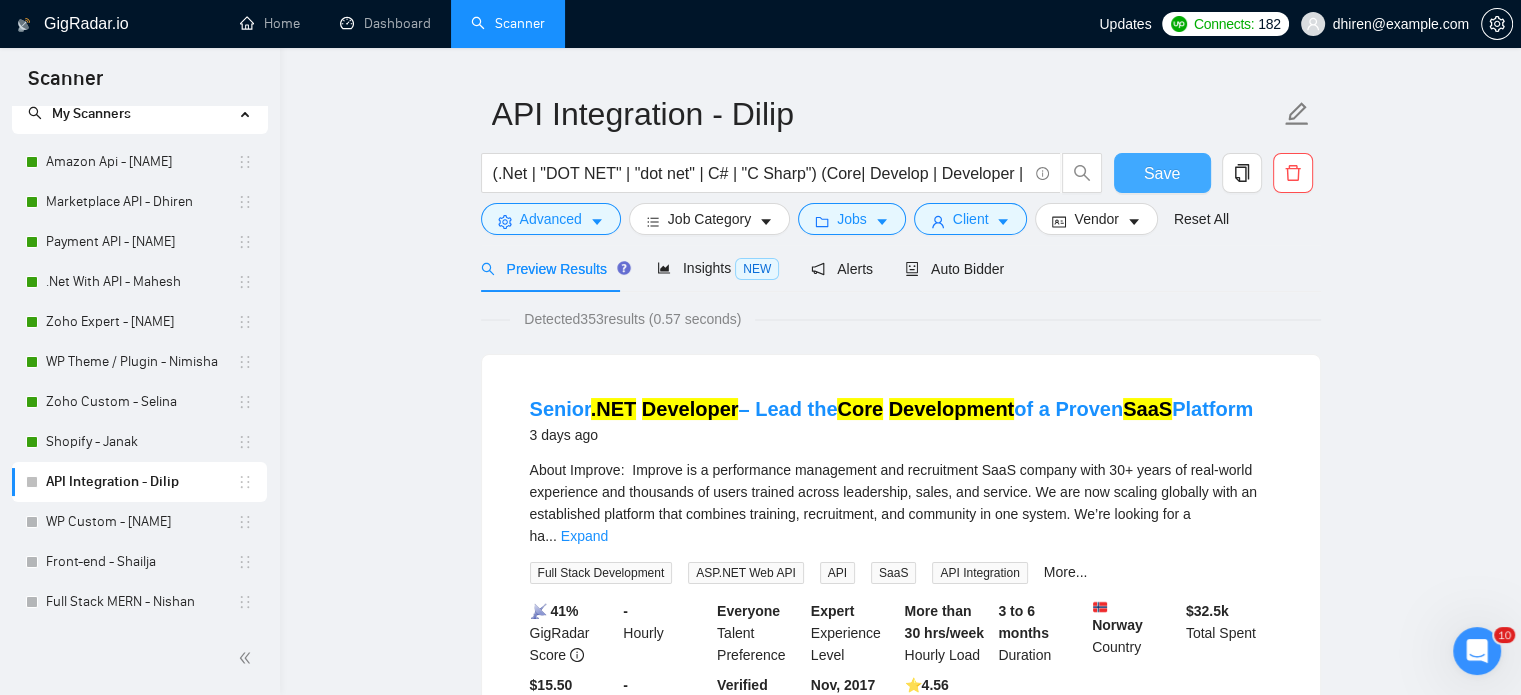 scroll, scrollTop: 0, scrollLeft: 0, axis: both 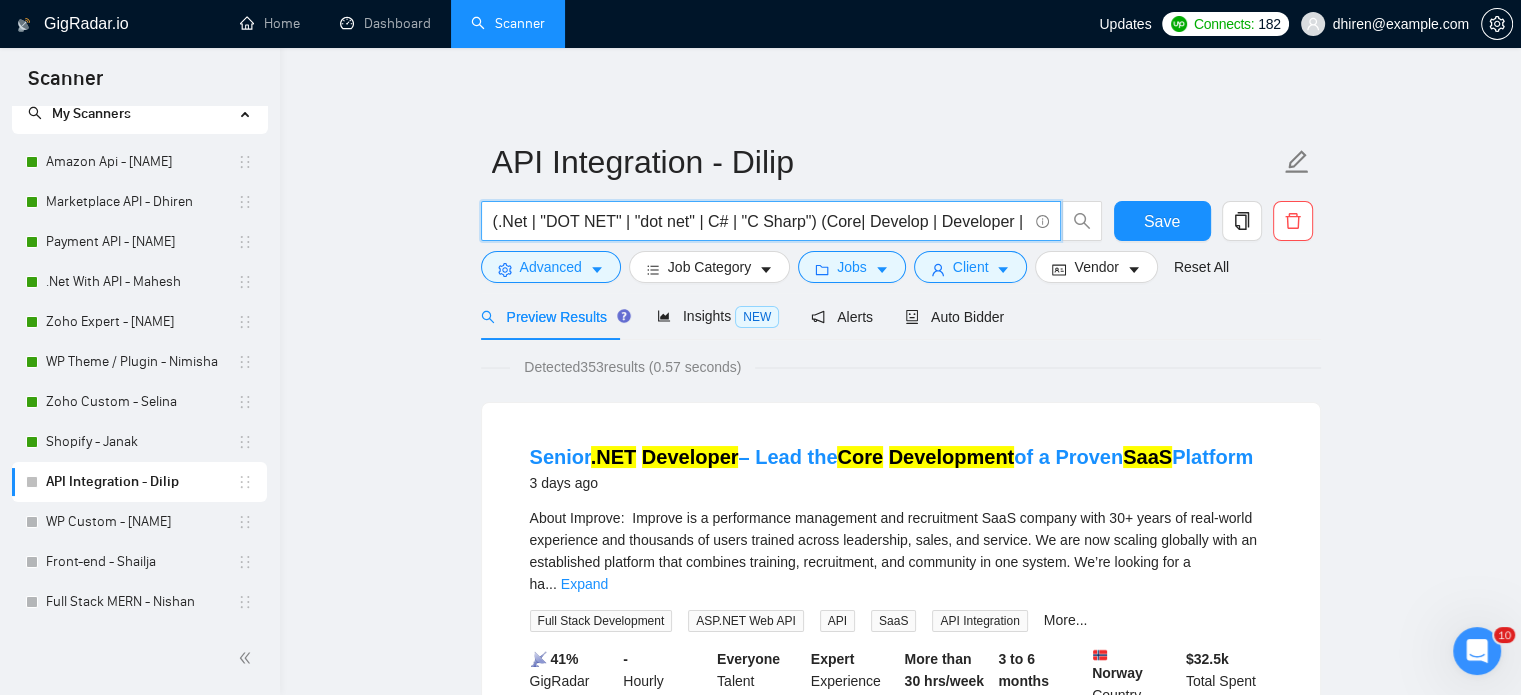 click on "(.Net | "DOT NET" | "dot net" | C# | "C Sharp") (Core| Develop | Developer | Development | Custom | "Full Stack" "Full Stack Dev" | MVC | ASP | API | Typescript | (Framework | framework | "frame work"  | saas | "Entity Framework"))" at bounding box center (760, 221) 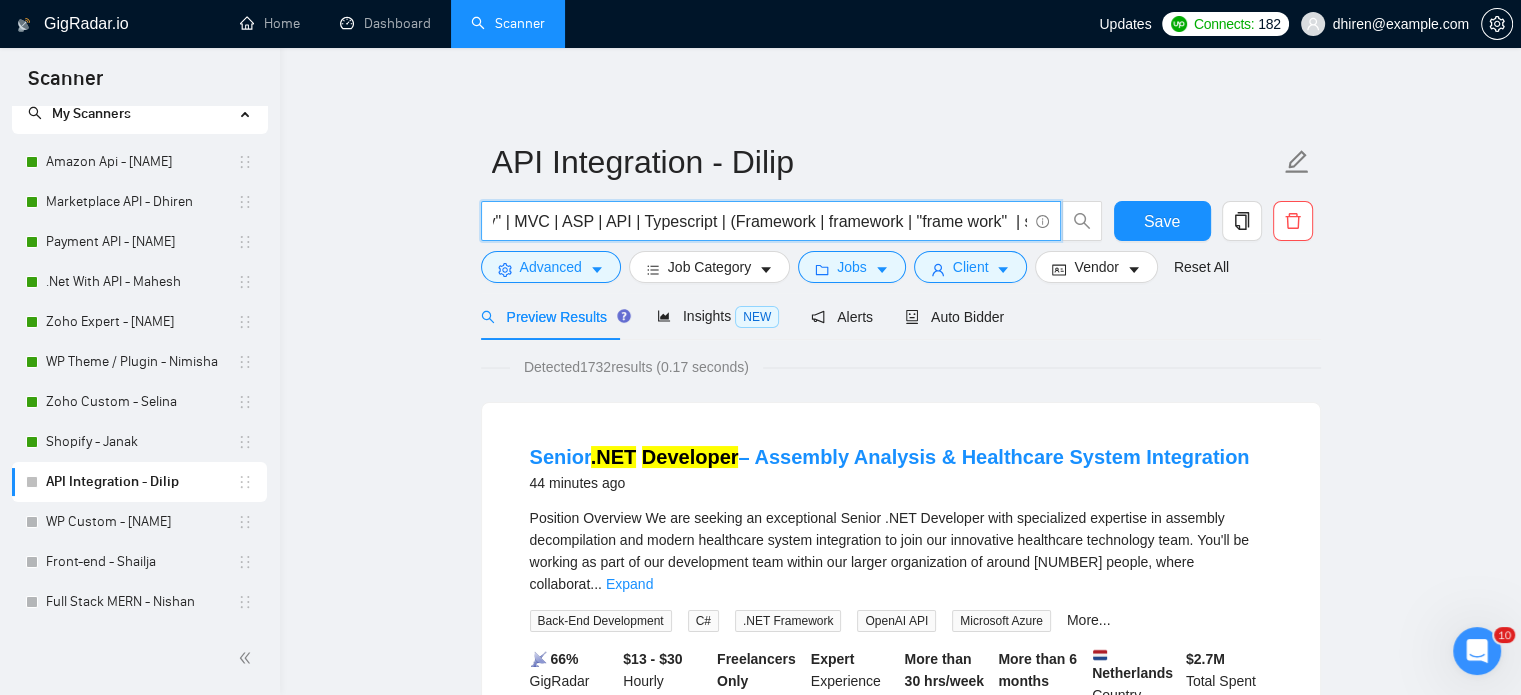 scroll, scrollTop: 0, scrollLeft: 920, axis: horizontal 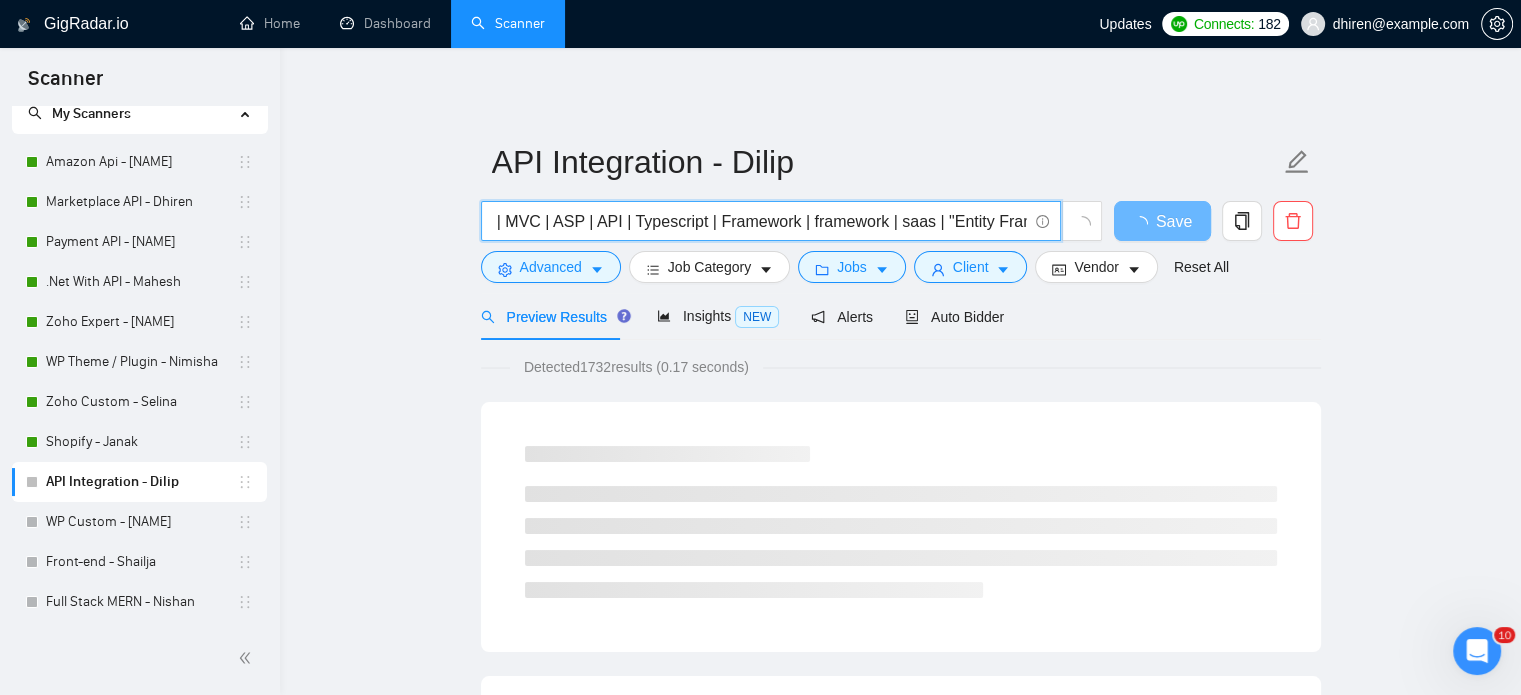 click on "(.Net | "DOT NET" | "dot net" | C# | "C Sharp") (Core | Develop |Developer | Development | Custom | "Full Stack" | "Full Stack Dev" | MVC | ASP | API | Typescript | Framework | framework | saas | "Entity Framework"))" at bounding box center (760, 221) 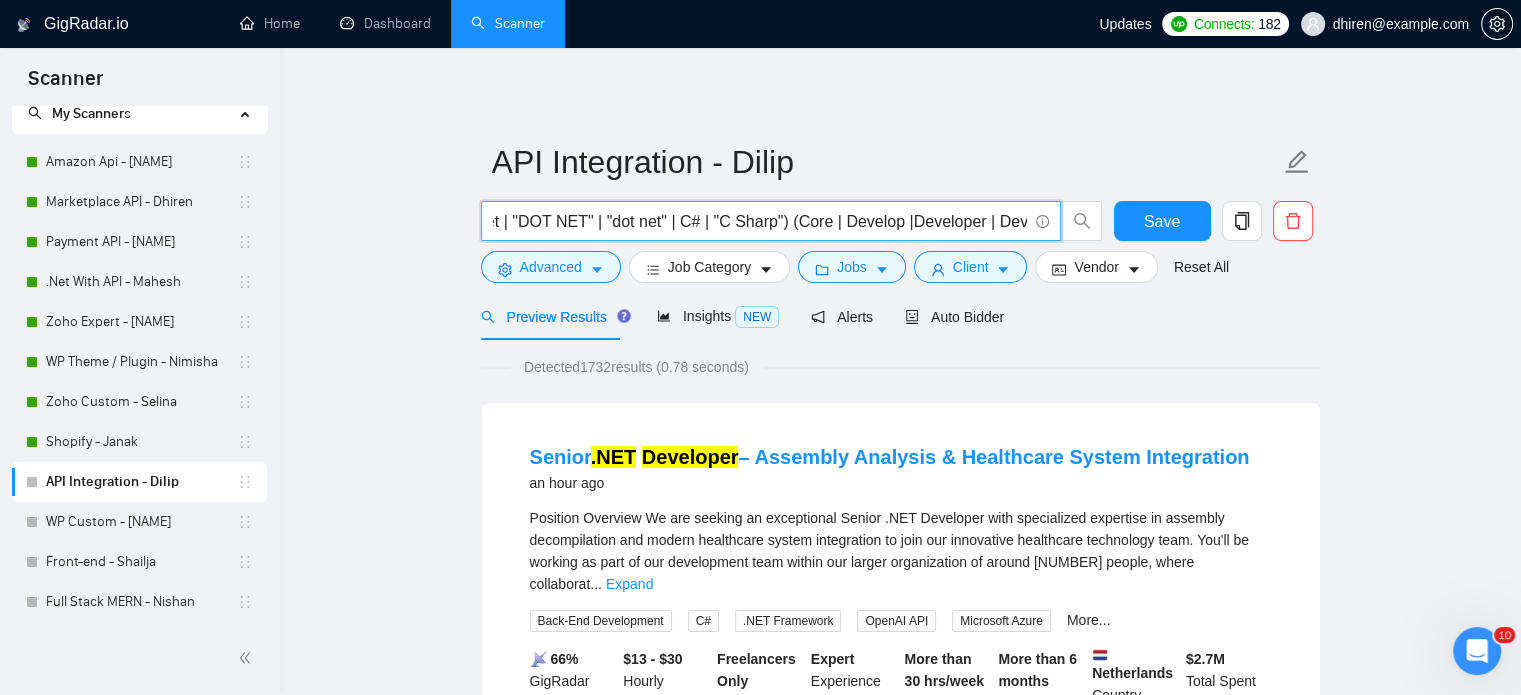 scroll, scrollTop: 0, scrollLeft: 0, axis: both 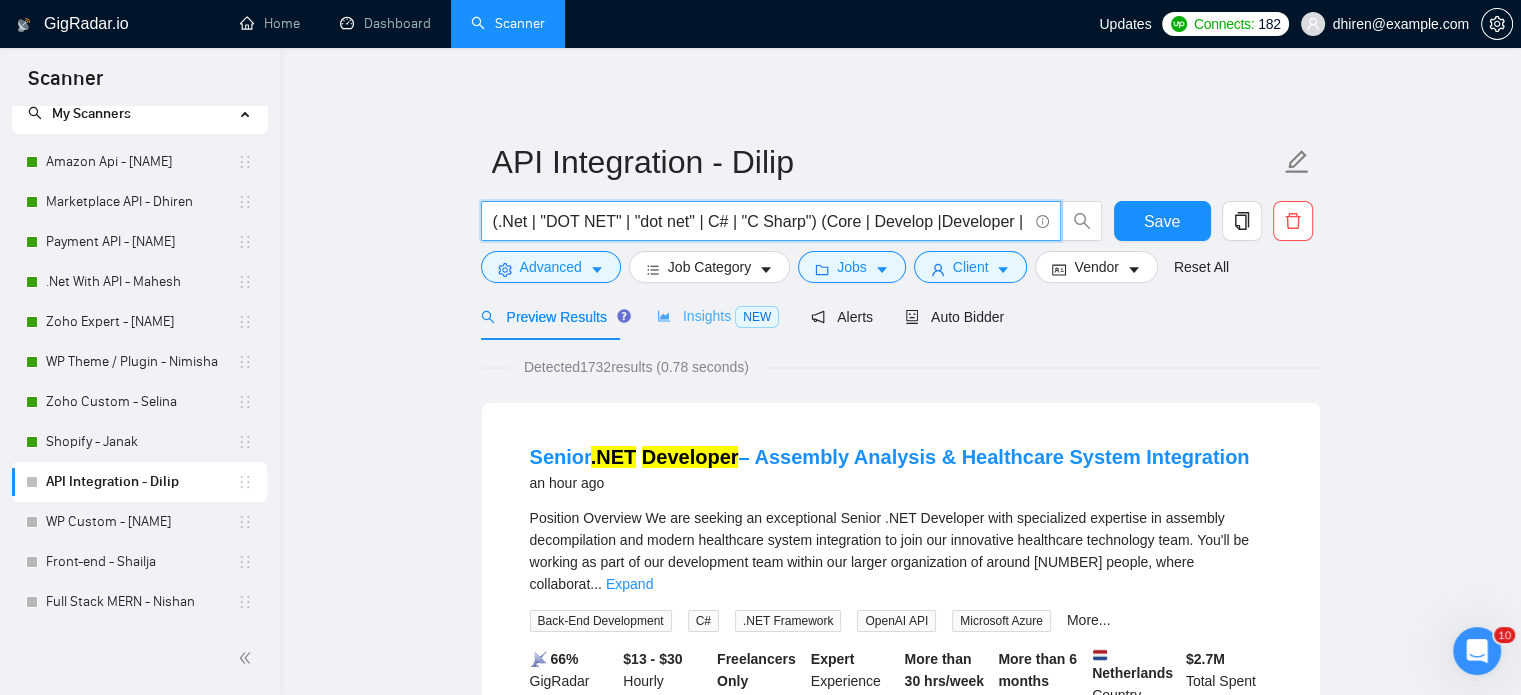 type on "(.Net | "DOT NET" | "dot net" | C# | "C Sharp") (Core | Develop |Developer | Development | Custom | "Full Stack" | "Full Stack Dev" | MVC | ASP | API | Typescript | Framework | framework | saas | SAAS  | "Entity Framework" )" 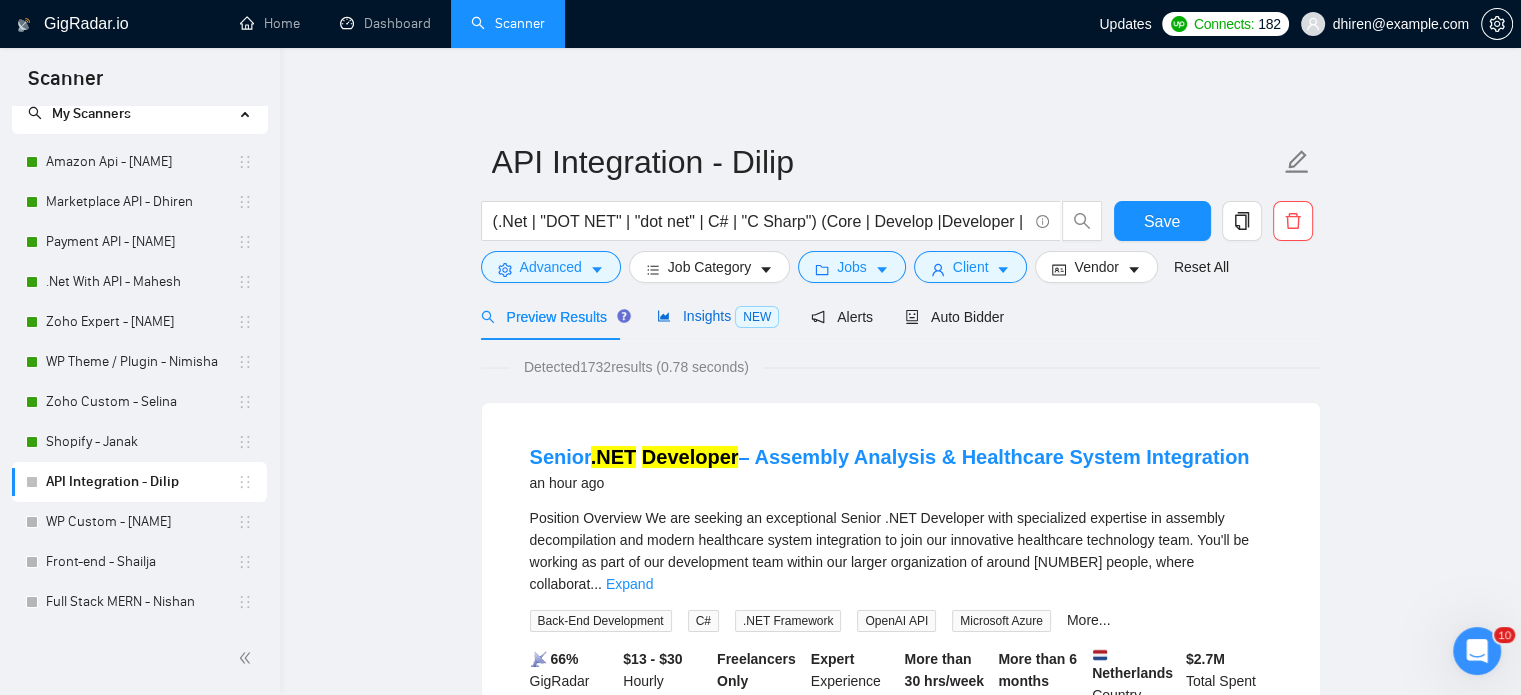 click on "Insights NEW" at bounding box center [718, 316] 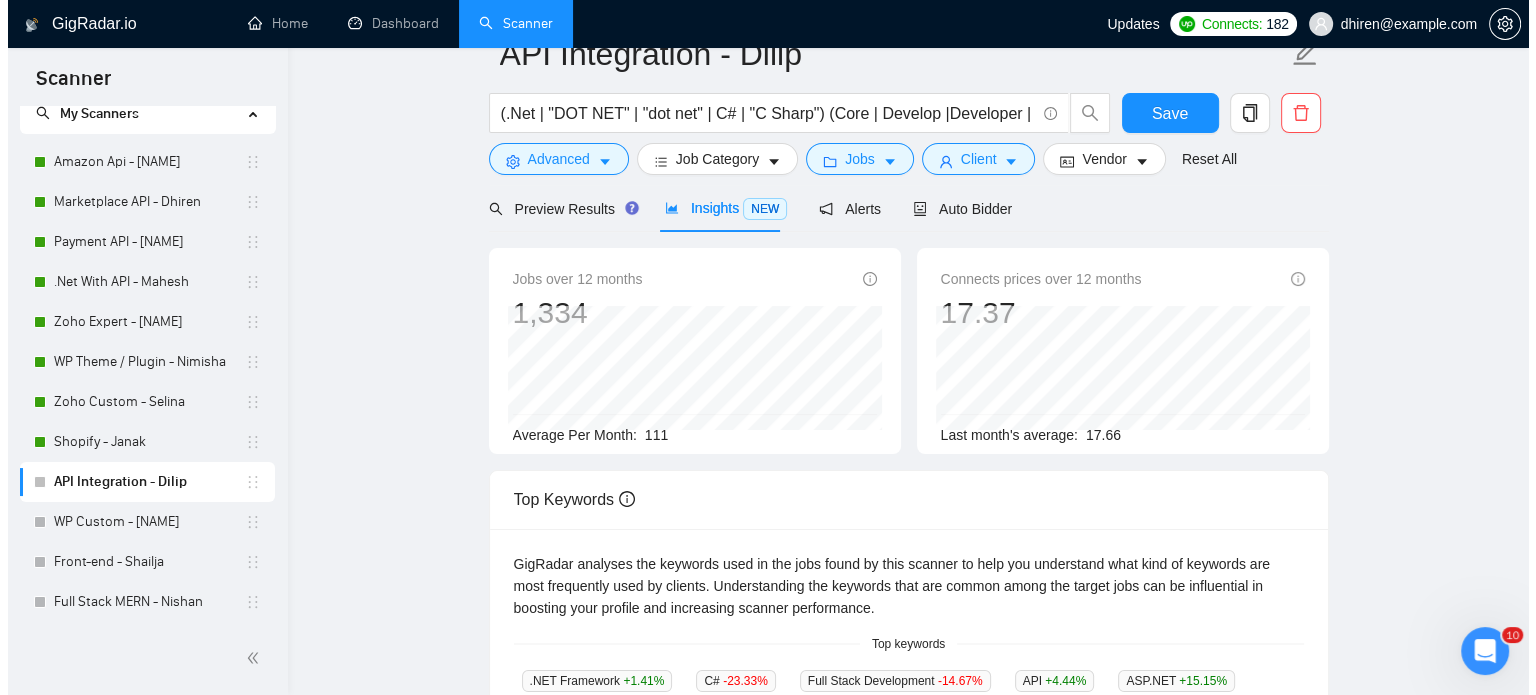 scroll, scrollTop: 0, scrollLeft: 0, axis: both 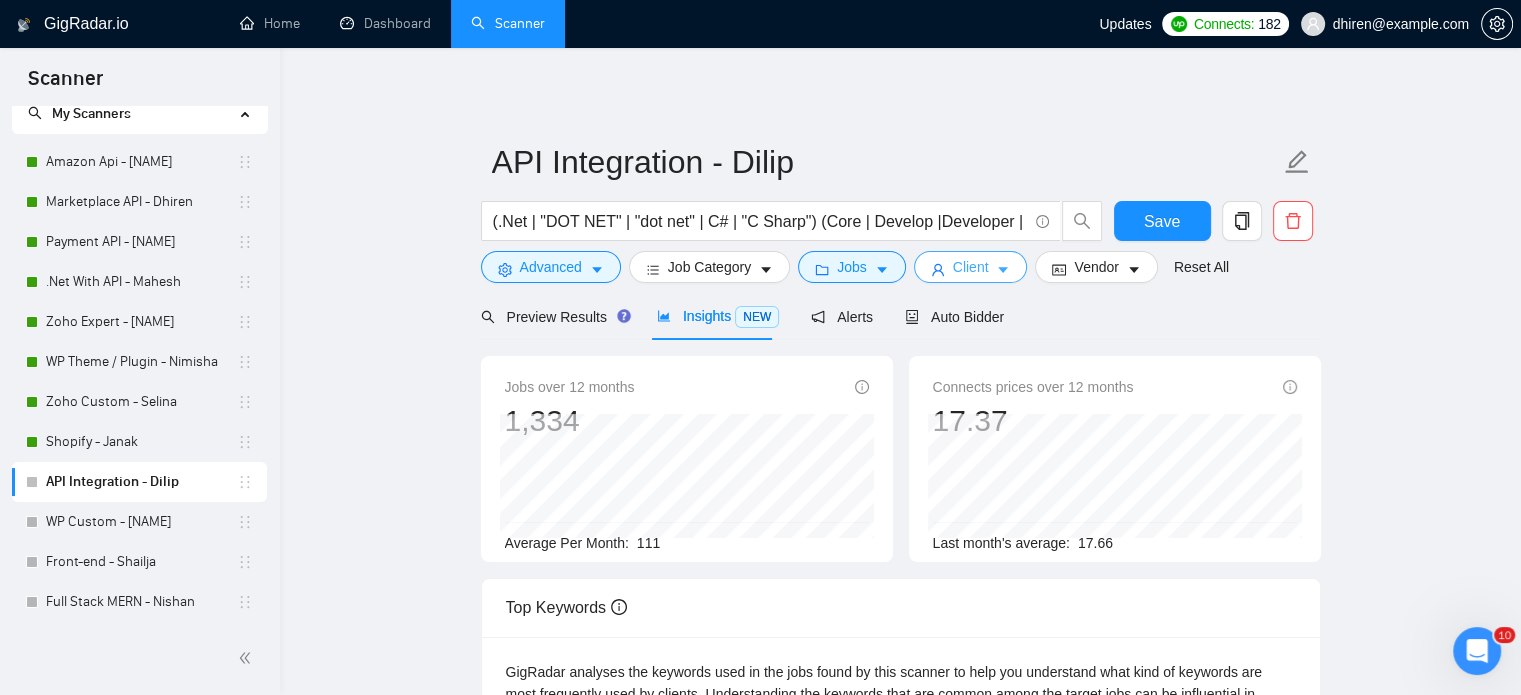 click 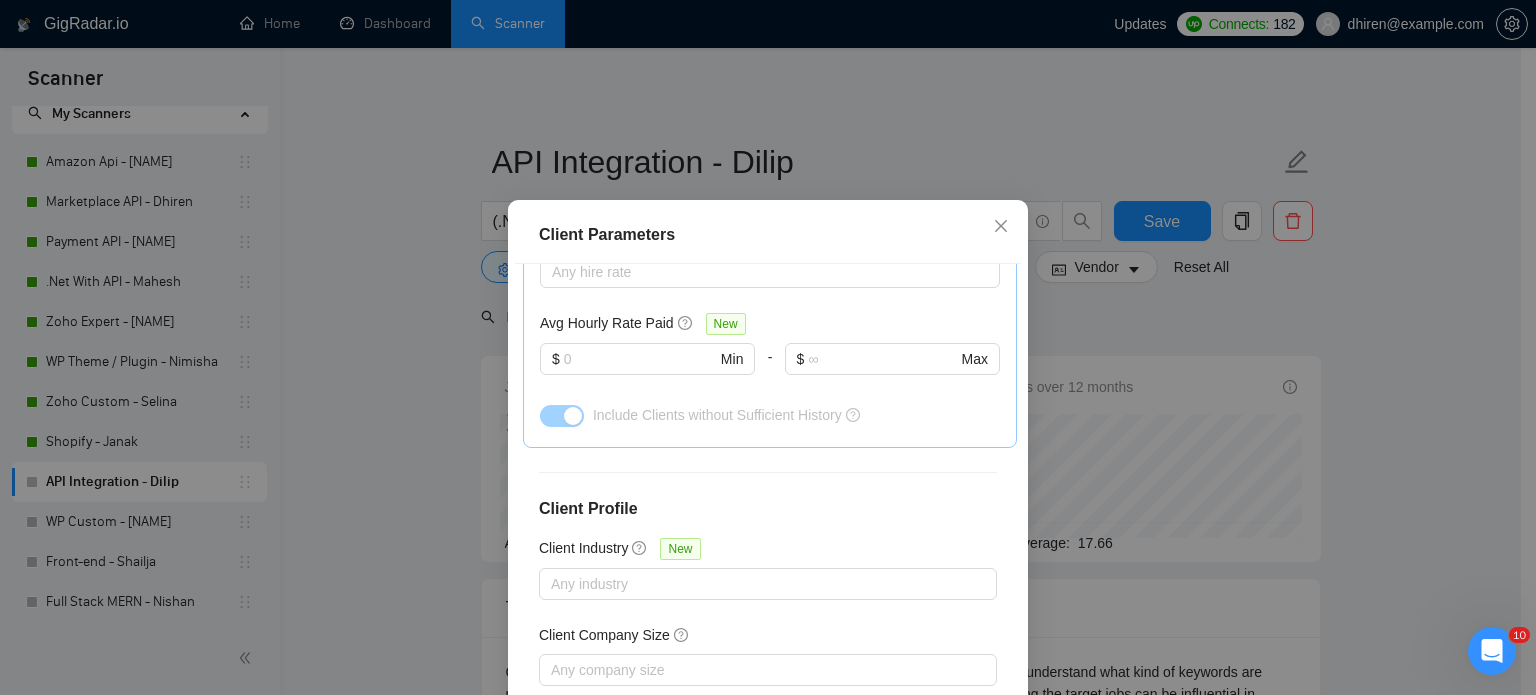 scroll, scrollTop: 760, scrollLeft: 0, axis: vertical 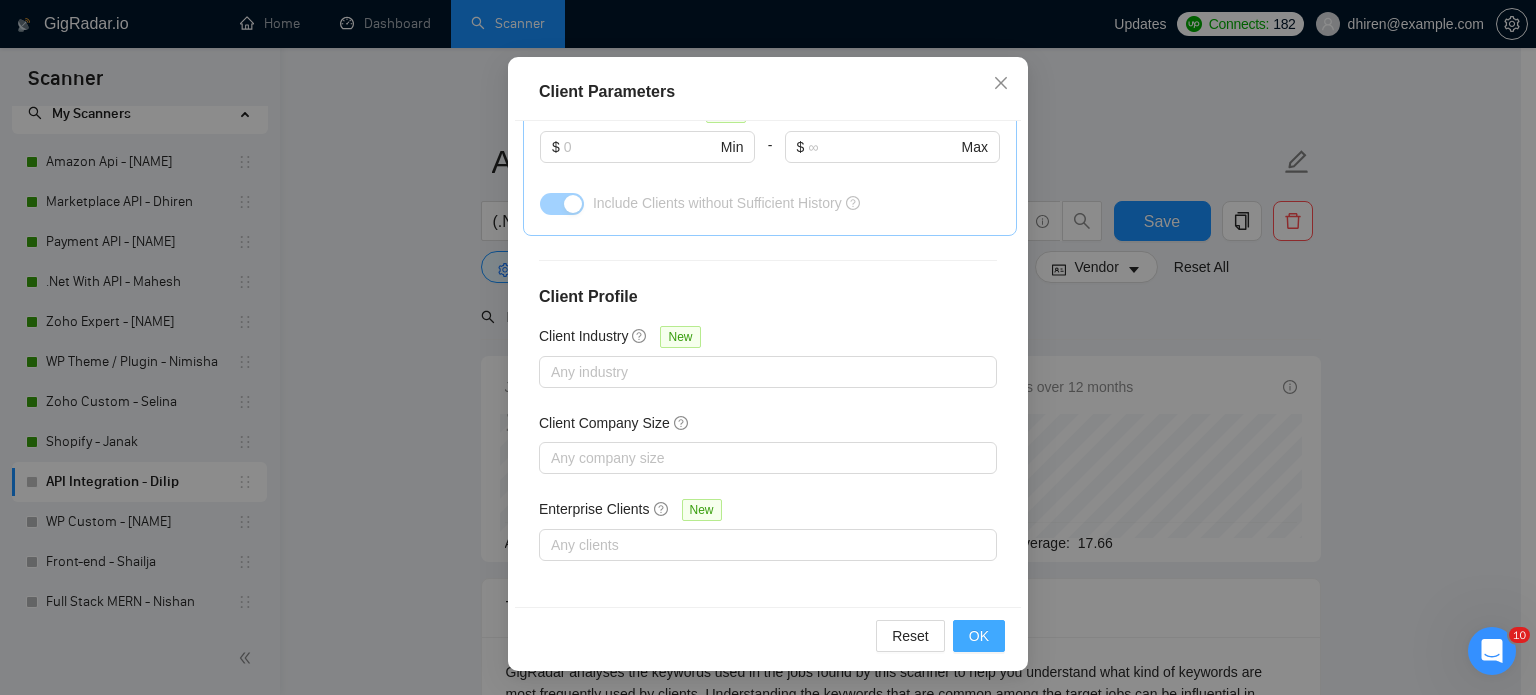 drag, startPoint x: 968, startPoint y: 638, endPoint x: 1036, endPoint y: 213, distance: 430.4056 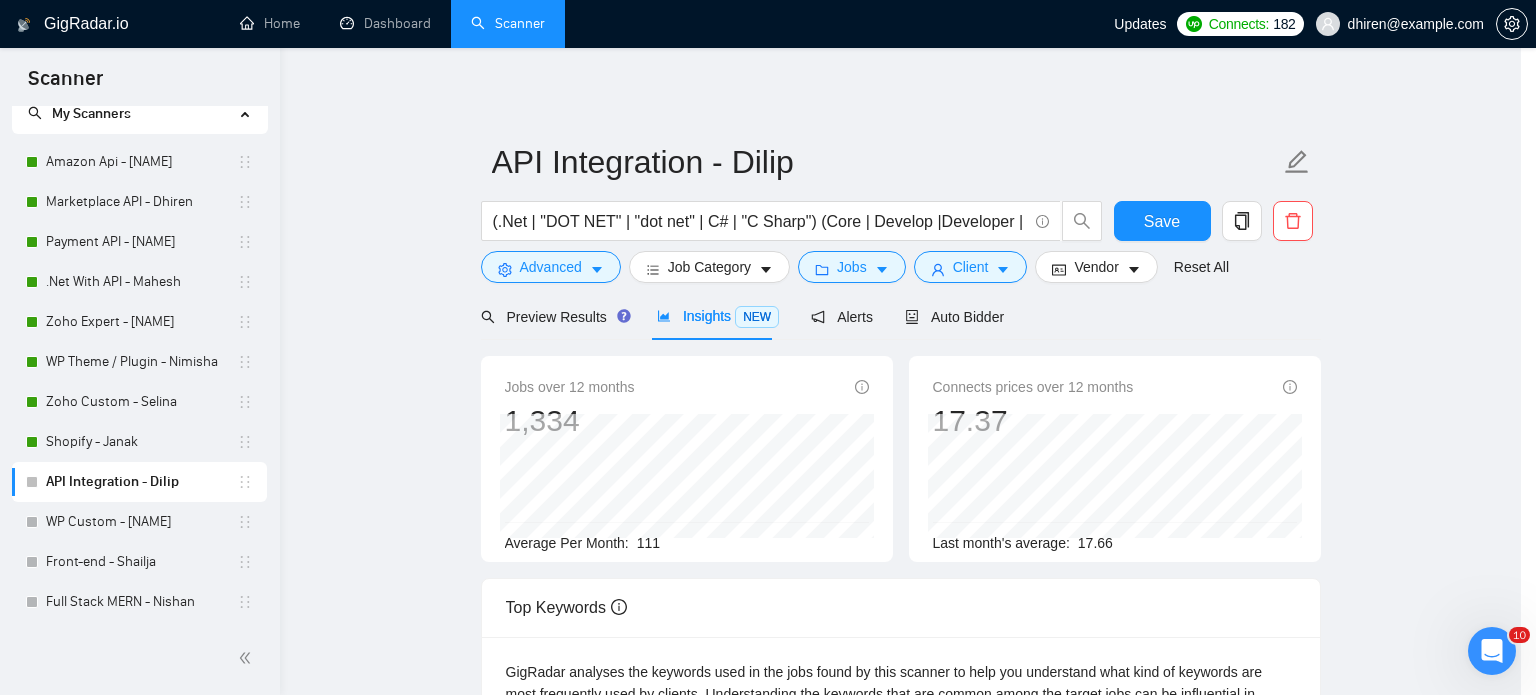 scroll, scrollTop: 63, scrollLeft: 0, axis: vertical 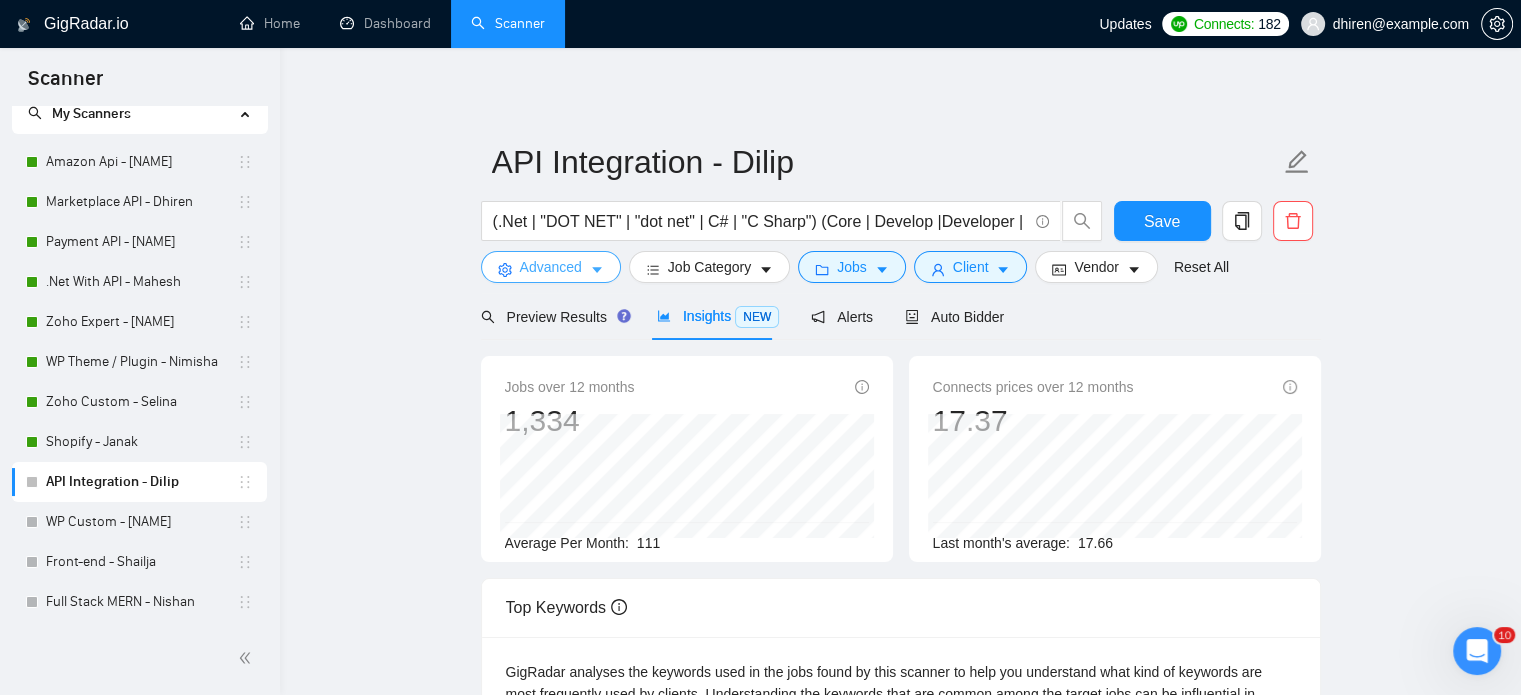 click on "Advanced" at bounding box center (551, 267) 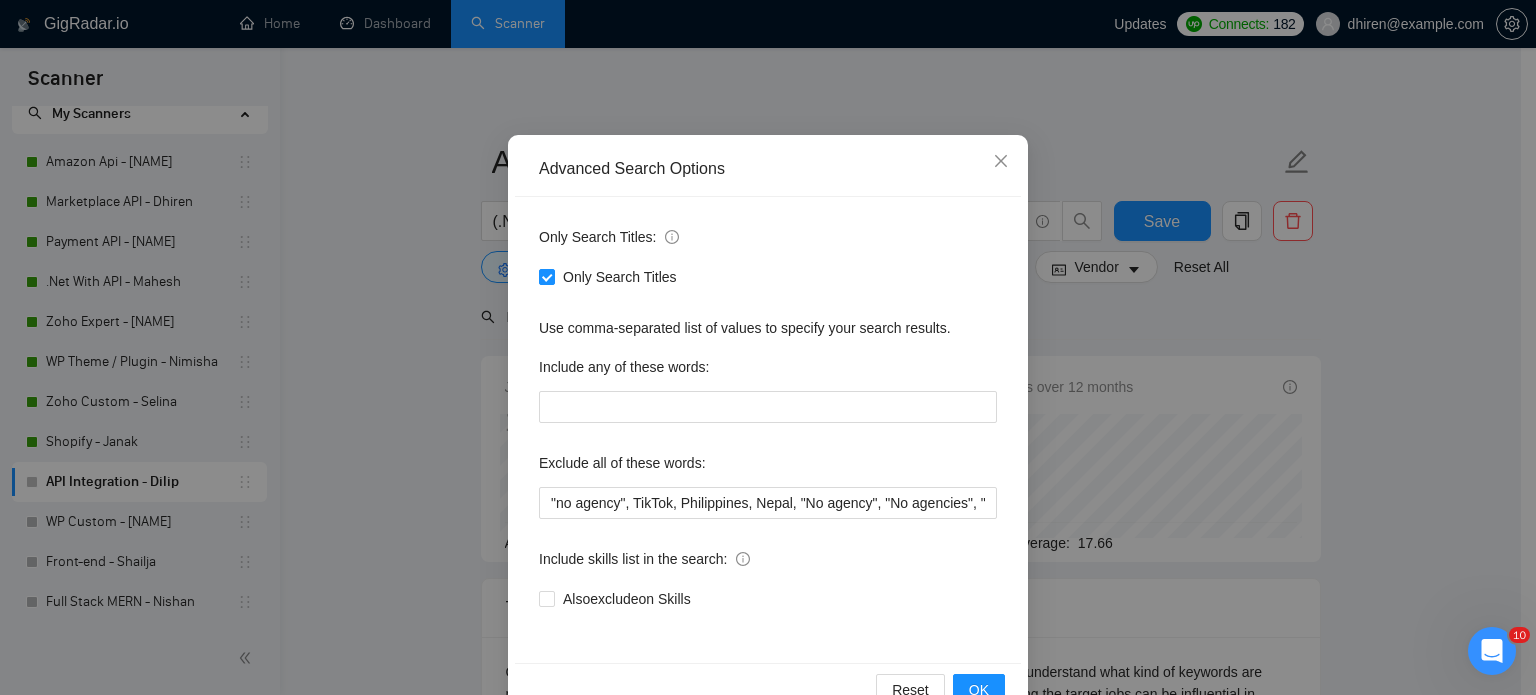 scroll, scrollTop: 136, scrollLeft: 0, axis: vertical 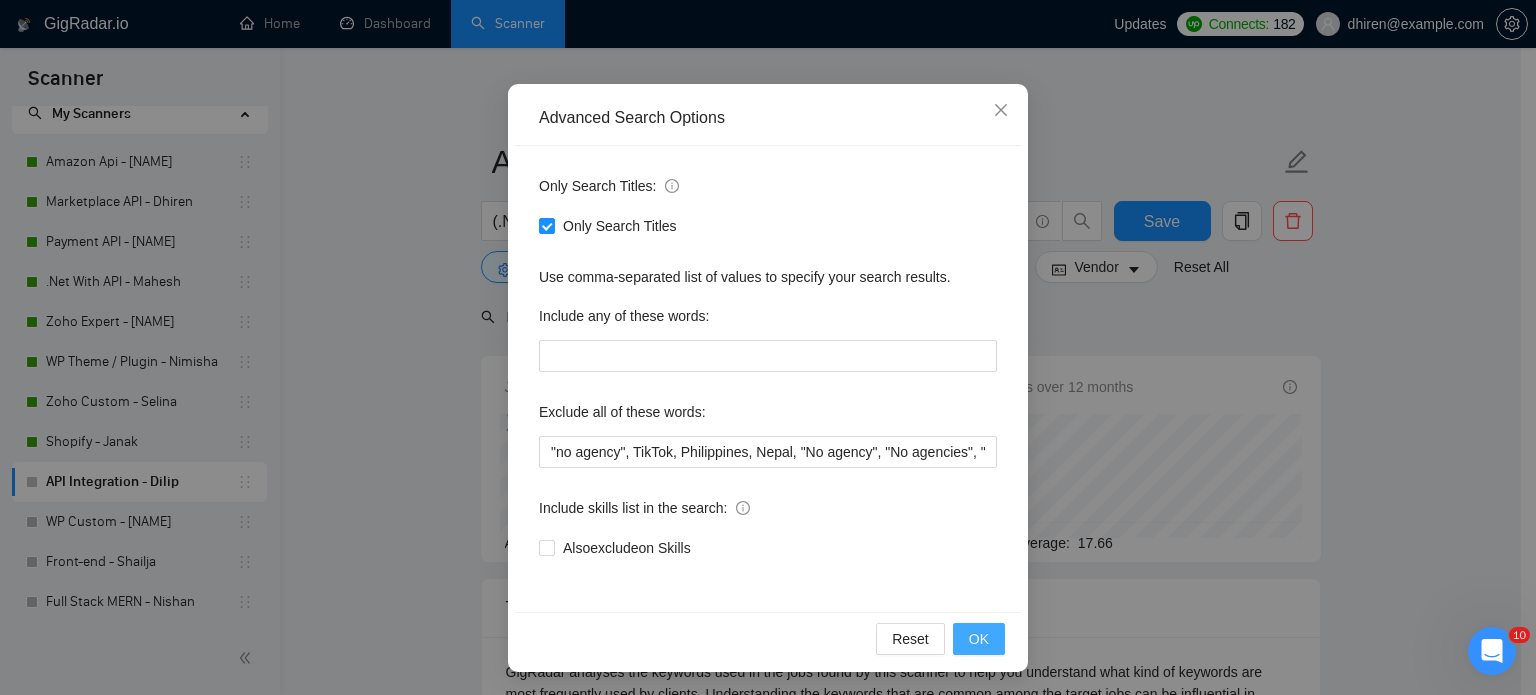 click on "OK" at bounding box center (979, 639) 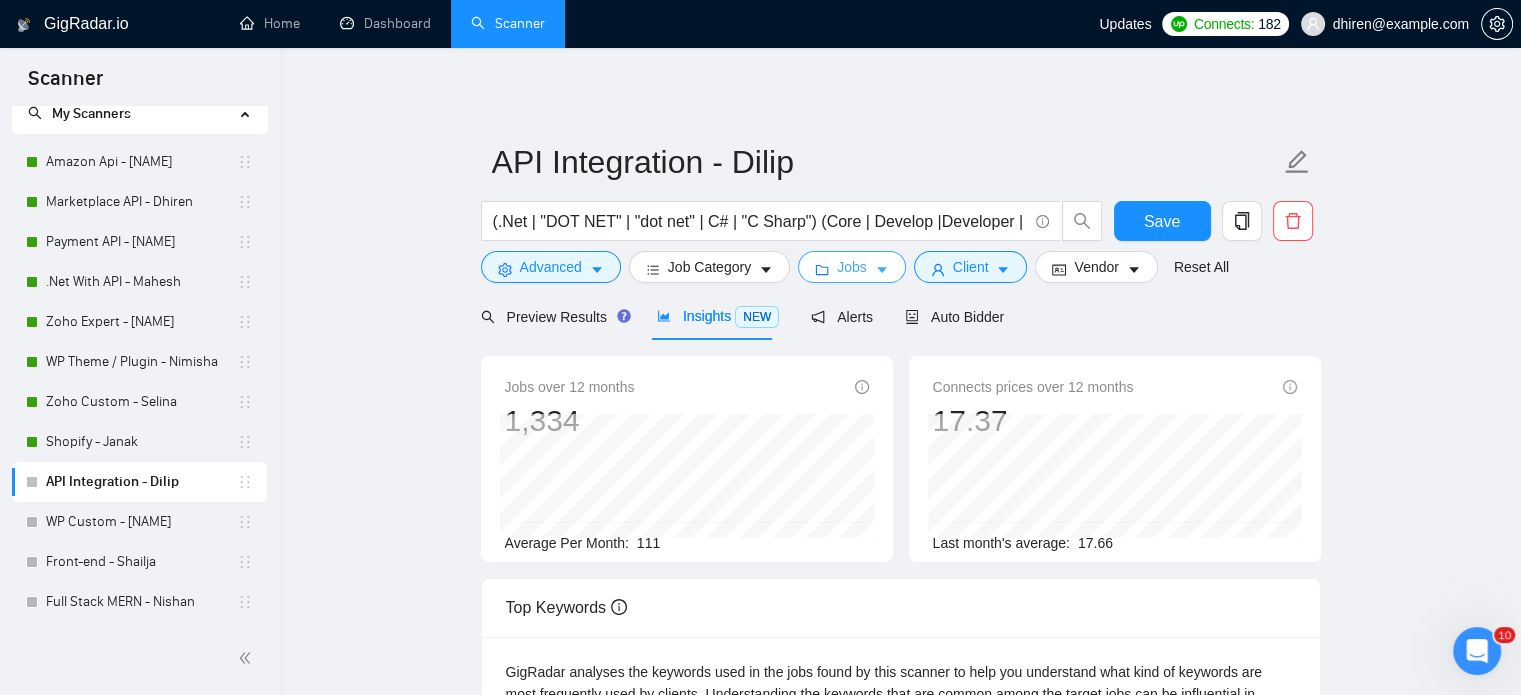 click 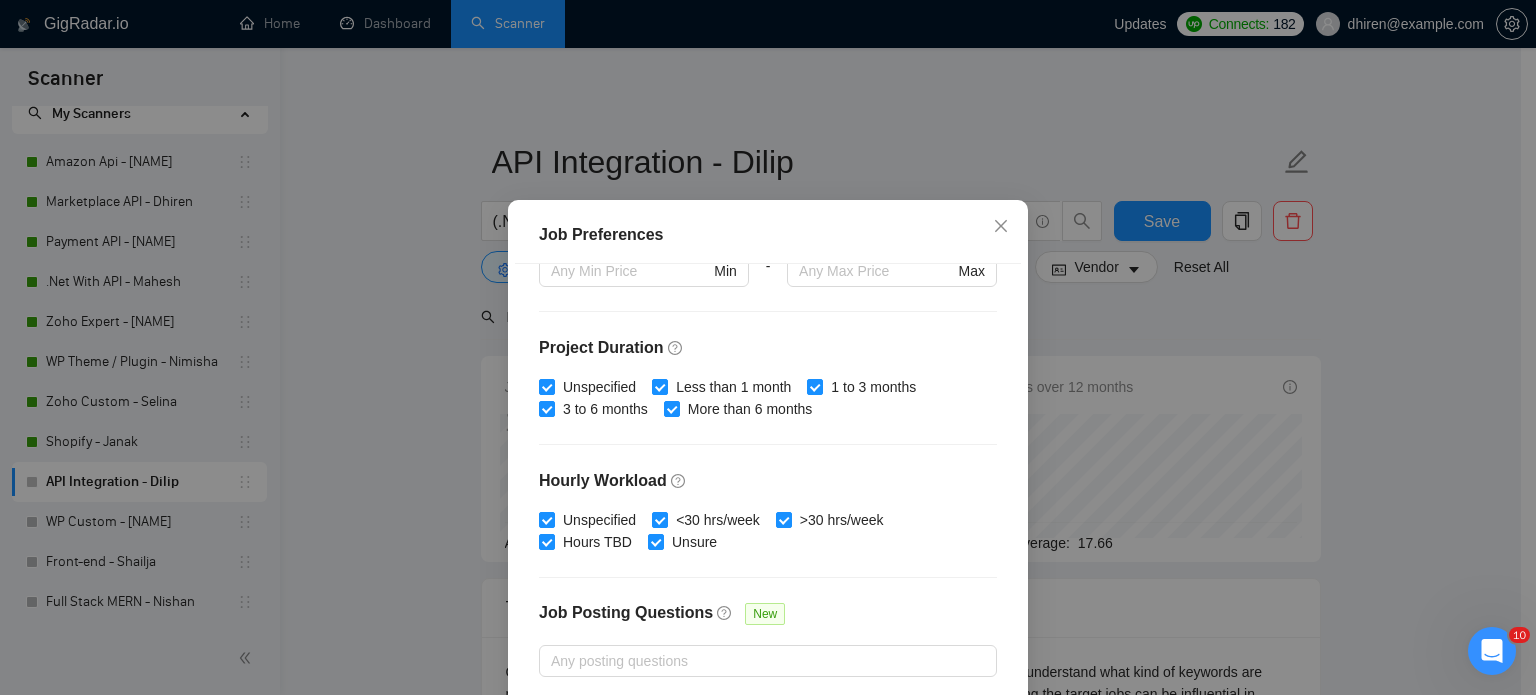 scroll, scrollTop: 640, scrollLeft: 0, axis: vertical 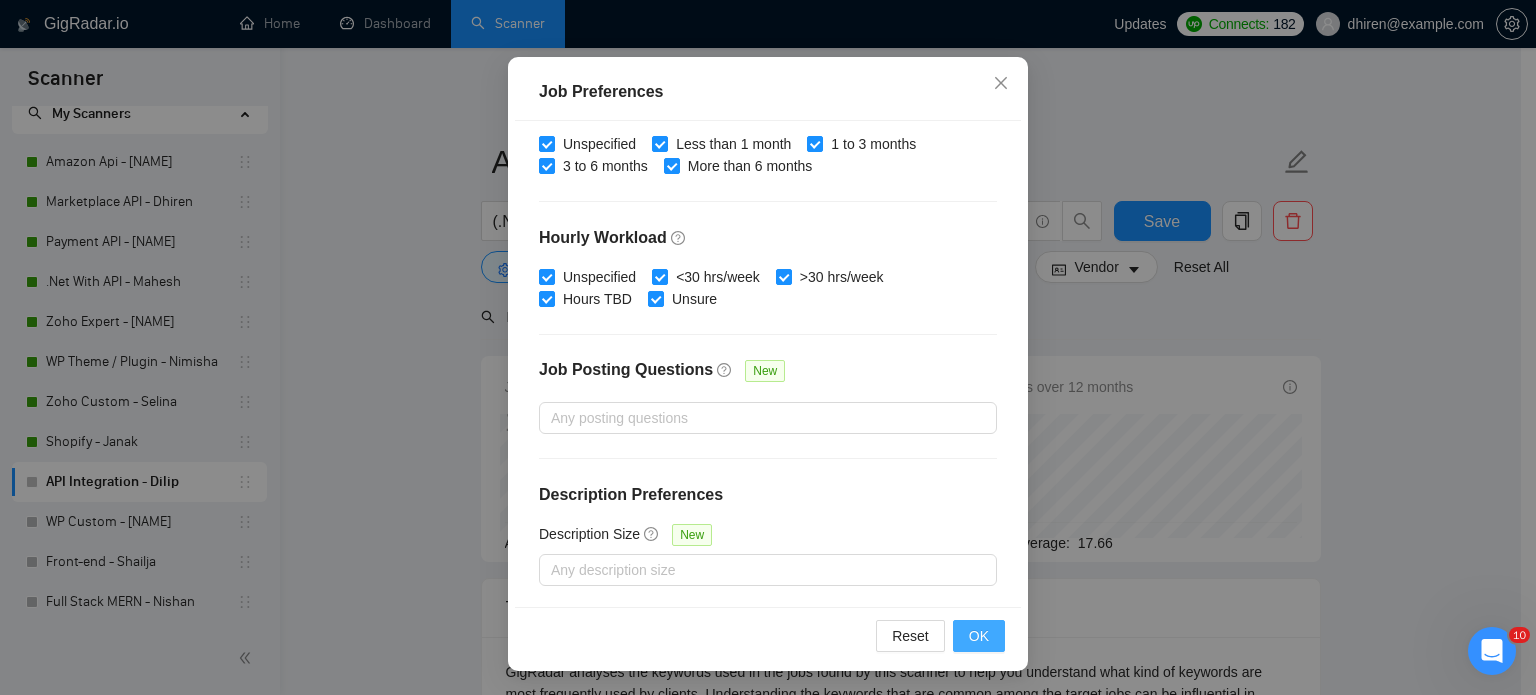drag, startPoint x: 972, startPoint y: 633, endPoint x: 976, endPoint y: 343, distance: 290.0276 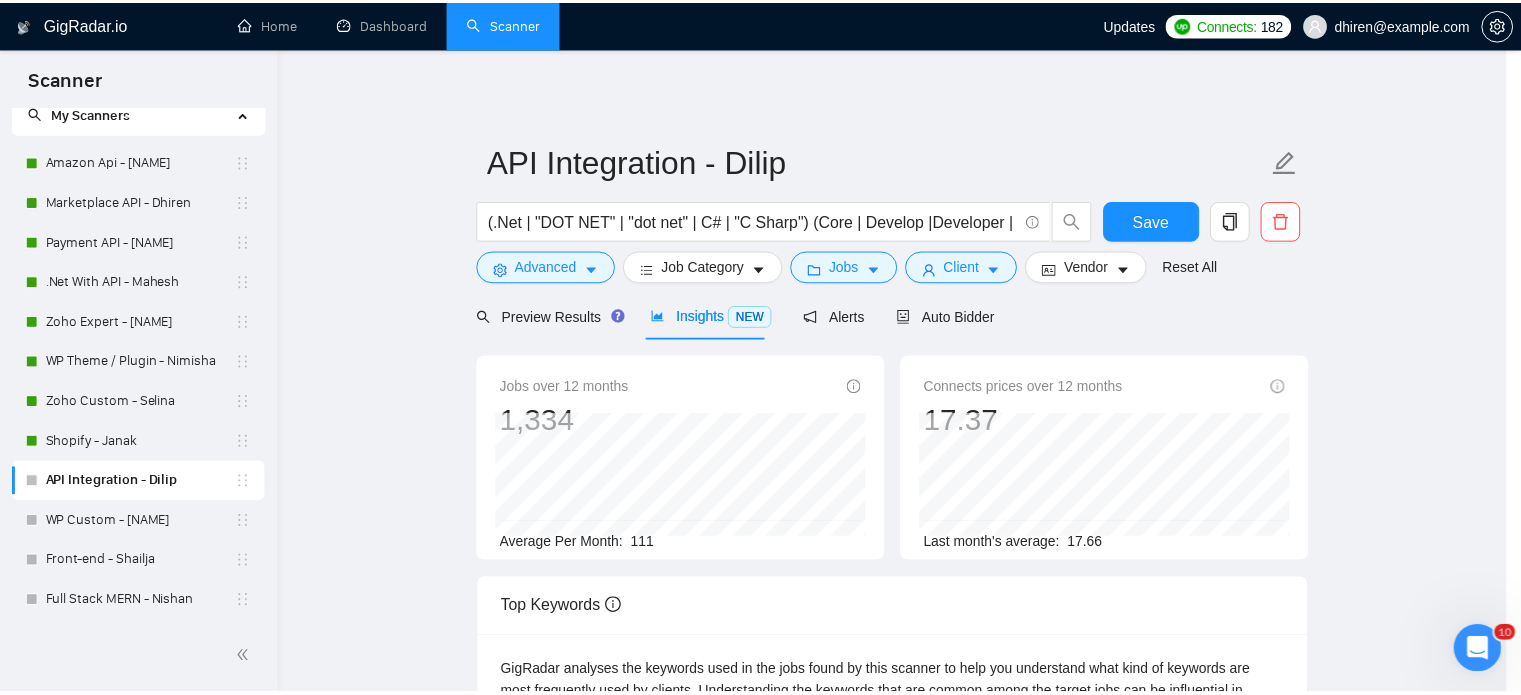scroll, scrollTop: 63, scrollLeft: 0, axis: vertical 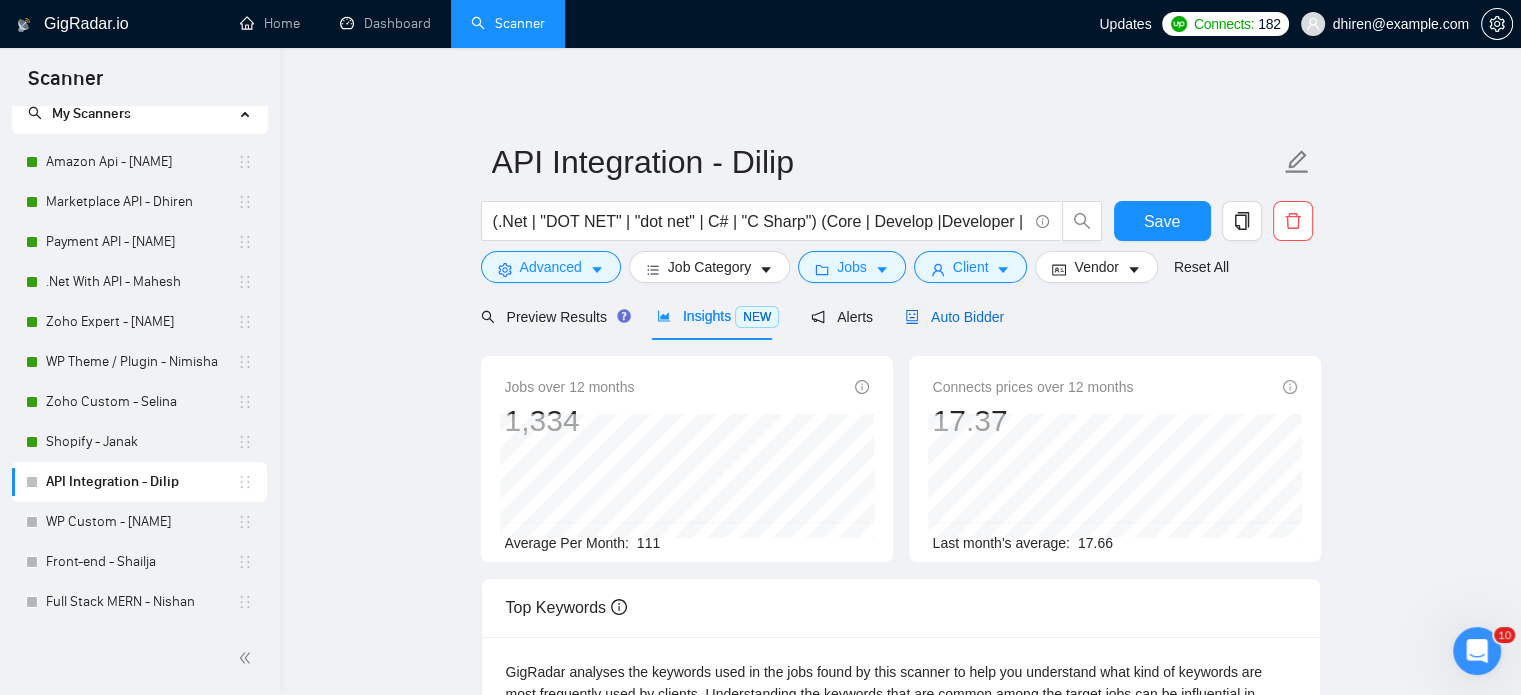 click on "Auto Bidder" at bounding box center [954, 317] 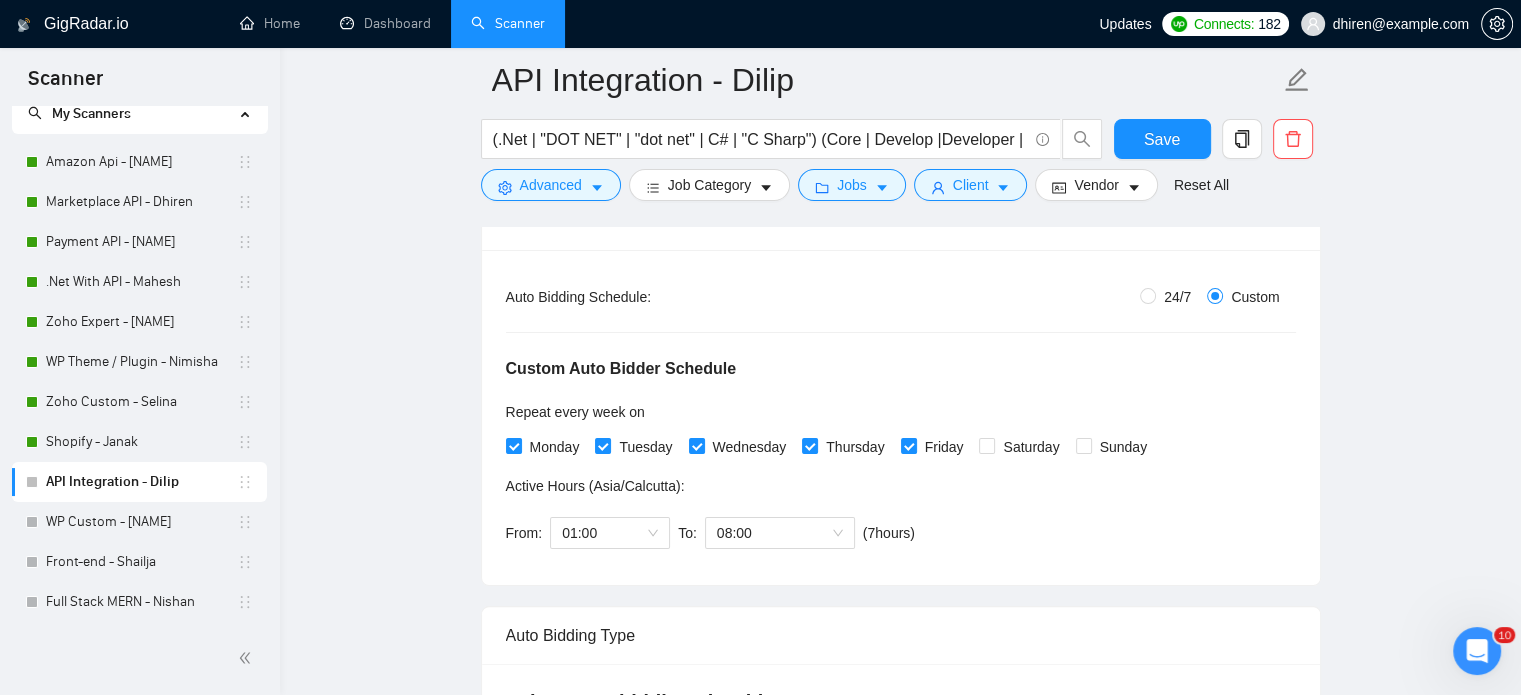 scroll, scrollTop: 0, scrollLeft: 0, axis: both 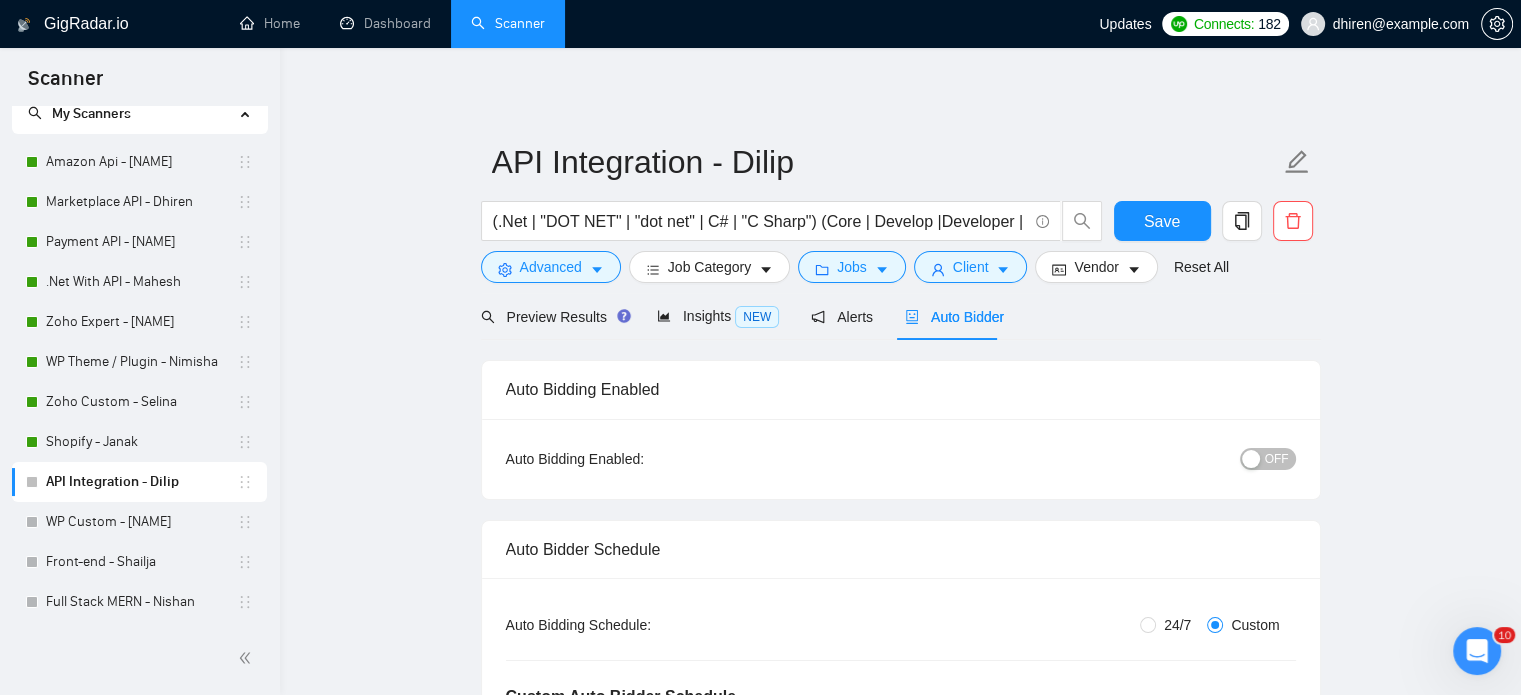 click on "OFF" at bounding box center (1277, 459) 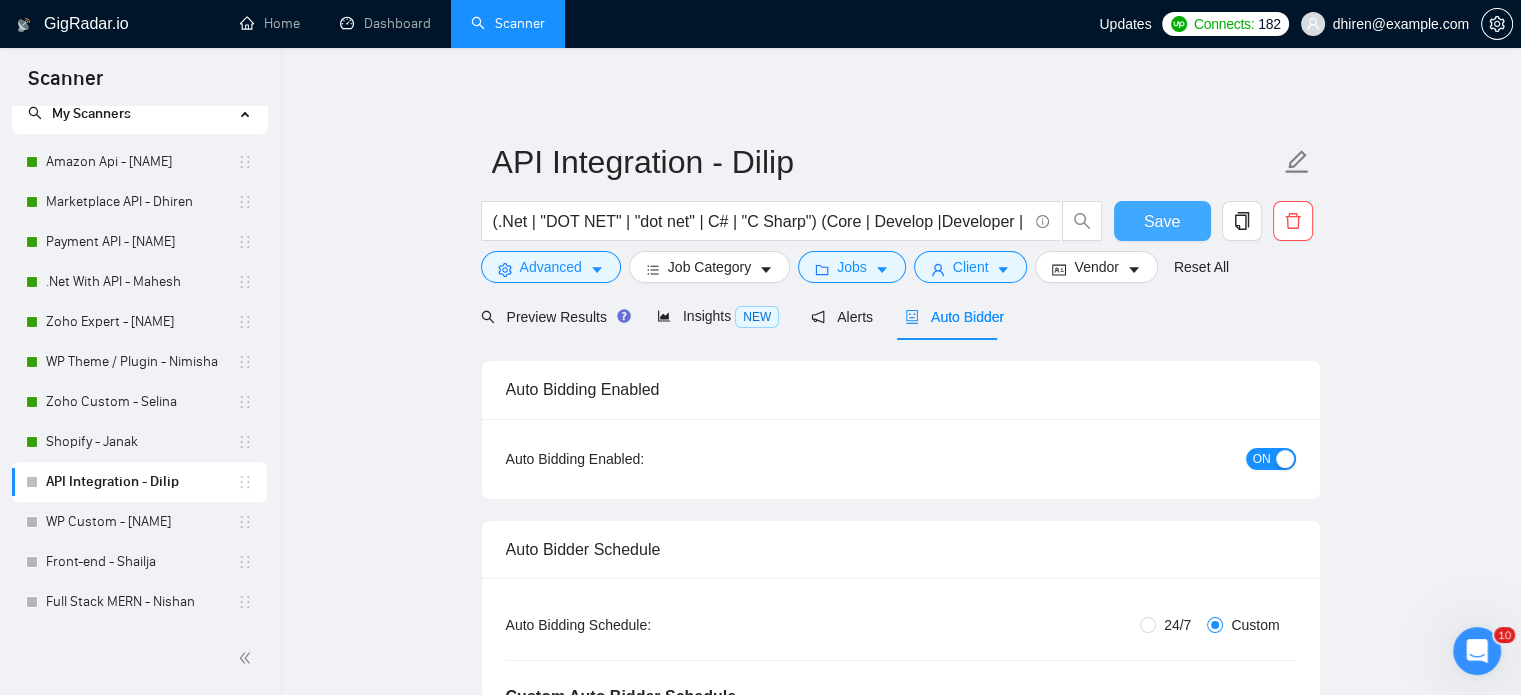 click on "Save" at bounding box center (1162, 221) 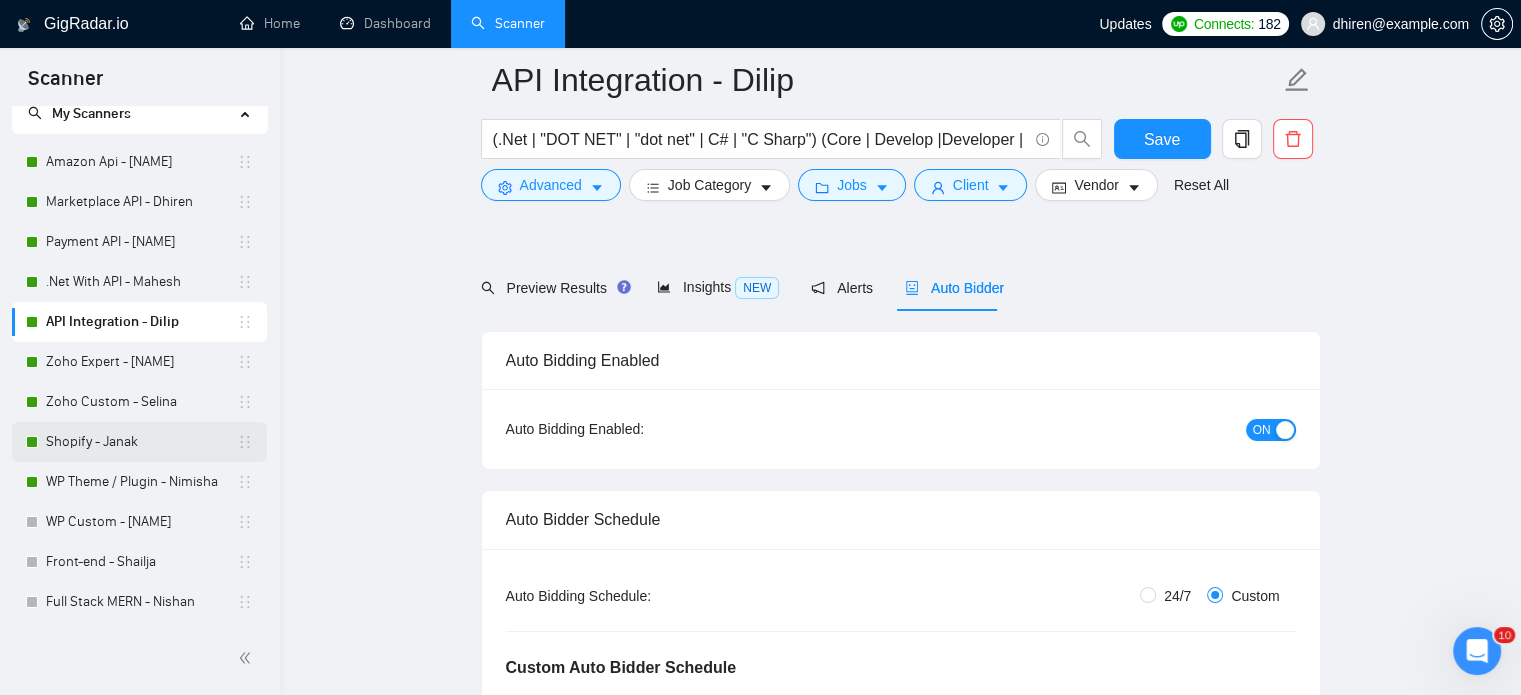 scroll, scrollTop: 100, scrollLeft: 0, axis: vertical 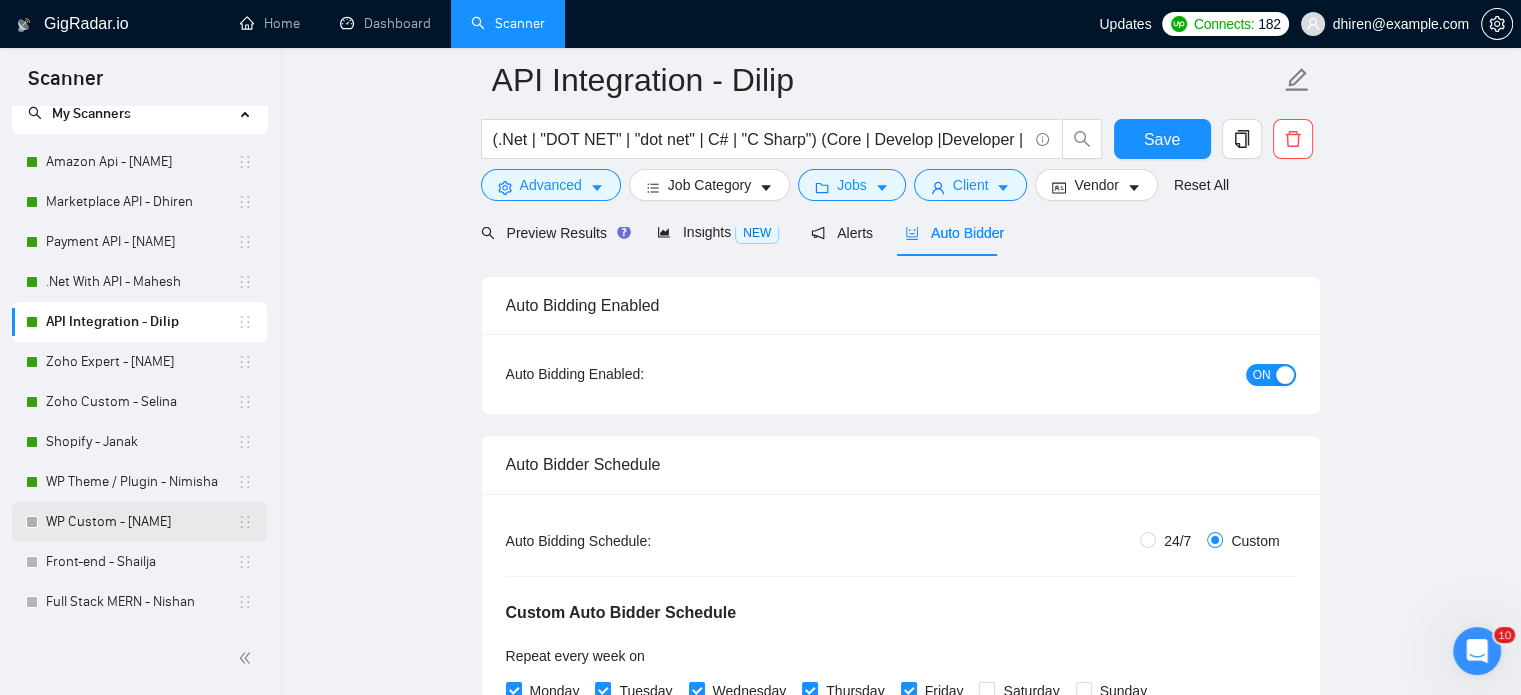 click on "WP Custom - [PERSON_NAME]" at bounding box center [141, 522] 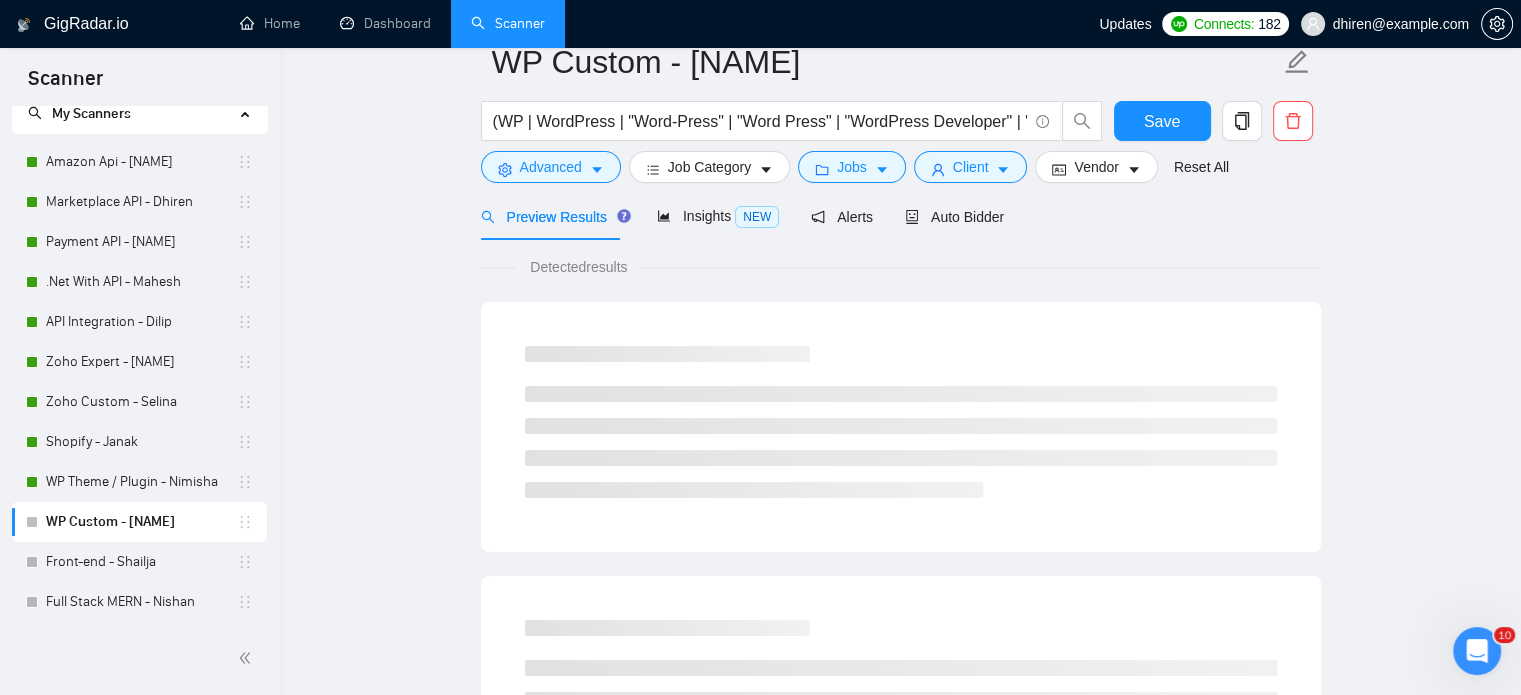 scroll, scrollTop: 35, scrollLeft: 0, axis: vertical 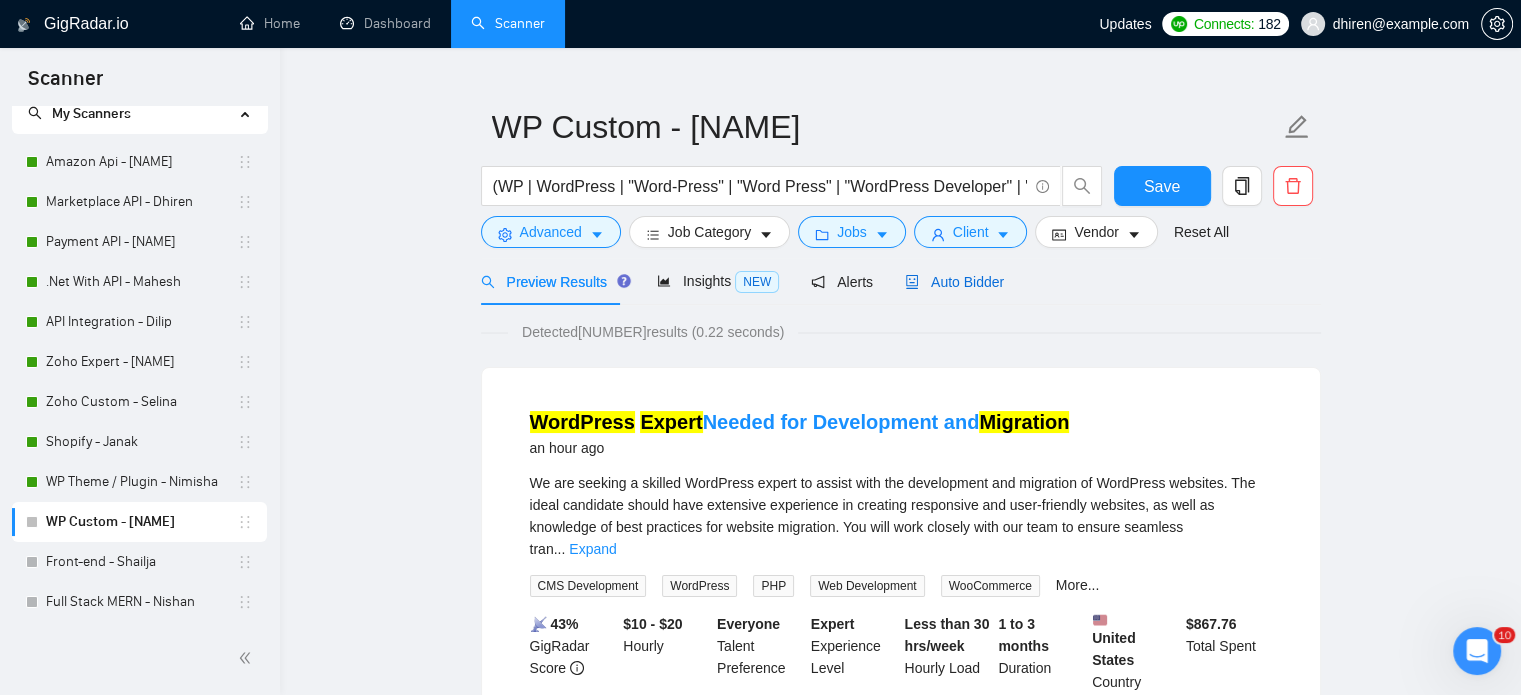 click on "Auto Bidder" at bounding box center (954, 282) 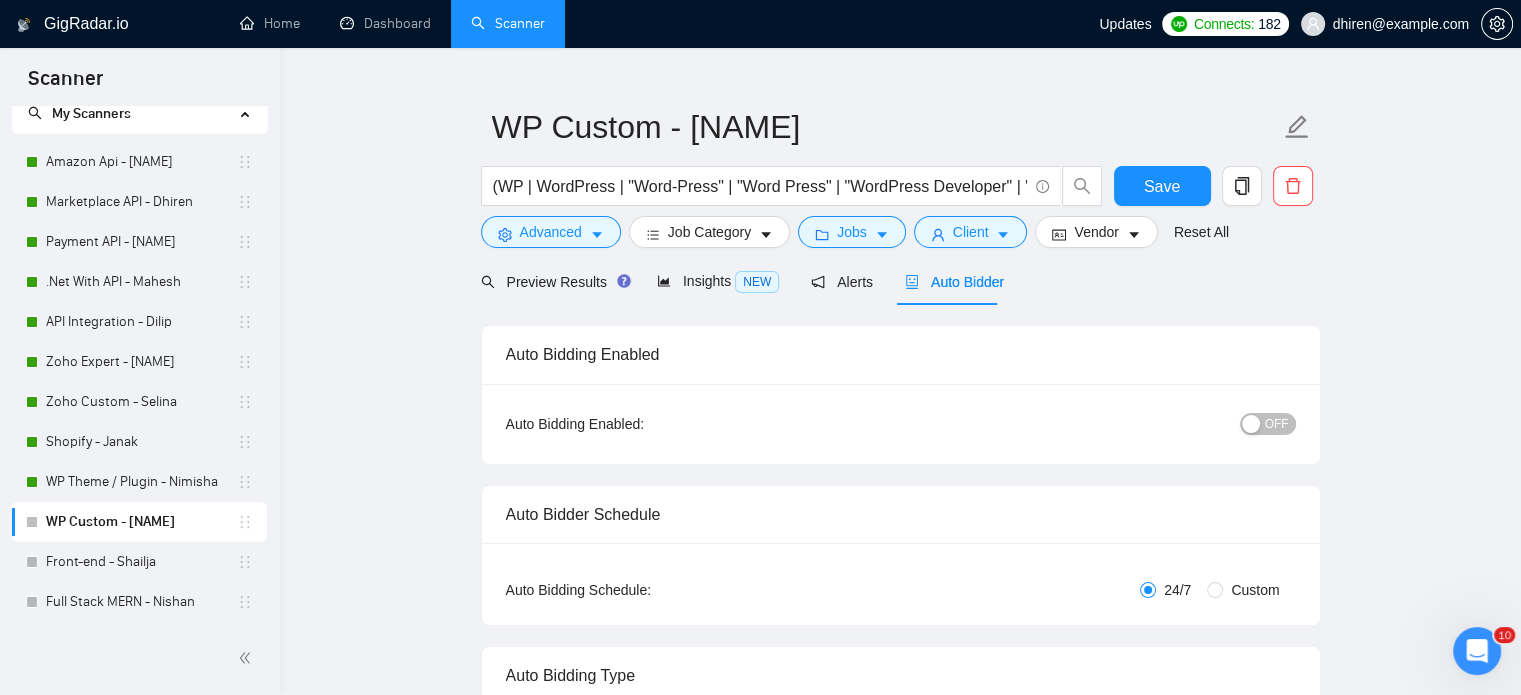 type 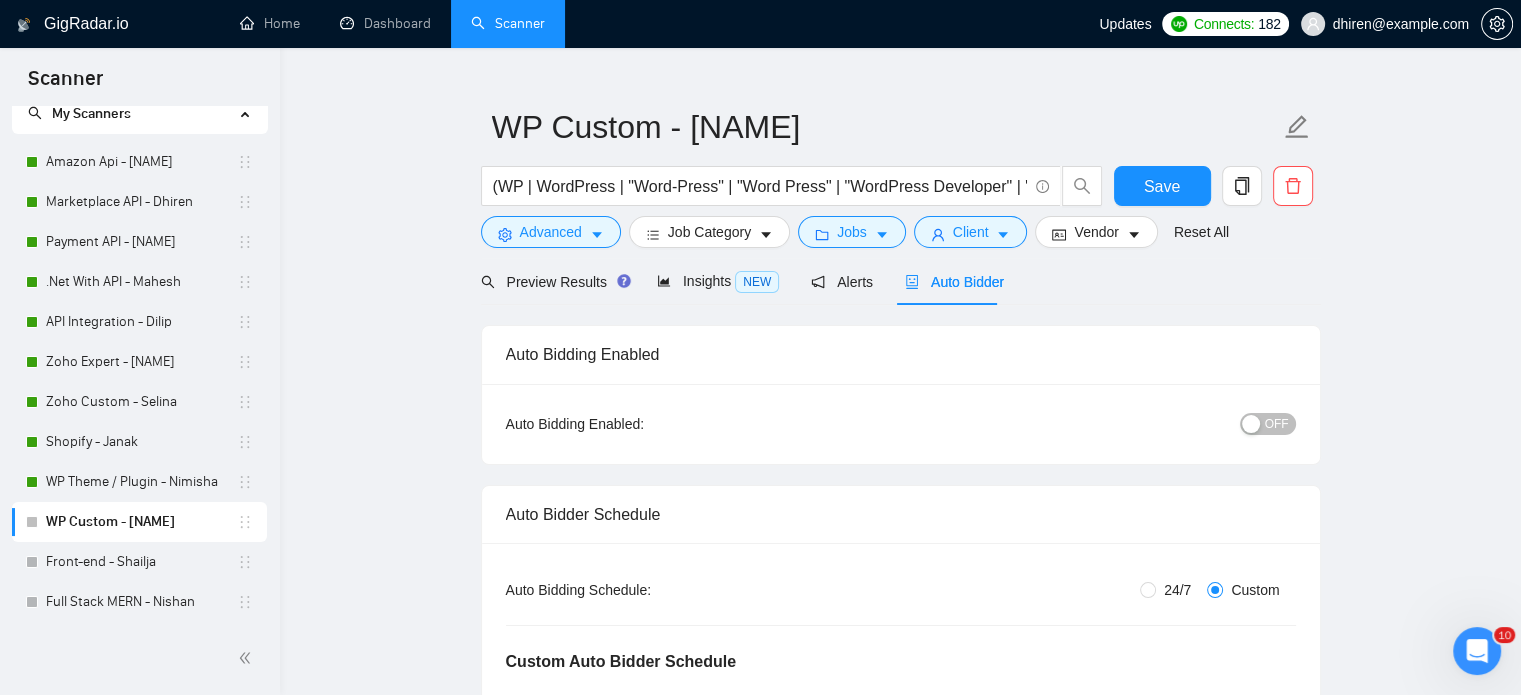 type 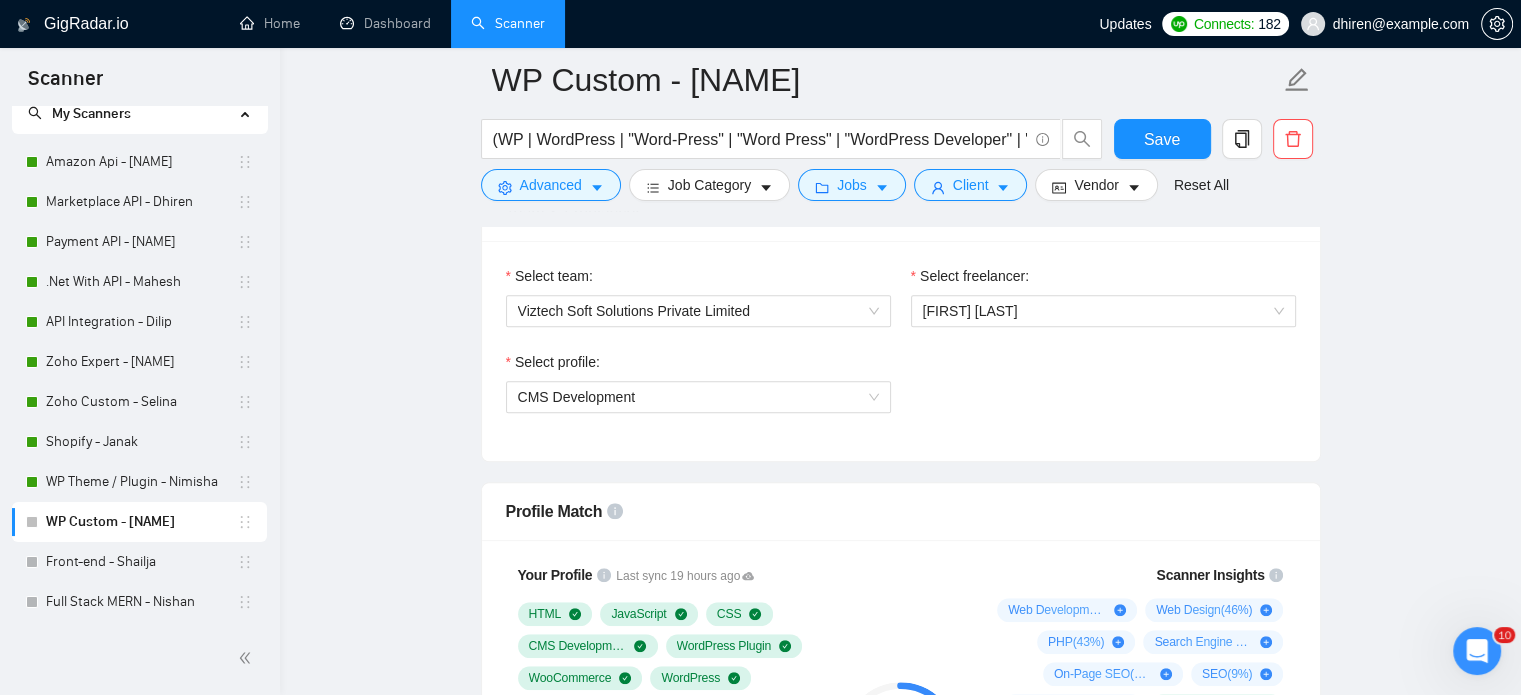 scroll, scrollTop: 1900, scrollLeft: 0, axis: vertical 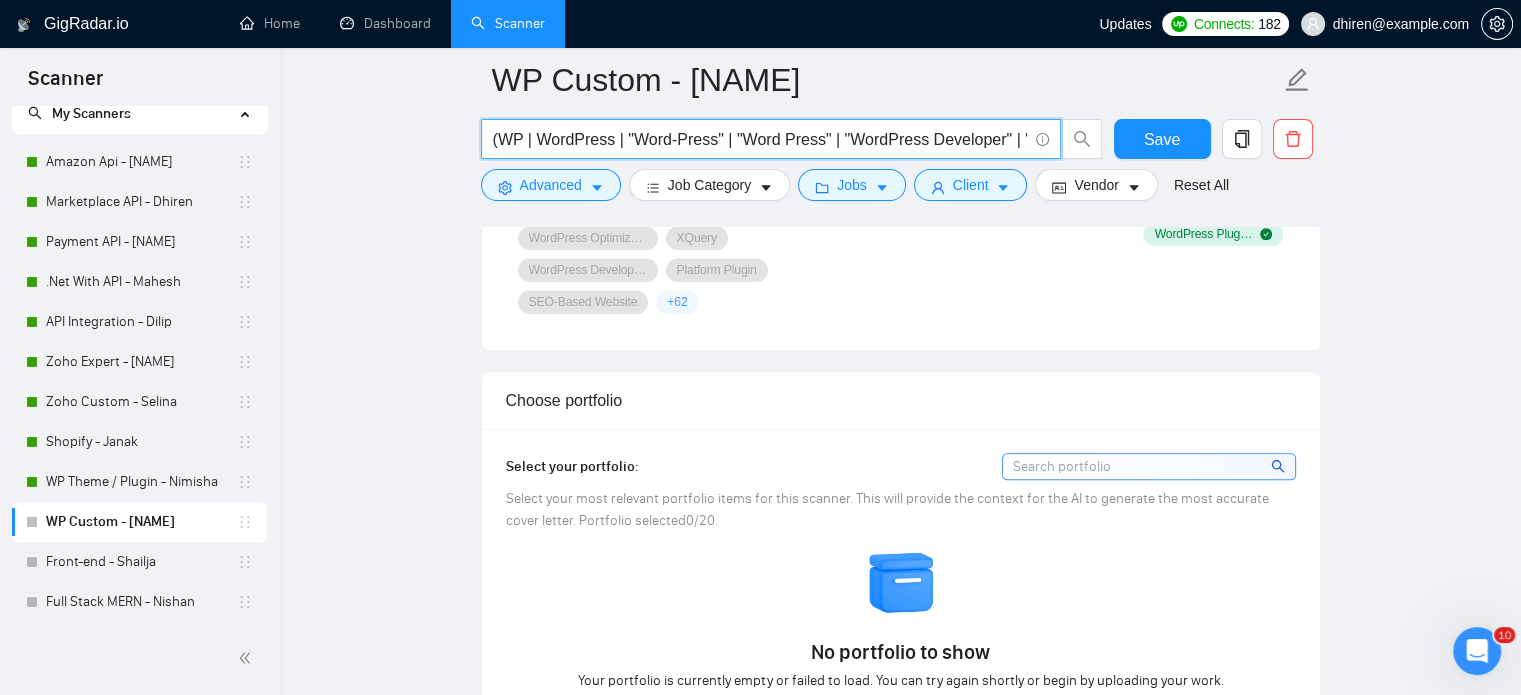 click on "(WP | WordPress | "Word-Press" | "Word Press" | "WordPress Developer" | "WordPress Designer" | "WP Developer" | "WP Expert" | "WordPress Expert" | "WP Consultant" | "WP Theme") | "WP Plugin" | "WP Website") ("Custom Theme" | "Custom Plugin" | "Theme Development" | "Plugin Development" | Customization | Optimization | "Speed Optimization" | Maintenance | Migration | Security | Gutenberg)" at bounding box center (760, 139) 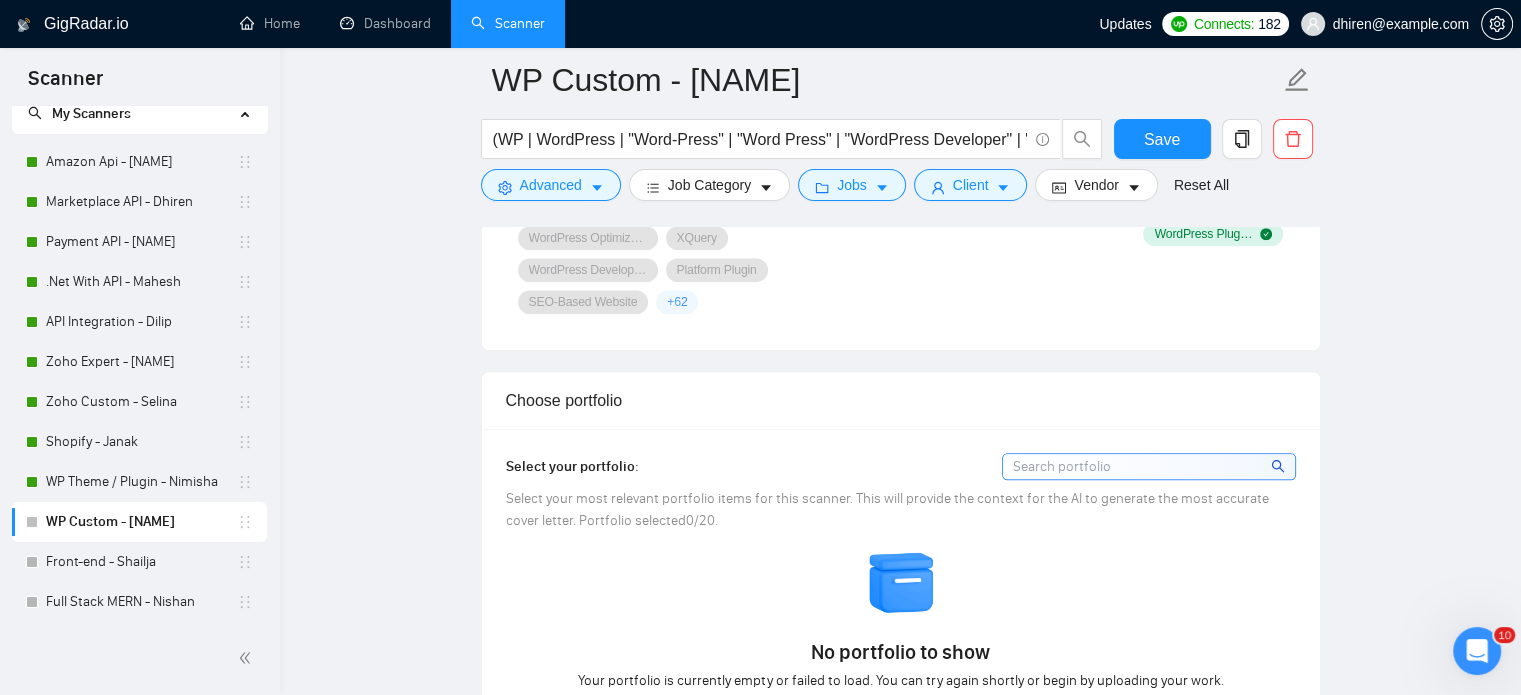 drag, startPoint x: 129, startPoint y: 484, endPoint x: 472, endPoint y: 635, distance: 374.7666 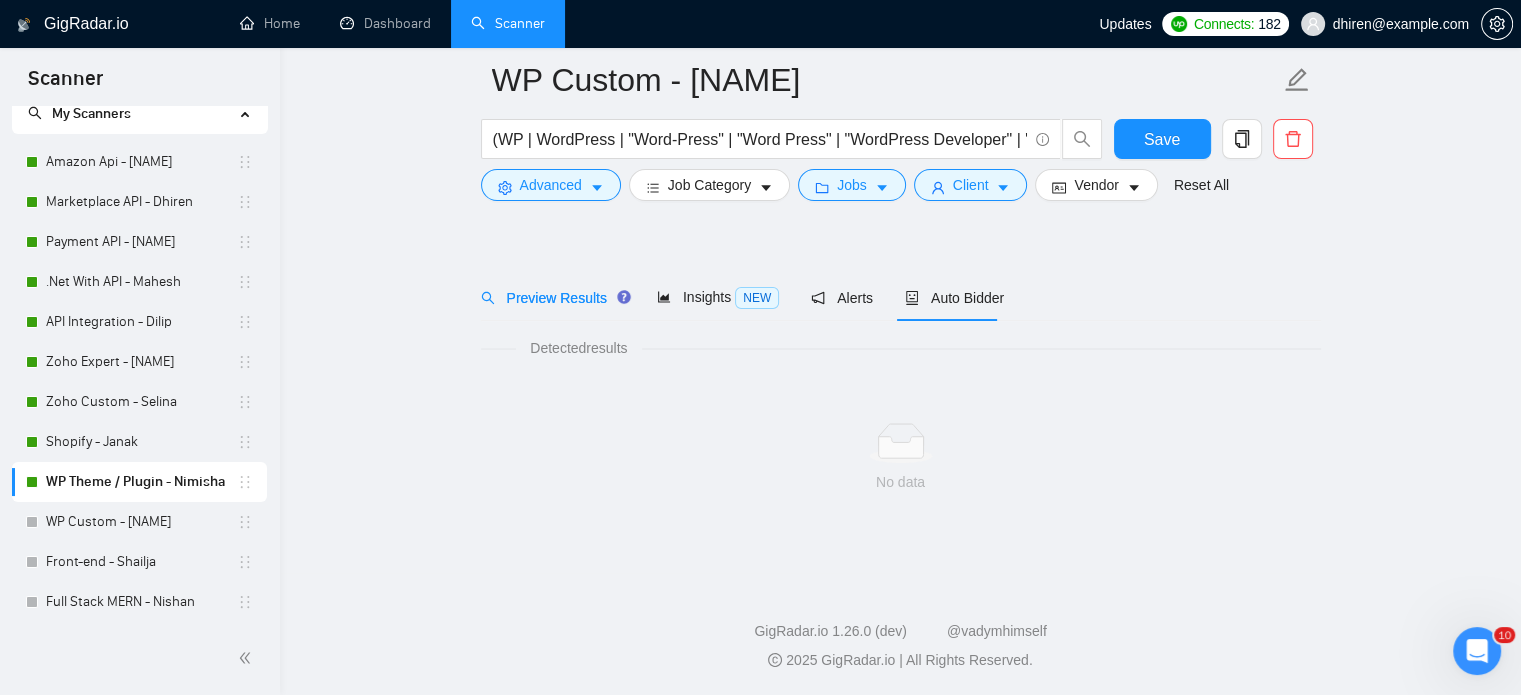 scroll, scrollTop: 35, scrollLeft: 0, axis: vertical 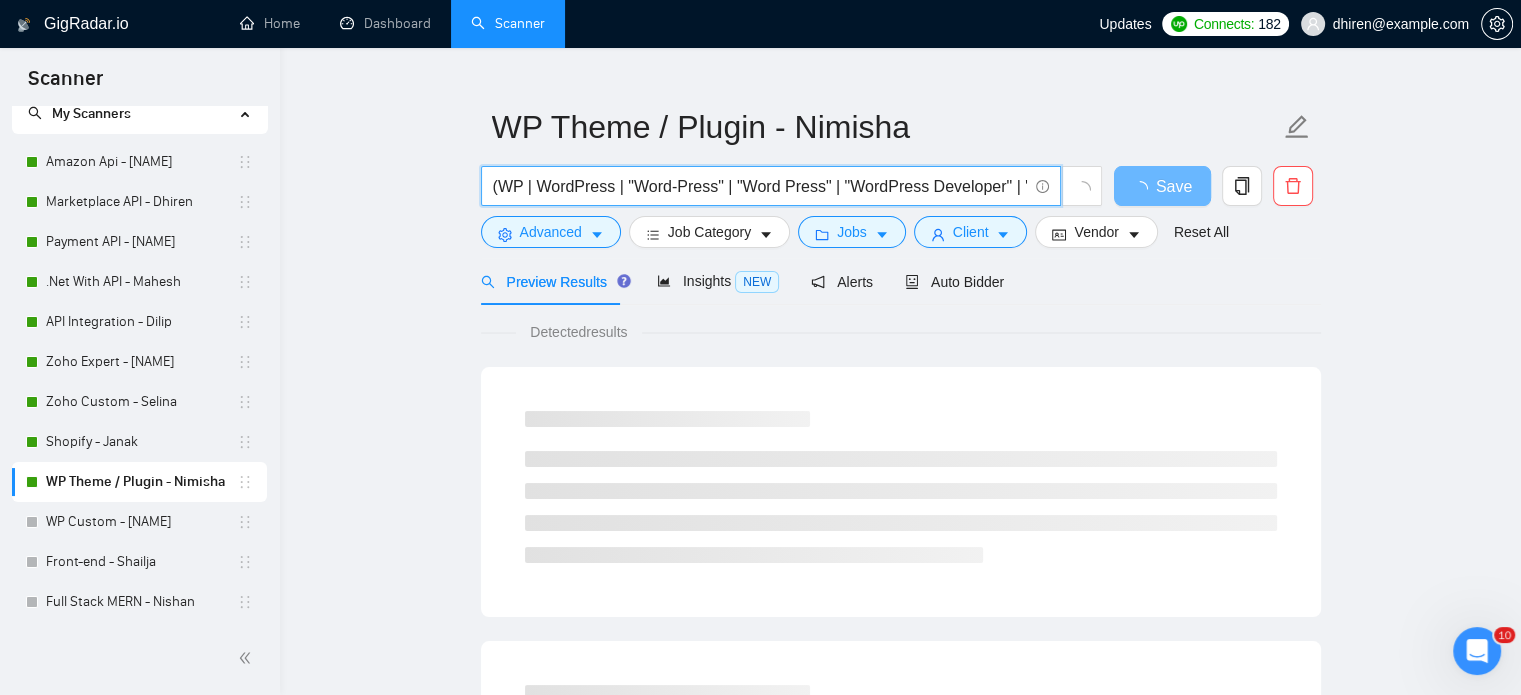 click on "(WP | WordPress | "Word-Press" | "Word Press" | "WordPress Developer" | "WordPress Designer" | "WP Developer" | "WP Expert" | "WordPress Expert" | "WP Consultant" | "WP Theme" | "WP Plugin" | "WP Website") ("Astra" | "GeneratePress" | "Kadence" | "Blocksy" | "Hello Elementor" | "OceanWP" | "Flatsome" | "Porto" | "Shopkeeper" | "WoodMart" | "Elementor" | "WPBakery" | "Spectra" | "Essential Addons" | "Rank Math" | "WP Rocket" | "Smush" | "Perfmatters" | "CartFlows" | "AffiliateWP" | "YITH" | "MailPoet" | "Wordfence" | "UpdraftPlus" | "WPForms" | "Formidable Forms" | "WooCommerce" | "Woo Commerce" | "Woo-Commerce" | "DIVI" | Elementor | LearnDash | LMS | WPEngine | "WP Engine")" at bounding box center [760, 186] 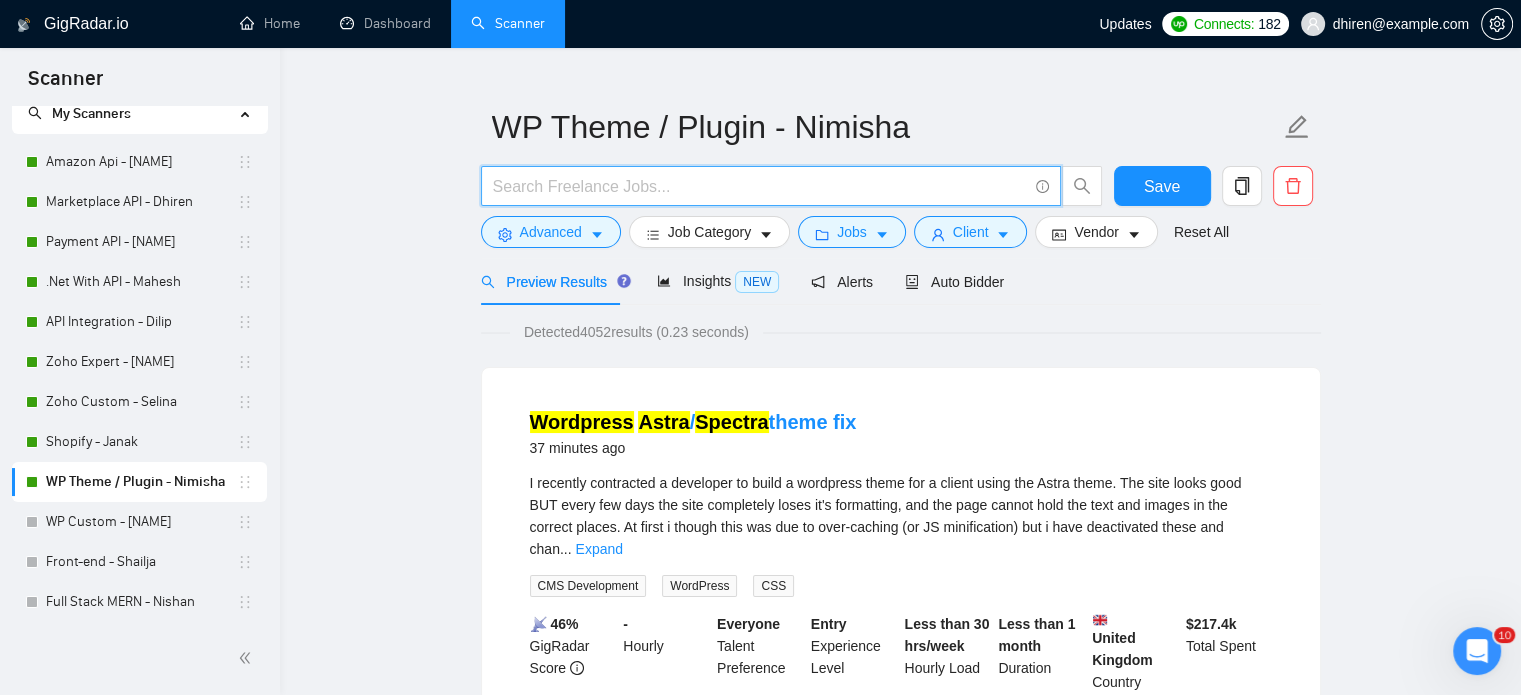 paste on "(WP | WordPress | "Word-Press" | "Word Press" | "WordPress Developer" | "WordPress Designer" | "WP Developer" | "WP  ("Astra" | "GeneratePress" | "Kadence" | "Blocksy" | "Hello Elementor" | "OceanWP" | "Flatsome" | "Porto" | "Shopkeeper" | "WoodMart" | "Elementor" | "WPBakery" | "Spectra" | "Essential Addons" | "Rank Math" | "WP Rocket" | "Smush" | "Perfmatters" | "CartFlows" | "AffiliateWP" | "YITH" | "MailPoet" | "Wordfence" | "UpdraftPlus" | "WPForms" | "Formidable Forms" | "WooCommerce" | "Woo Commerce" | "Woo-Commerce" | "DIVI" | LearnDash | LMS | WPEngine | "WP Engine")" 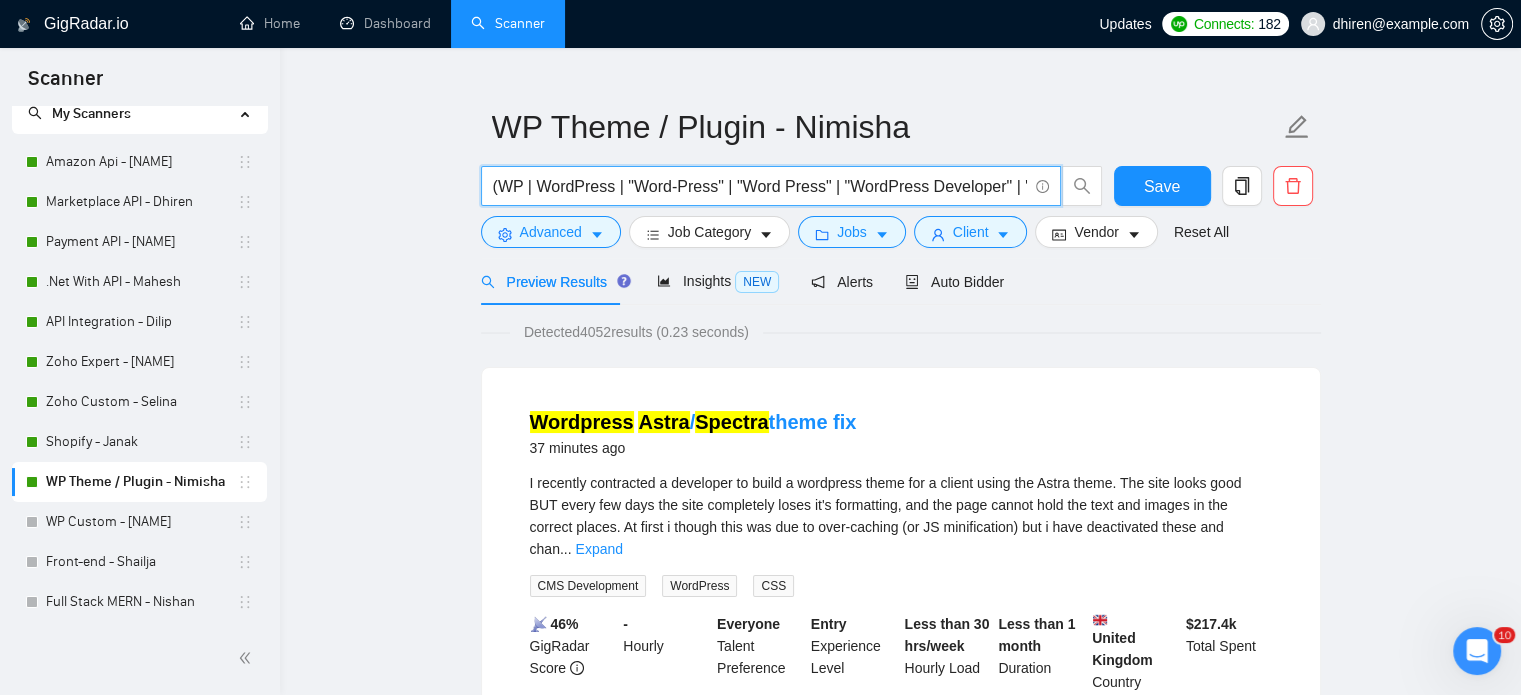 scroll, scrollTop: 0, scrollLeft: 3633, axis: horizontal 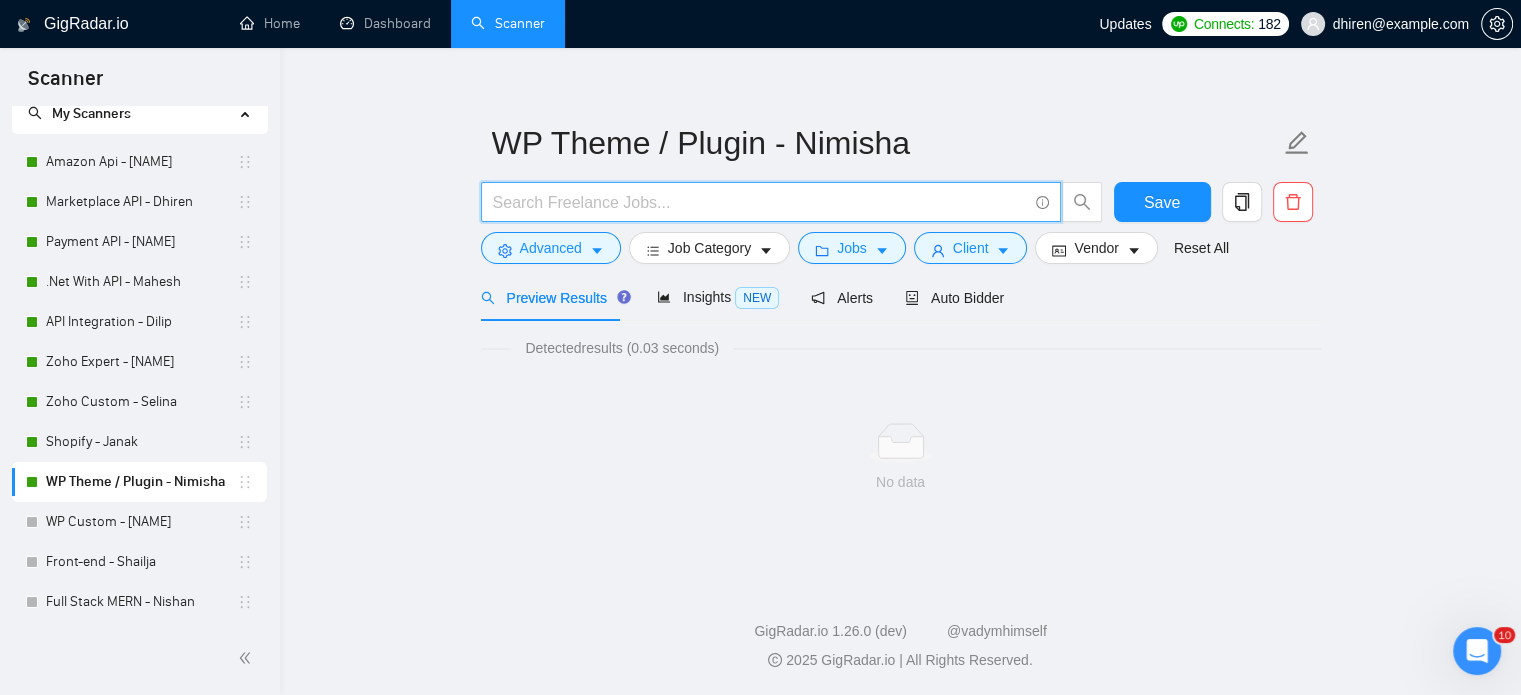 type on "(WP | WordPress | "Word-Press" | "Word Press" | "WordPress Developer" | "WordPress Designer" | "WP Developer" | "WP Expert" | "WordPress Expert" | "WP Consultant" | "WP Theme" | "WP Plugin" | "WP Website") ("Astra" | "GeneratePress" | "Kadence" | "Blocksy" | "Hello Elementor" | "OceanWP" | "Flatsome" | "Porto" | "Shopkeeper" | "WoodMart" | "Elementor" | "WPBakery" | "Spectra" | "Essential Addons" | "Rank Math" | "WP Rocket" | "Smush" | "Perfmatters" | "CartFlows" | "AffiliateWP" | "YITH" | "MailPoet" | "Wordfence" | "UpdraftPlus" | "WPForms" | "Formidable Forms" | "WooCommerce" | "Woo Commerce" | "Woo-Commerce" | "DIVI" | Elementor | LearnDash | LMS | WPEngine | "WP Engine")" 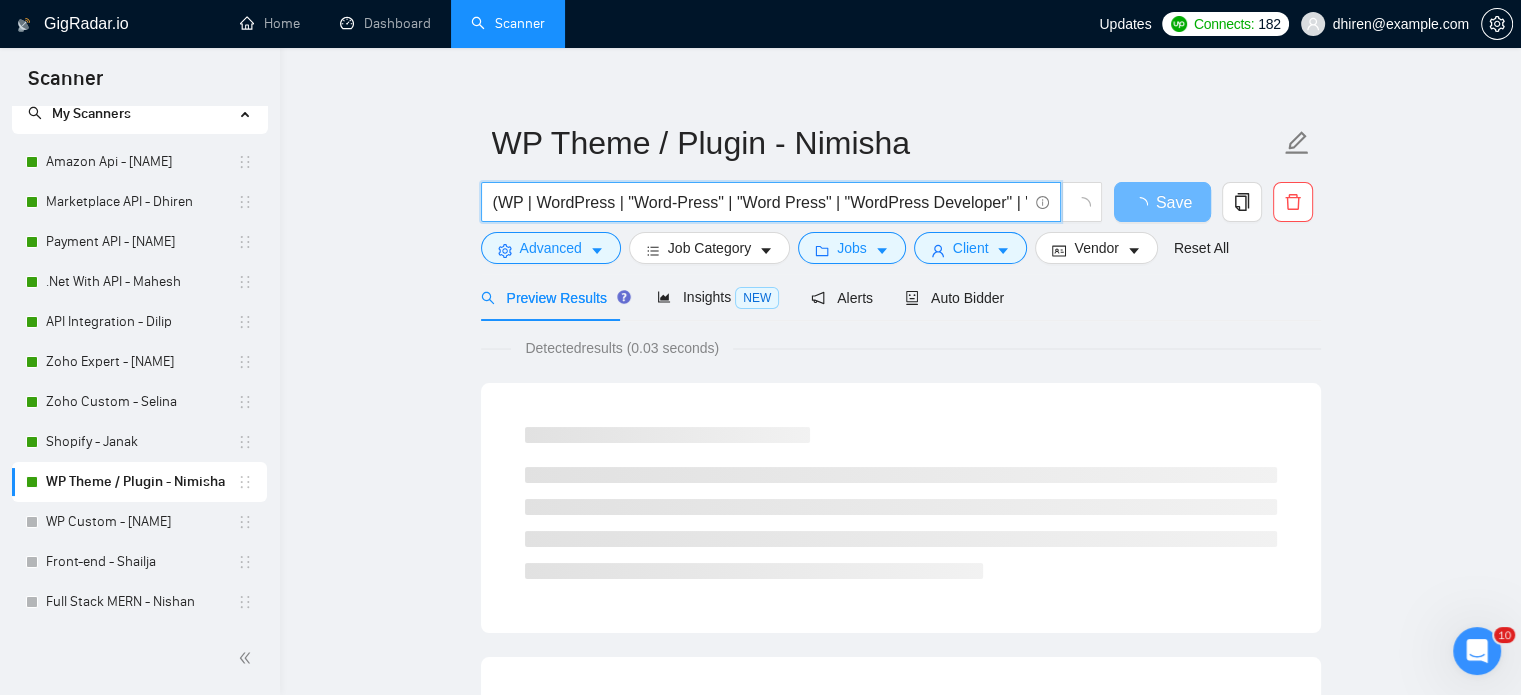 scroll, scrollTop: 35, scrollLeft: 0, axis: vertical 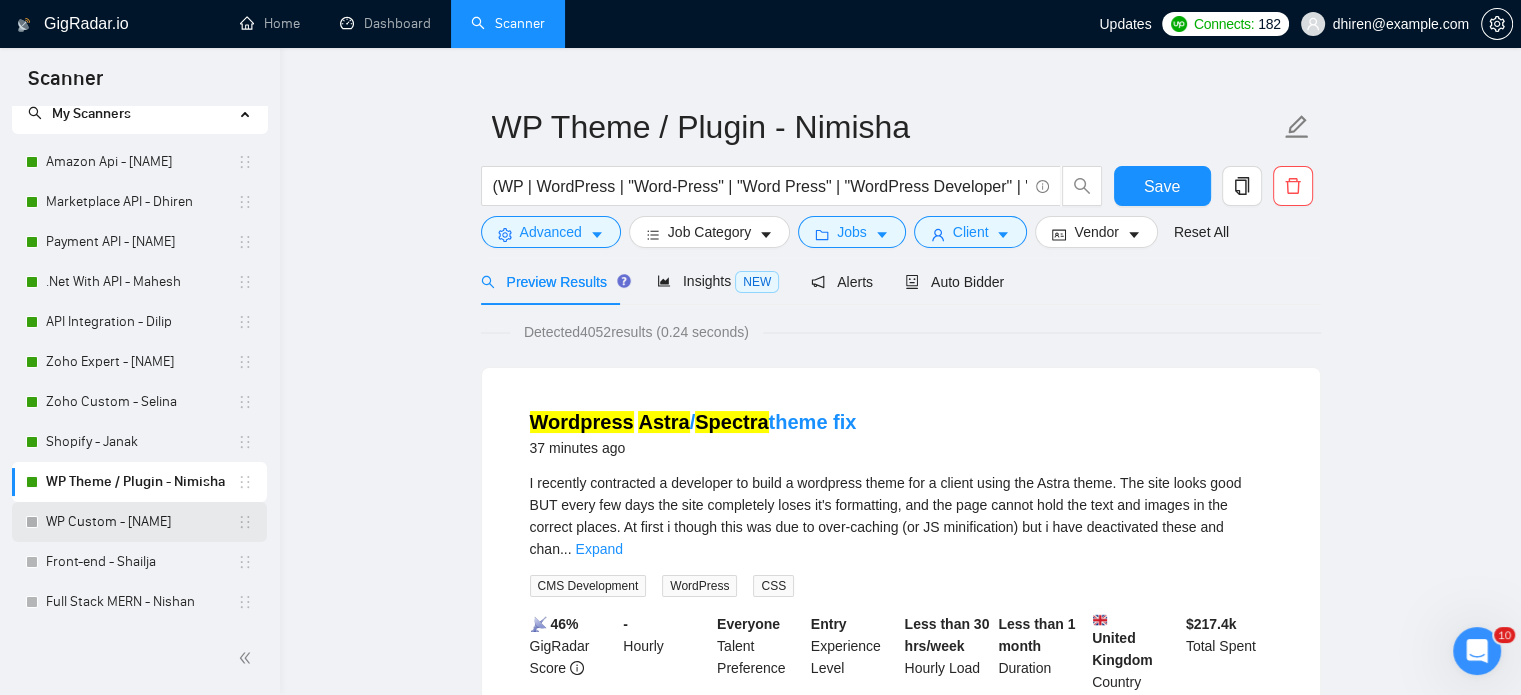click on "WP Custom - [PERSON_NAME]" at bounding box center [141, 522] 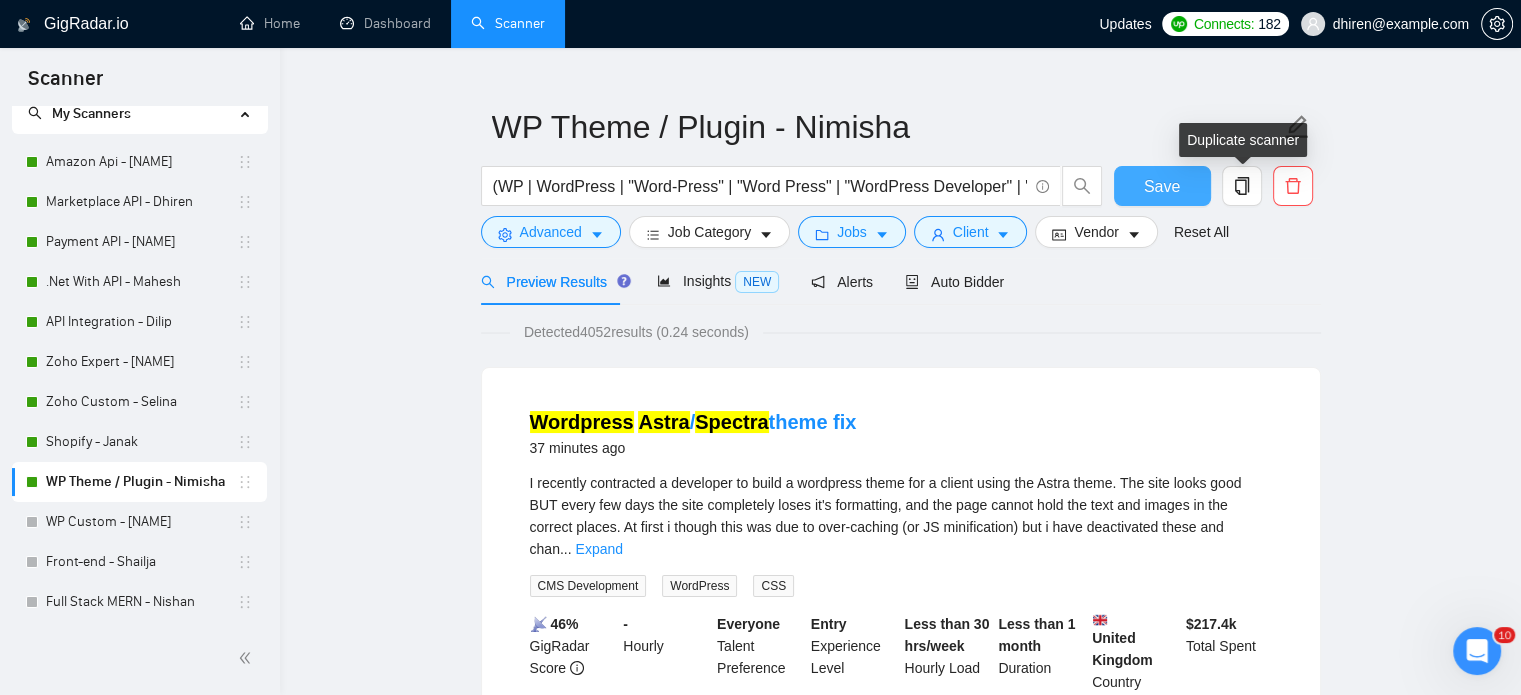 click on "Save" at bounding box center (1162, 186) 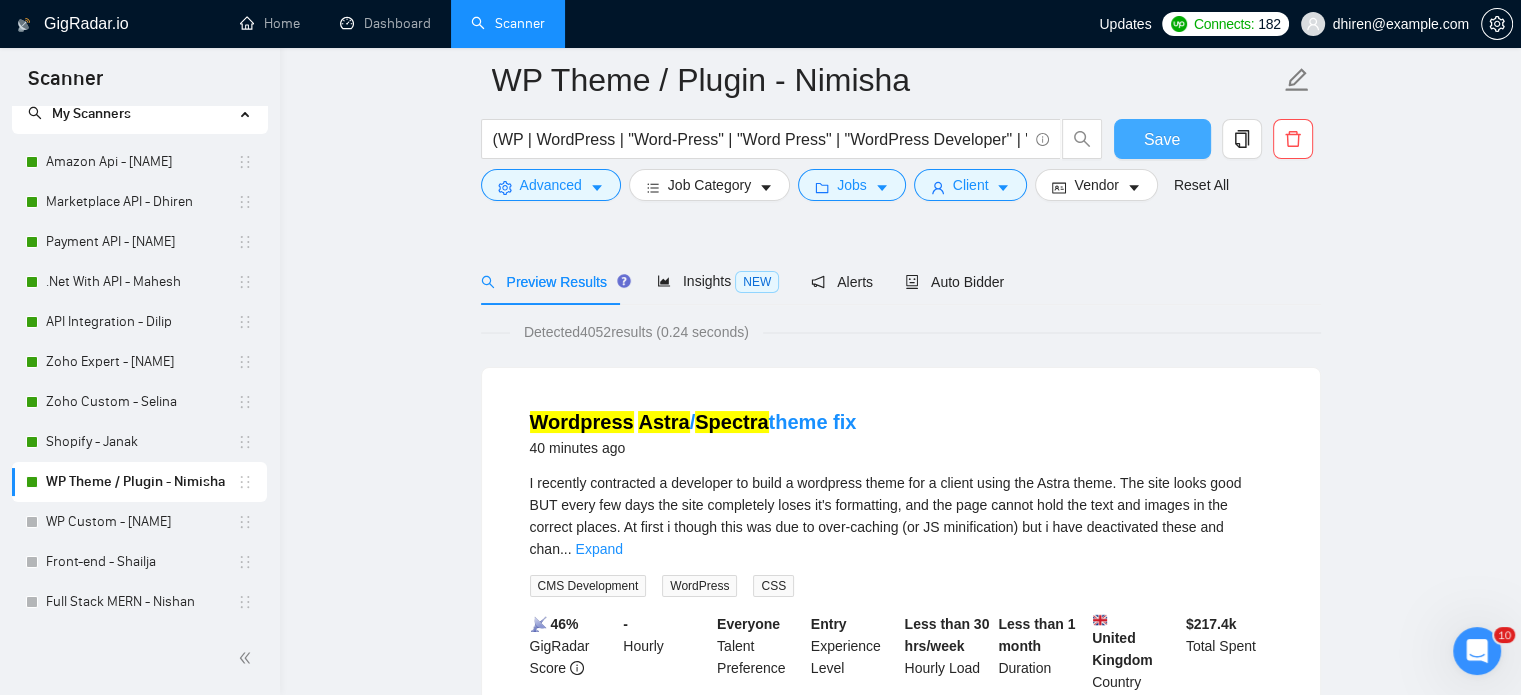 scroll, scrollTop: 135, scrollLeft: 0, axis: vertical 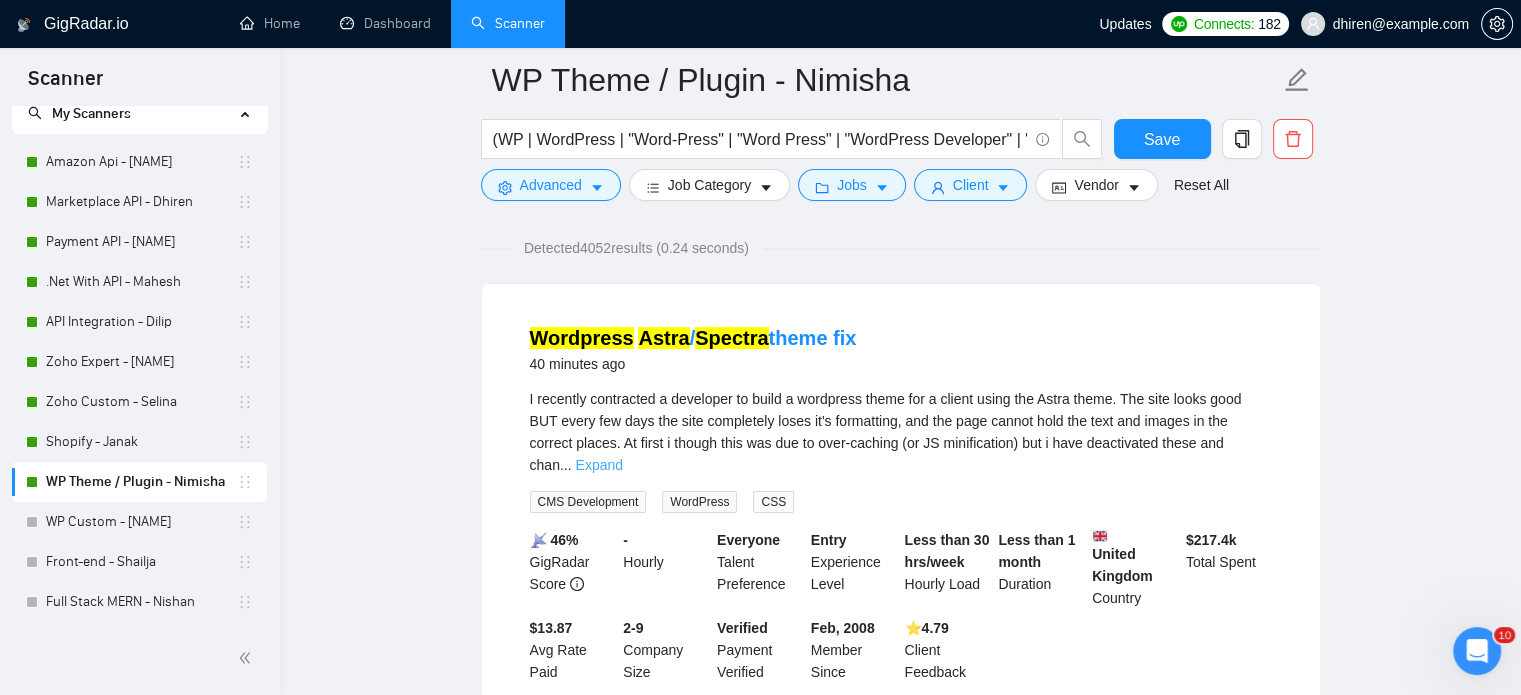 click on "Expand" at bounding box center (599, 465) 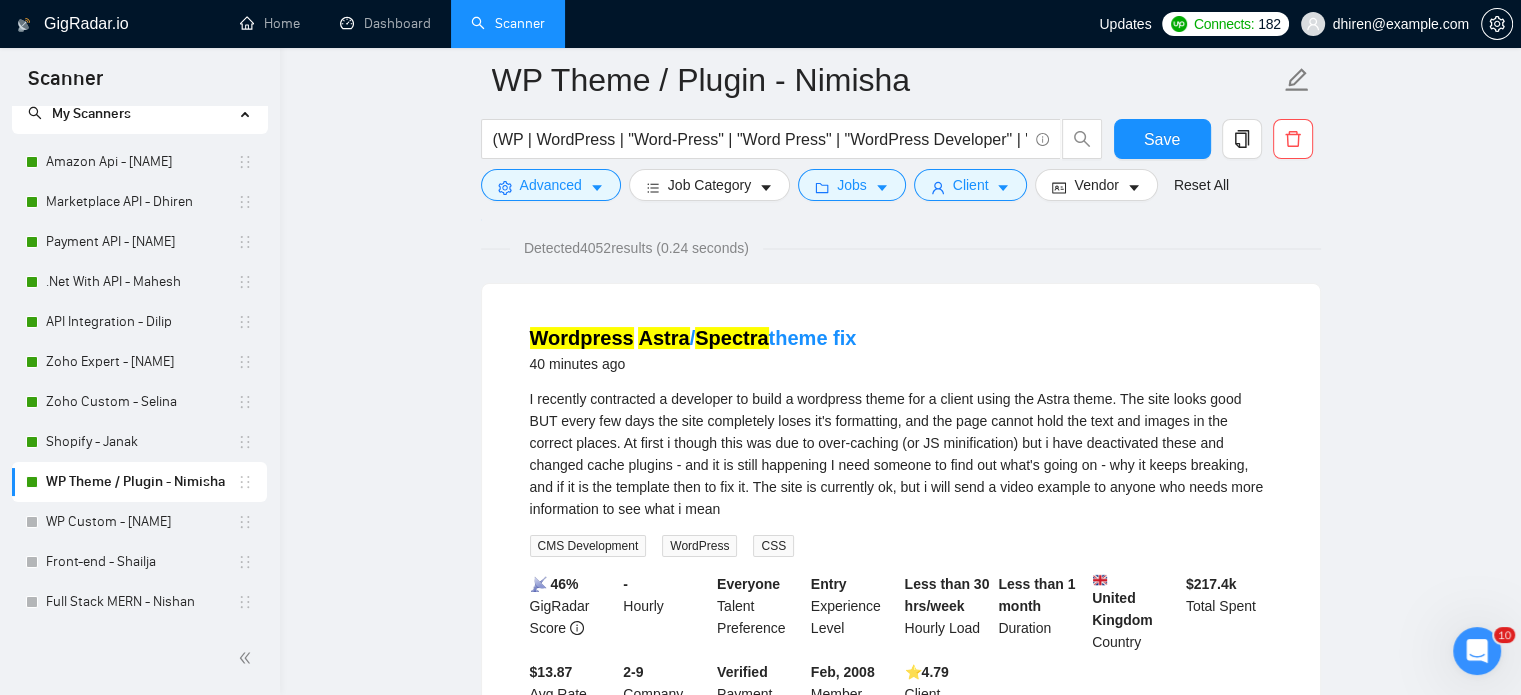 click on "I recently contracted a developer to build a wordpress theme for a client using the Astra theme.
The site looks good BUT every few days the site completely loses it's formatting, and the page cannot hold the text and images in the correct places.
At first i though this was due to over-caching (or JS minification) but i have deactivated these and changed cache plugins - and it is still happening
I need someone to find out what's going on - why it keeps breaking, and if it is the template then to fix it.
The site is currently ok, but i will send a video example to anyone who needs more information to see what i mean" at bounding box center (901, 454) 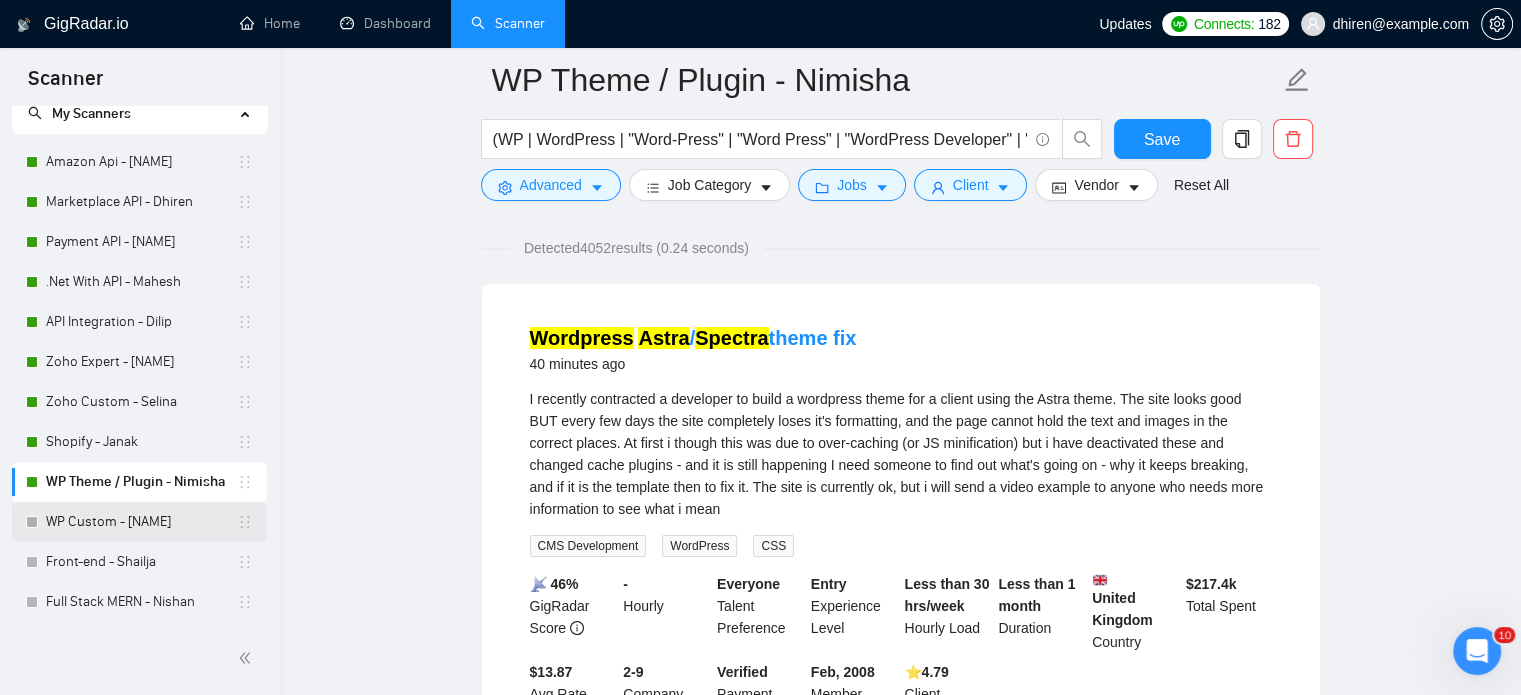 click on "WP Custom - [PERSON_NAME]" at bounding box center [141, 522] 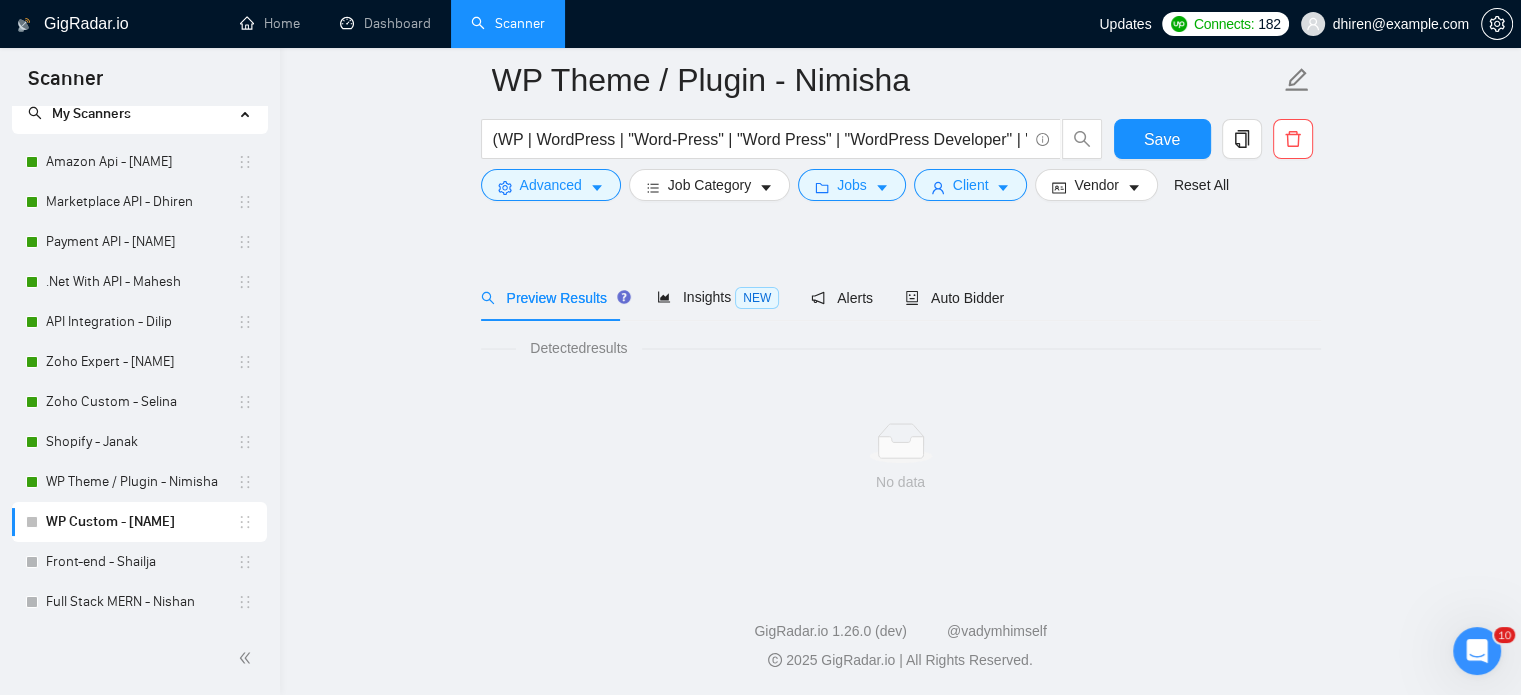 scroll, scrollTop: 35, scrollLeft: 0, axis: vertical 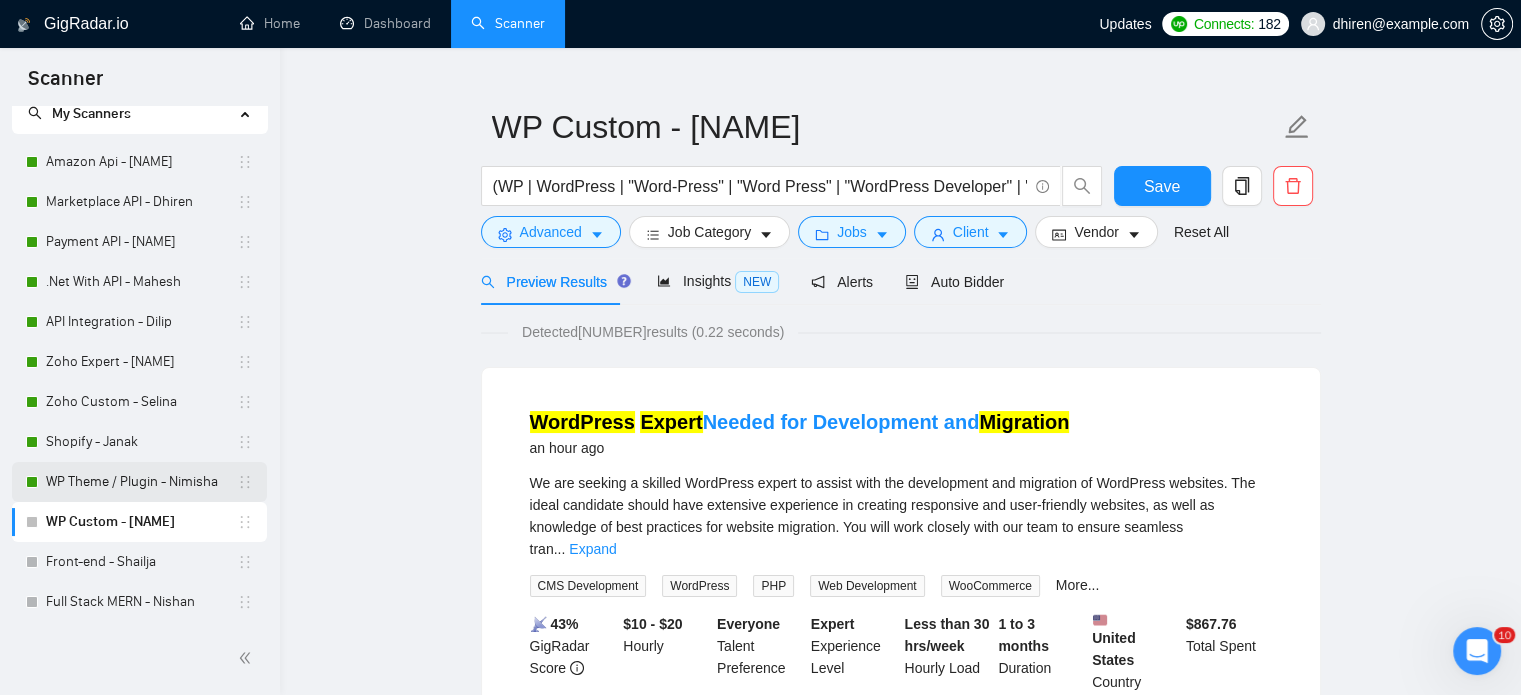 click on "WP Theme / Plugin - Nimisha" at bounding box center [141, 482] 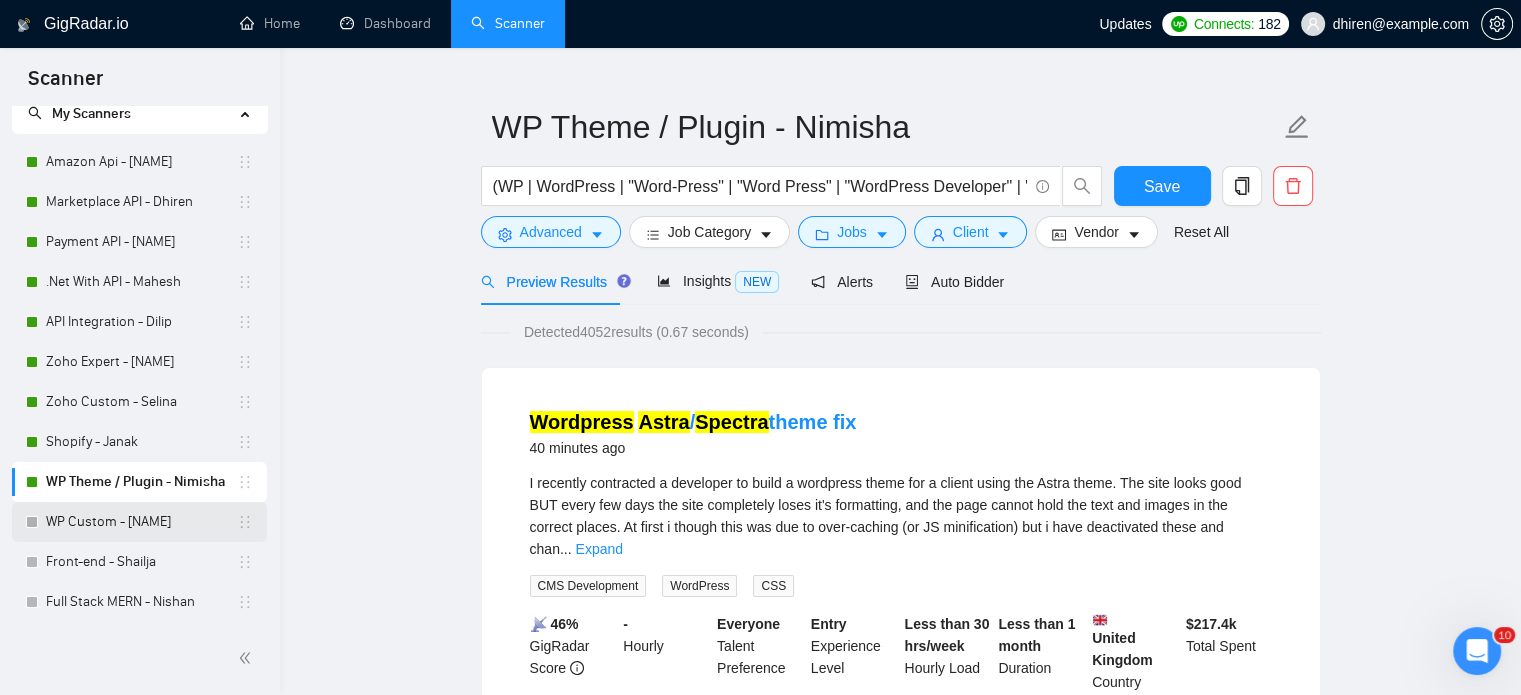 click on "WP Custom - [PERSON_NAME]" at bounding box center [141, 522] 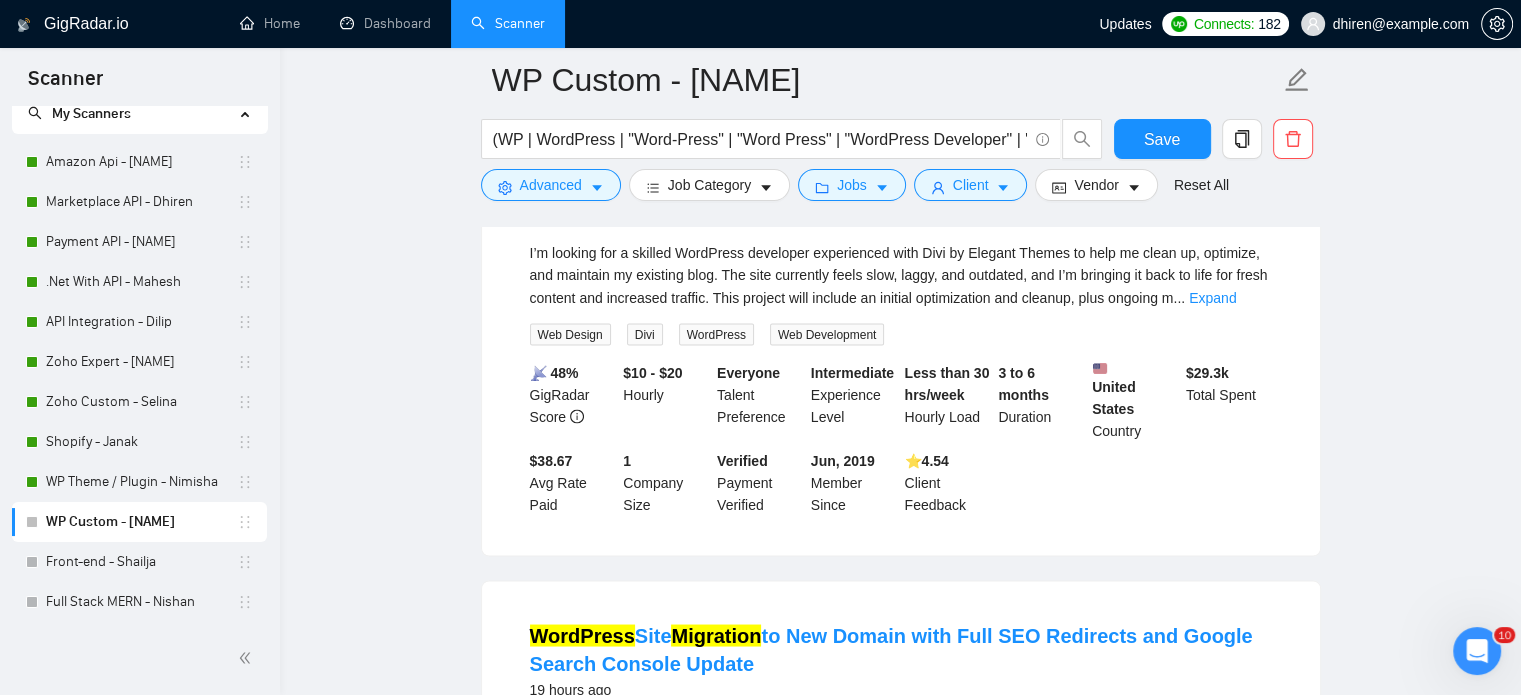 scroll, scrollTop: 3035, scrollLeft: 0, axis: vertical 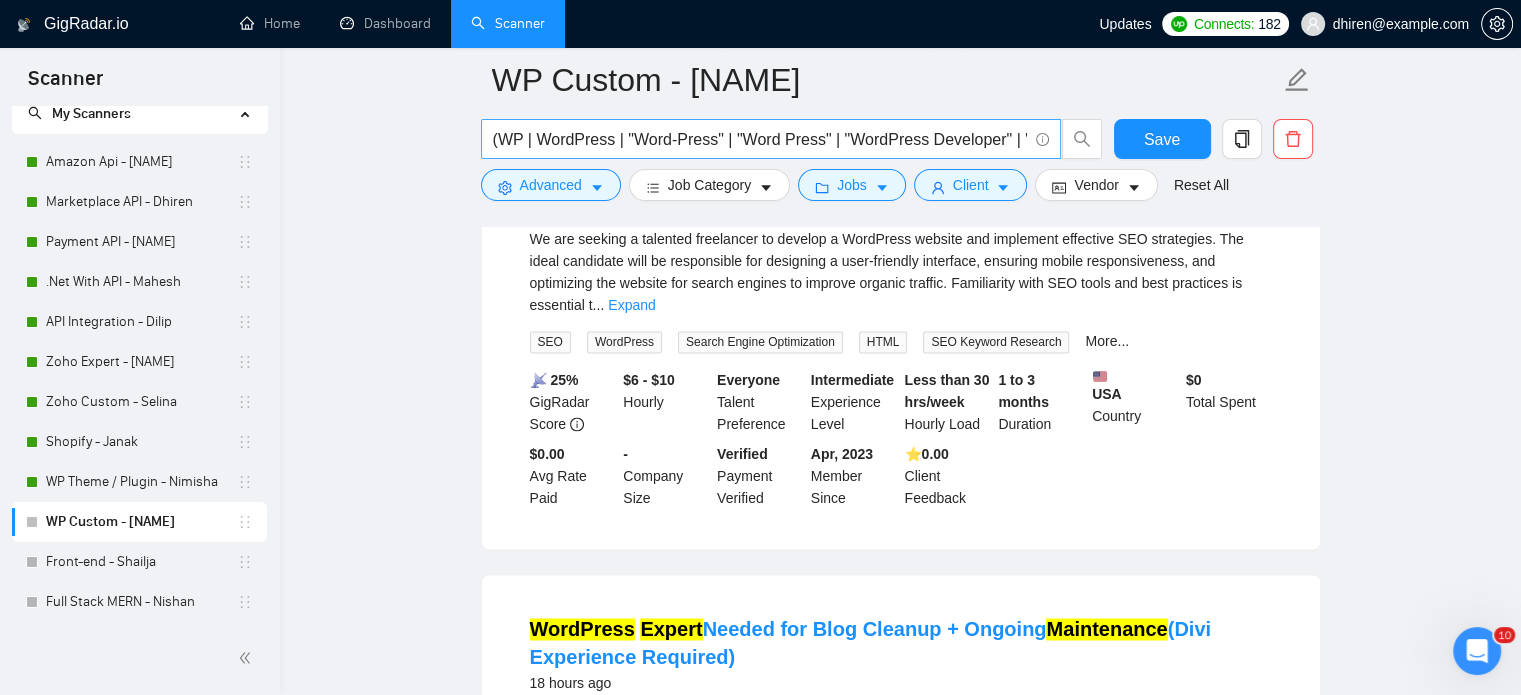 click on "(WP | WordPress | "Word-Press" | "Word Press" | "WordPress Developer" | "WordPress Designer" | "WP Developer" | "WP Expert" | "WordPress Expert" | "WP Consultant" | "WP Theme") | "WP Plugin" | "WP Website") ("Custom Theme" | "Custom Plugin" | "Theme Development" | "Plugin Development" | Customization | Optimization | "Speed Optimization" | Maintenance | Migration | Security | Gutenberg)" at bounding box center [760, 139] 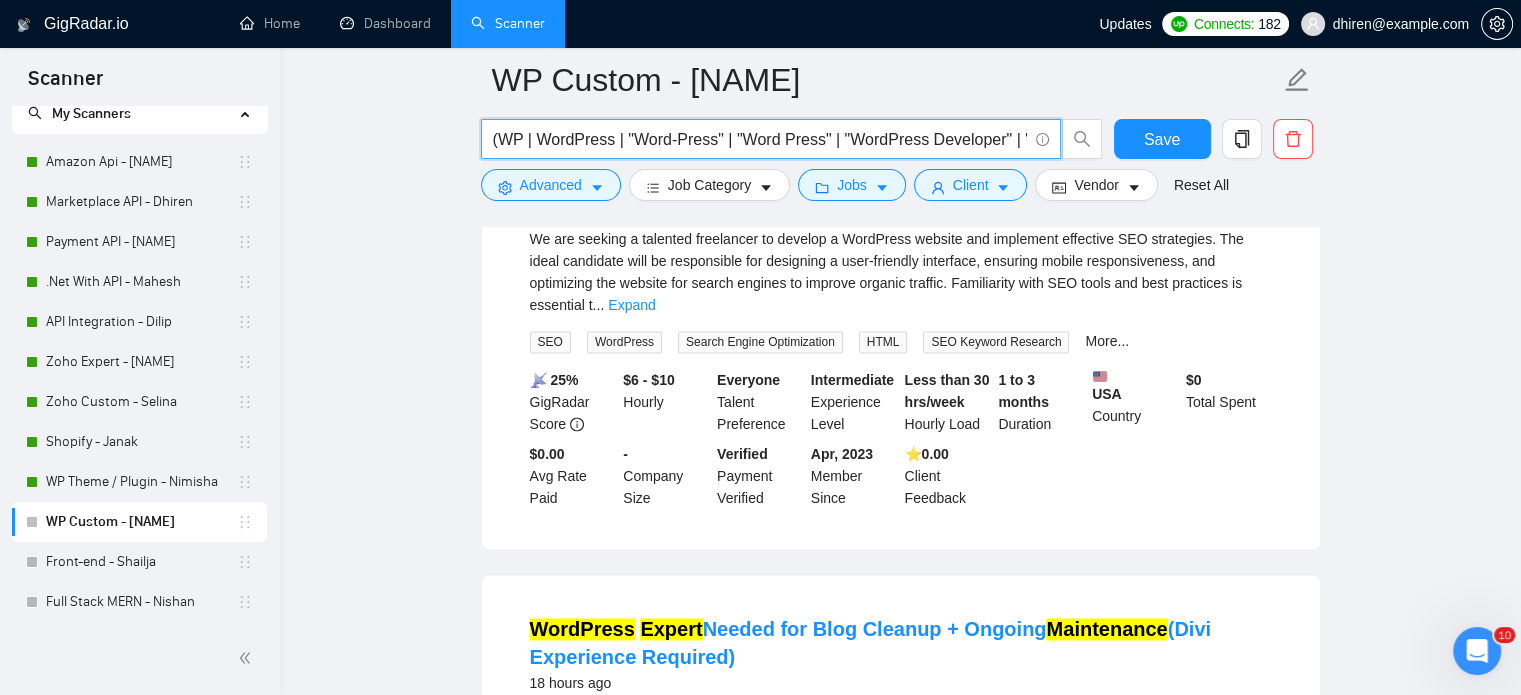 paste 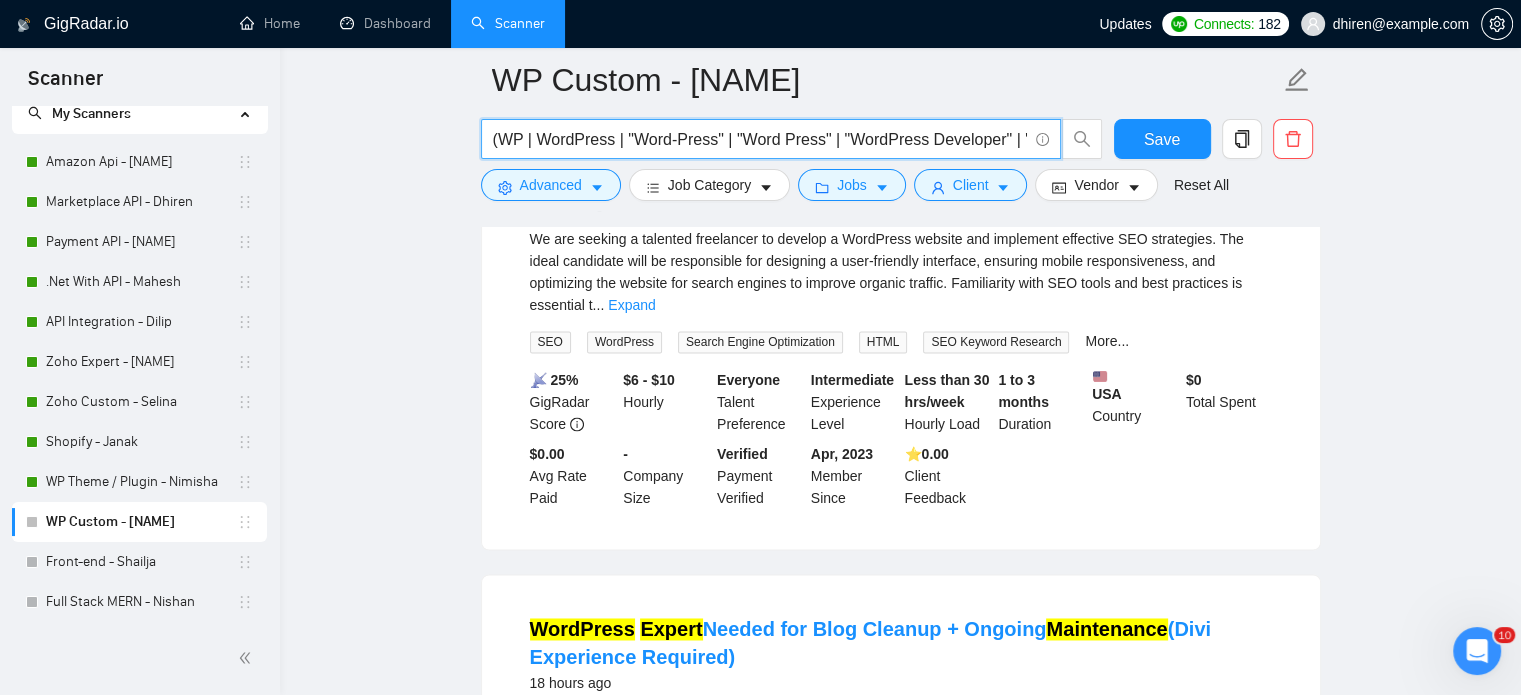 scroll, scrollTop: 0, scrollLeft: 2016, axis: horizontal 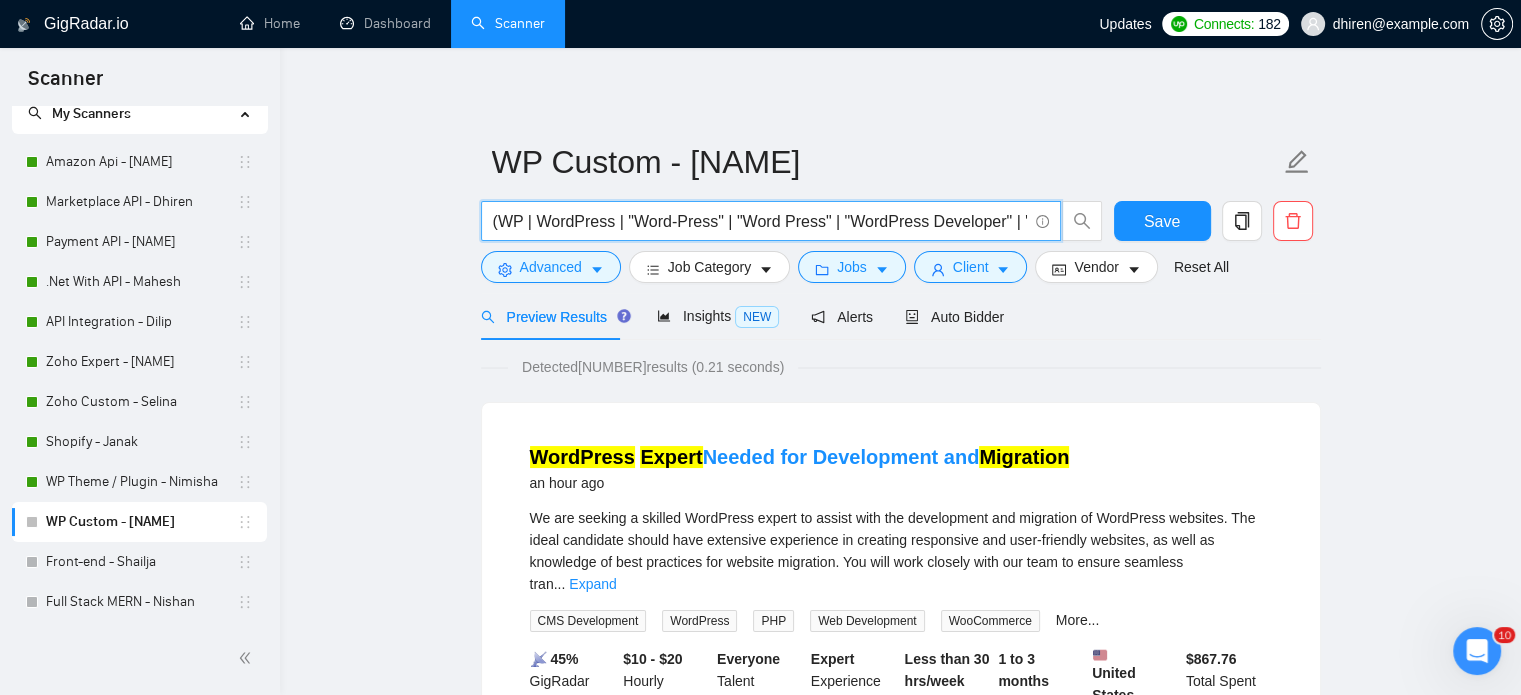 click on "WordPress   Expert  Needed for Development and  Migration an hour ago We are seeking a skilled WordPress expert to assist with the development and migration of WordPress websites. The ideal candidate should have extensive experience in creating responsive and user-friendly websites, as well as knowledge of best practices for website migration. You will work closely with our team to ensure seamless tran ... Expand CMS Development WordPress PHP Web Development WooCommerce More... 📡   45% GigRadar Score   $10 - $20 Hourly Everyone Talent Preference Expert Experience Level Less than 30 hrs/week Hourly Load 1 to 3 months Duration   United States Country $ 867.76 Total Spent $13.33 Avg Rate Paid 2-9 Company Size Verified Payment Verified Mar, 2024 Member Since ⭐️  4.79 Client Feedback" at bounding box center (901, 622) 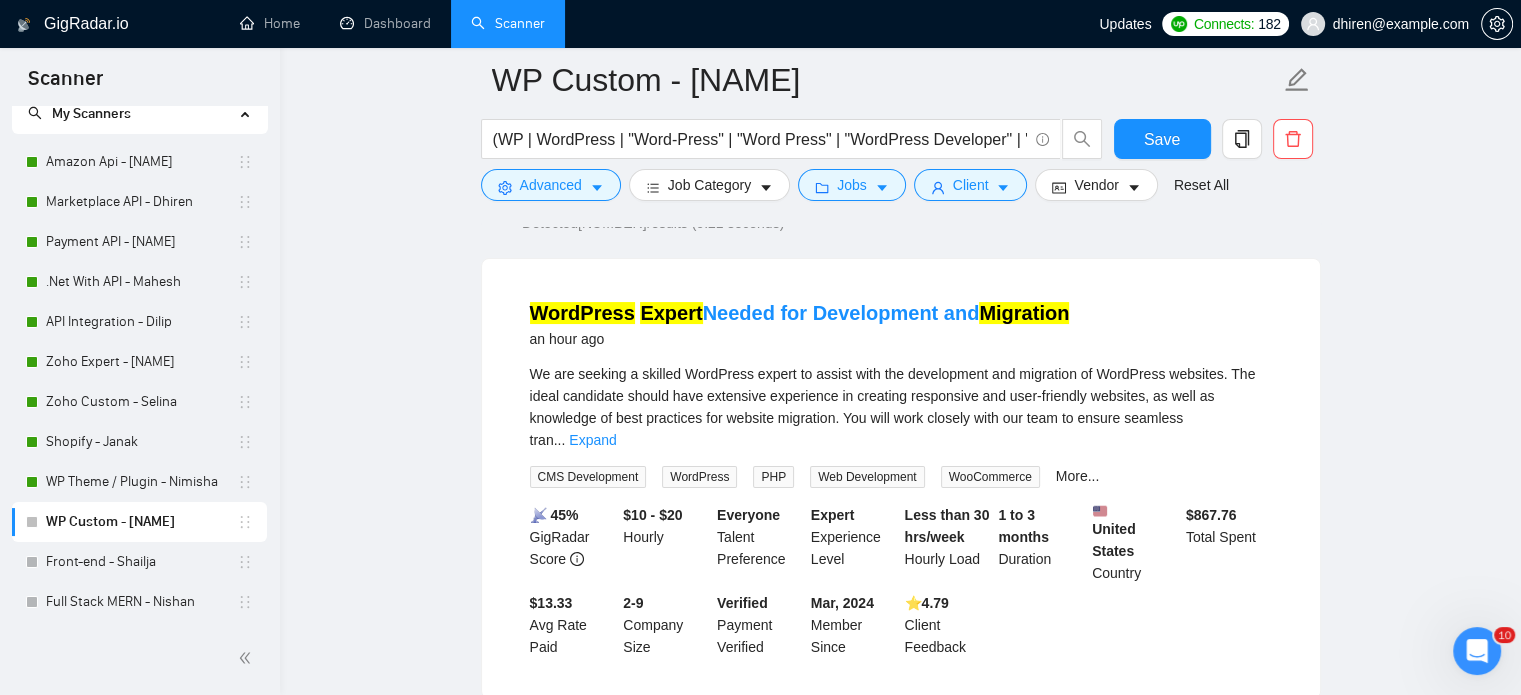 scroll, scrollTop: 0, scrollLeft: 0, axis: both 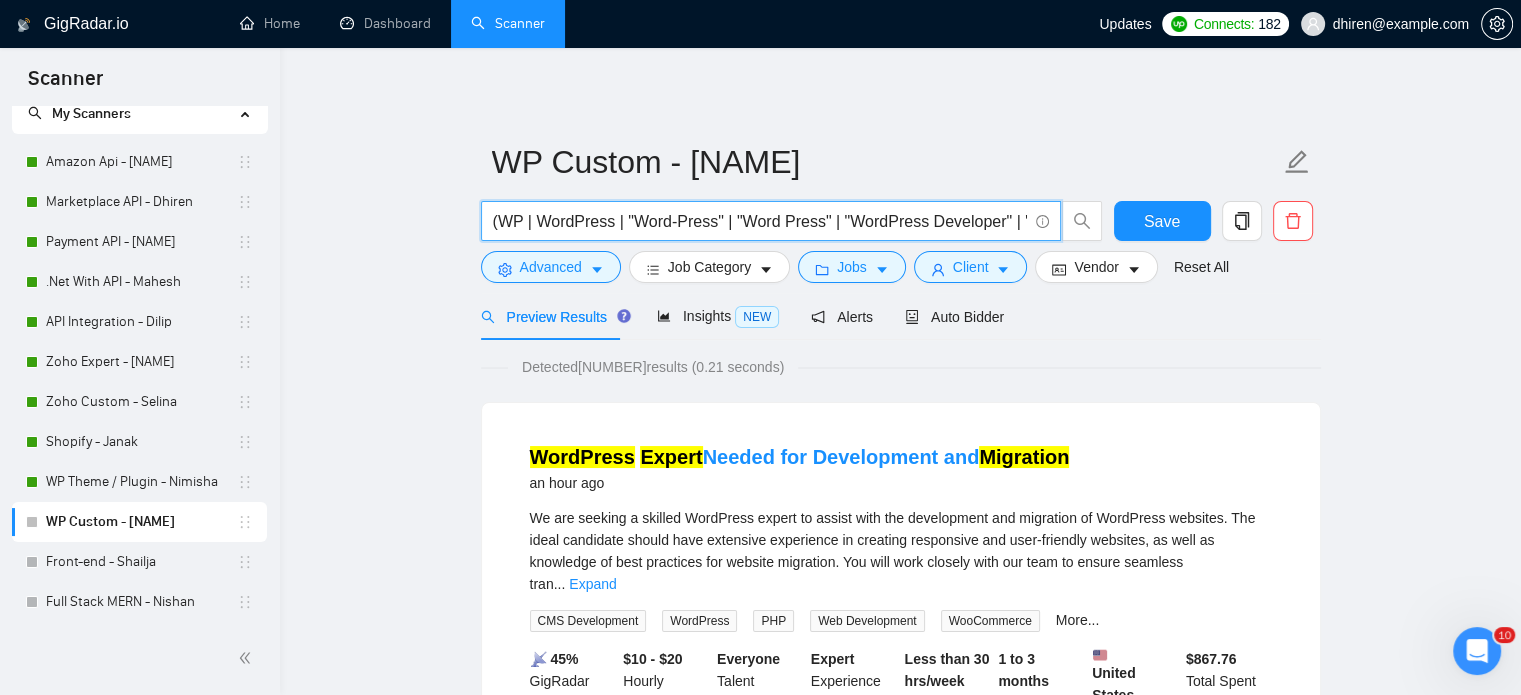 click on "(WP | WordPress | "Word-Press" | "Word Press" | "WordPress Developer" | "WordPress Designer" | "WP Developer" | "WP Expert" | "WordPress Expert" | "WP Consultant" | "WP Theme") | "WP Plugin" | "WP Website") ("Custom Theme" | "Custom Plugin" | "Theme Development" | "Plugin Development" | Customization | Optimization | Migration | Security | Gutenberg)" at bounding box center [760, 221] 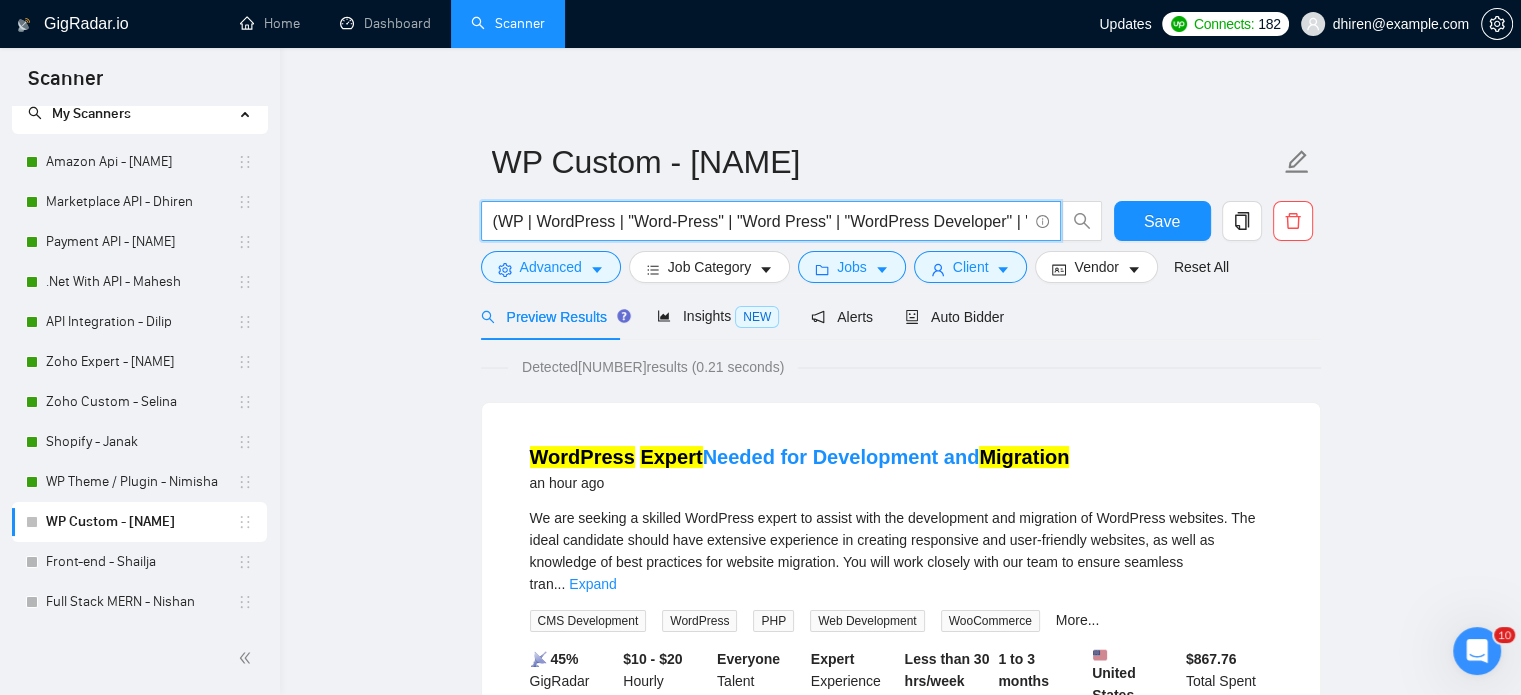 paste 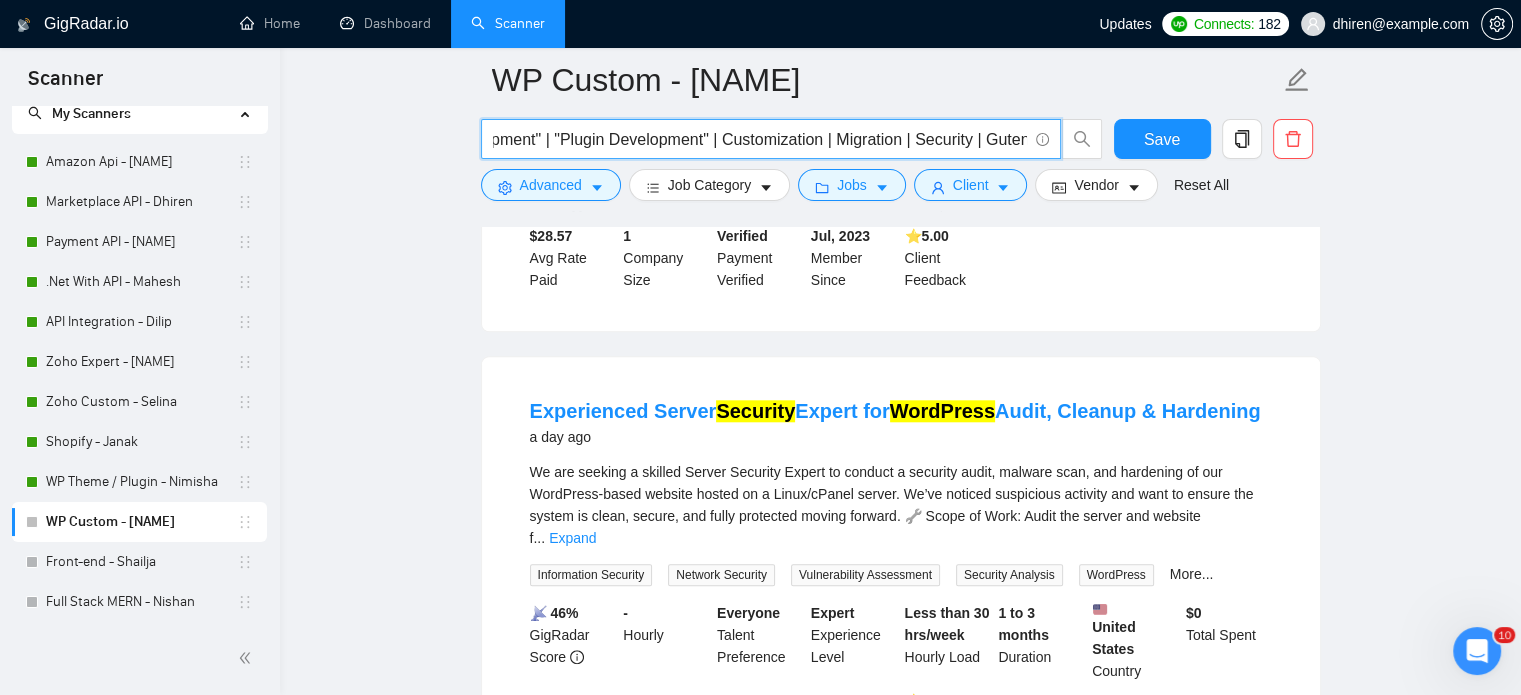 scroll, scrollTop: 1100, scrollLeft: 0, axis: vertical 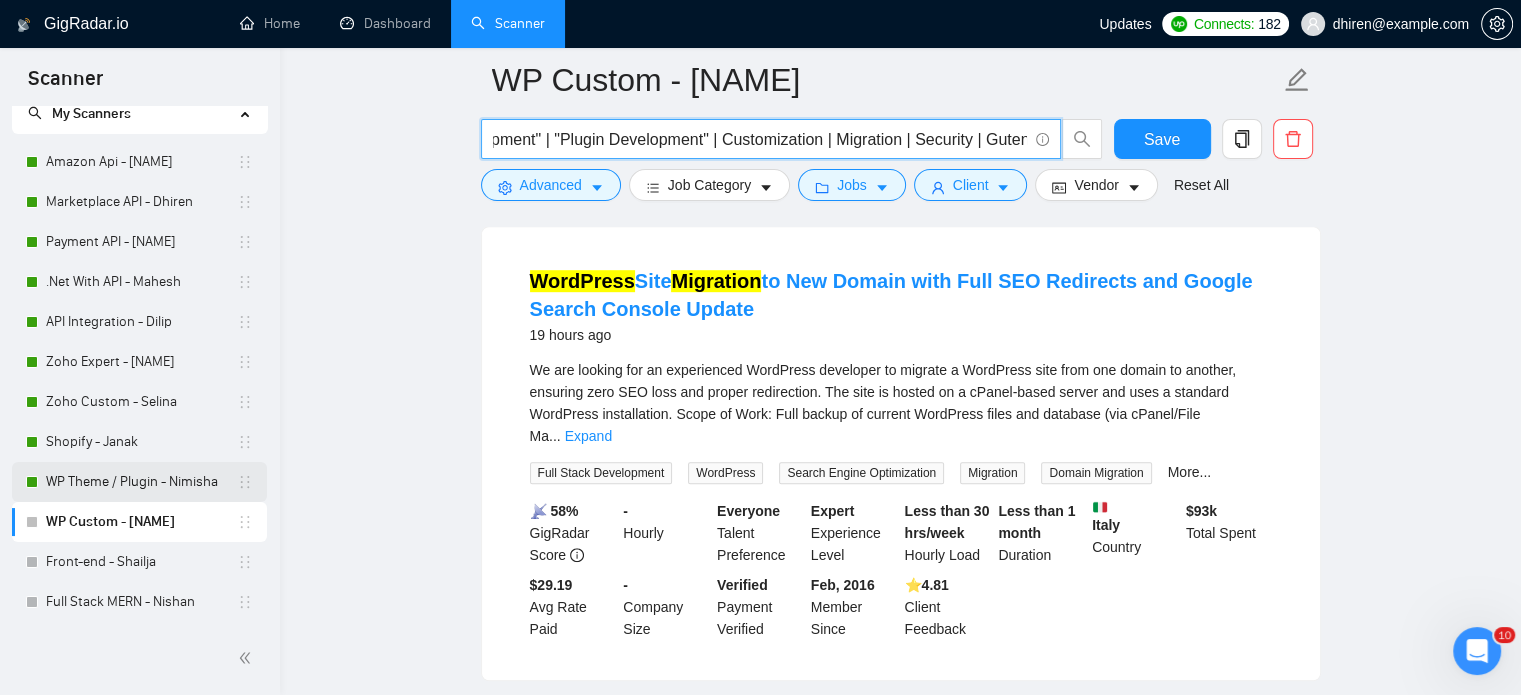 type on "(WP | WordPress | "Word-Press" | "Word Press" | "WordPress Developer" | "WordPress Designer" | "WP Developer" | "WP Expert" | "WordPress Expert" | "WP Consultant" | "WP Theme") | "WP Plugin" | "WP Website") ("Custom Theme" | "Custom Plugin" | "Theme Development" | "Plugin Development" | Customization | Migration | Security | Gutenberg)" 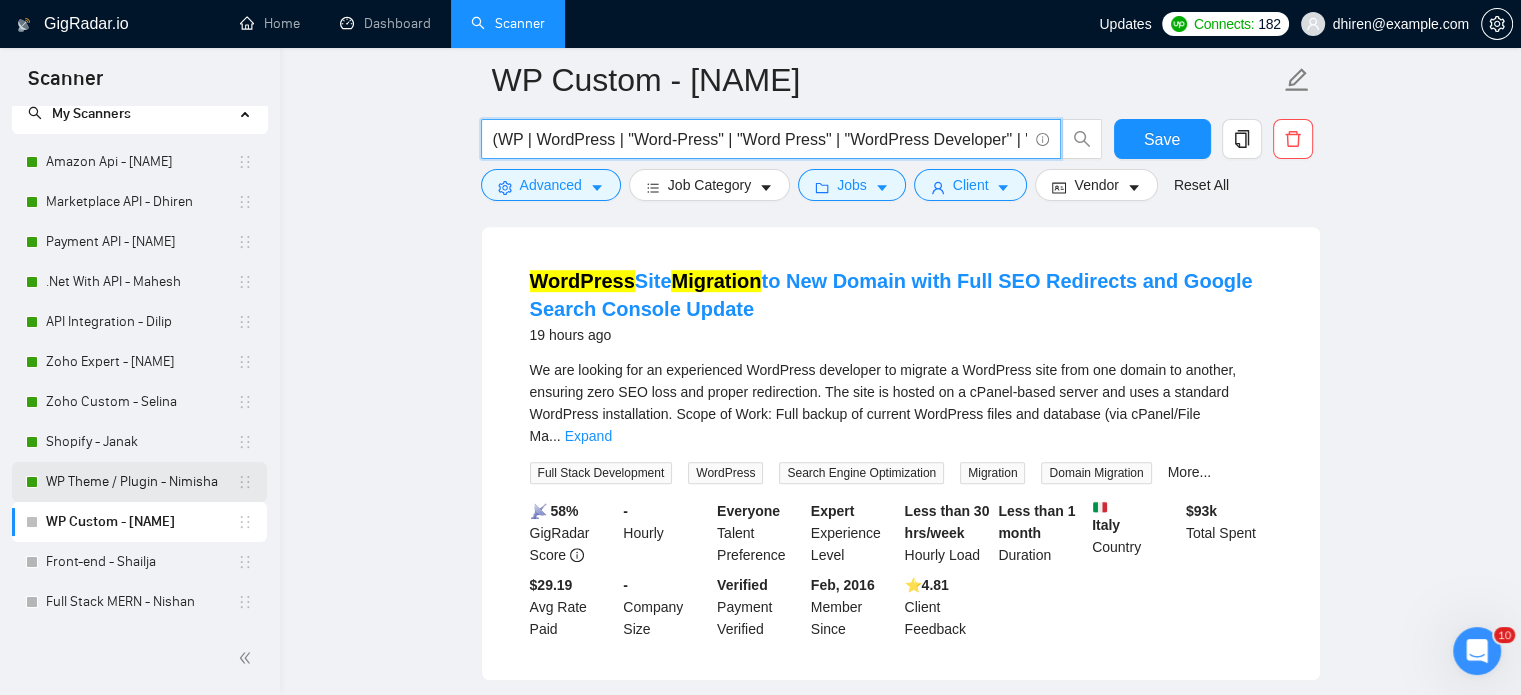 click on "WP Theme / Plugin - Nimisha" at bounding box center (141, 482) 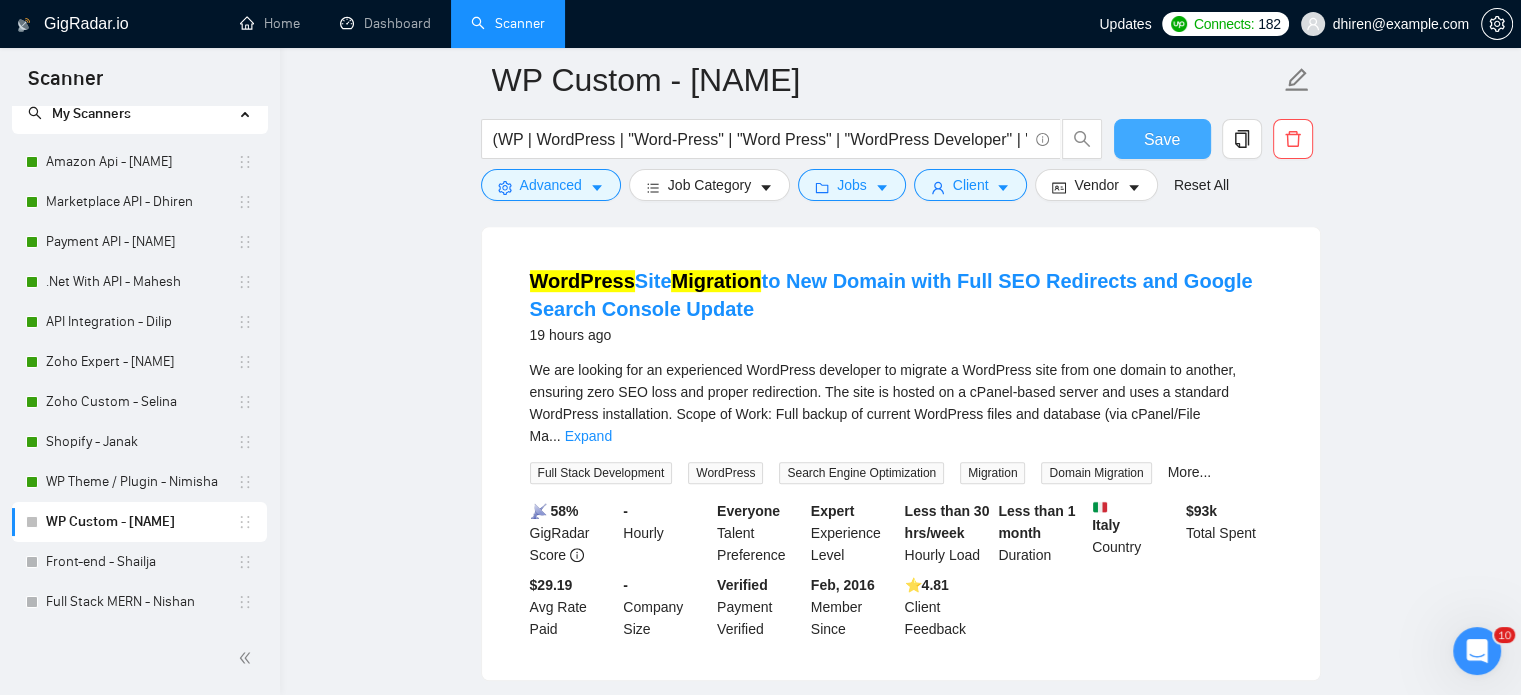 click on "Save" at bounding box center [1162, 139] 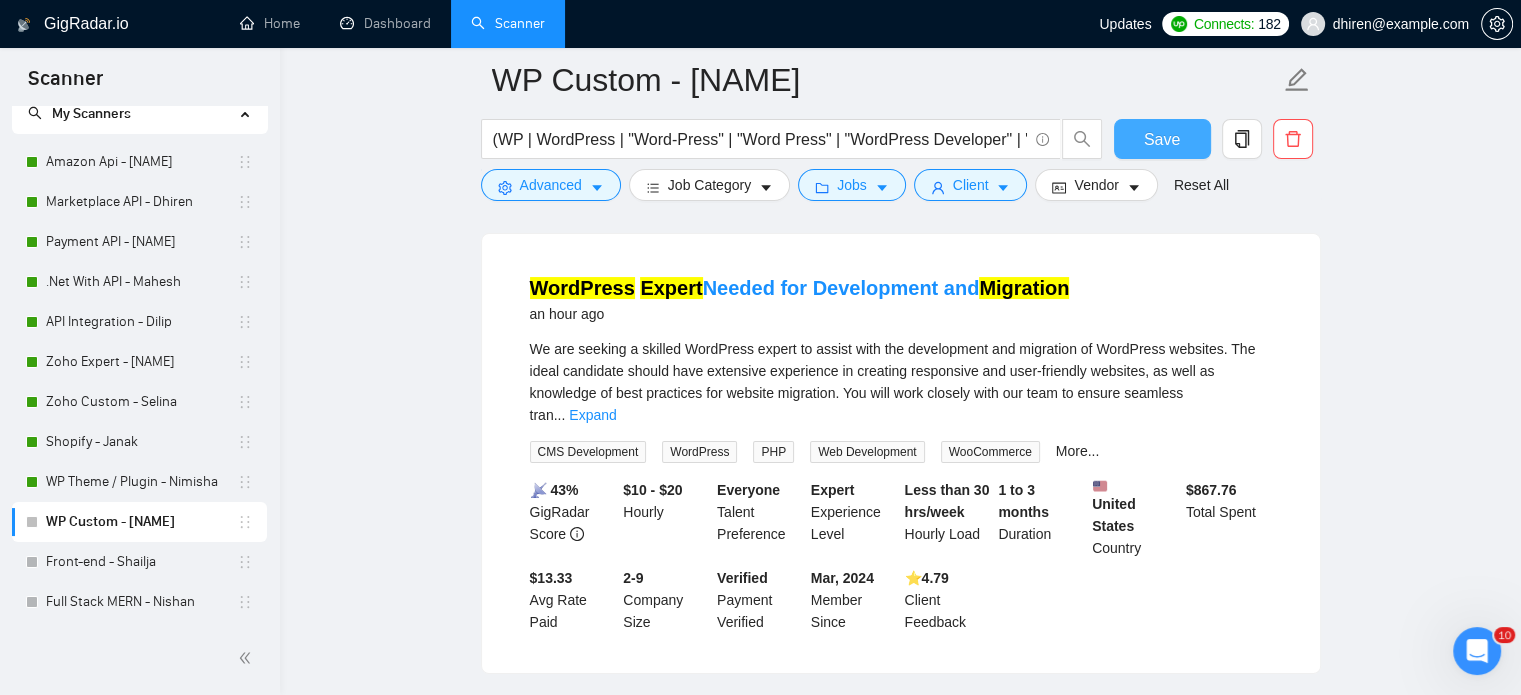 scroll, scrollTop: 0, scrollLeft: 0, axis: both 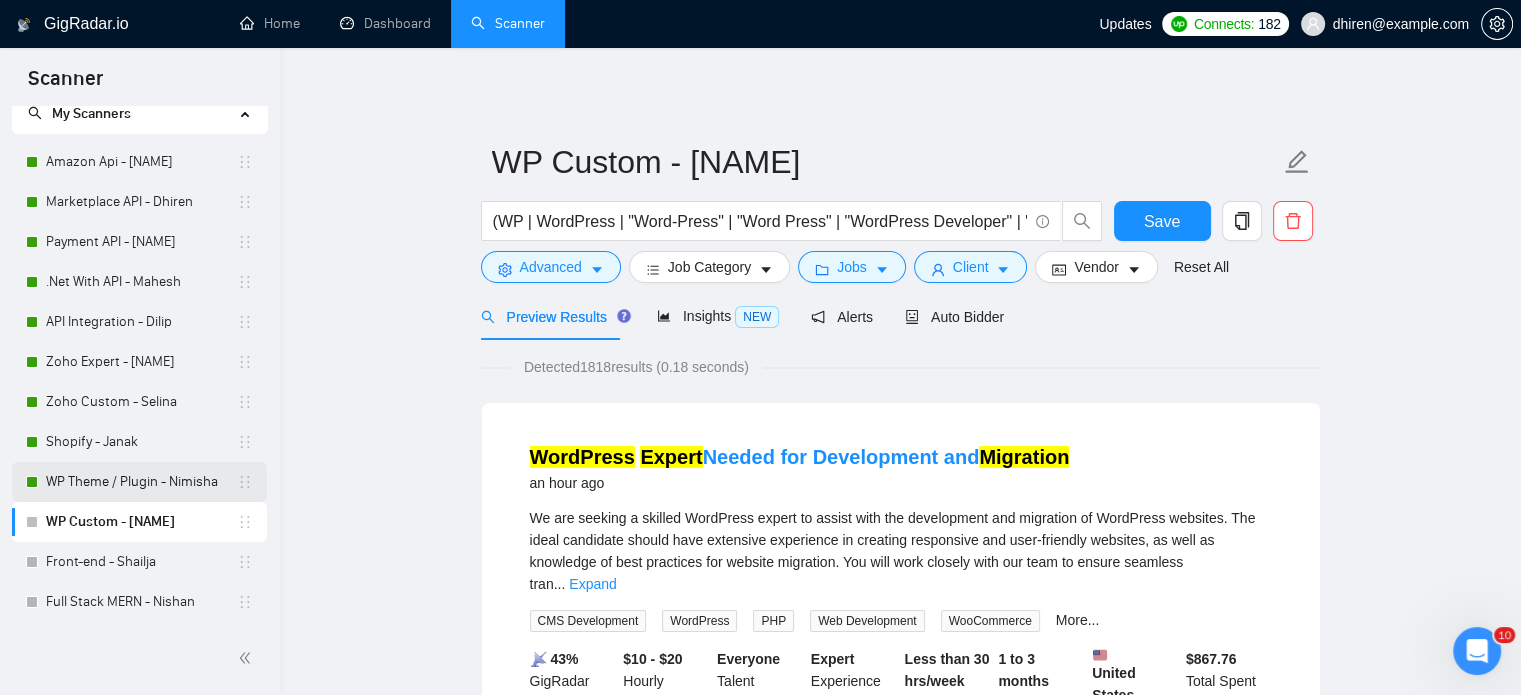 click on "WP Theme / Plugin - Nimisha" at bounding box center (141, 482) 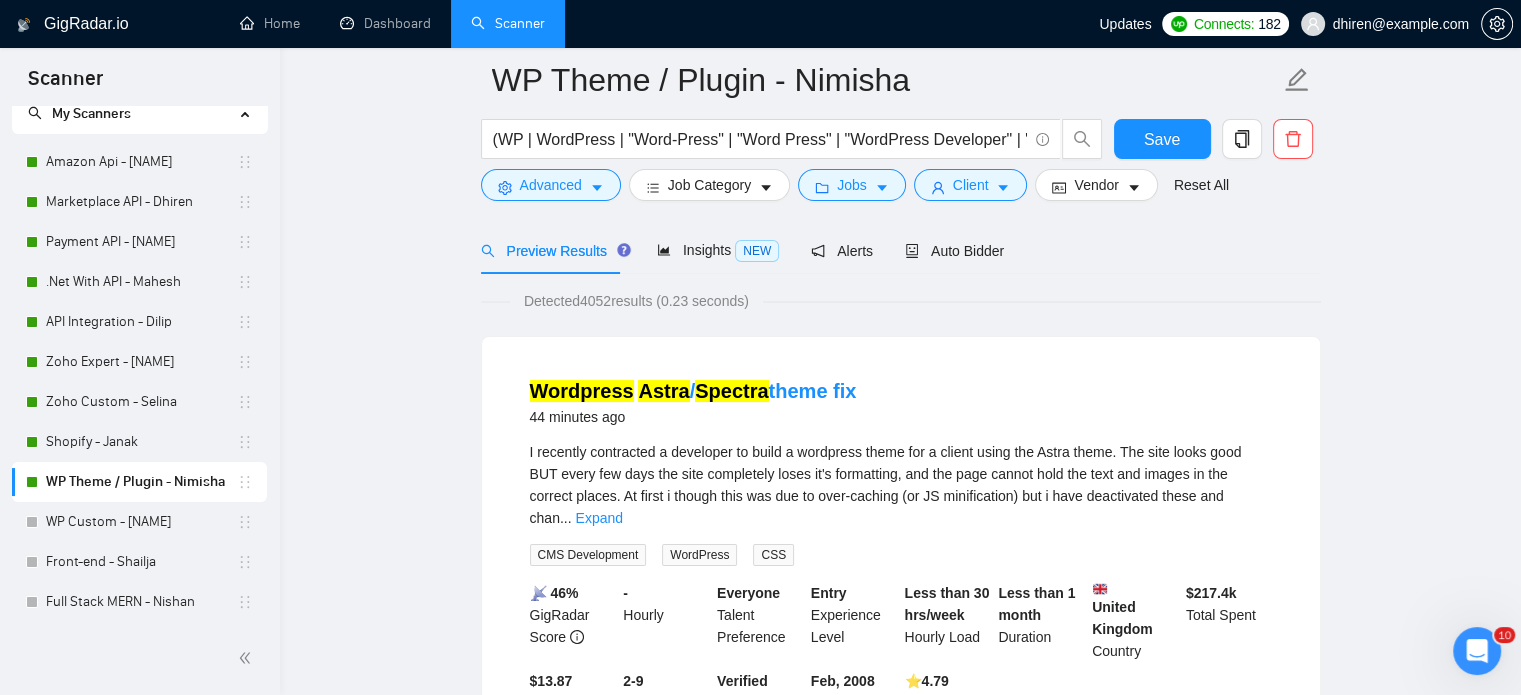 scroll, scrollTop: 100, scrollLeft: 0, axis: vertical 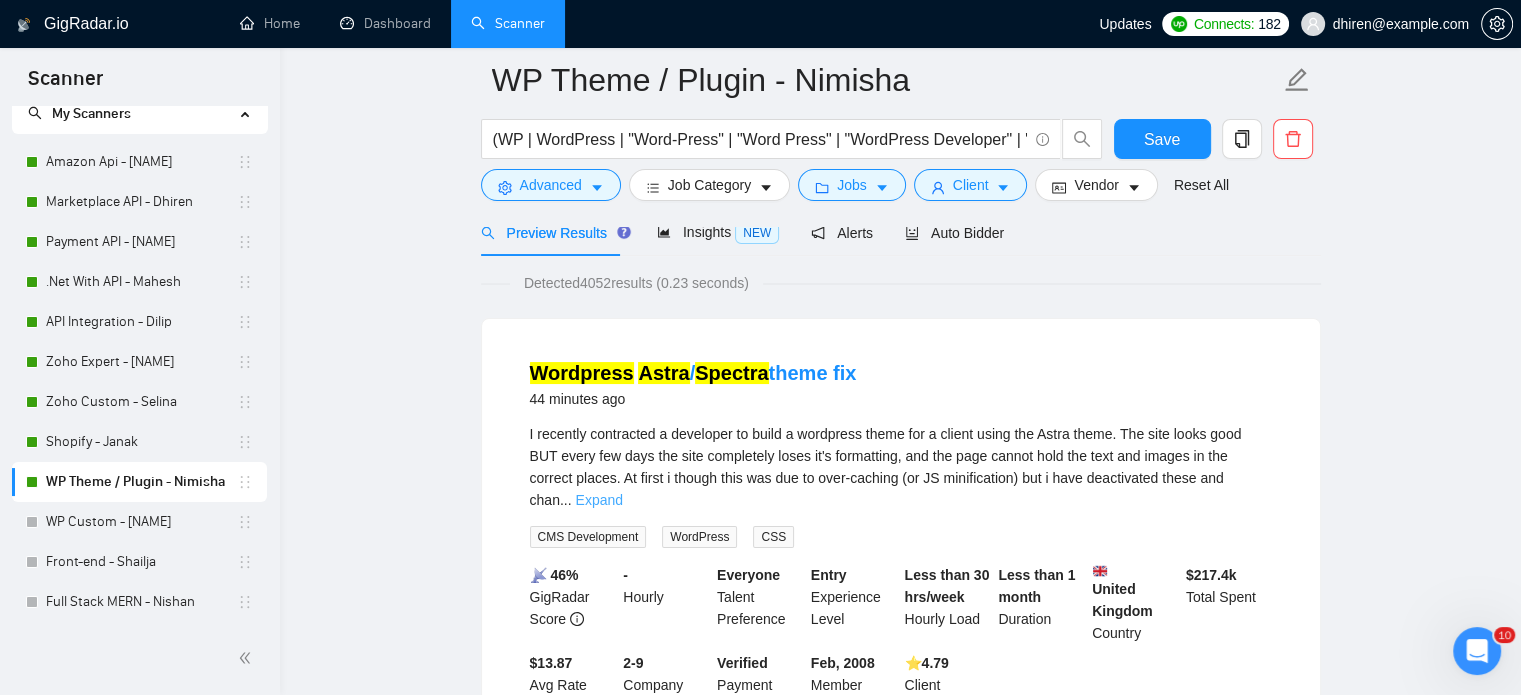 click on "Expand" at bounding box center (599, 500) 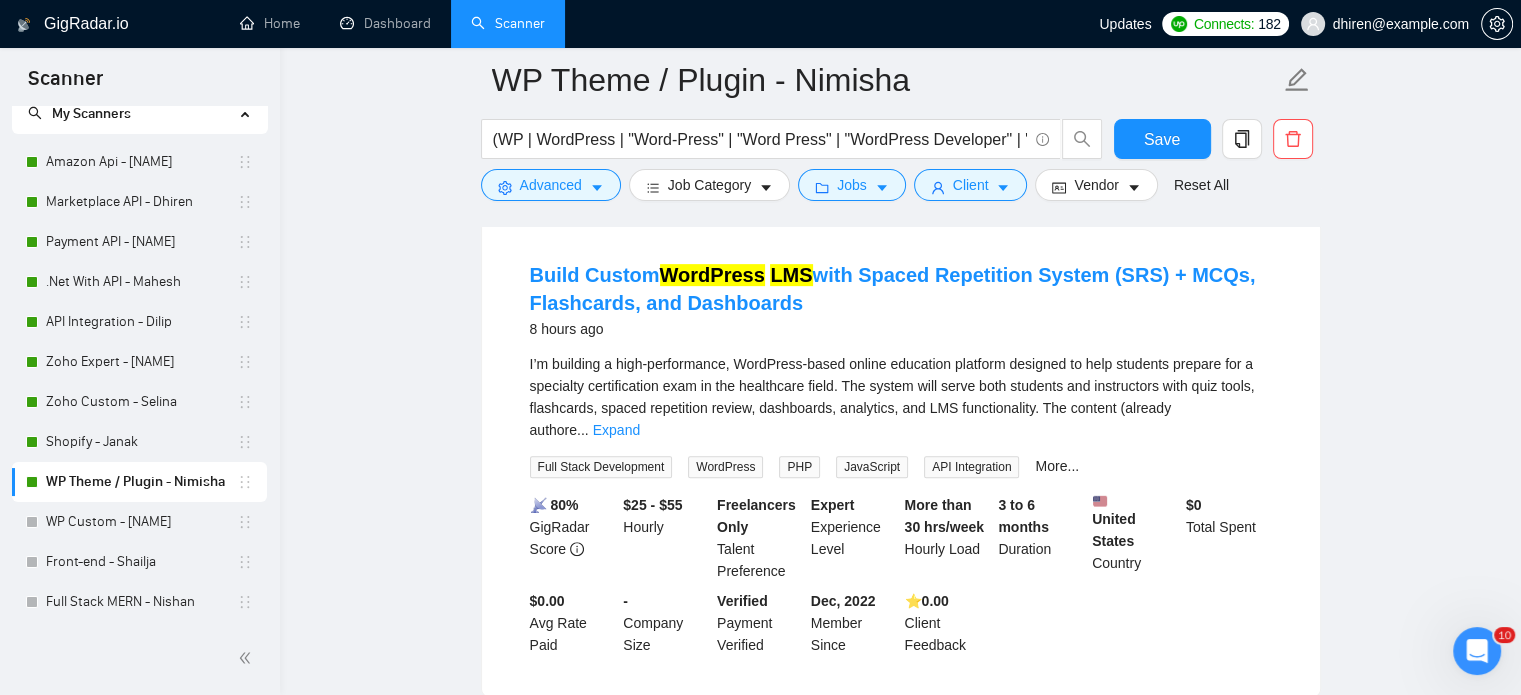 scroll, scrollTop: 600, scrollLeft: 0, axis: vertical 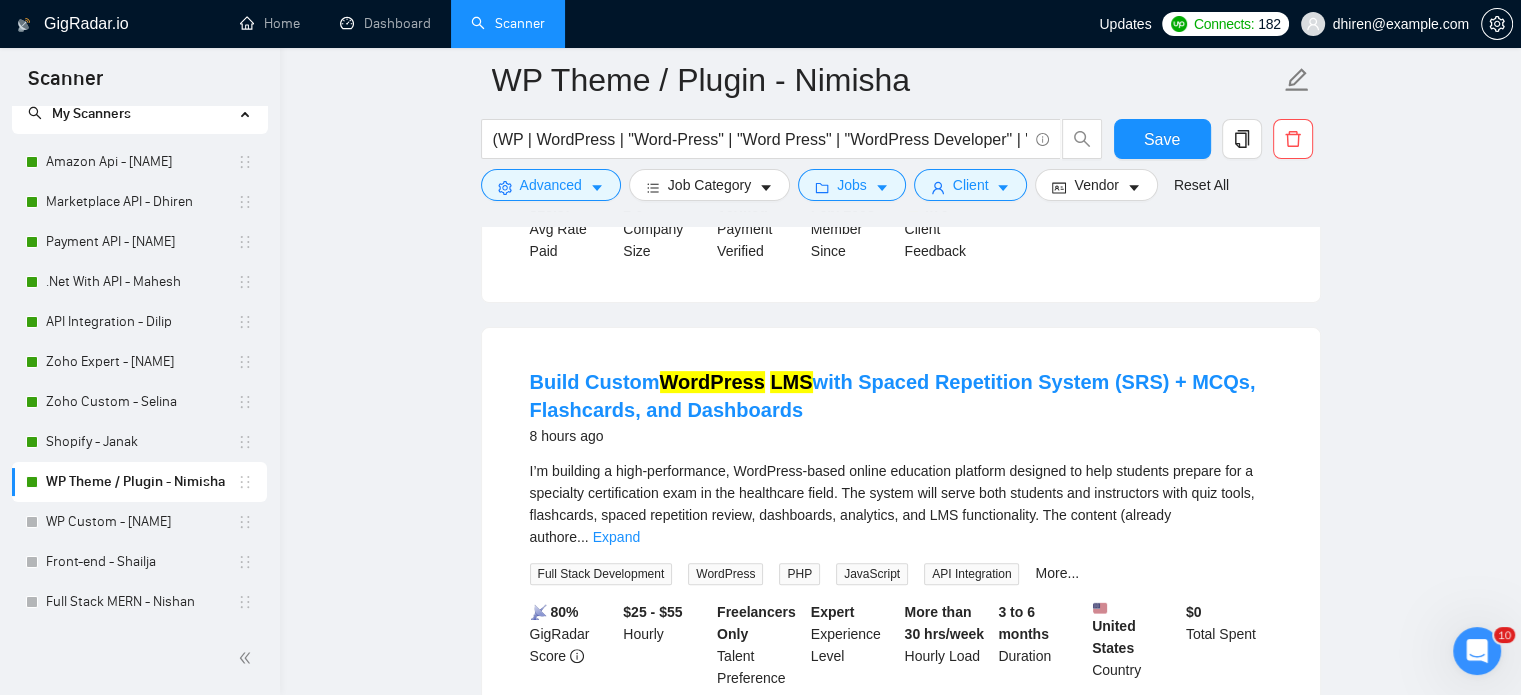 click on "Expand" at bounding box center [616, 537] 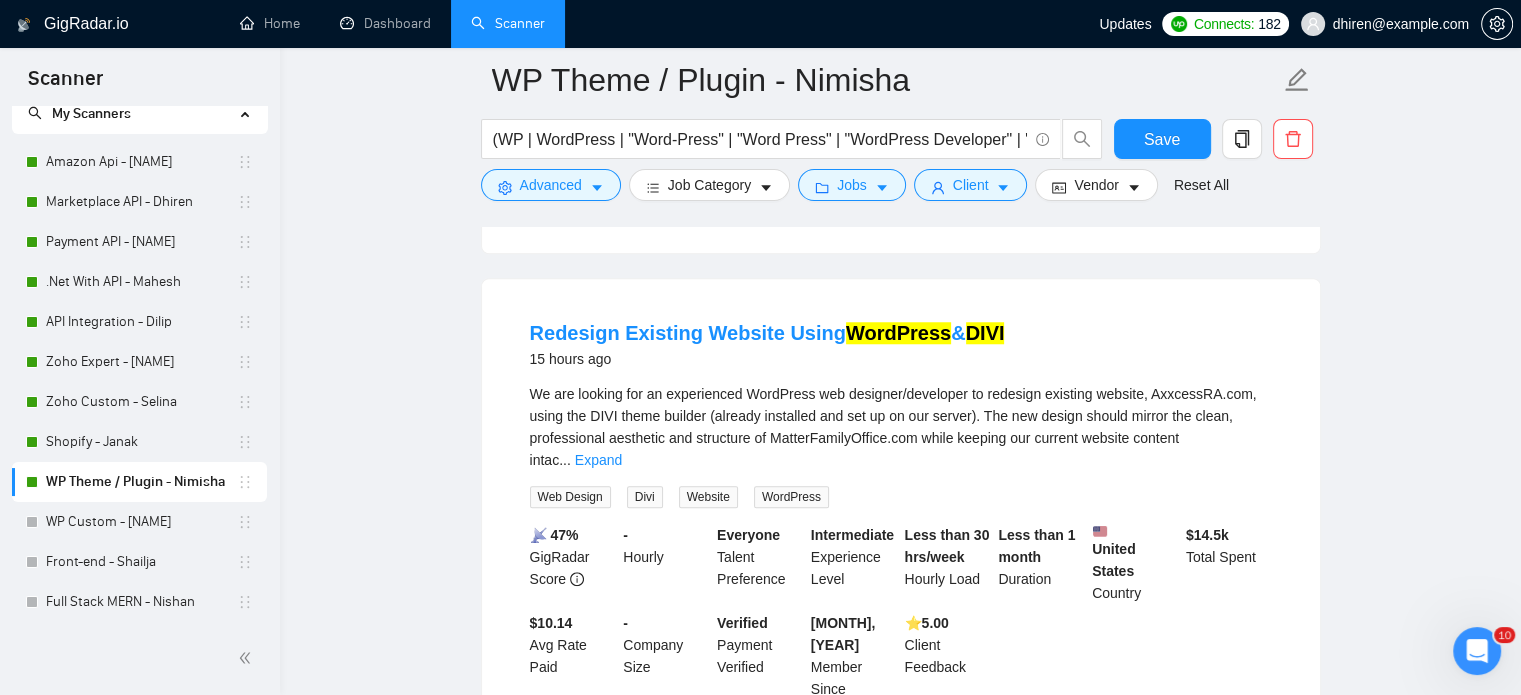 scroll, scrollTop: 1800, scrollLeft: 0, axis: vertical 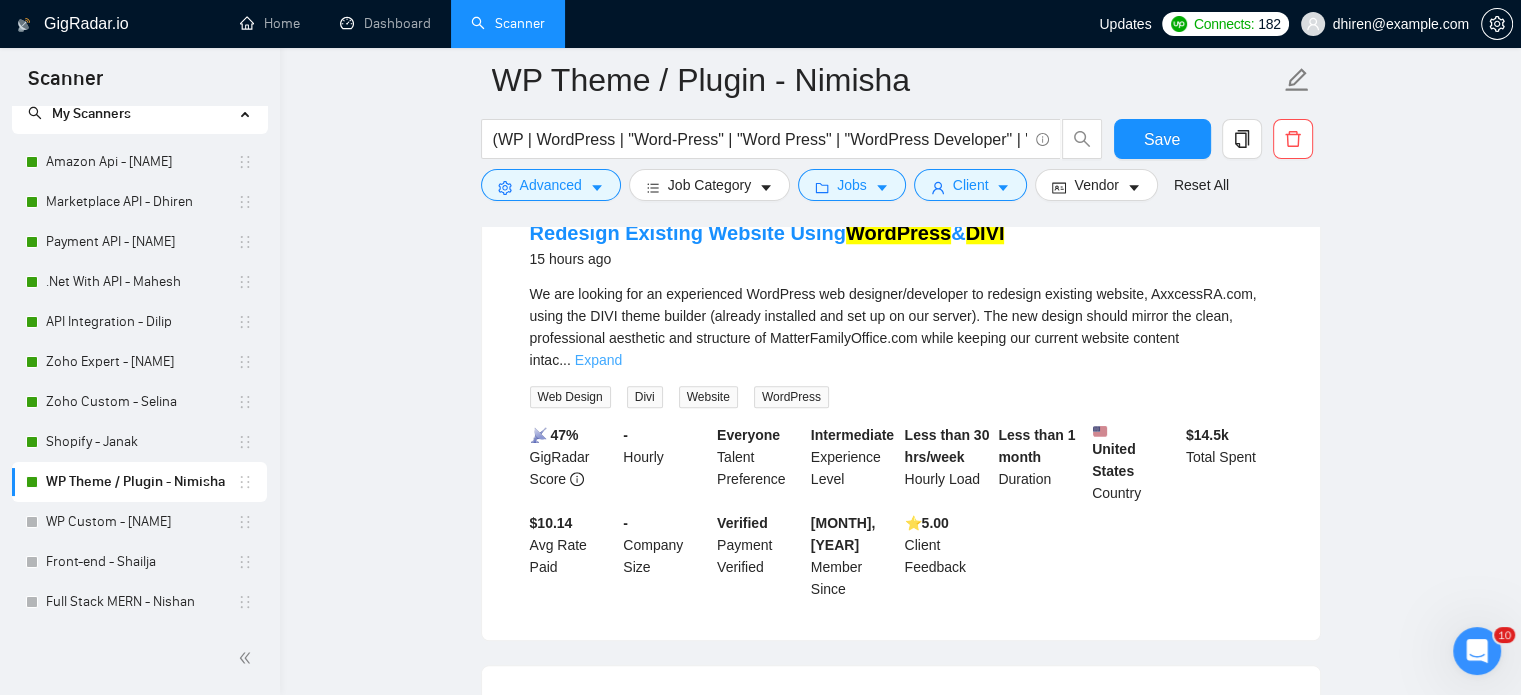 click on "Expand" at bounding box center (598, 360) 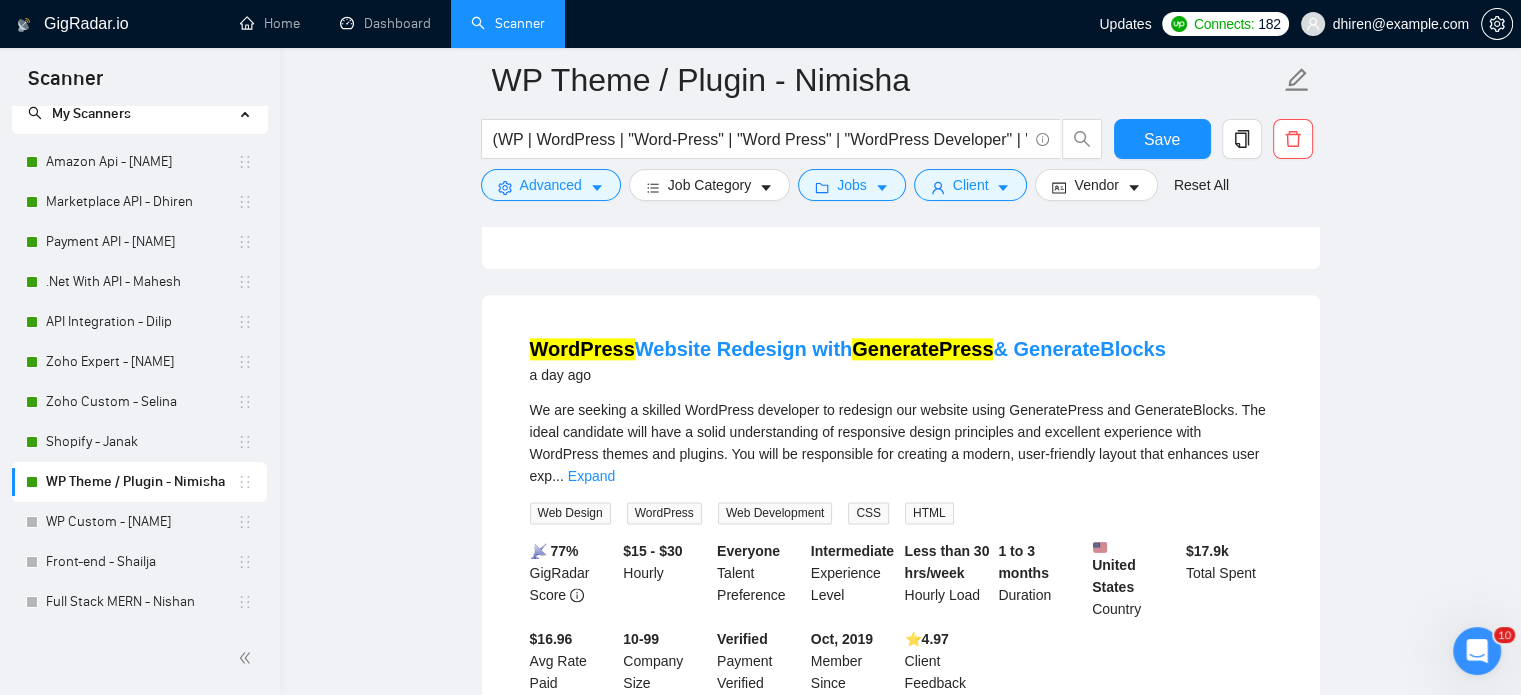 scroll, scrollTop: 2400, scrollLeft: 0, axis: vertical 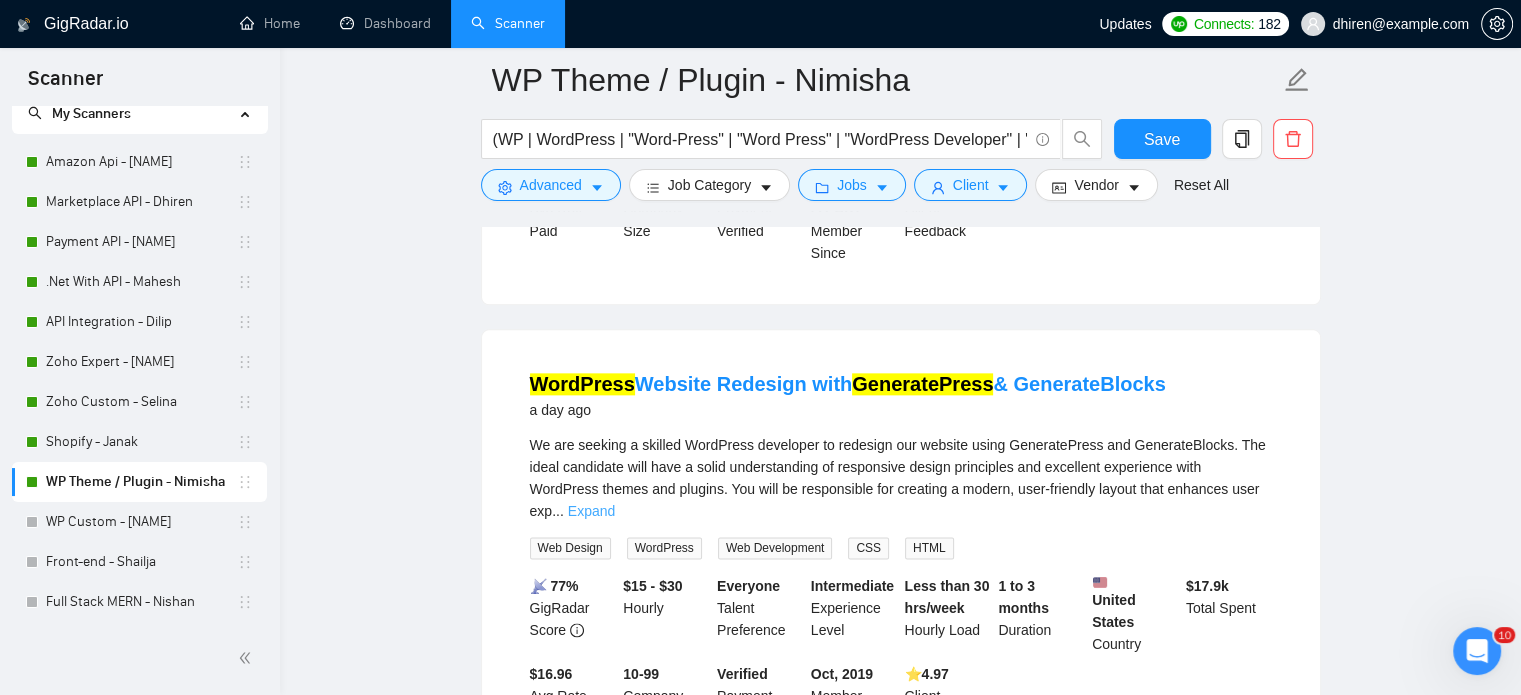 click on "Expand" at bounding box center [591, 511] 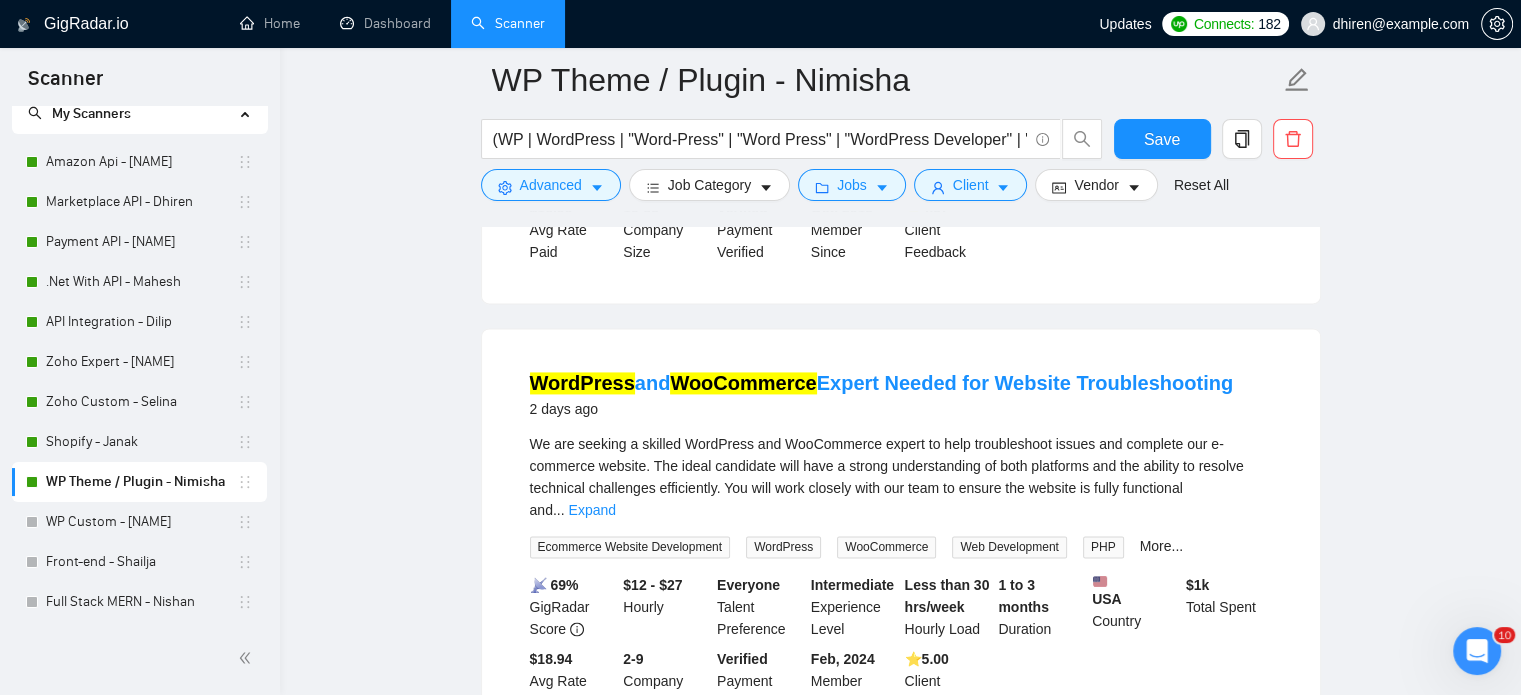 scroll, scrollTop: 2900, scrollLeft: 0, axis: vertical 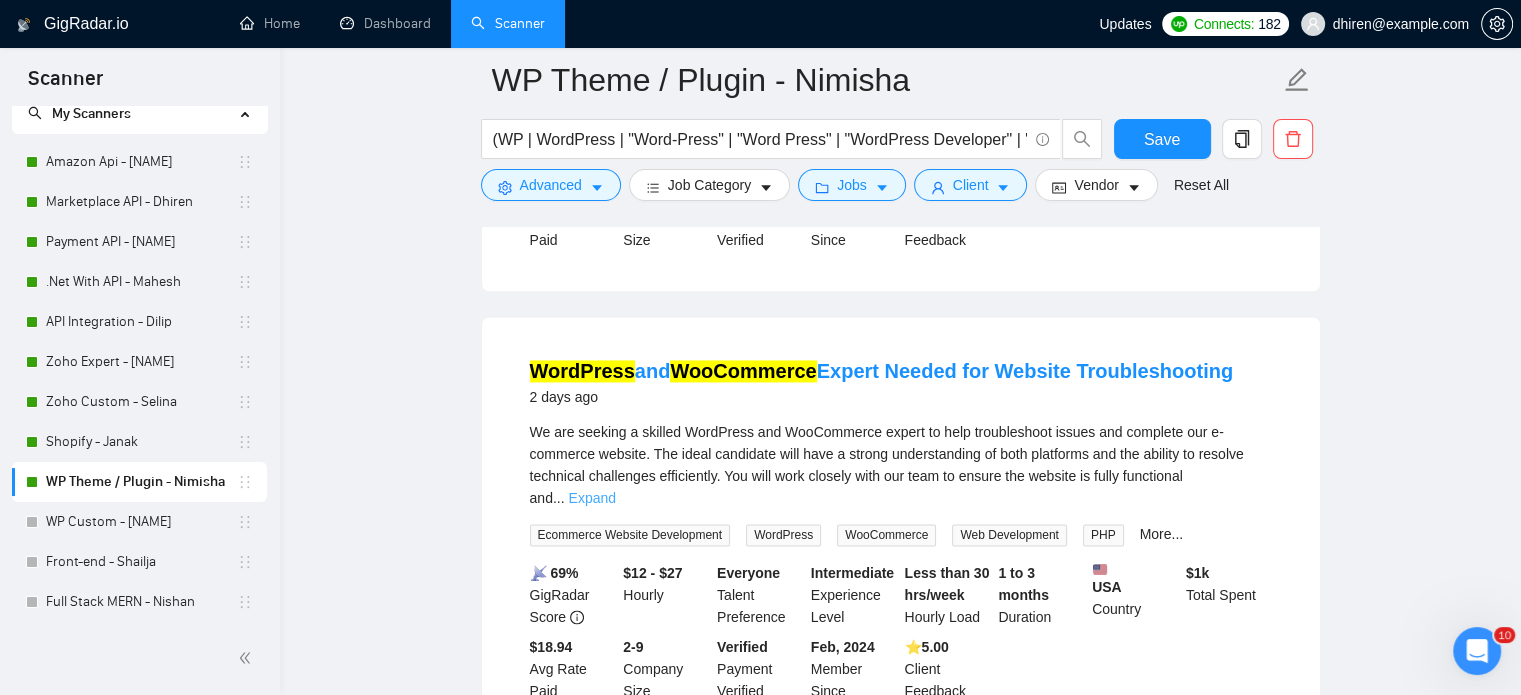 click on "Expand" at bounding box center (592, 498) 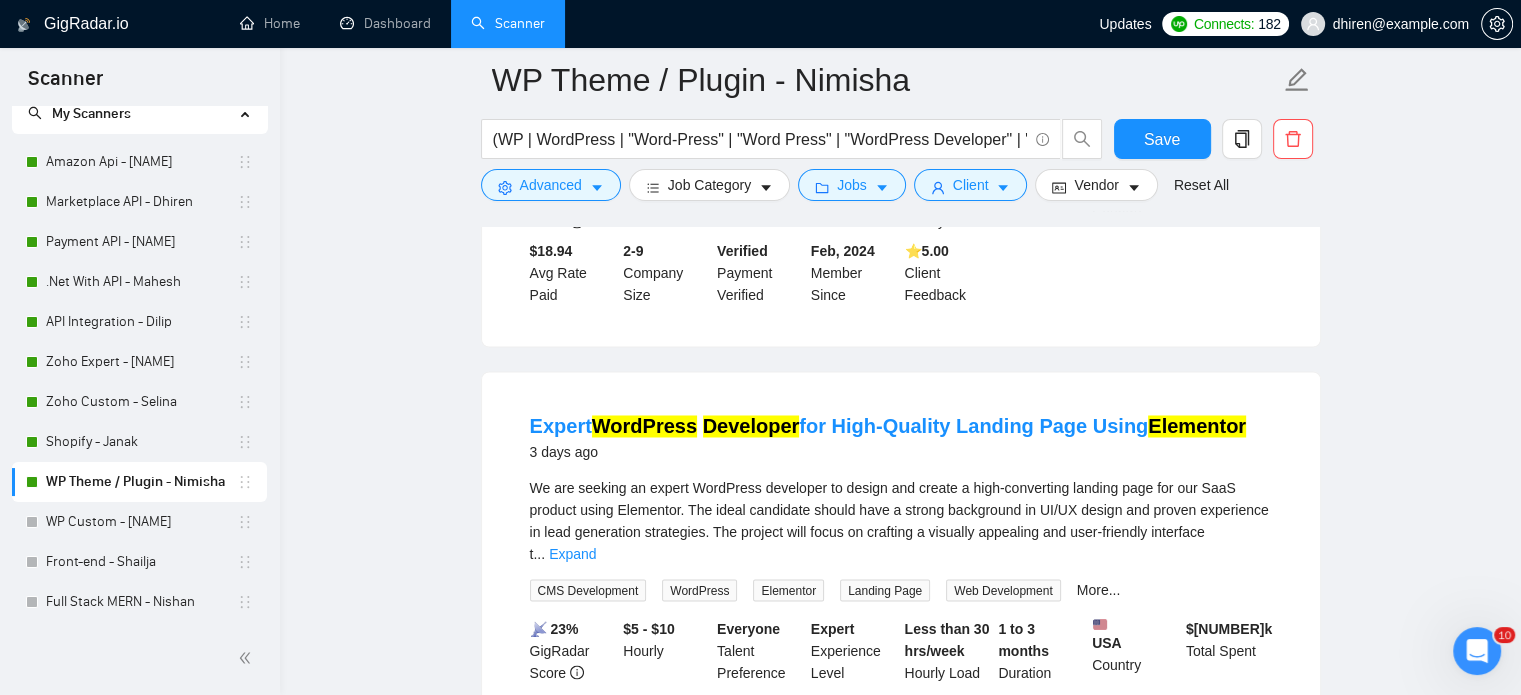scroll, scrollTop: 3400, scrollLeft: 0, axis: vertical 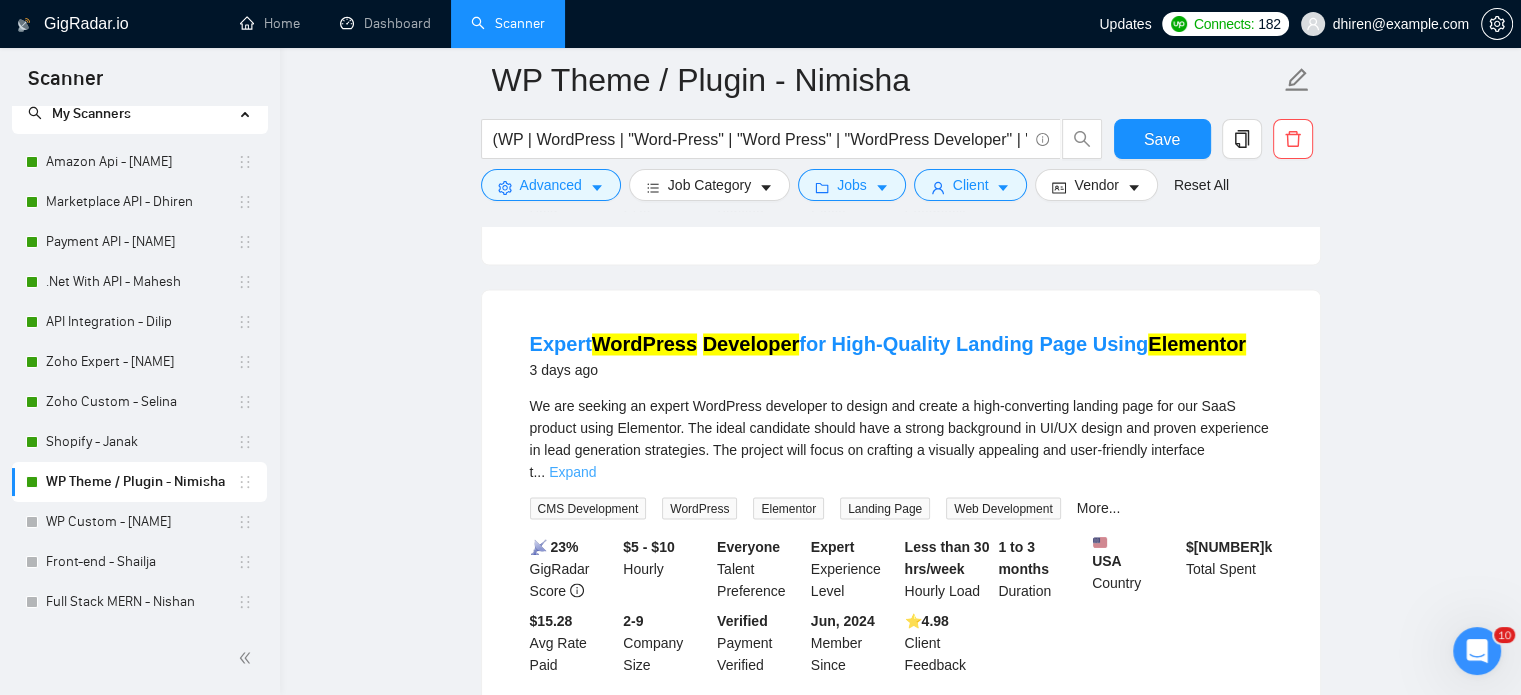 click on "Expand" at bounding box center (572, 471) 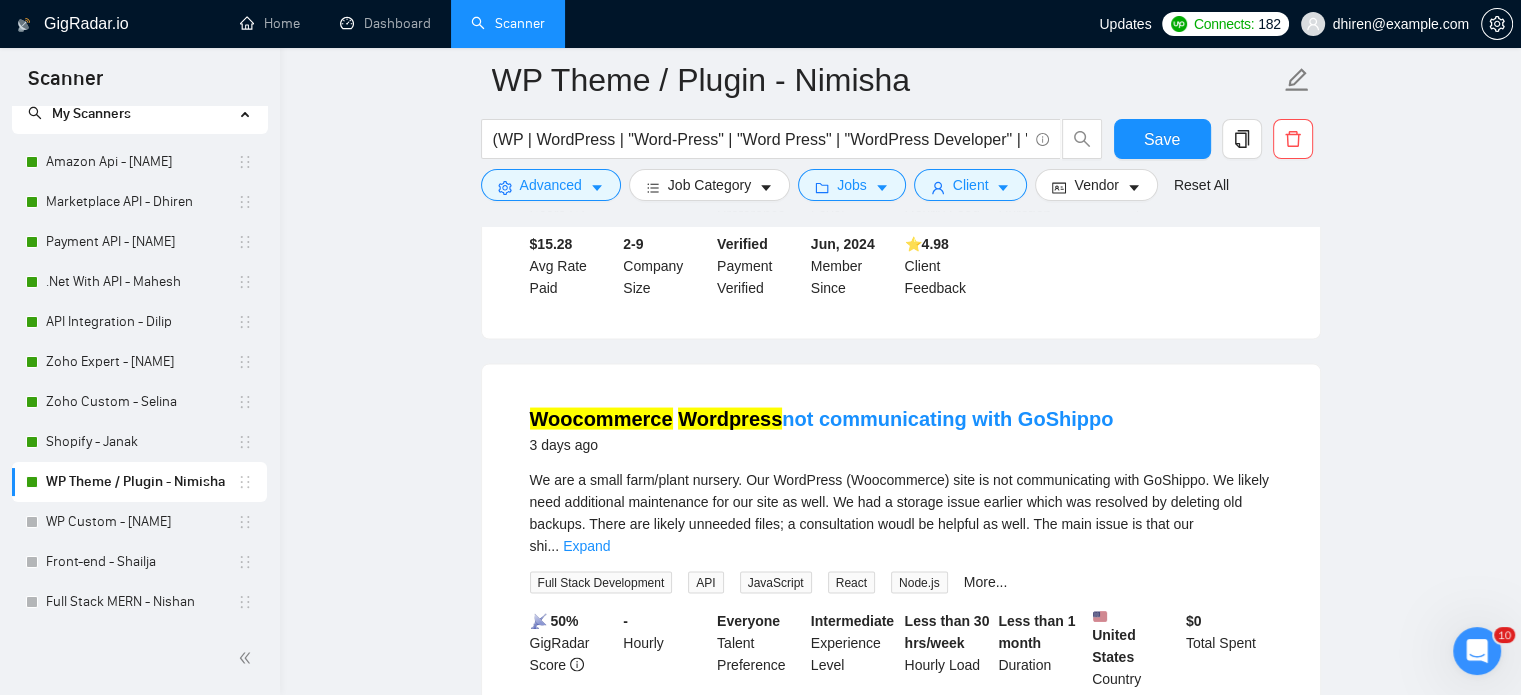 scroll, scrollTop: 3700, scrollLeft: 0, axis: vertical 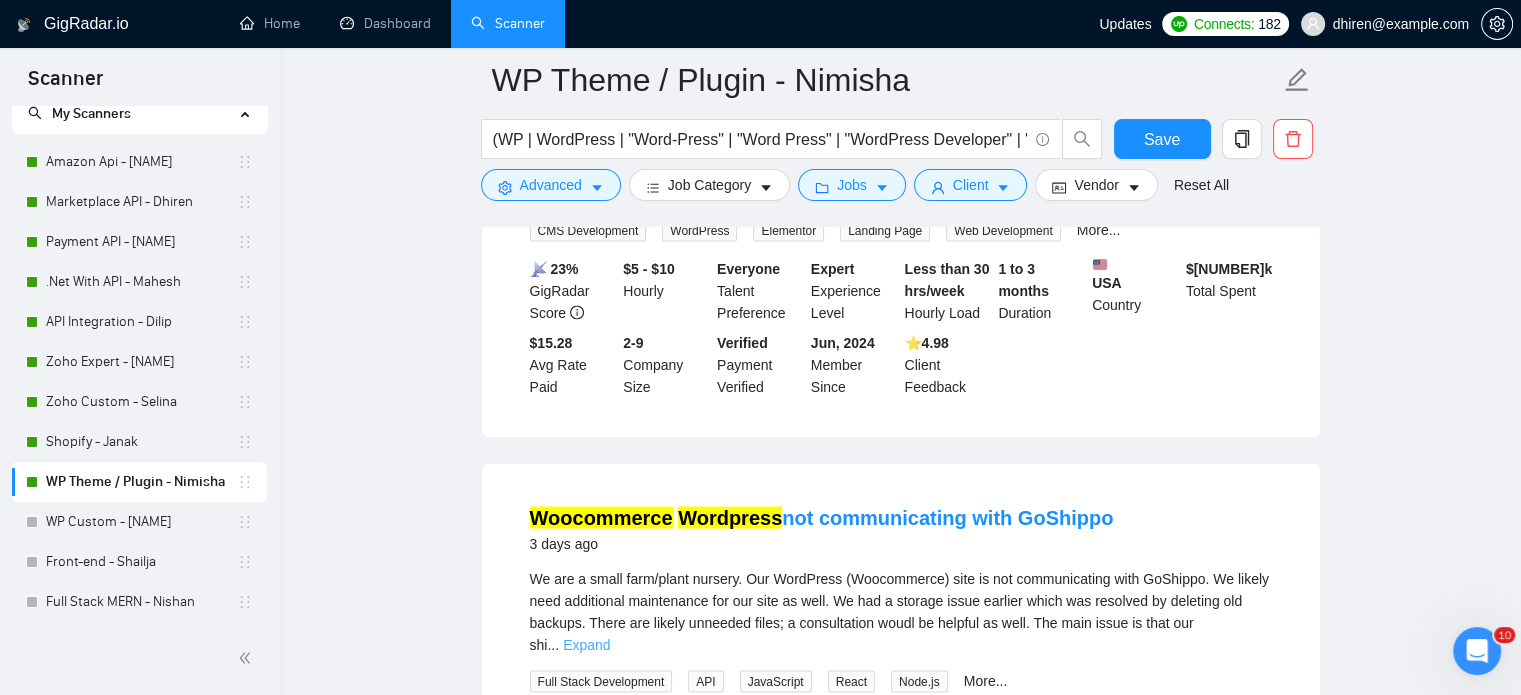 click on "Expand" at bounding box center (586, 644) 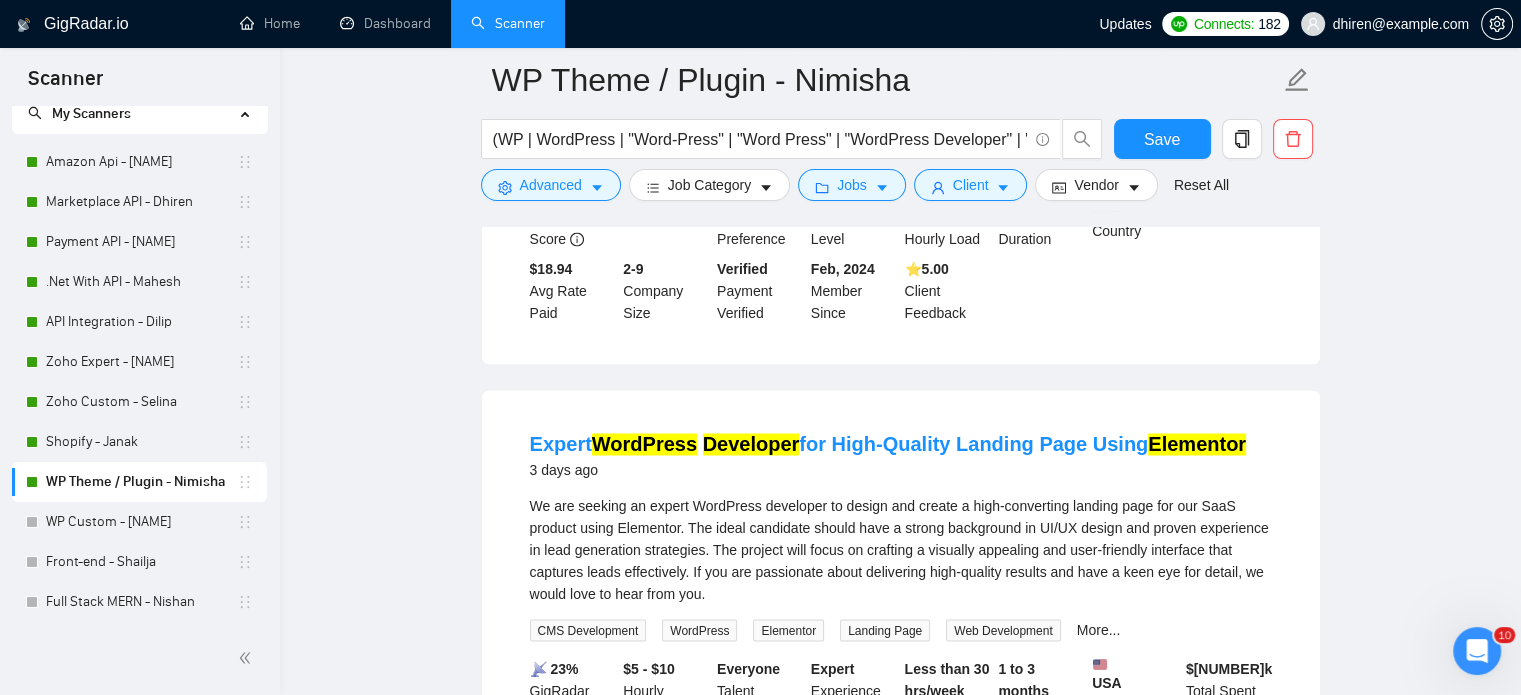 scroll, scrollTop: 2600, scrollLeft: 0, axis: vertical 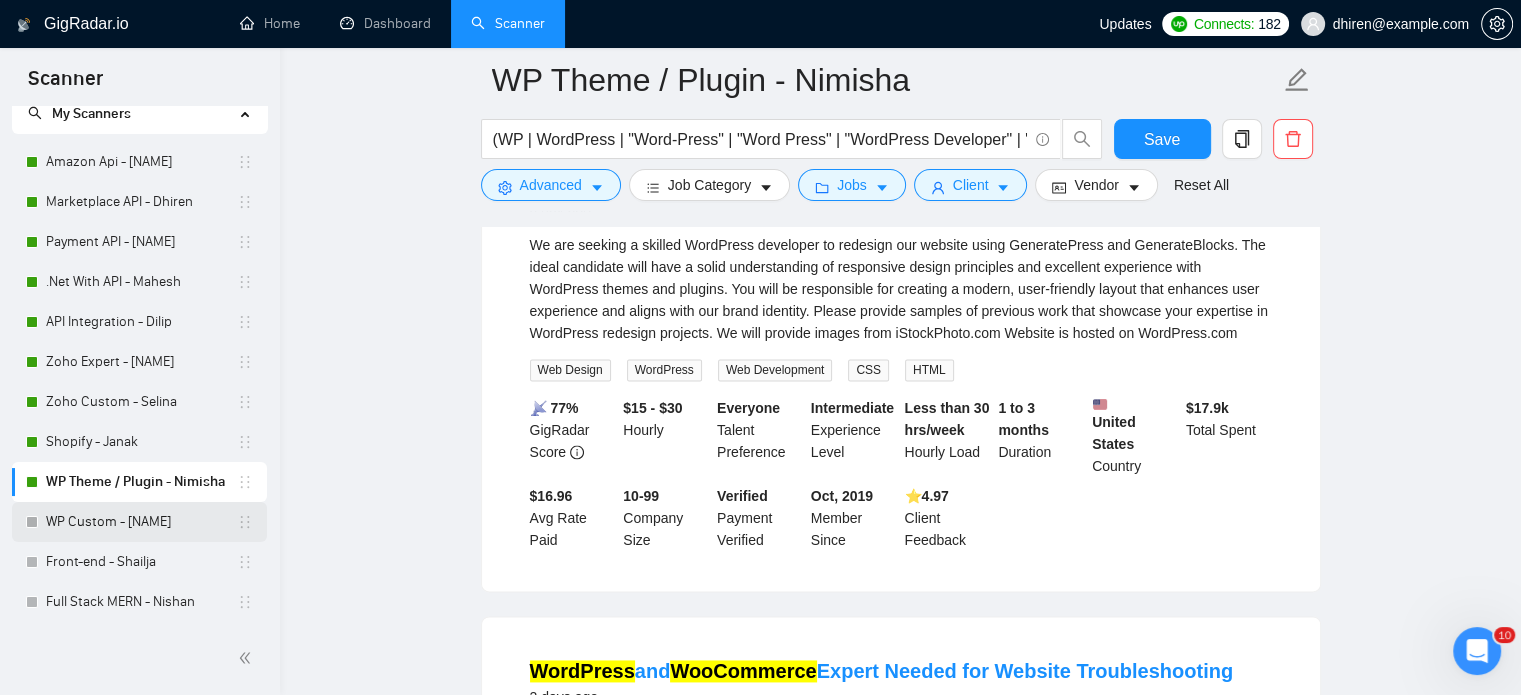 click on "WP Custom - [PERSON_NAME]" at bounding box center [141, 522] 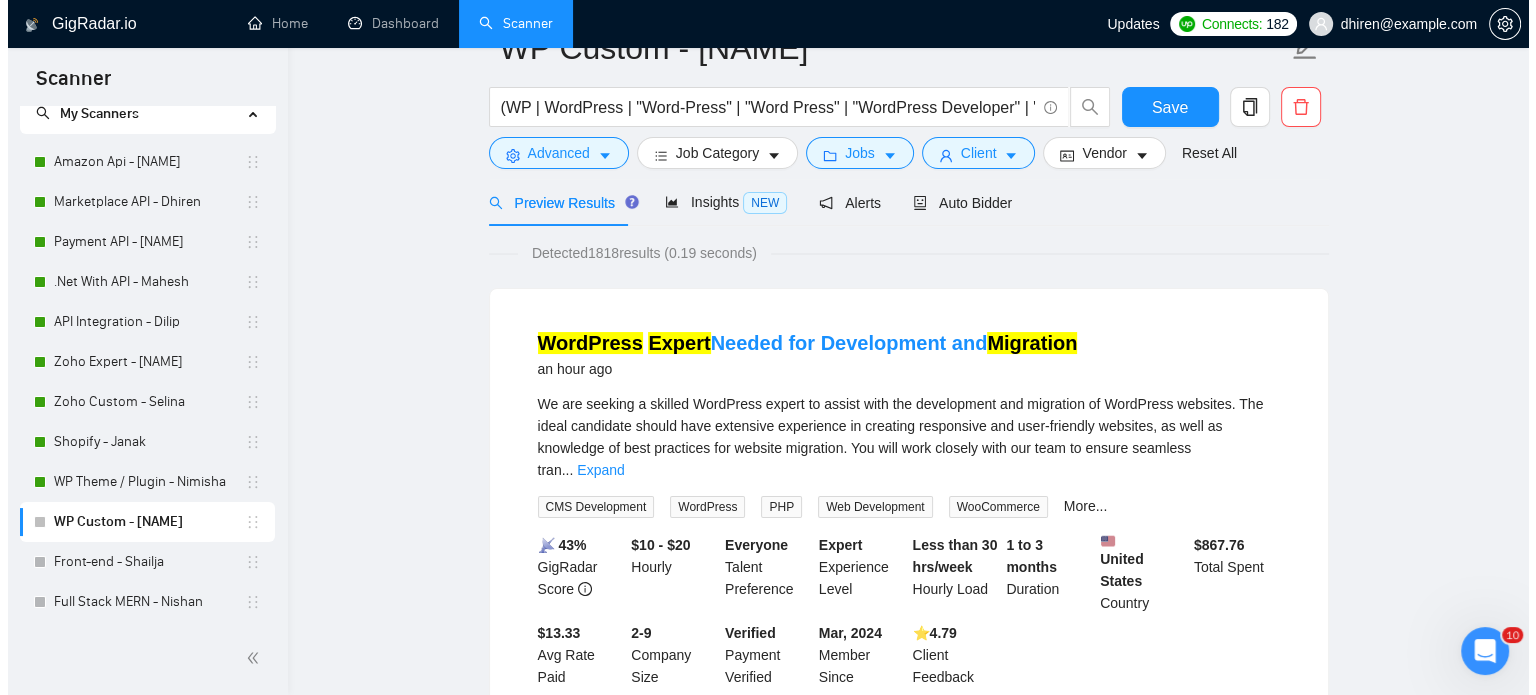 scroll, scrollTop: 0, scrollLeft: 0, axis: both 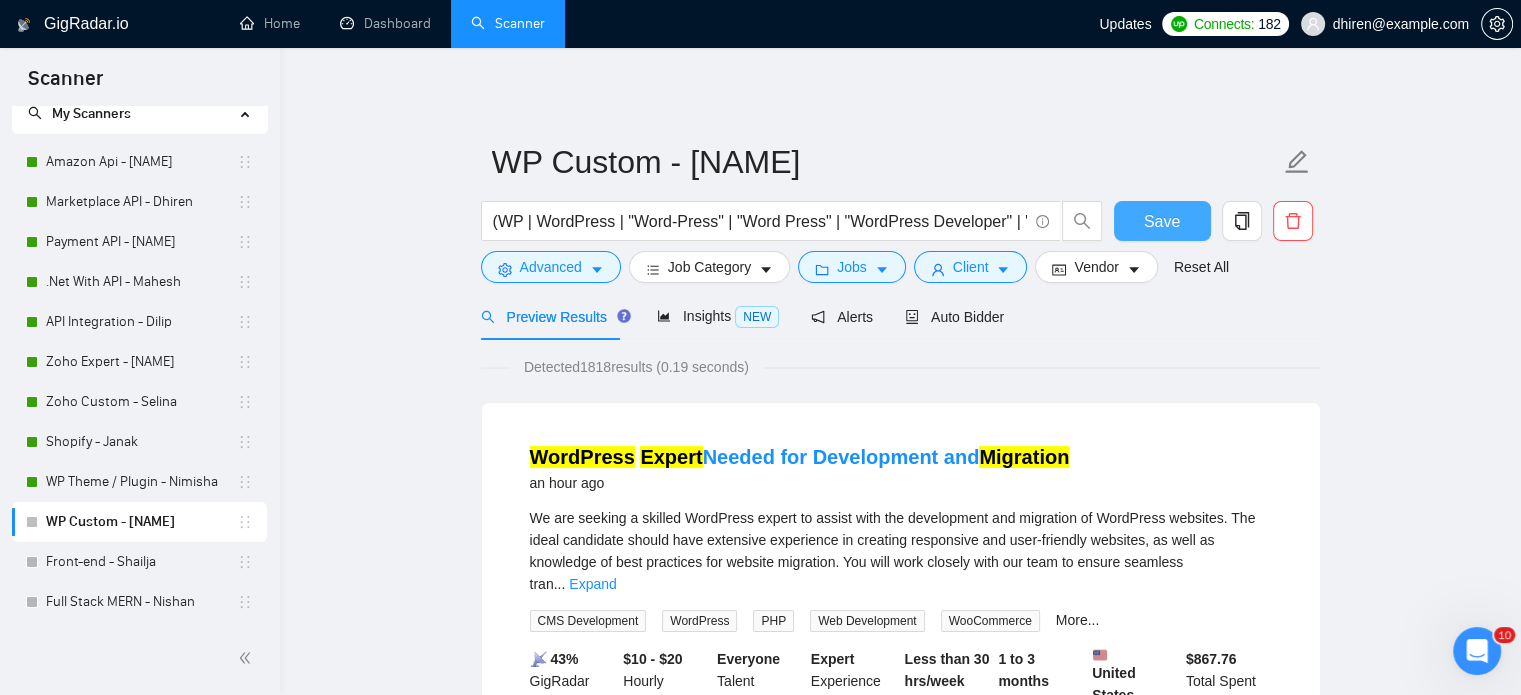 click on "Save" at bounding box center (1162, 221) 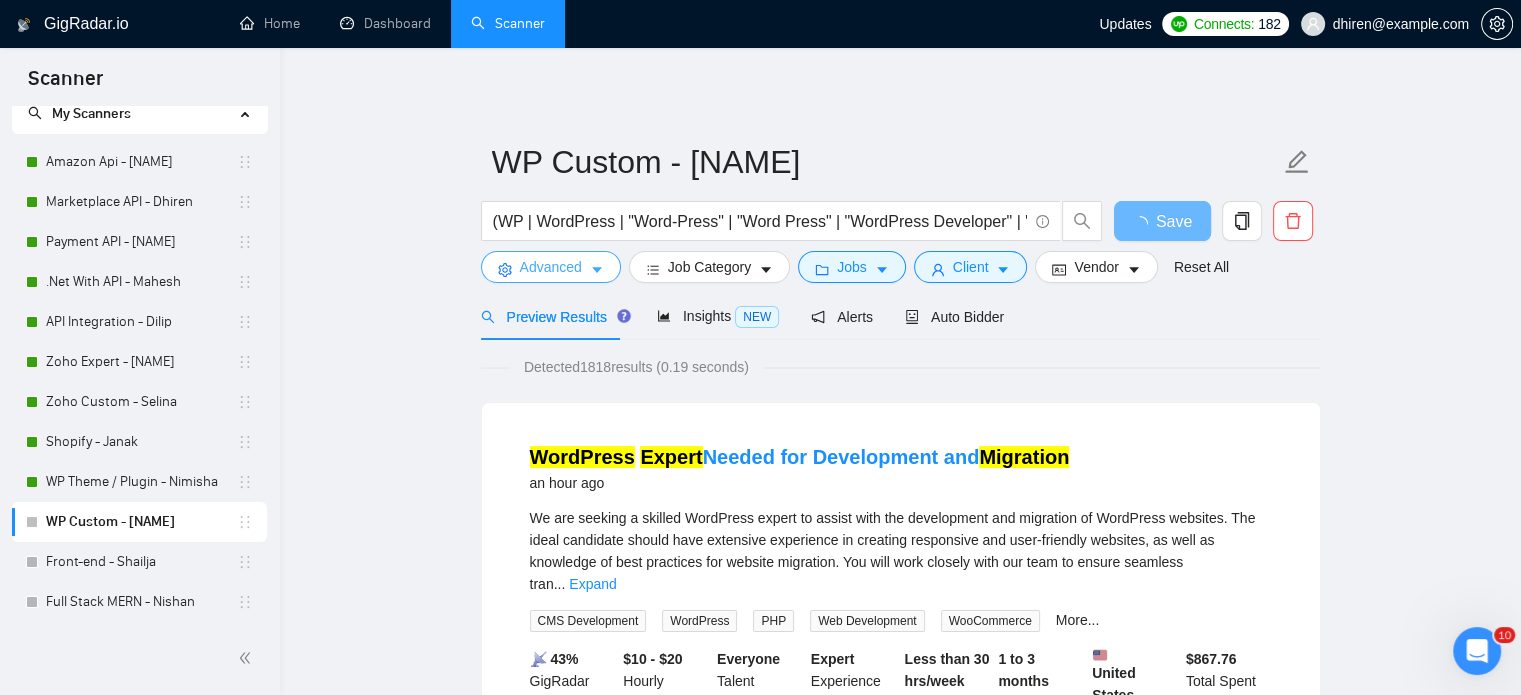 click on "Advanced" at bounding box center (551, 267) 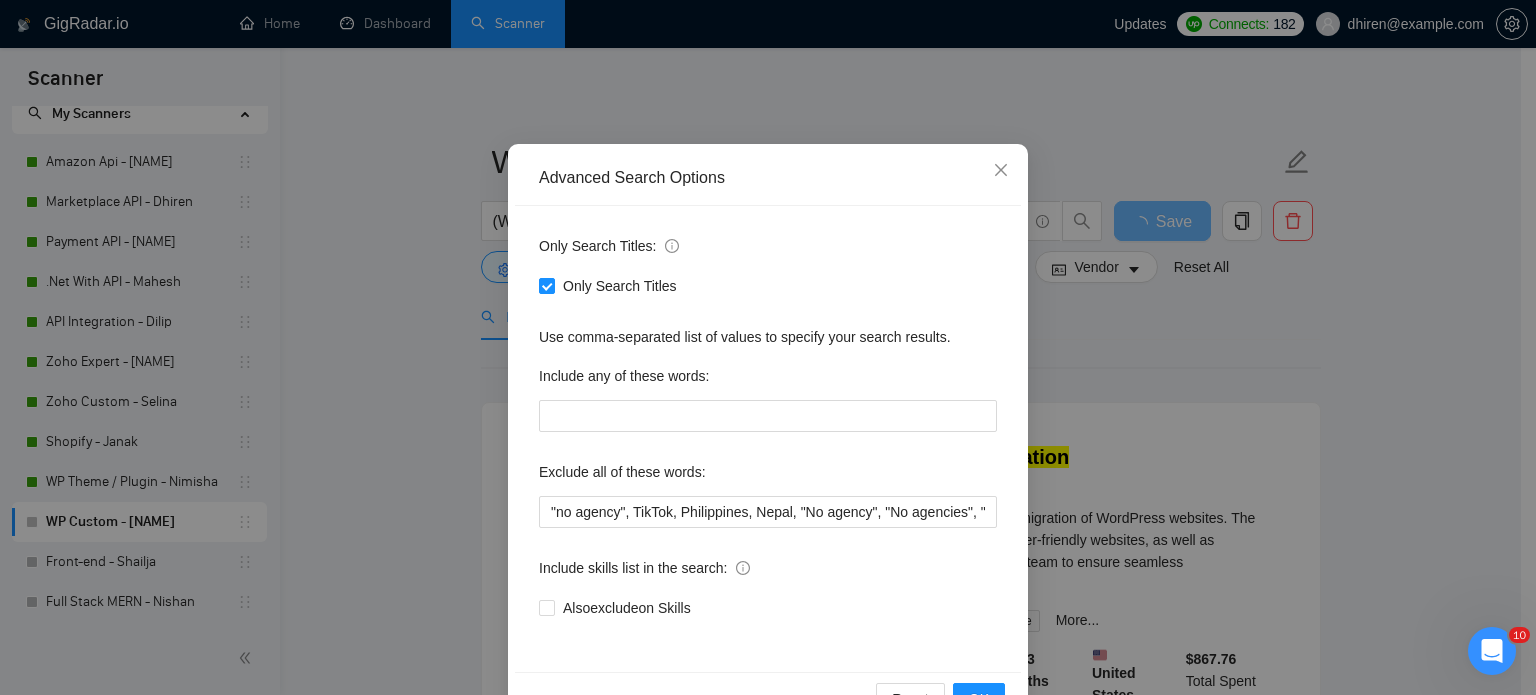 scroll, scrollTop: 136, scrollLeft: 0, axis: vertical 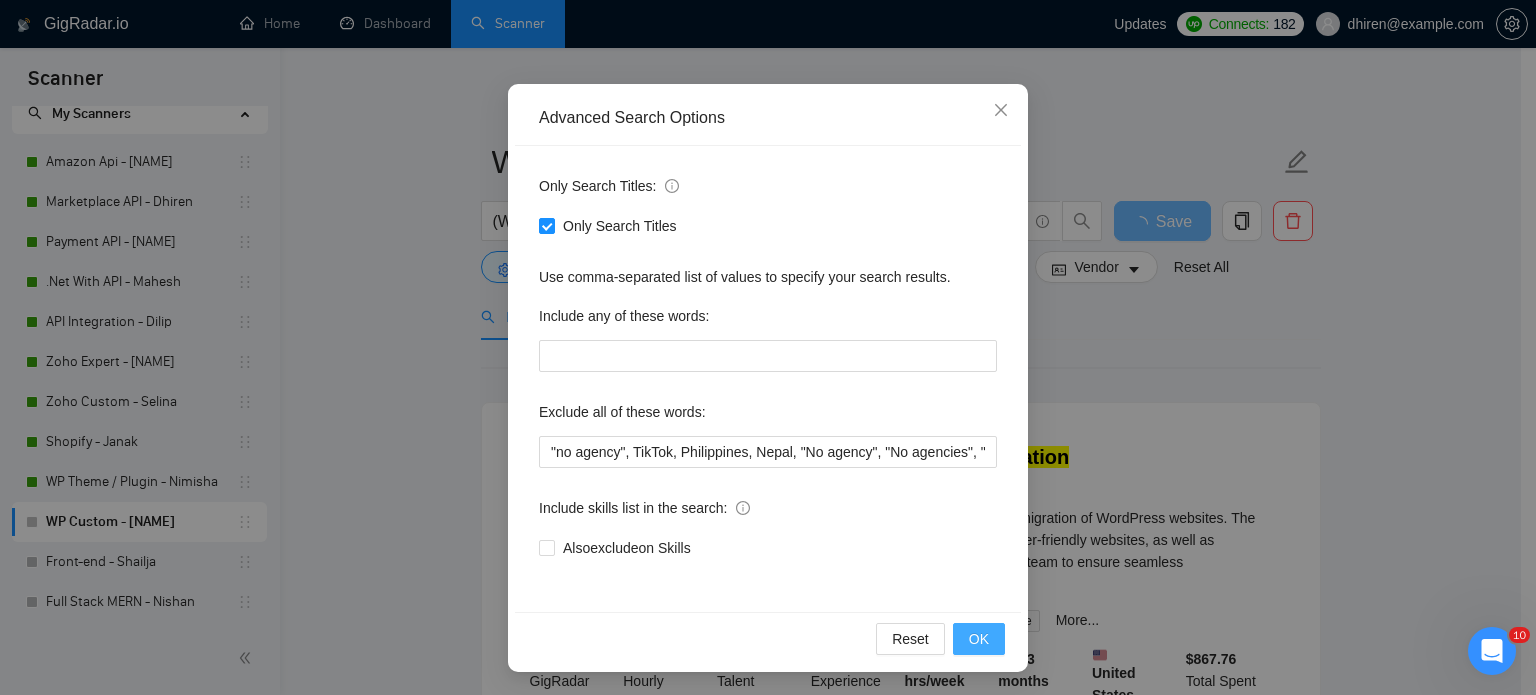 click on "OK" at bounding box center (979, 639) 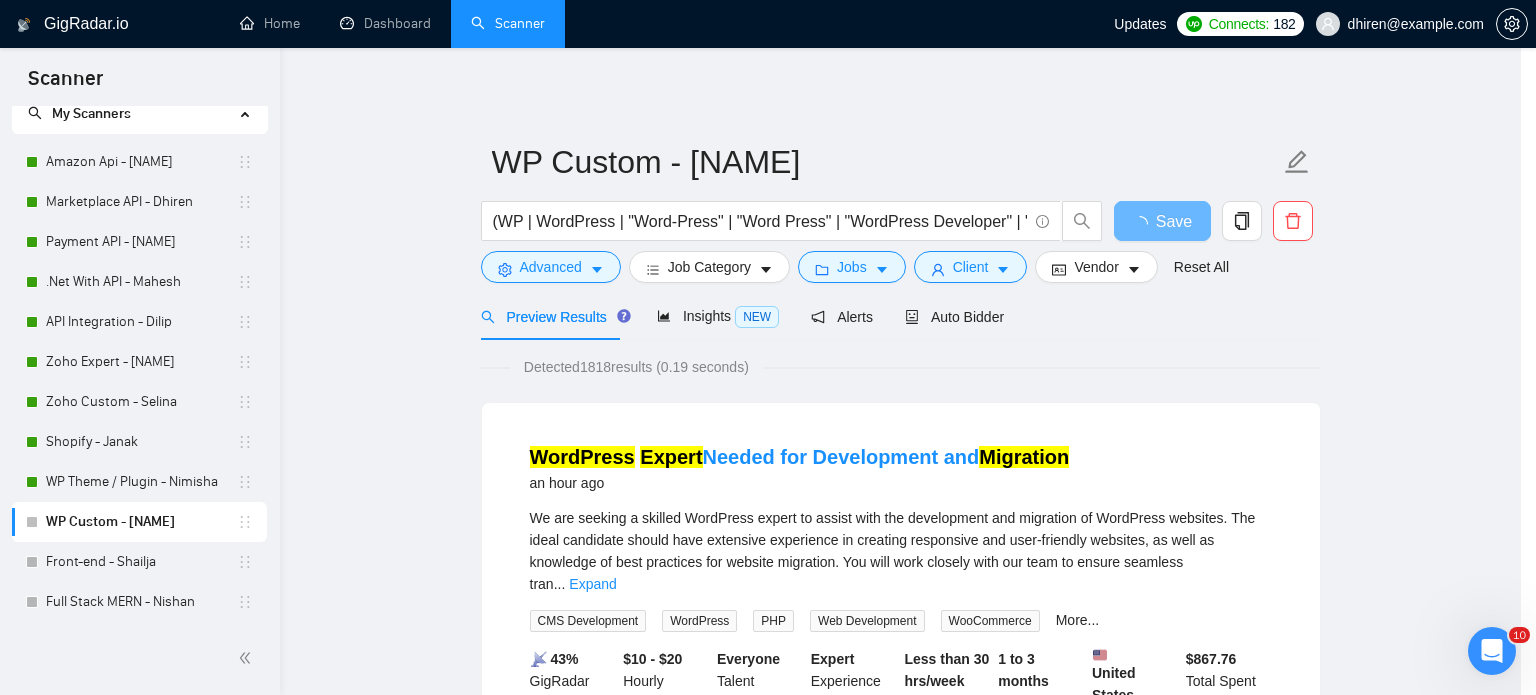 scroll, scrollTop: 36, scrollLeft: 0, axis: vertical 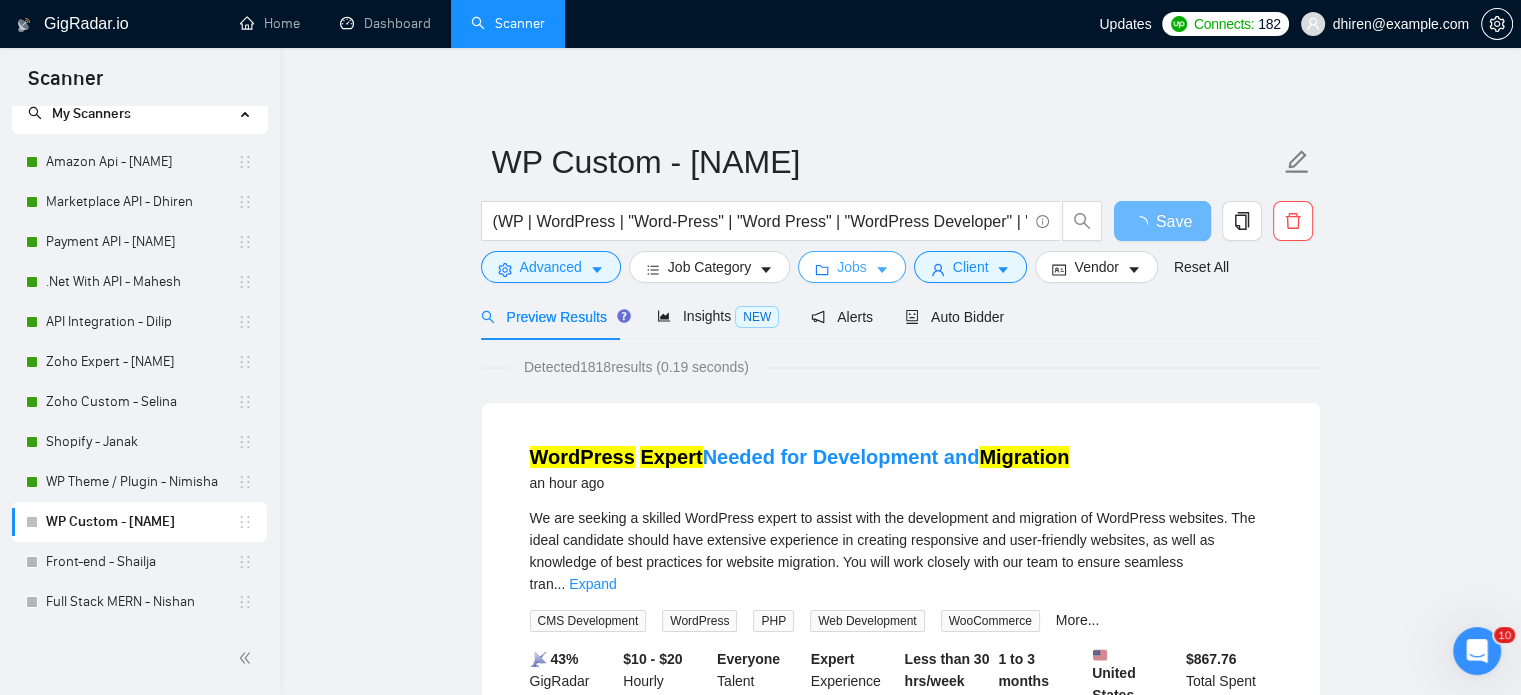 click on "Jobs" at bounding box center [852, 267] 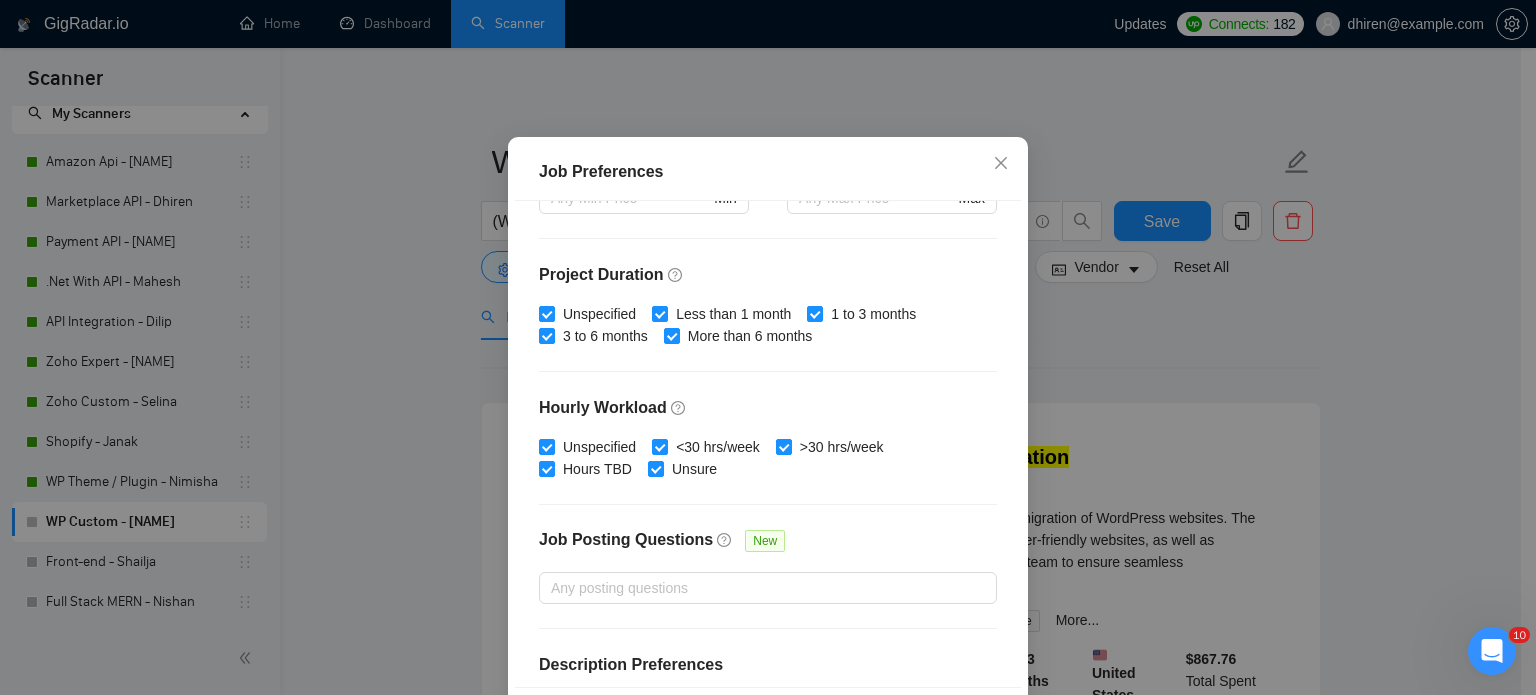scroll, scrollTop: 640, scrollLeft: 0, axis: vertical 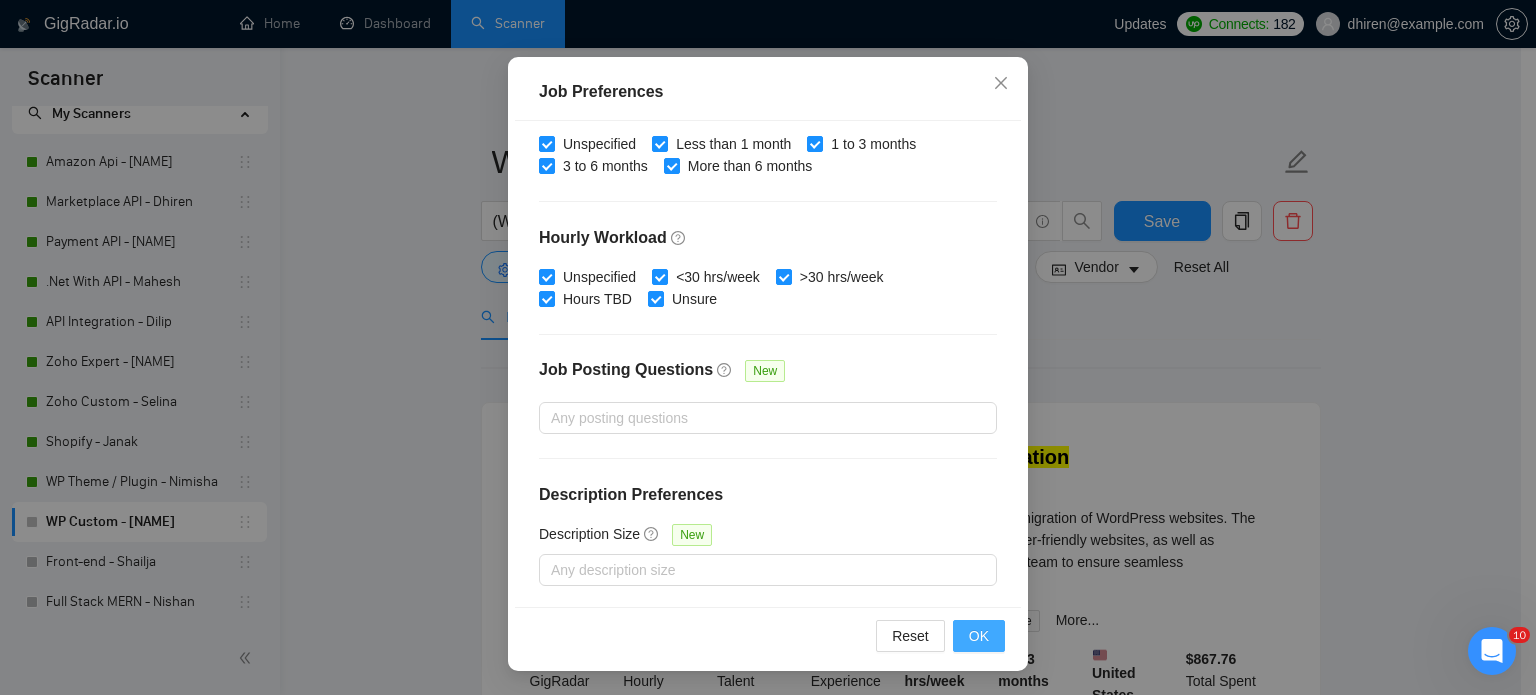 drag, startPoint x: 972, startPoint y: 639, endPoint x: 1004, endPoint y: 586, distance: 61.91123 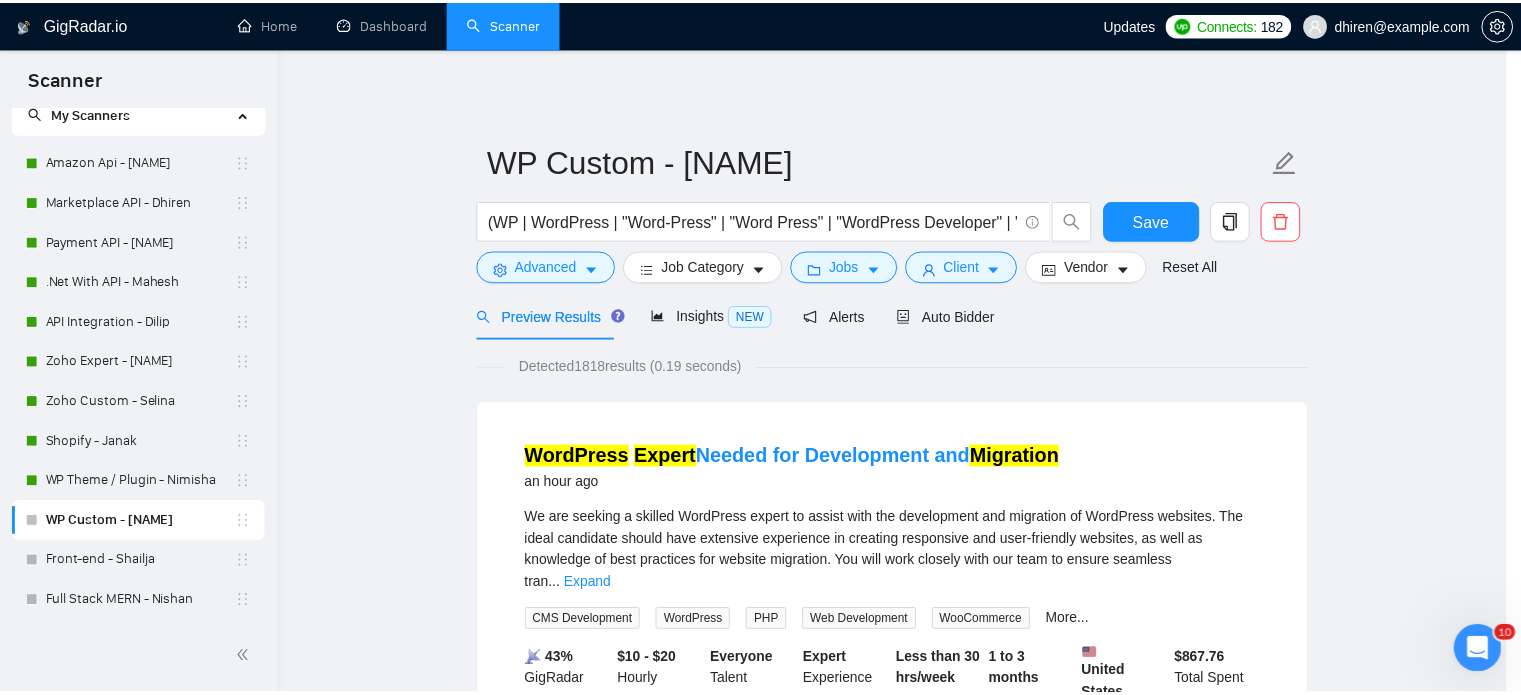scroll, scrollTop: 63, scrollLeft: 0, axis: vertical 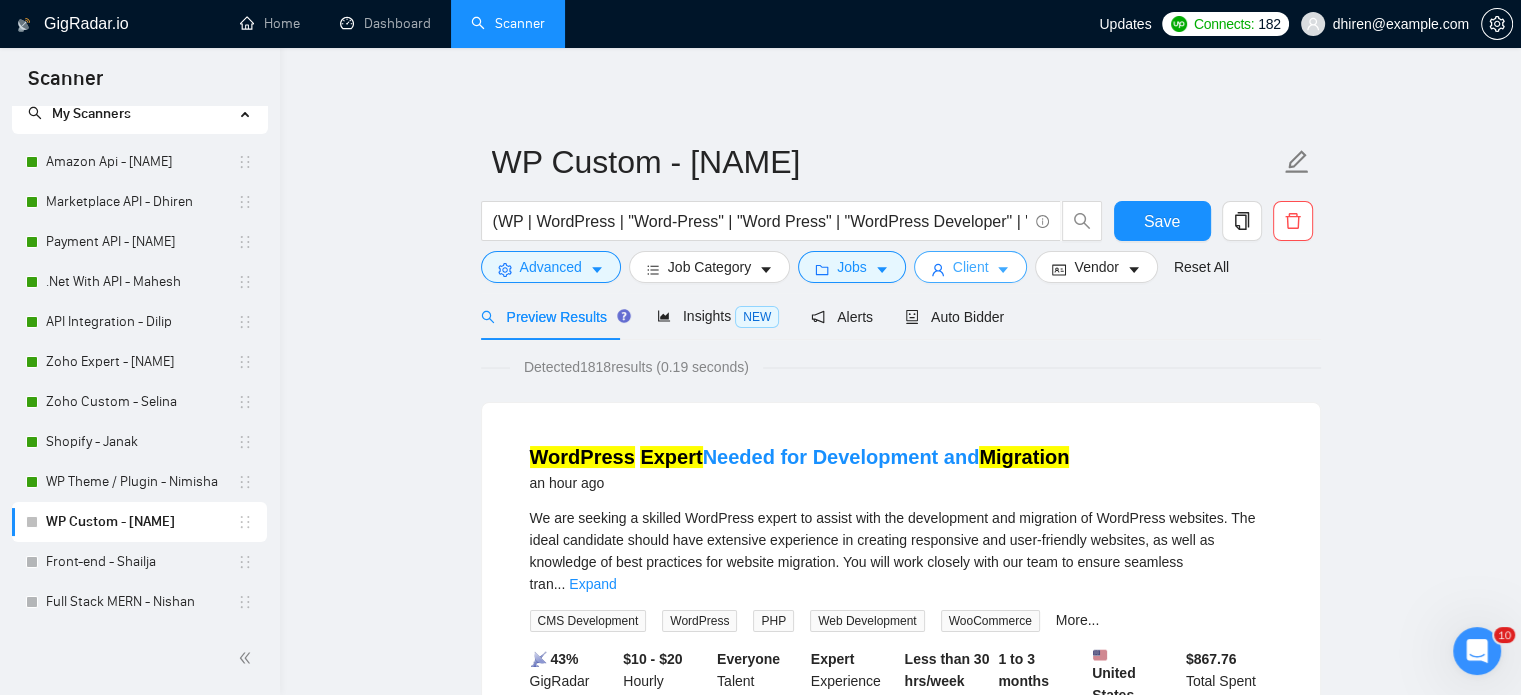 click 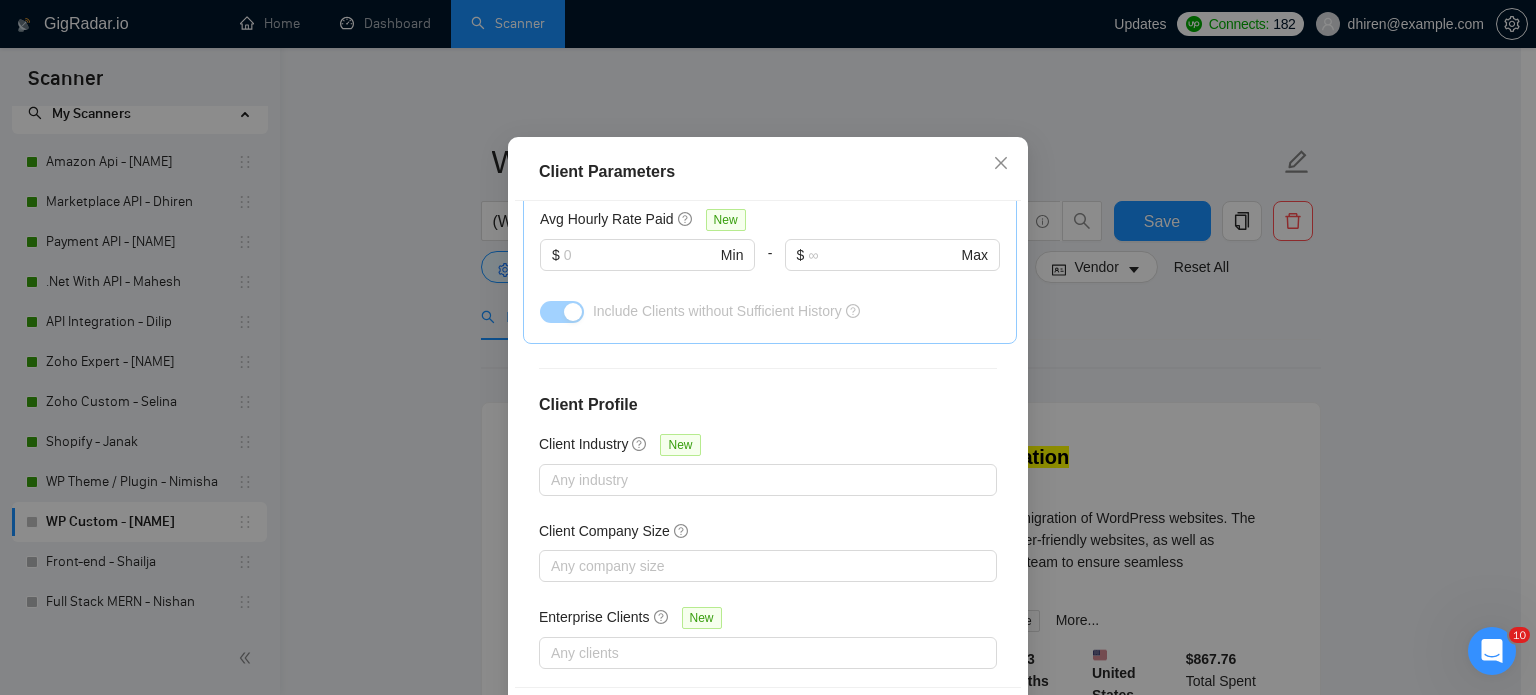 scroll, scrollTop: 788, scrollLeft: 0, axis: vertical 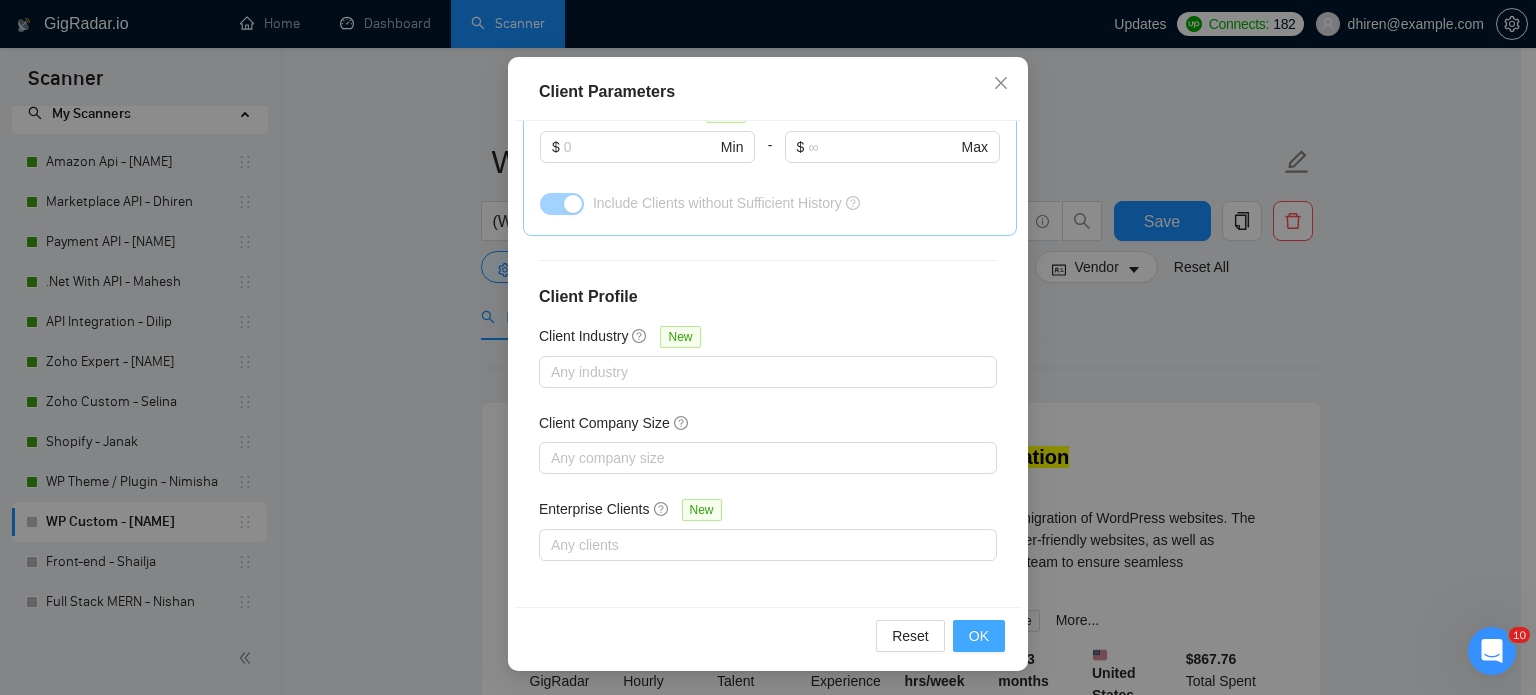 drag, startPoint x: 975, startPoint y: 638, endPoint x: 990, endPoint y: 634, distance: 15.524175 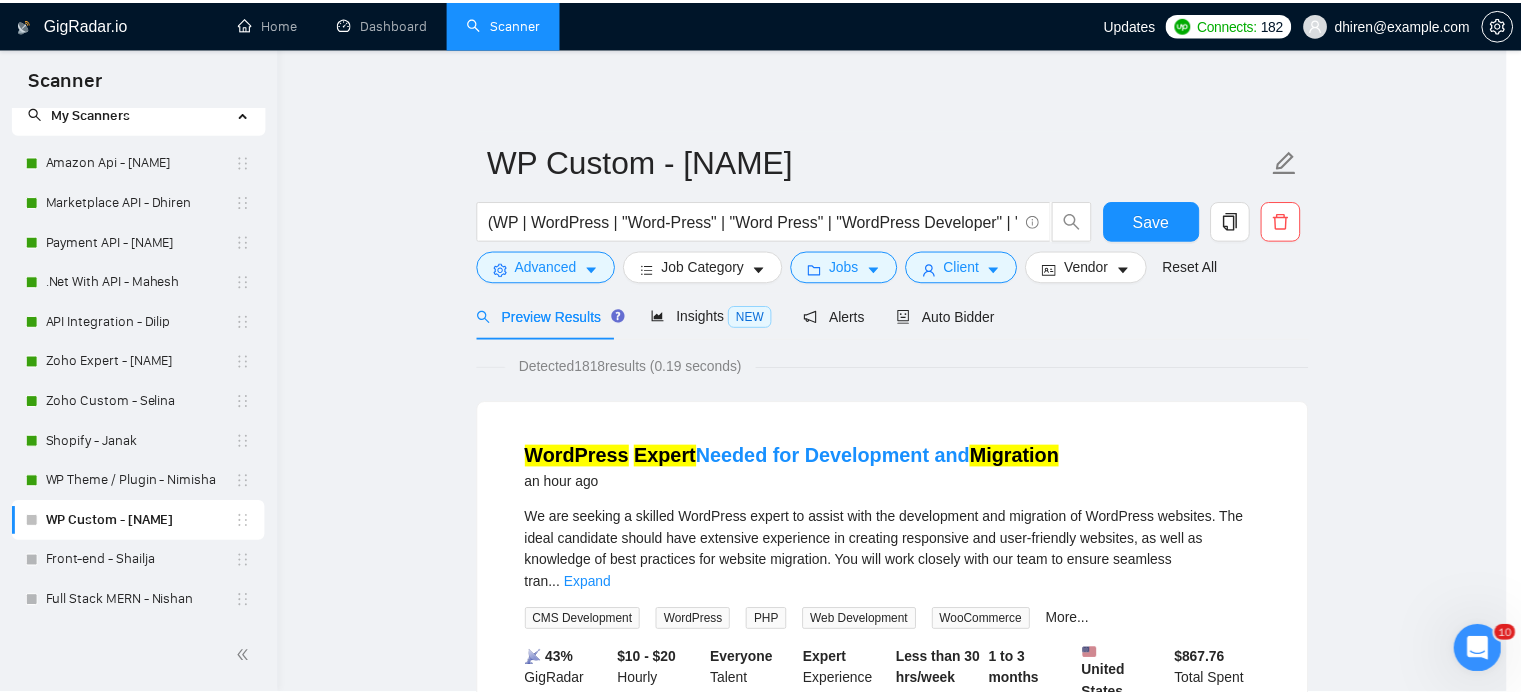 scroll, scrollTop: 63, scrollLeft: 0, axis: vertical 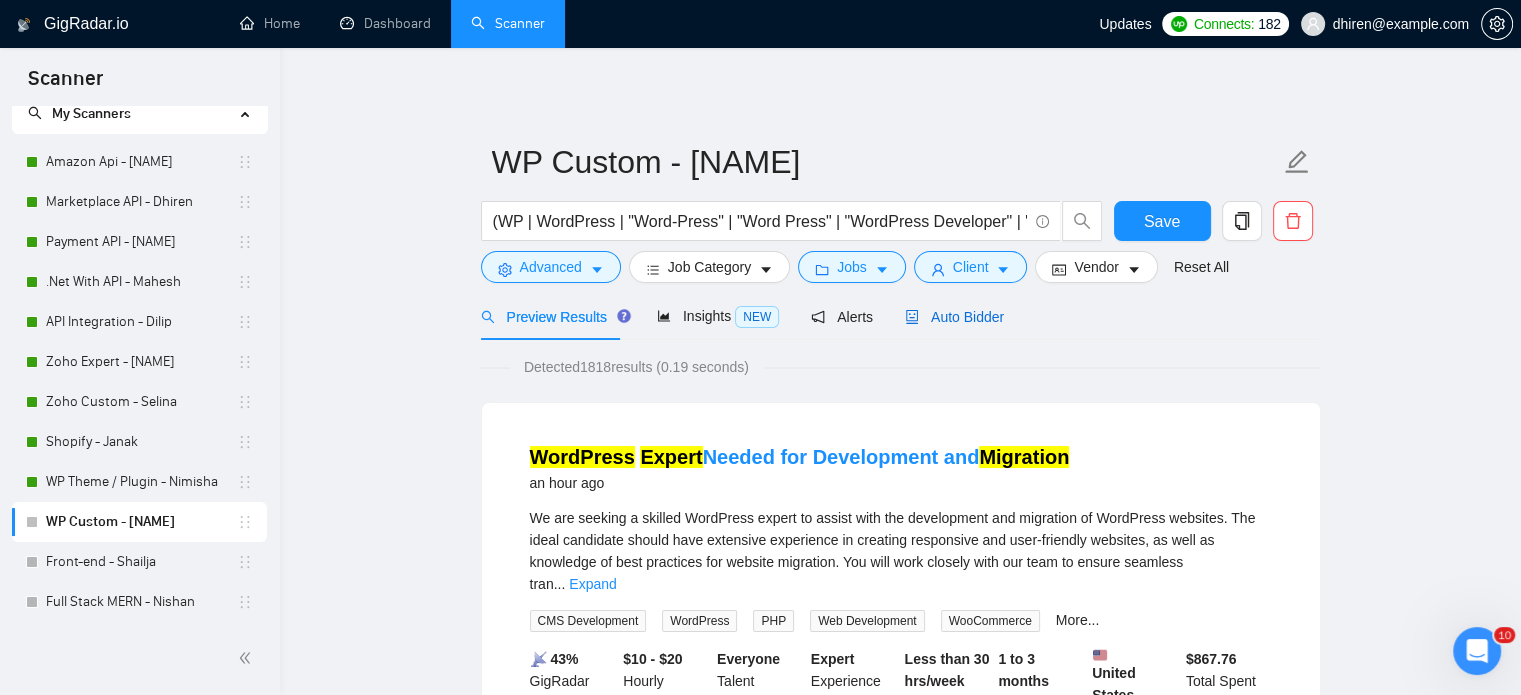 click on "Auto Bidder" at bounding box center [954, 317] 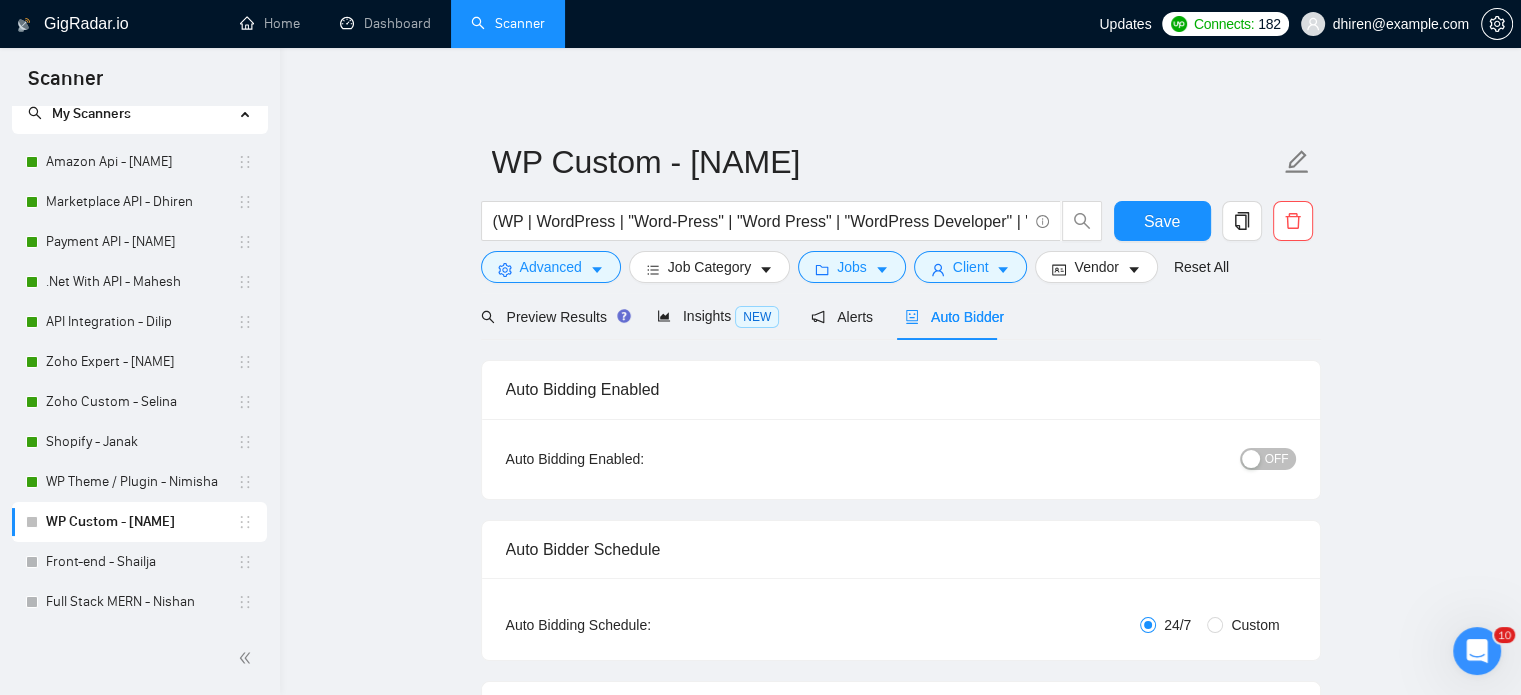 type 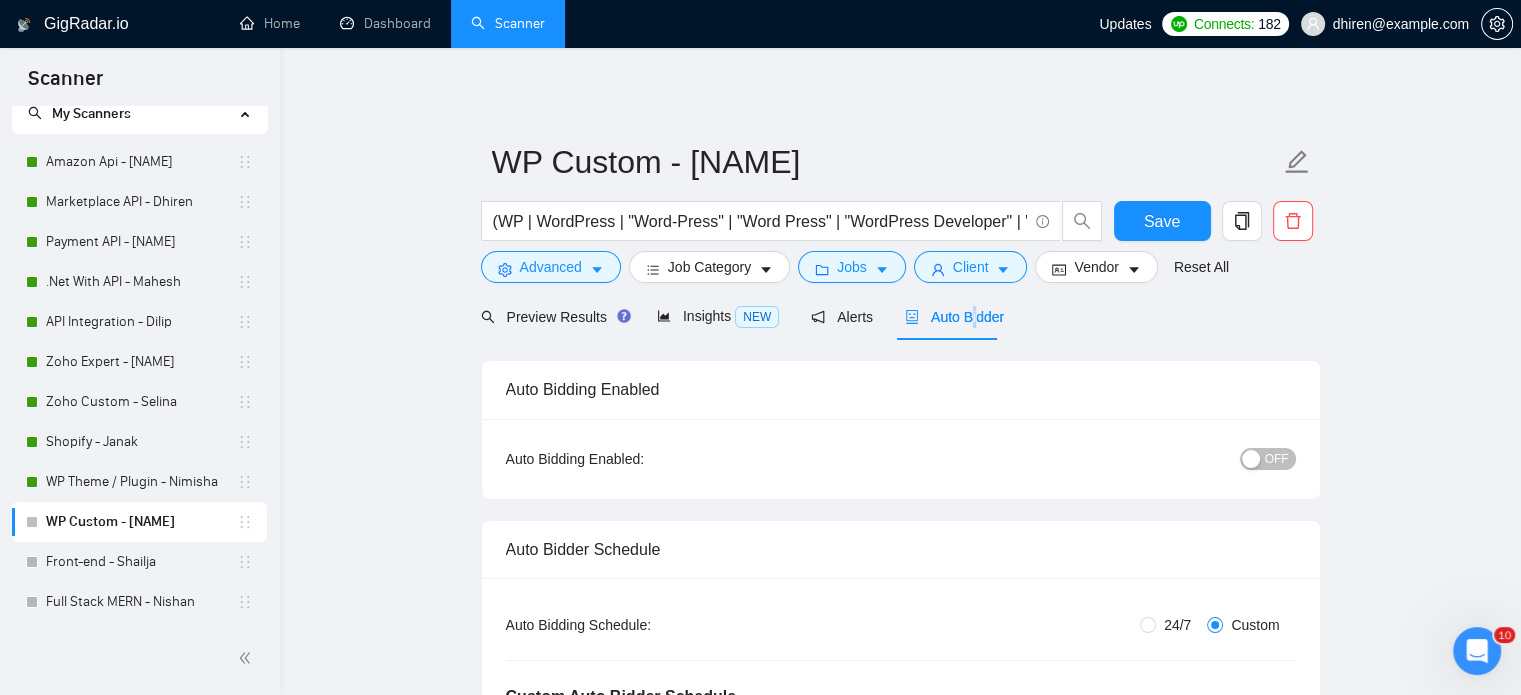 type 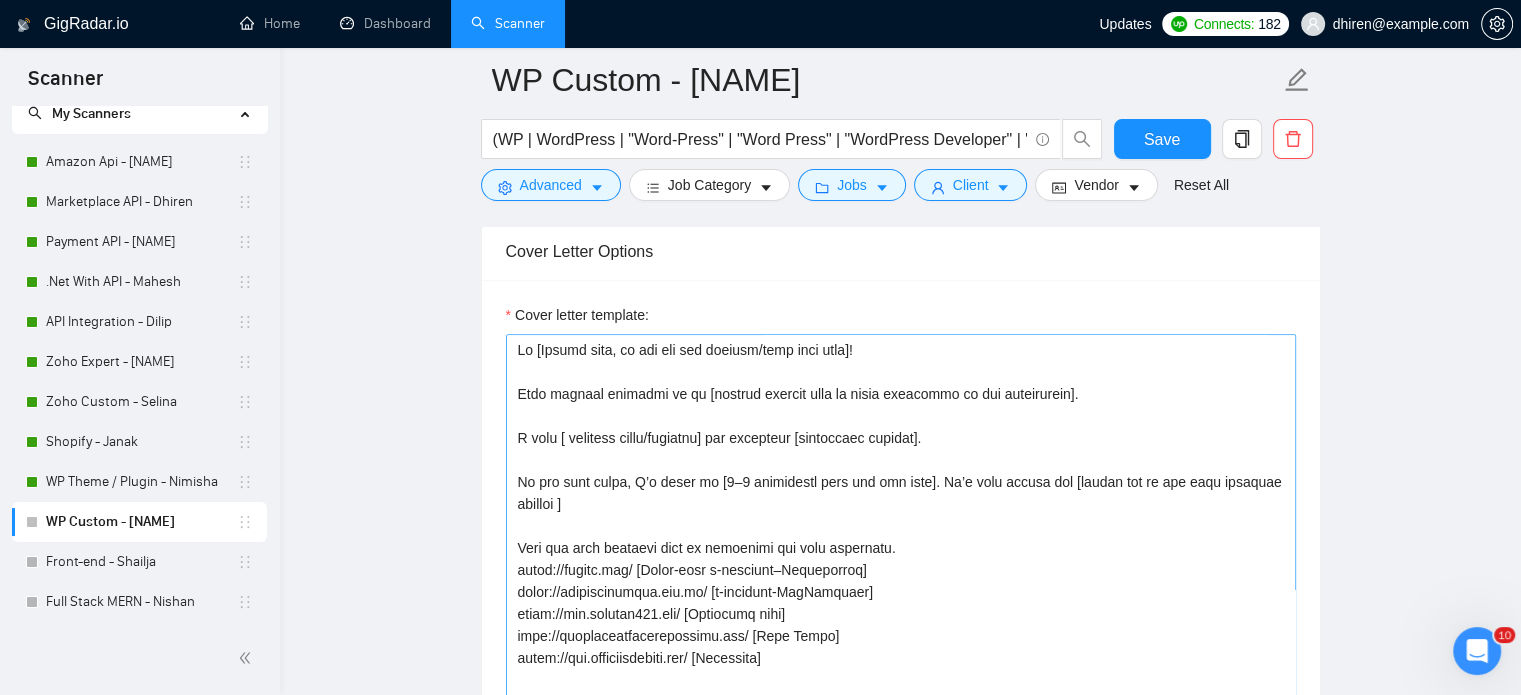 scroll, scrollTop: 2500, scrollLeft: 0, axis: vertical 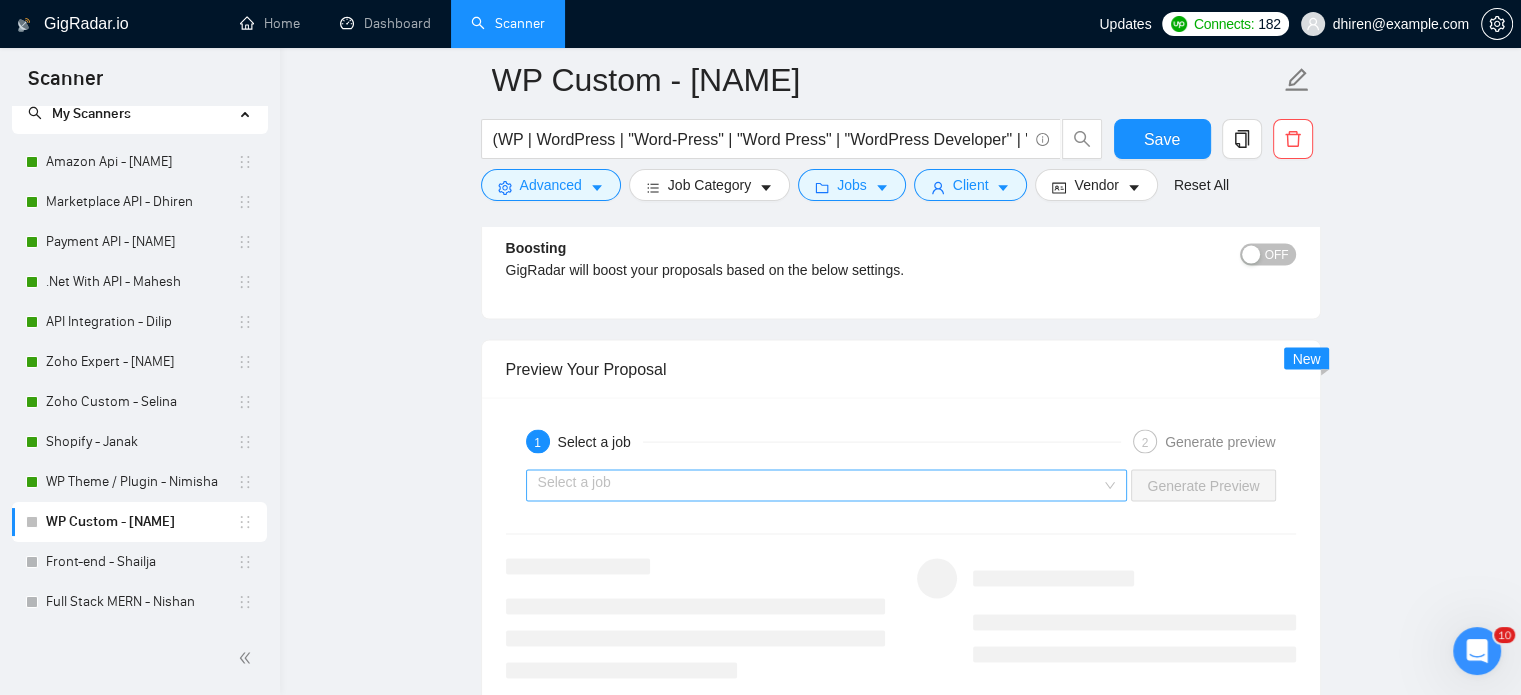 click on "Select a job" at bounding box center [827, 486] 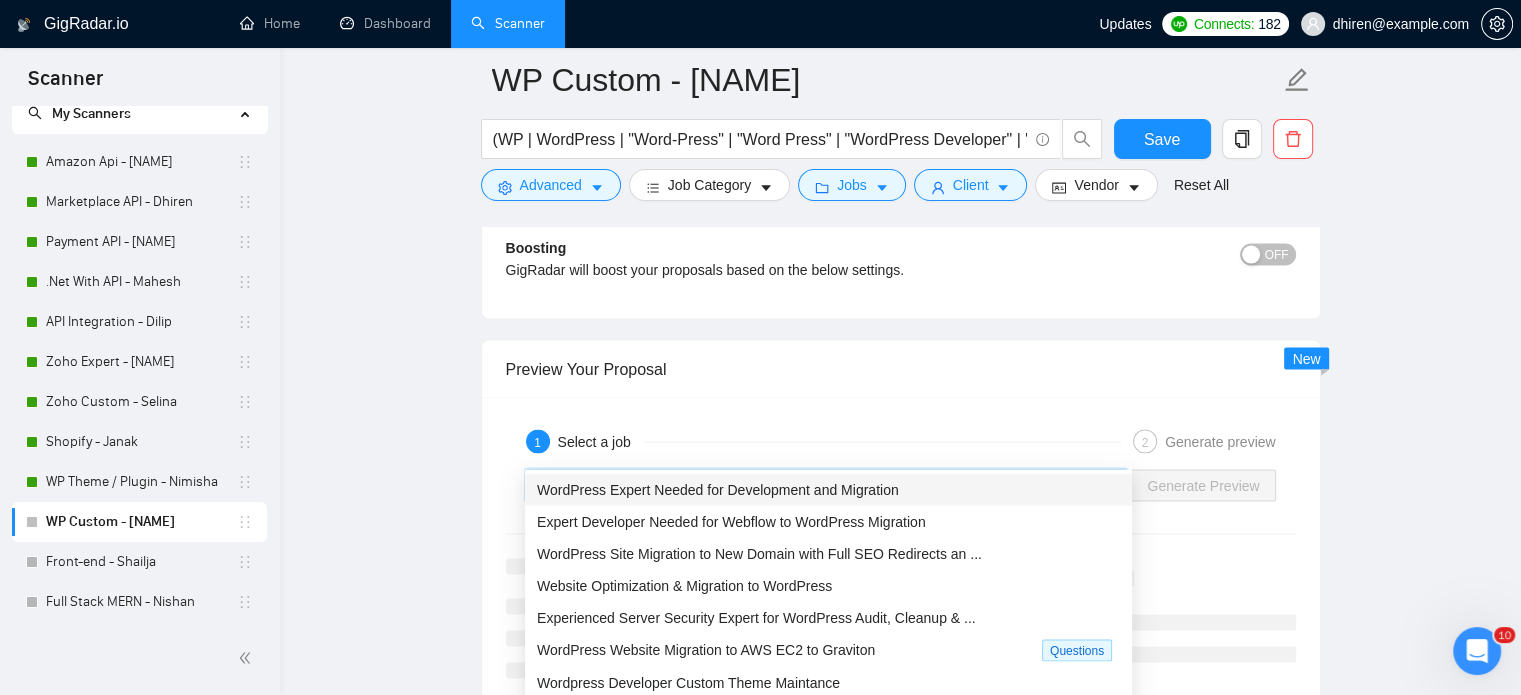click on "WordPress Expert Needed for Development and Migration" at bounding box center [718, 490] 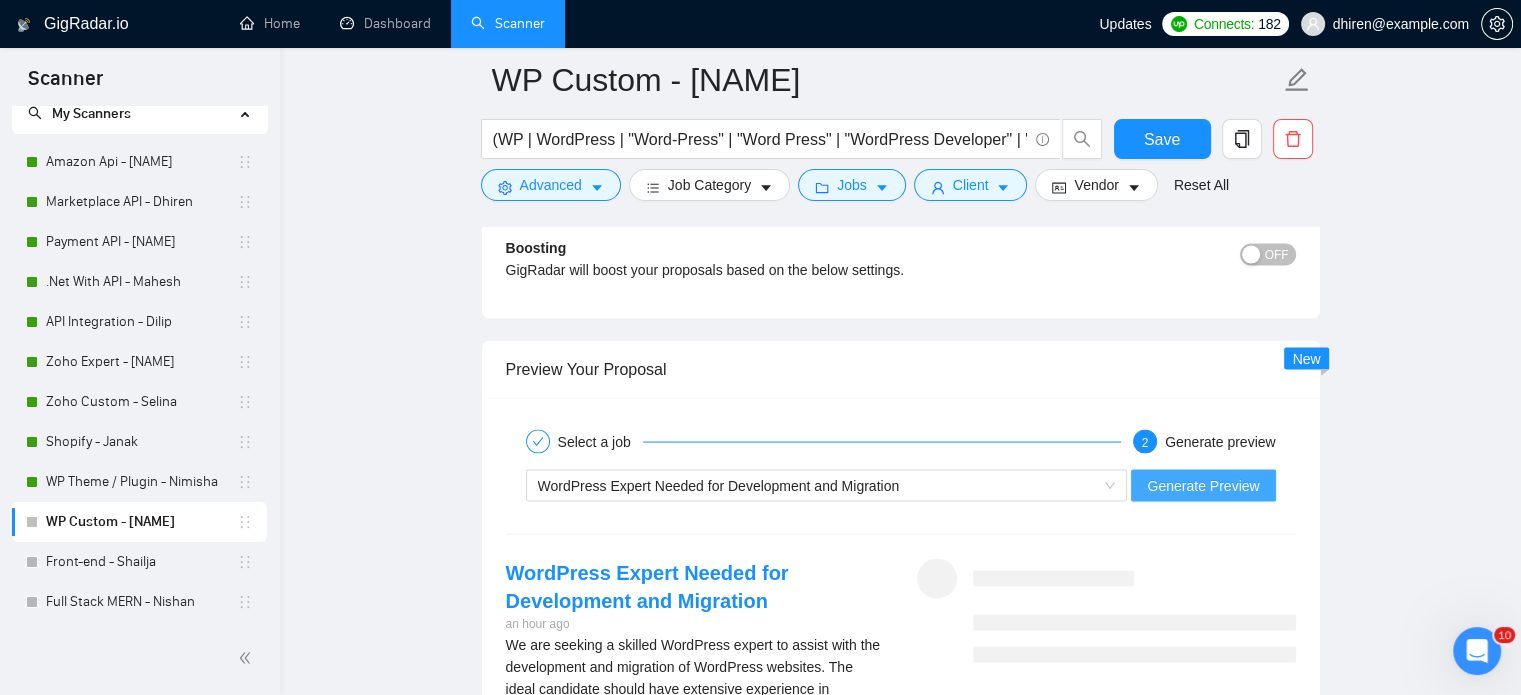 click on "Generate Preview" at bounding box center [1203, 486] 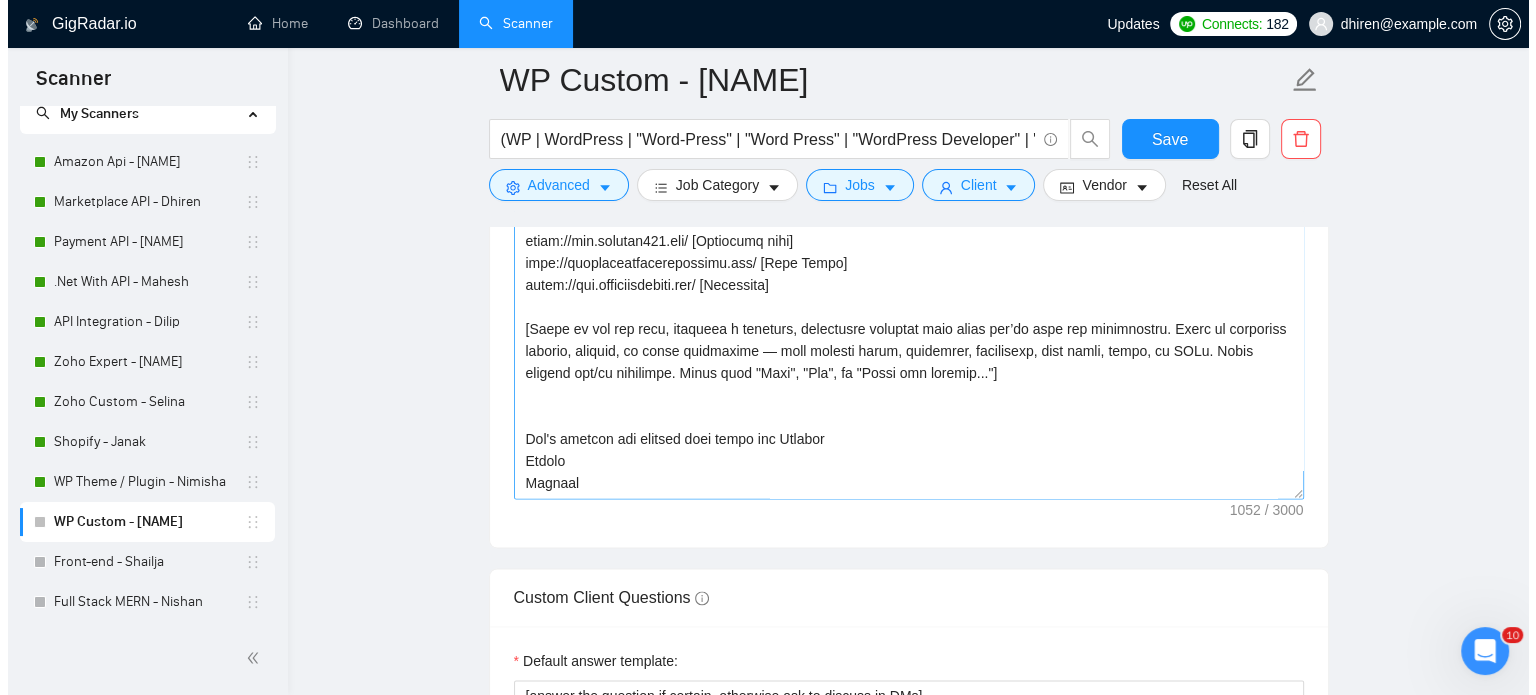 scroll, scrollTop: 2685, scrollLeft: 0, axis: vertical 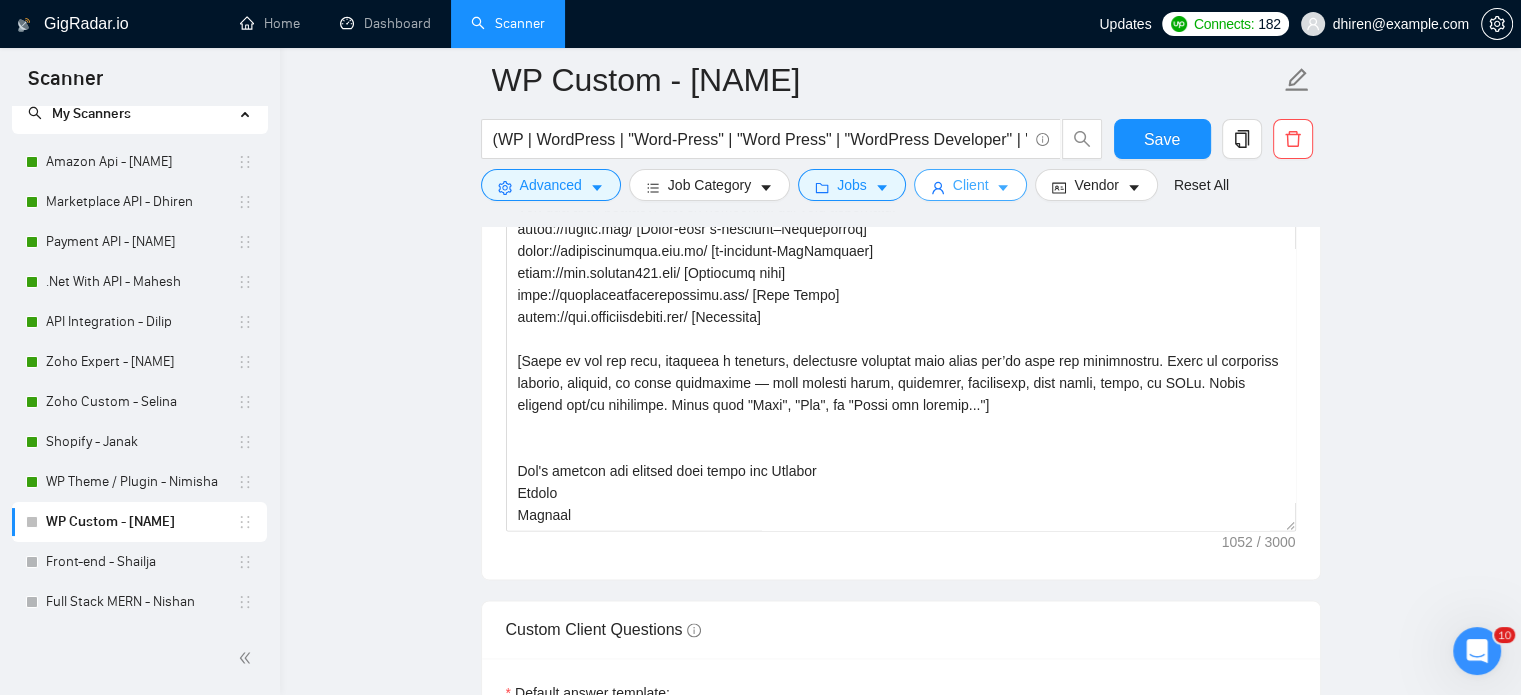 click 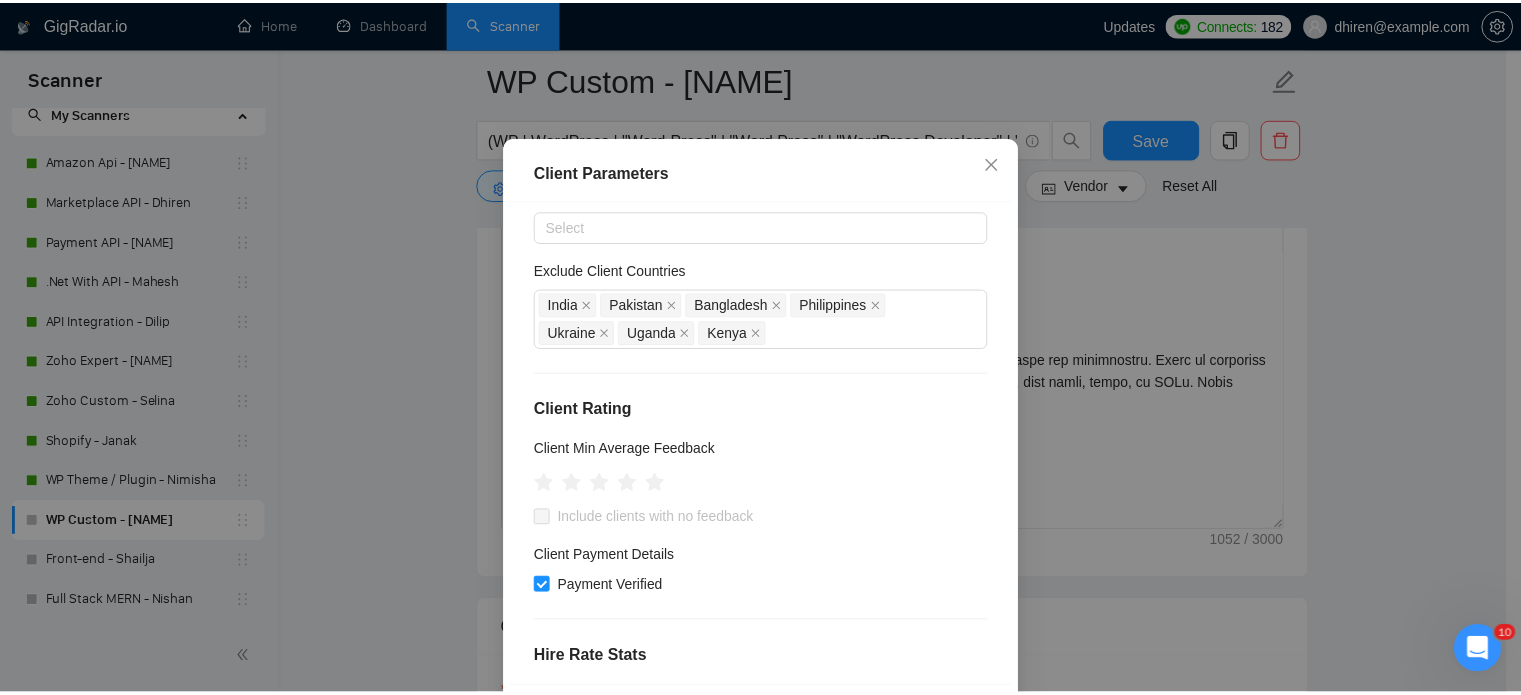 scroll, scrollTop: 0, scrollLeft: 0, axis: both 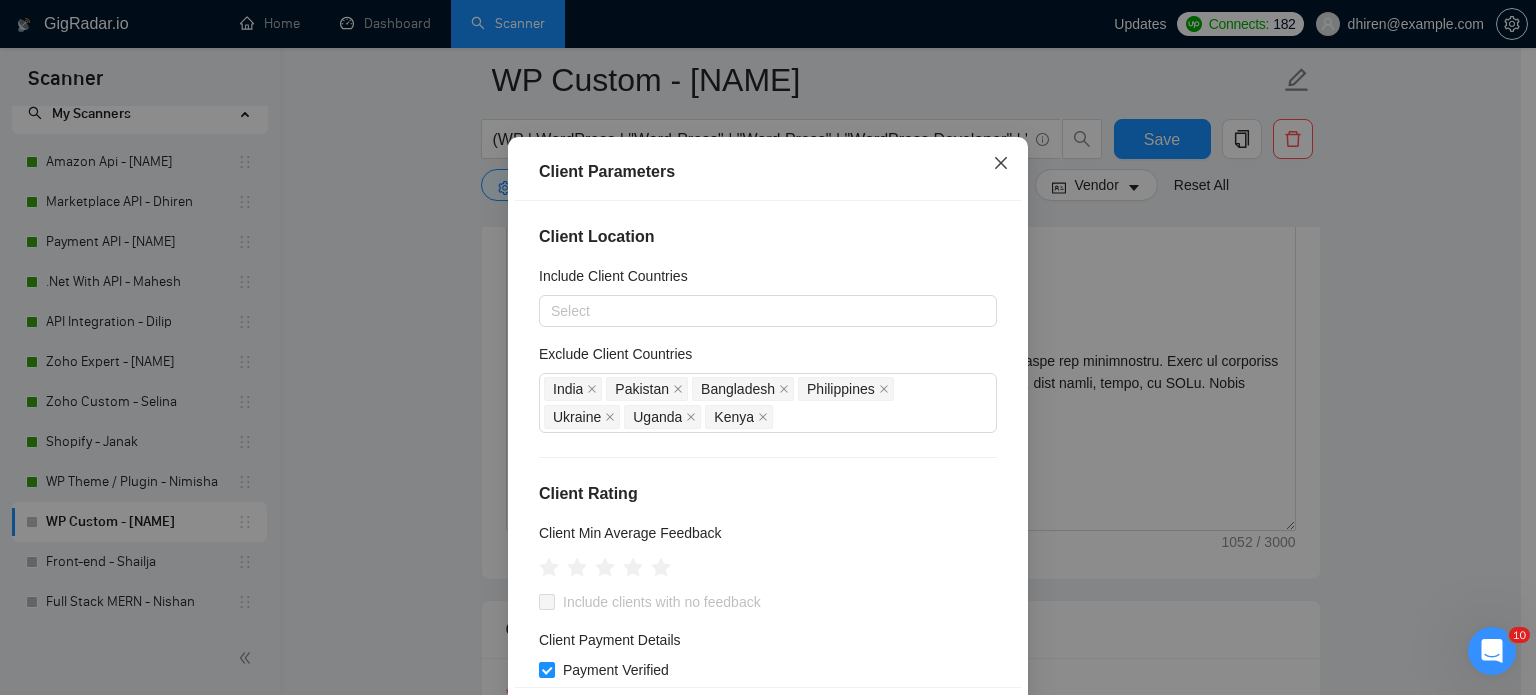 click 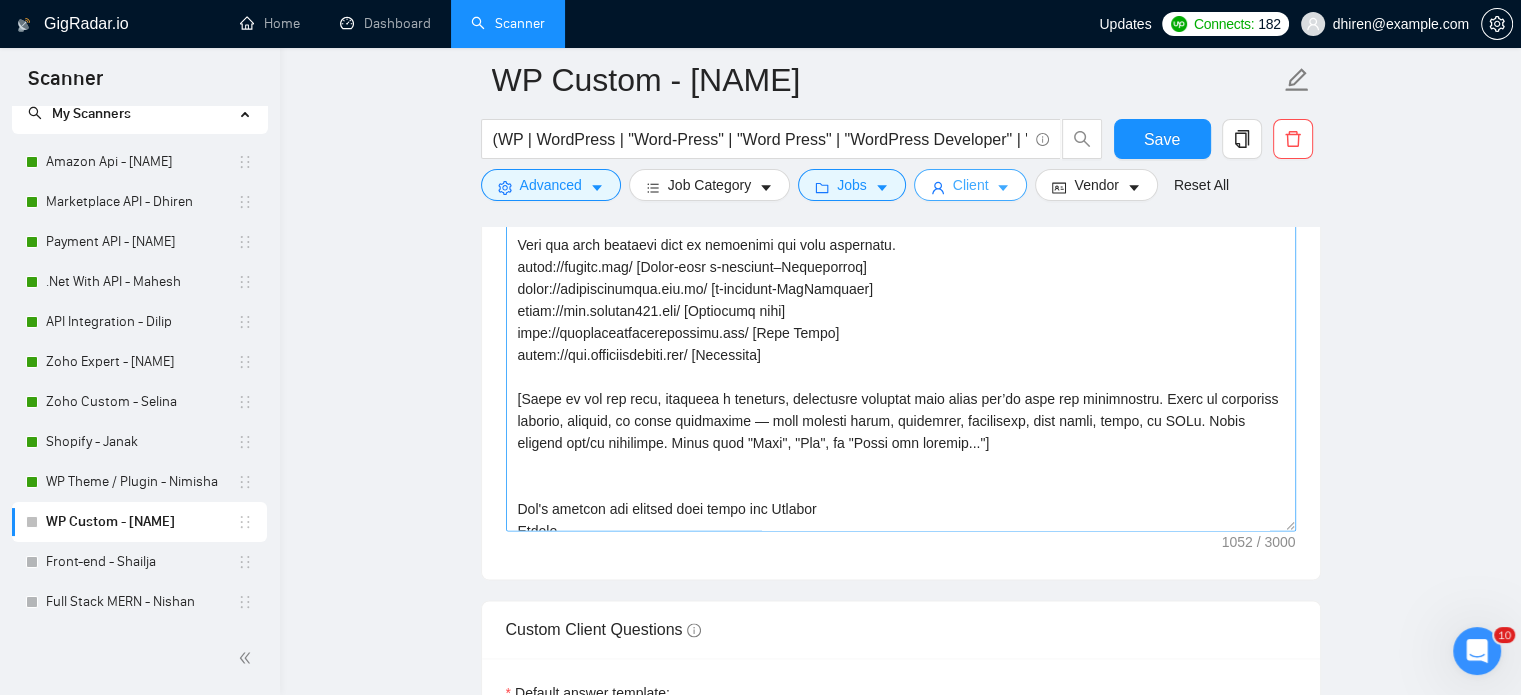 scroll, scrollTop: 0, scrollLeft: 0, axis: both 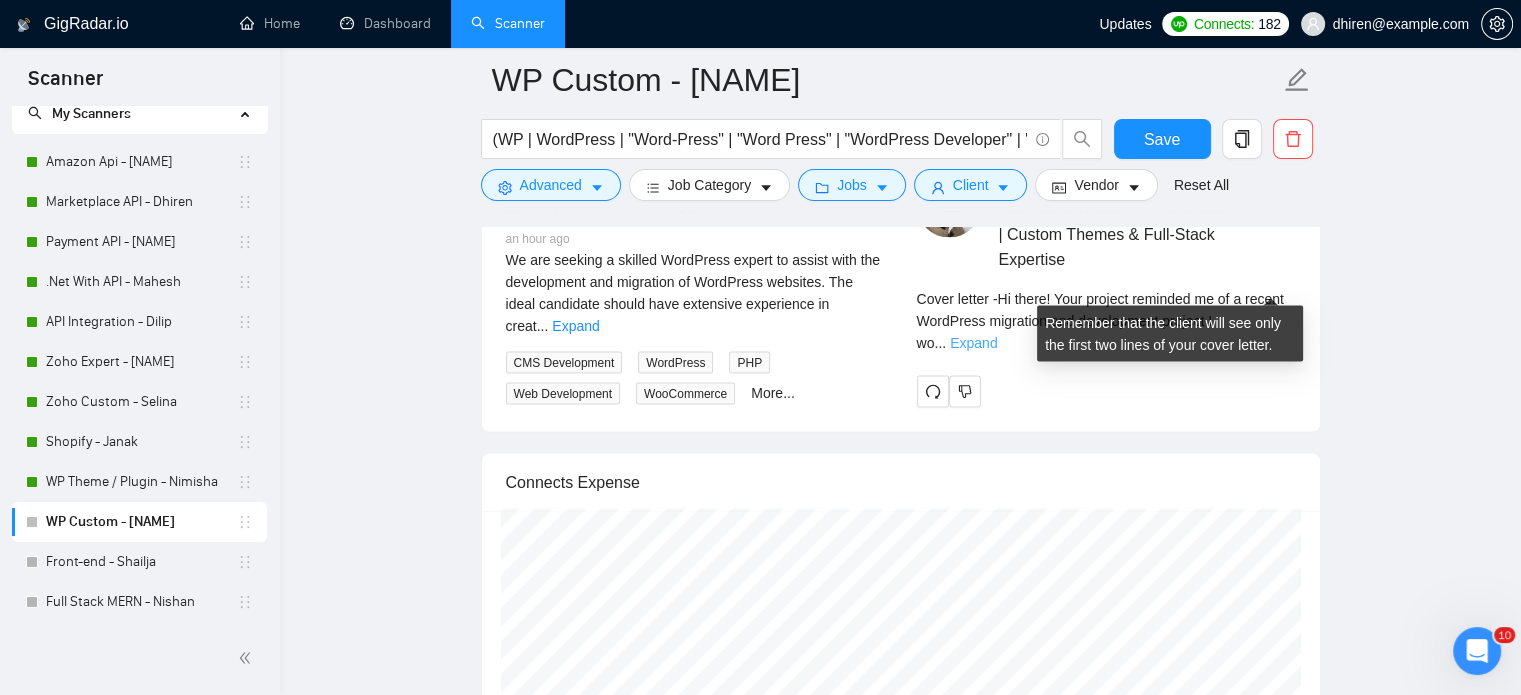 click on "Expand" at bounding box center [973, 343] 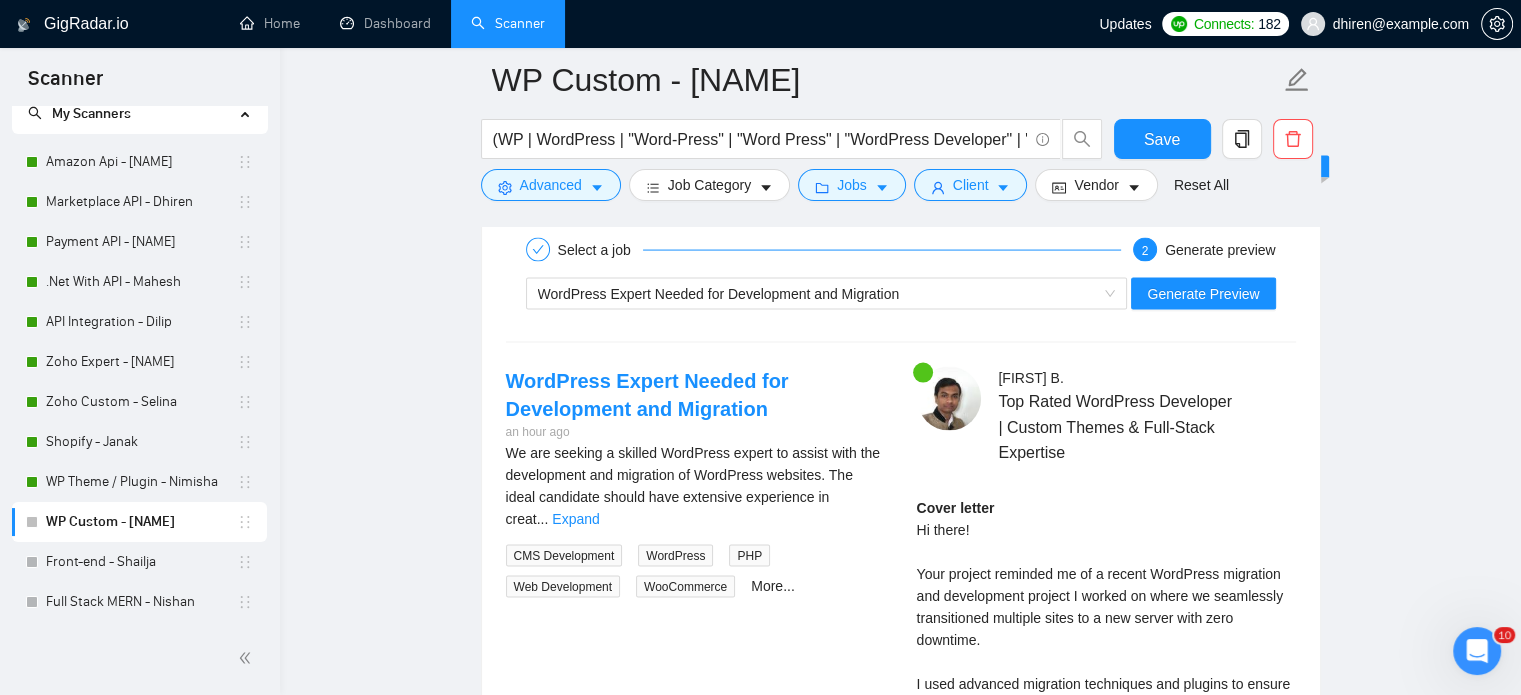 scroll, scrollTop: 4085, scrollLeft: 0, axis: vertical 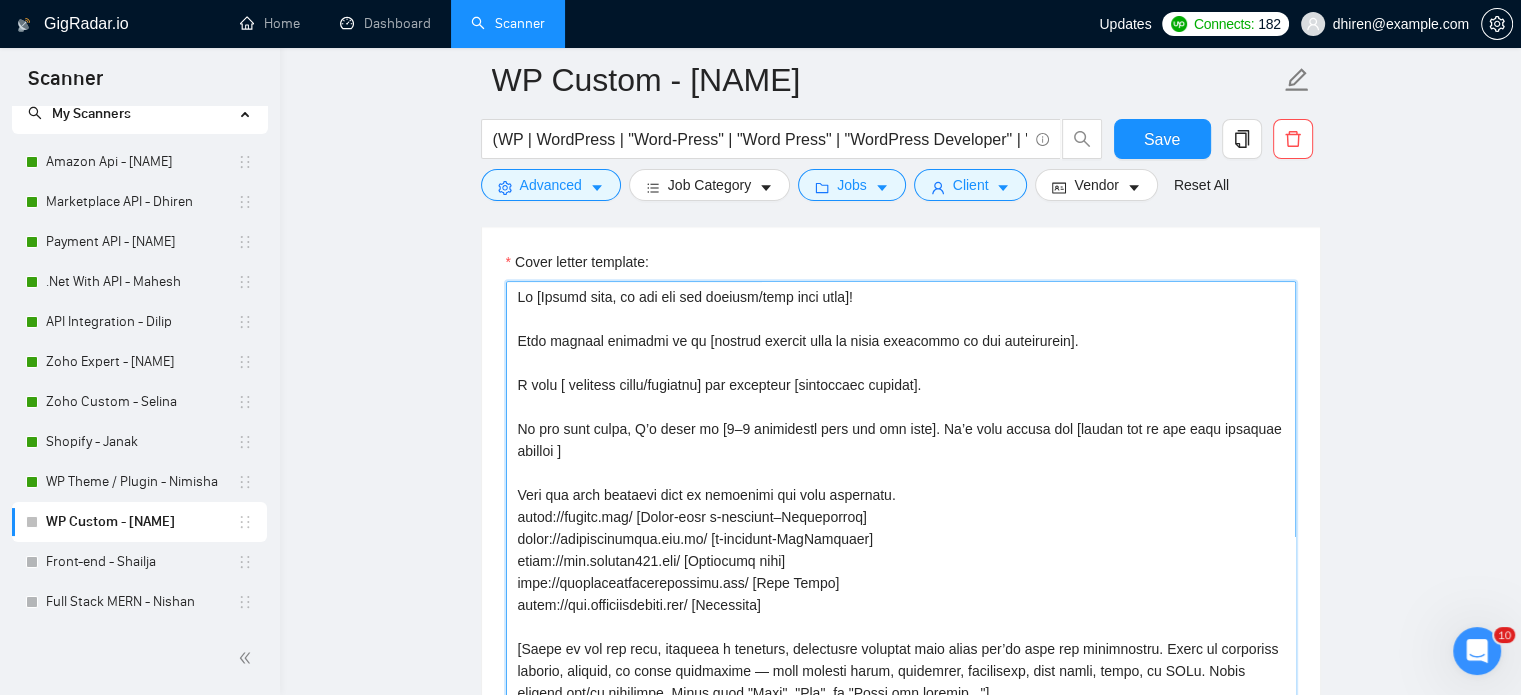click on "Cover letter template:" at bounding box center [901, 506] 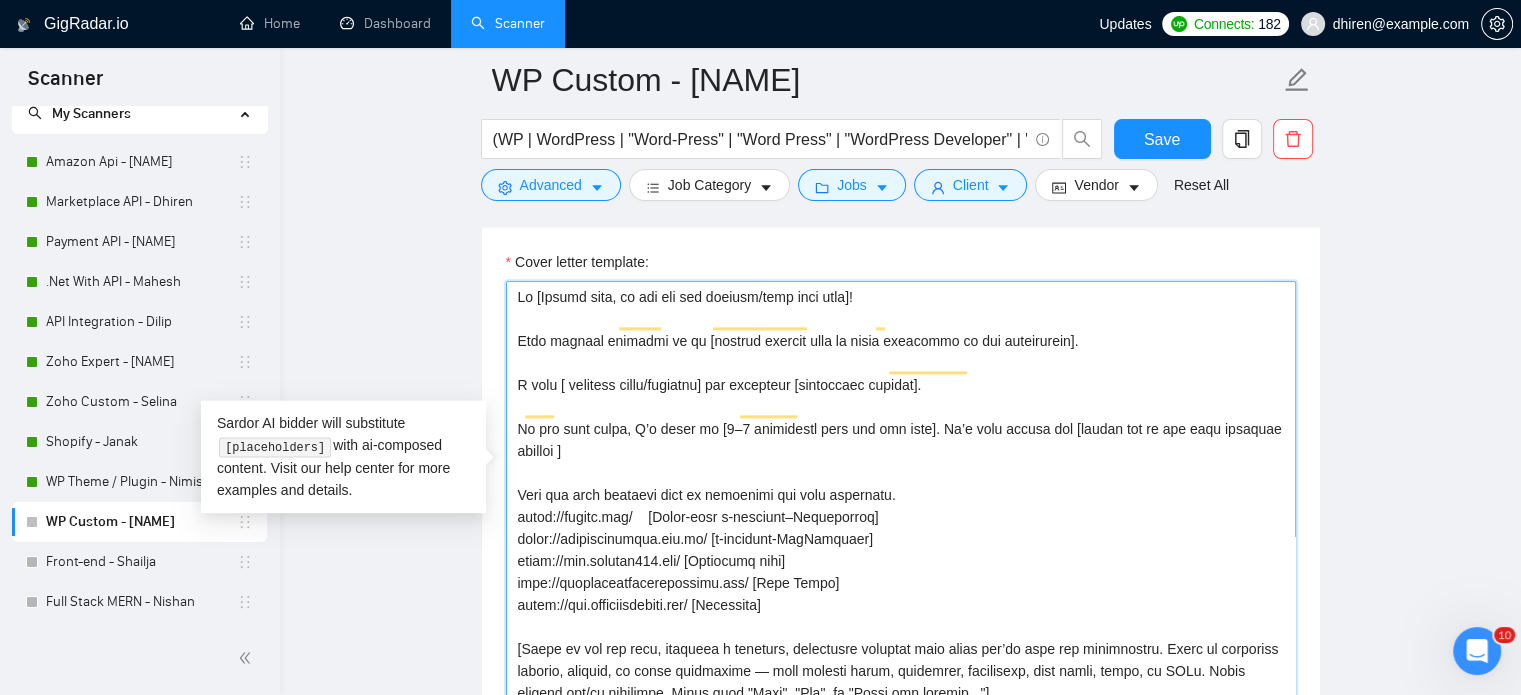 click on "Cover letter template:" at bounding box center [901, 506] 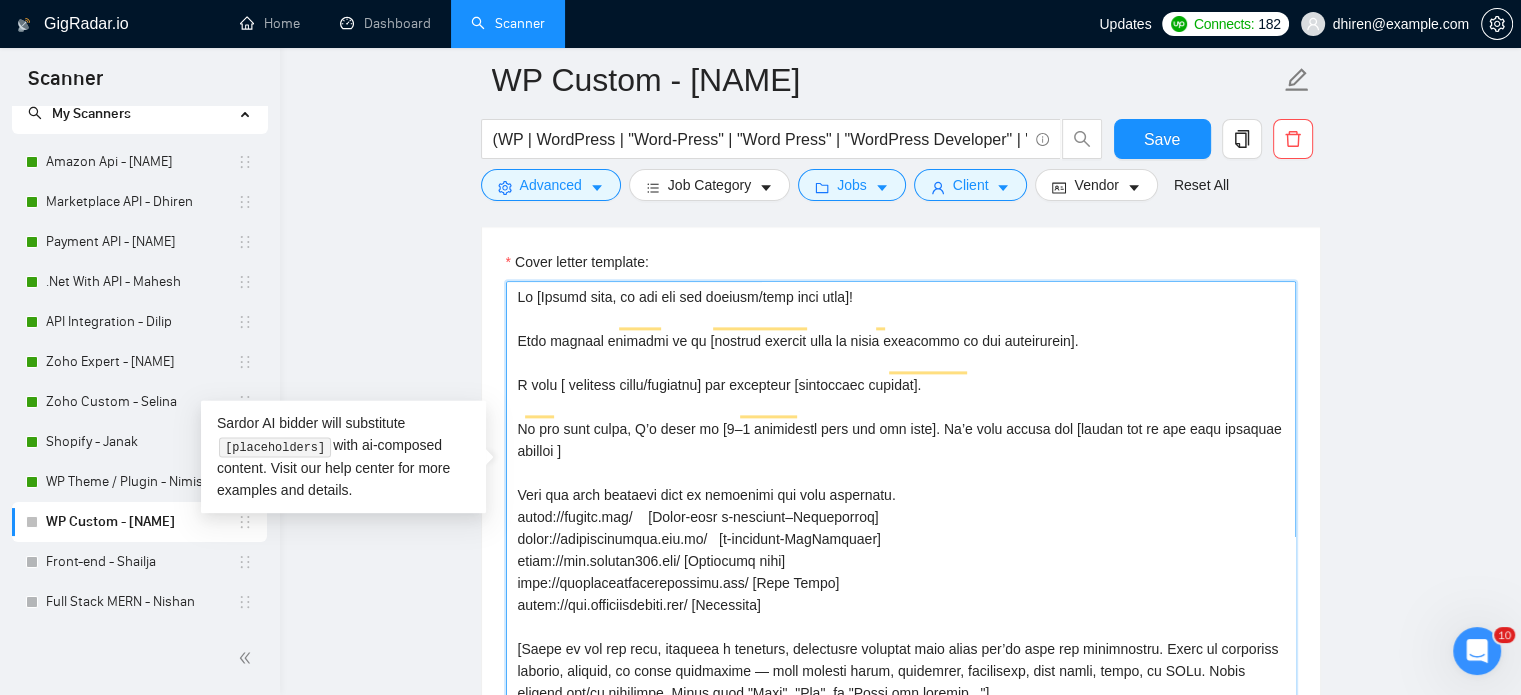 click on "Cover letter template:" at bounding box center [901, 506] 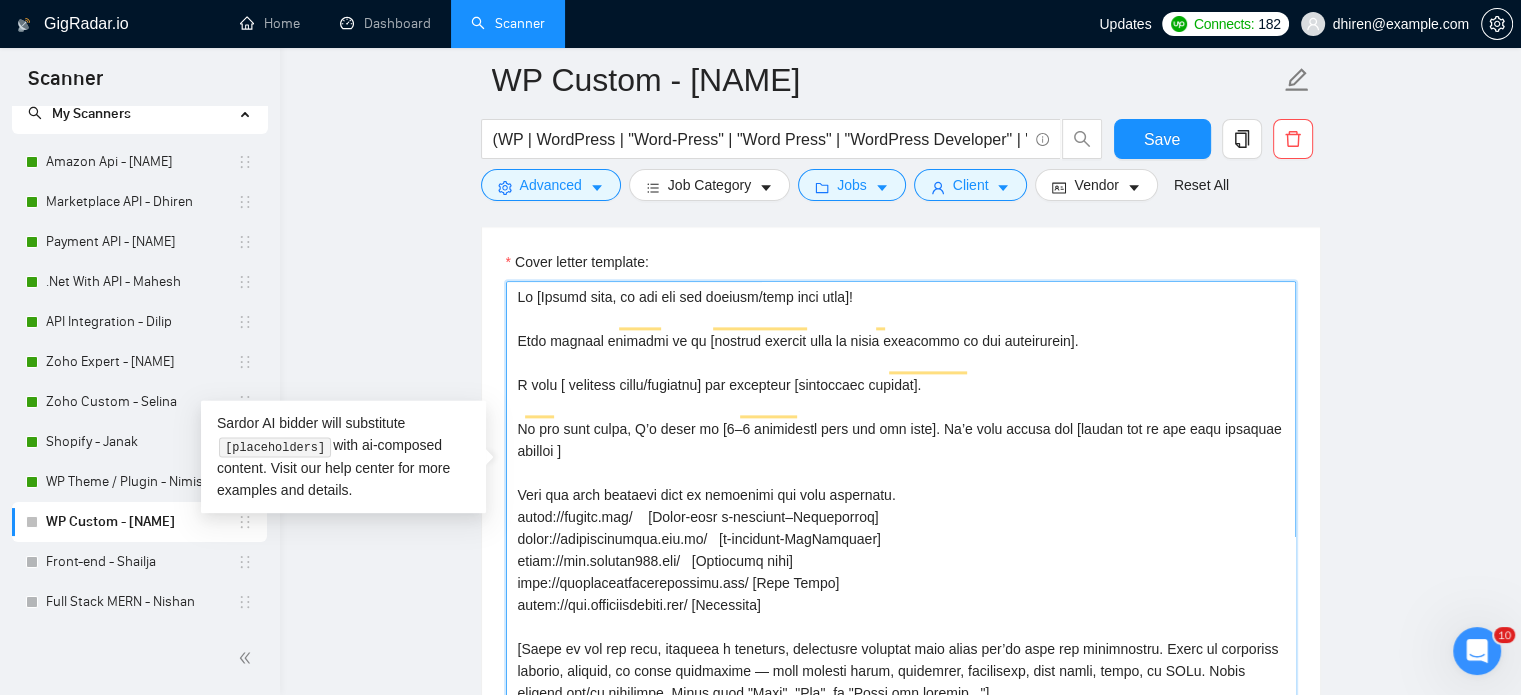 click on "Cover letter template:" at bounding box center (901, 506) 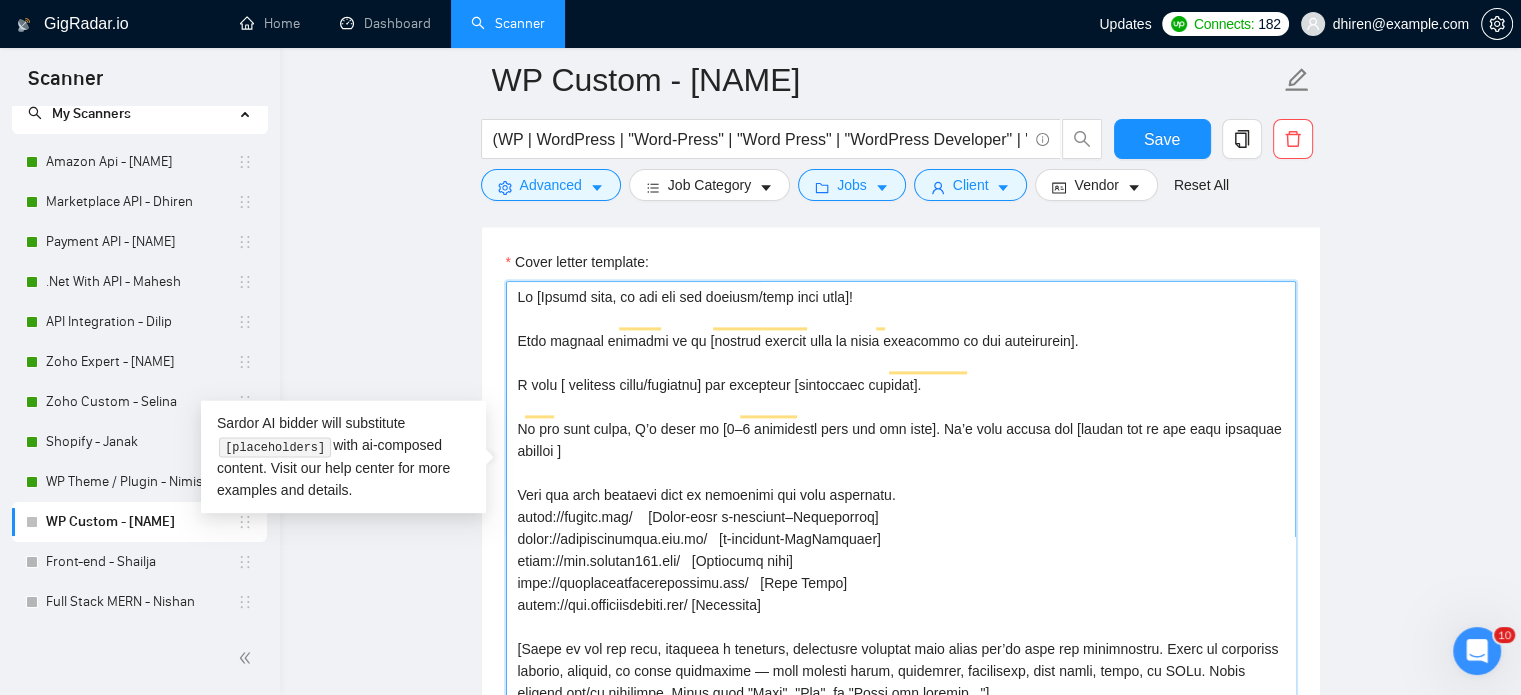 click on "Cover letter template:" at bounding box center (901, 506) 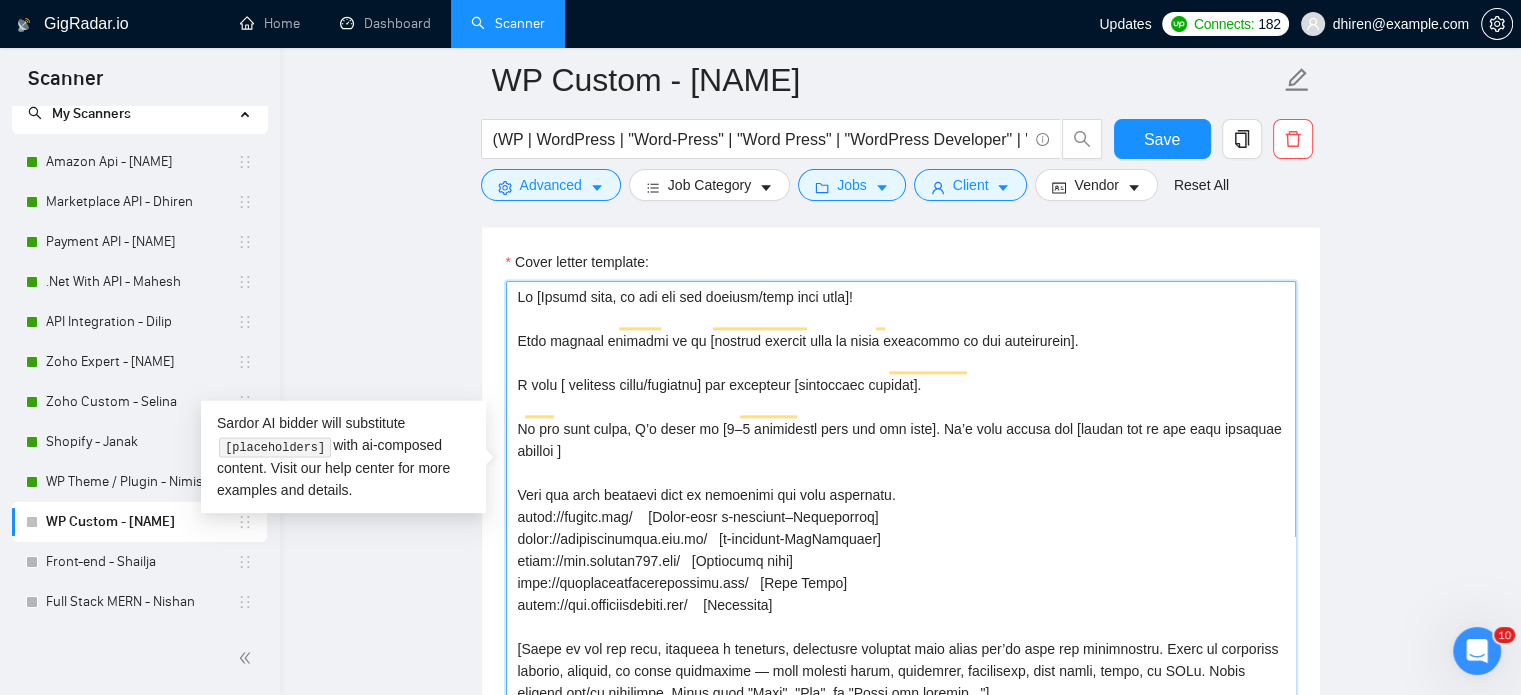 click on "Cover letter template:" at bounding box center (901, 506) 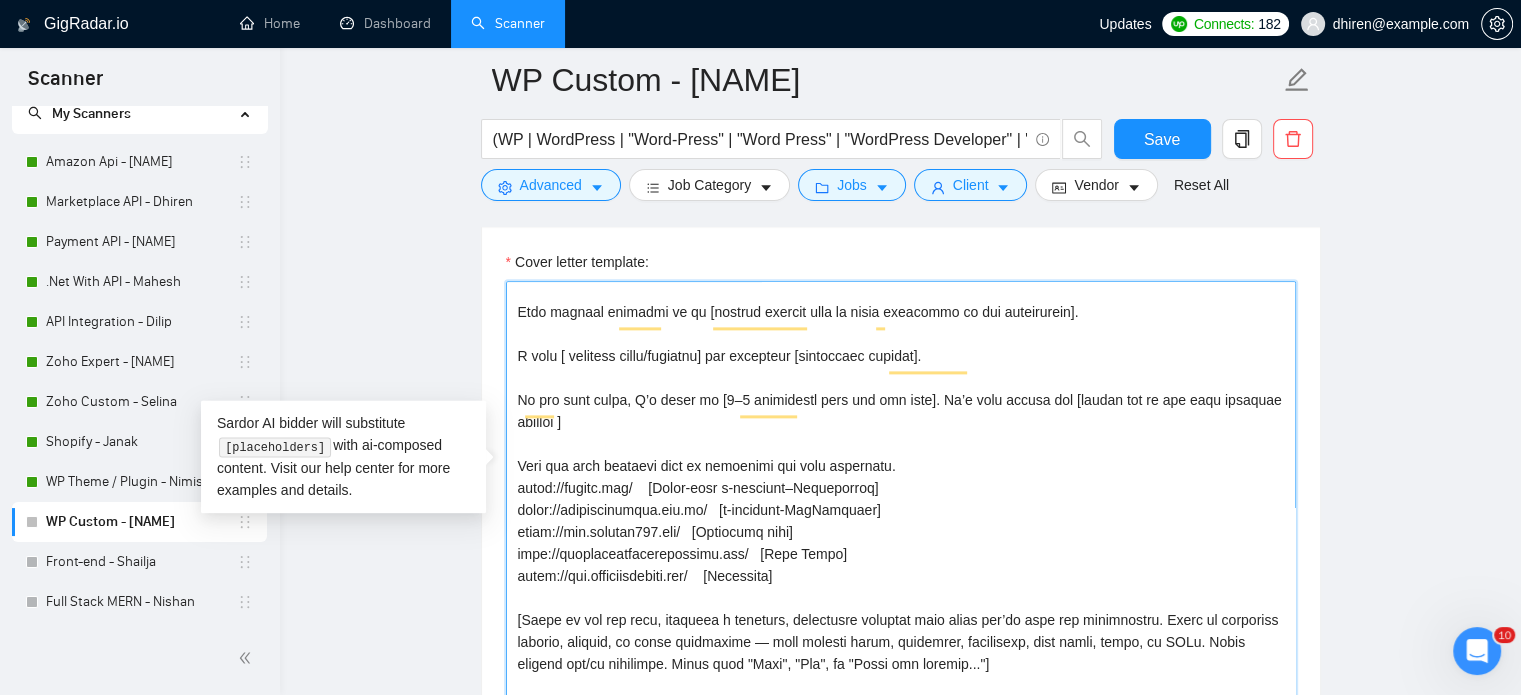 scroll, scrollTop: 76, scrollLeft: 0, axis: vertical 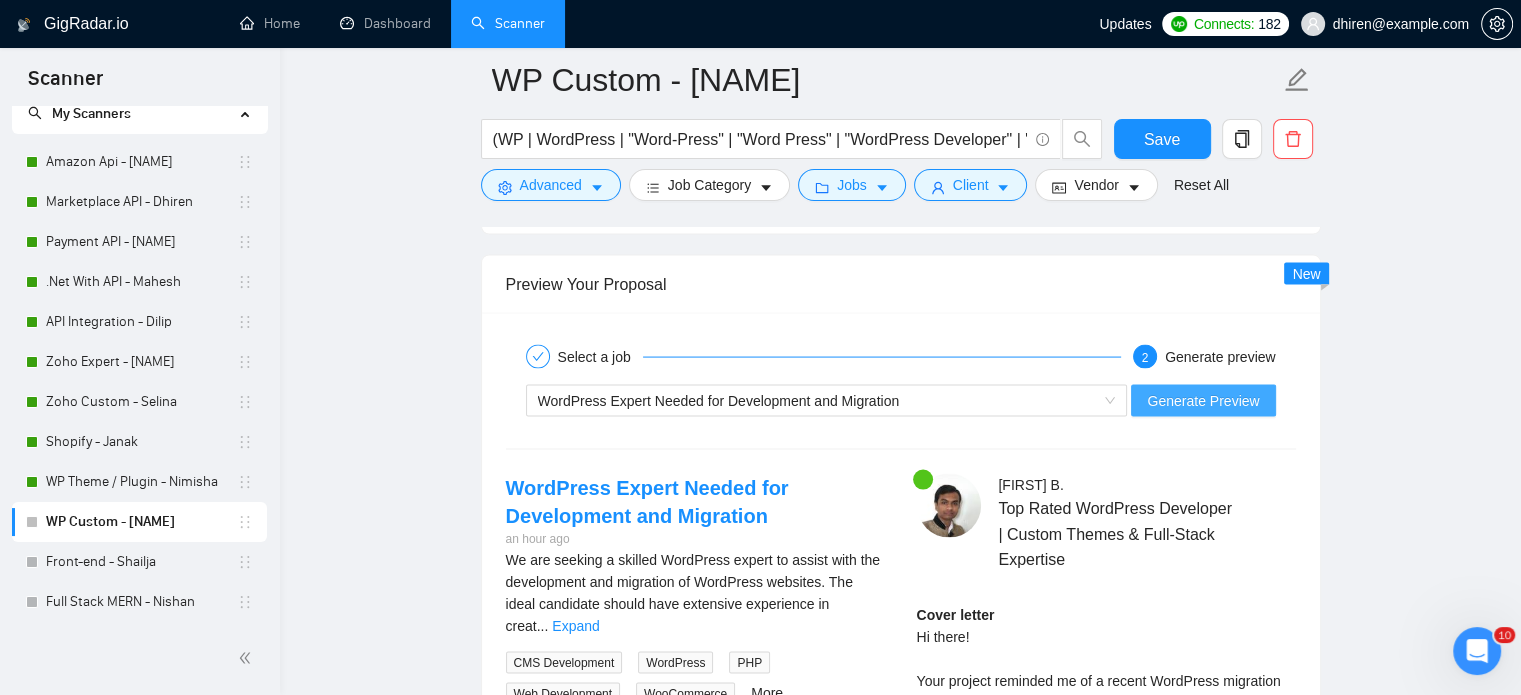 type on "Hi [Client name, do not use the company/team name here]!
Your project reminded me of [similar project name or scope according to job description].
I used [ relevant tools/strategy] and delivered [measurable outcome].
To hit your goals, I’d focus on [1–2 priorities from the job post]. It’s what worked for [choose one of the most relevant clients ]
Here are some examples from my portfolio for your reference.
https://joonya.com/    [Multi-site e-commerce–Woocommerce]
https://thespicepeople.com.au/   [e-commerce-WooCommerce]
https://www.foundry512.com/   [Optimized site]
http://oscarengineeringclasses.com/   [Divi Theme]
https://www.schulteroofing.com/    [Wordpress]
[Based on the job post, generate a specific, thoughtful question that shows you’ve read the description. Focus on something unclear, complex, or worth clarifying — like project scope, timelines, priorities, tech stack, goals, or KPIs. Avoid general yes/no questions. Start with "What", "How", or "Could you clarify..."]
Let's connect and di..." 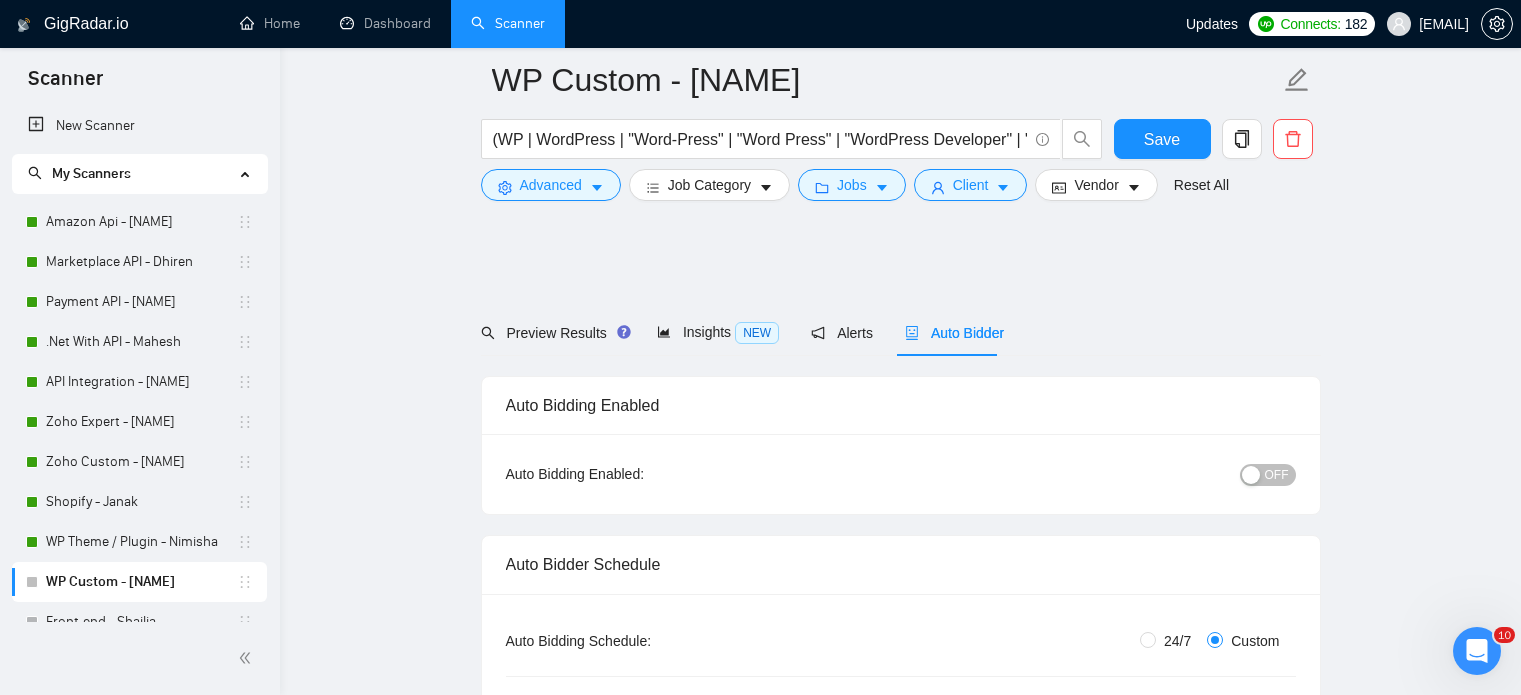 scroll, scrollTop: 3985, scrollLeft: 0, axis: vertical 